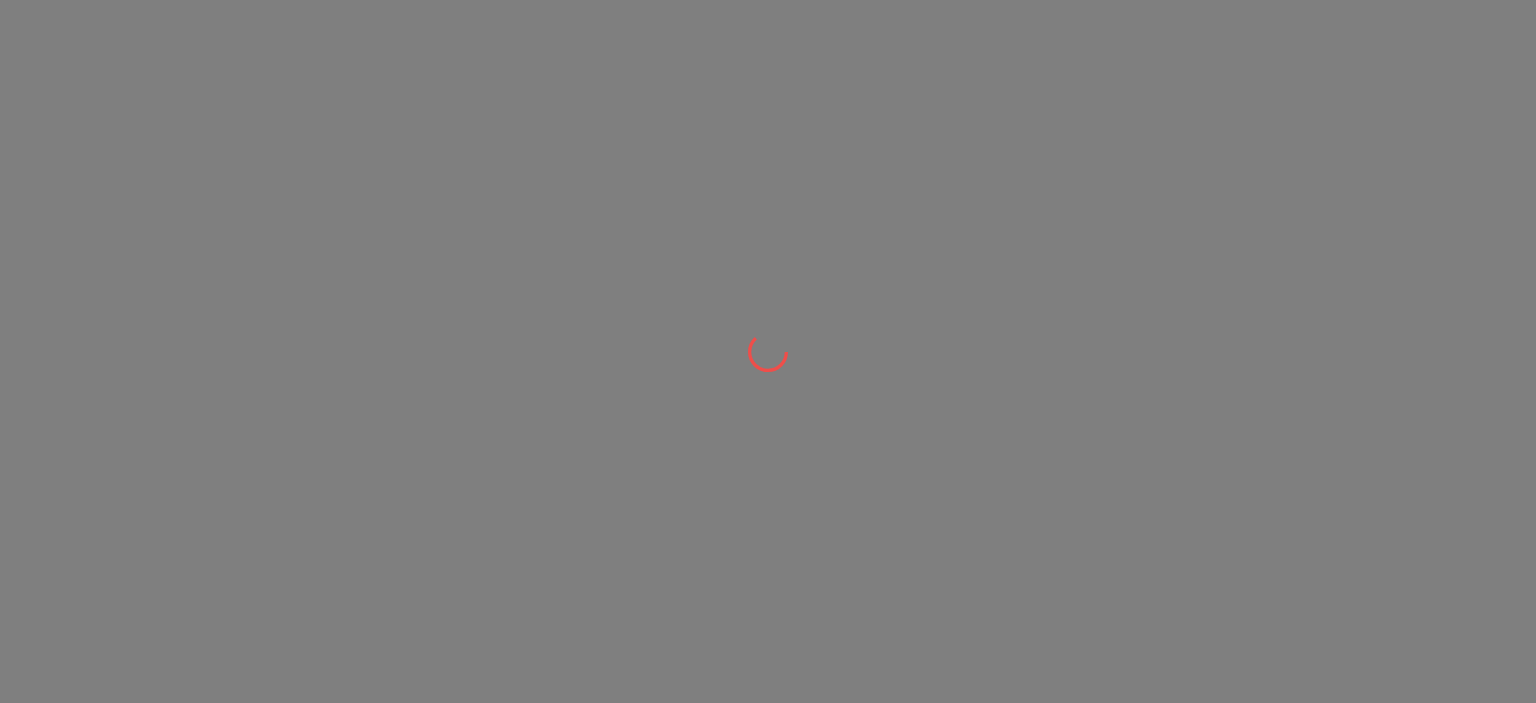 scroll, scrollTop: 0, scrollLeft: 0, axis: both 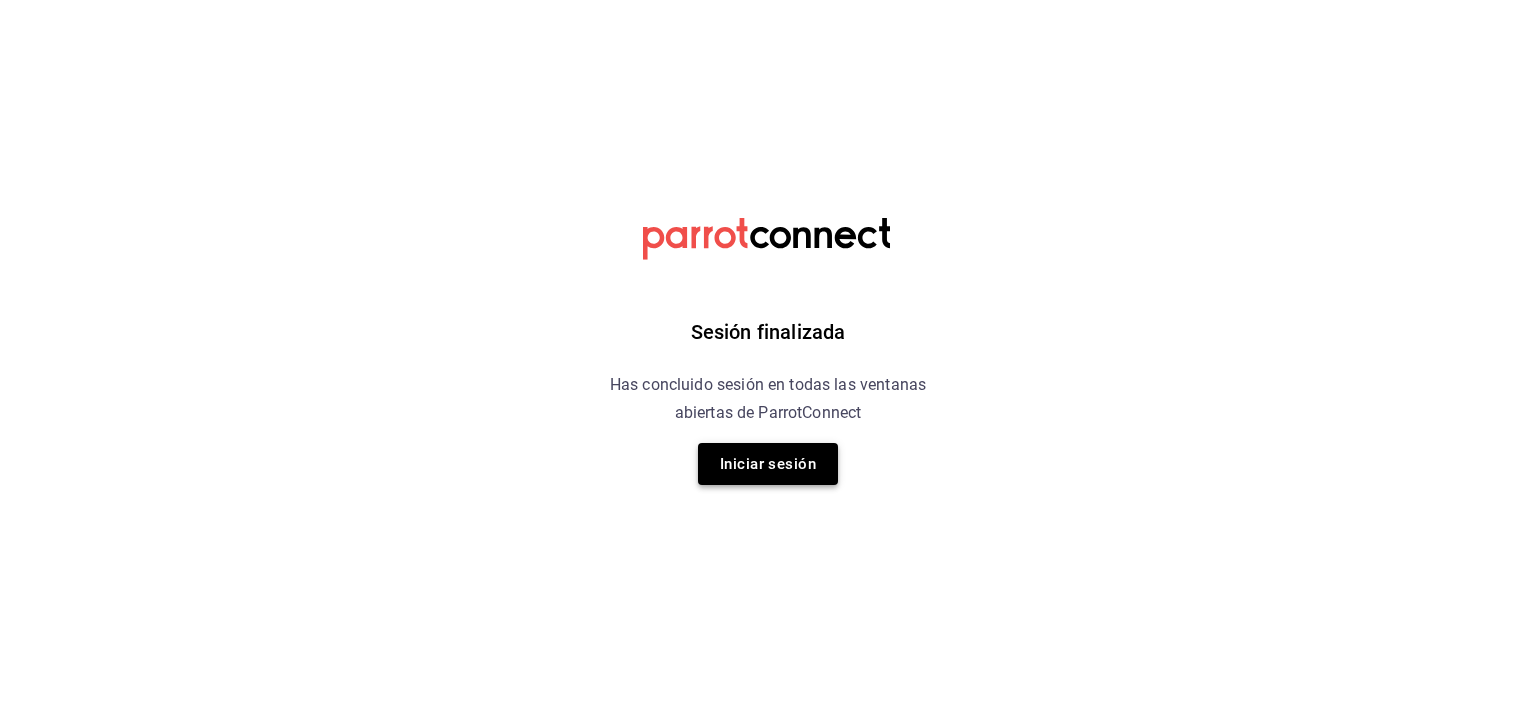 click on "Iniciar sesión" at bounding box center [768, 464] 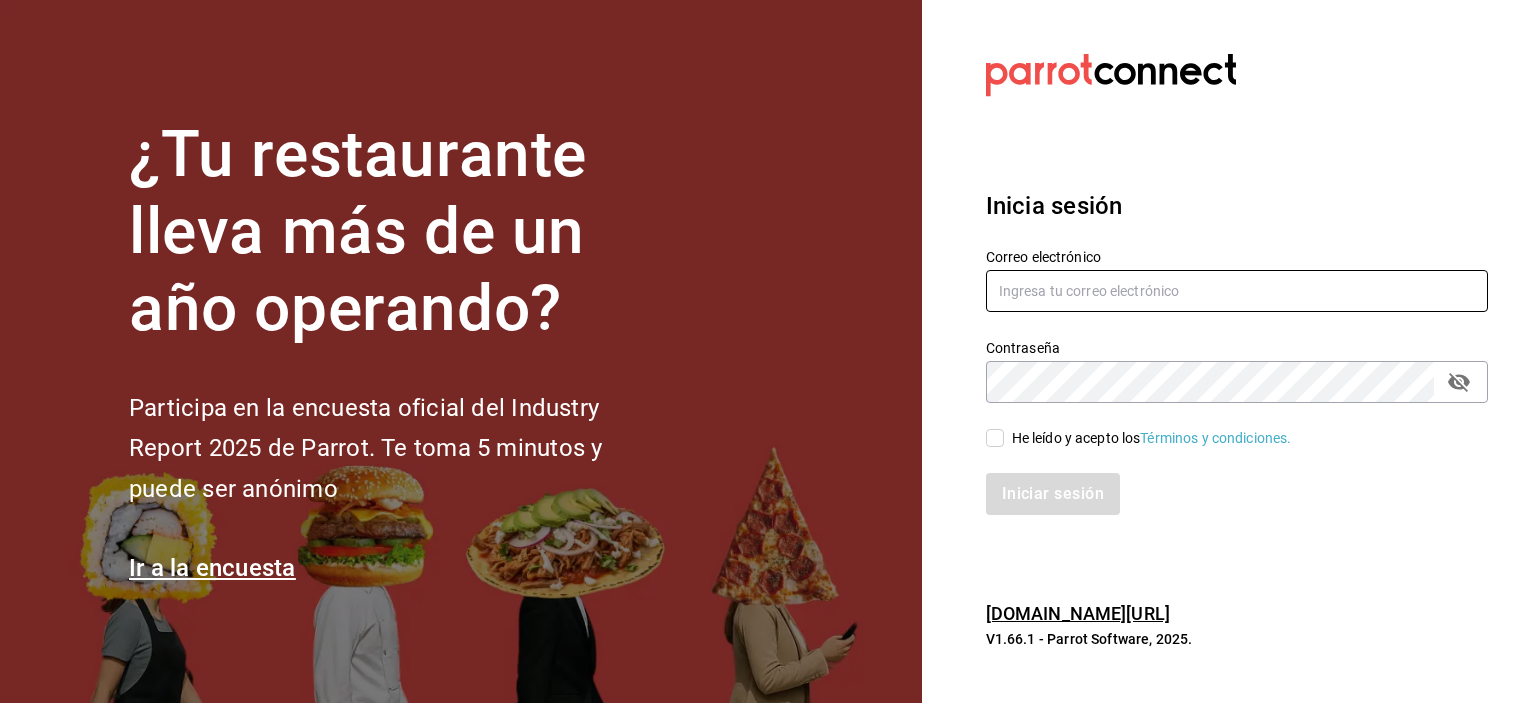 click at bounding box center [1237, 291] 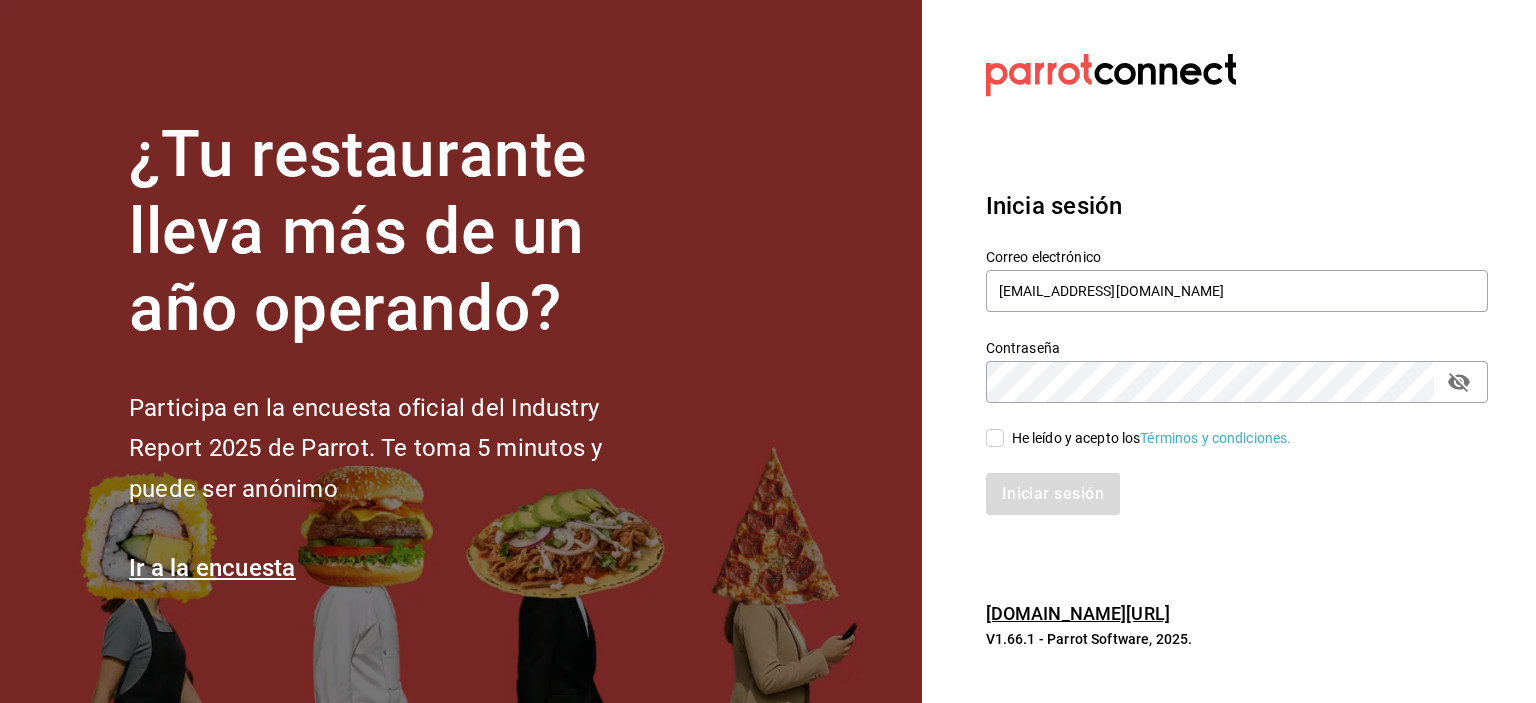click on "He leído y acepto los  Términos y condiciones." at bounding box center (995, 438) 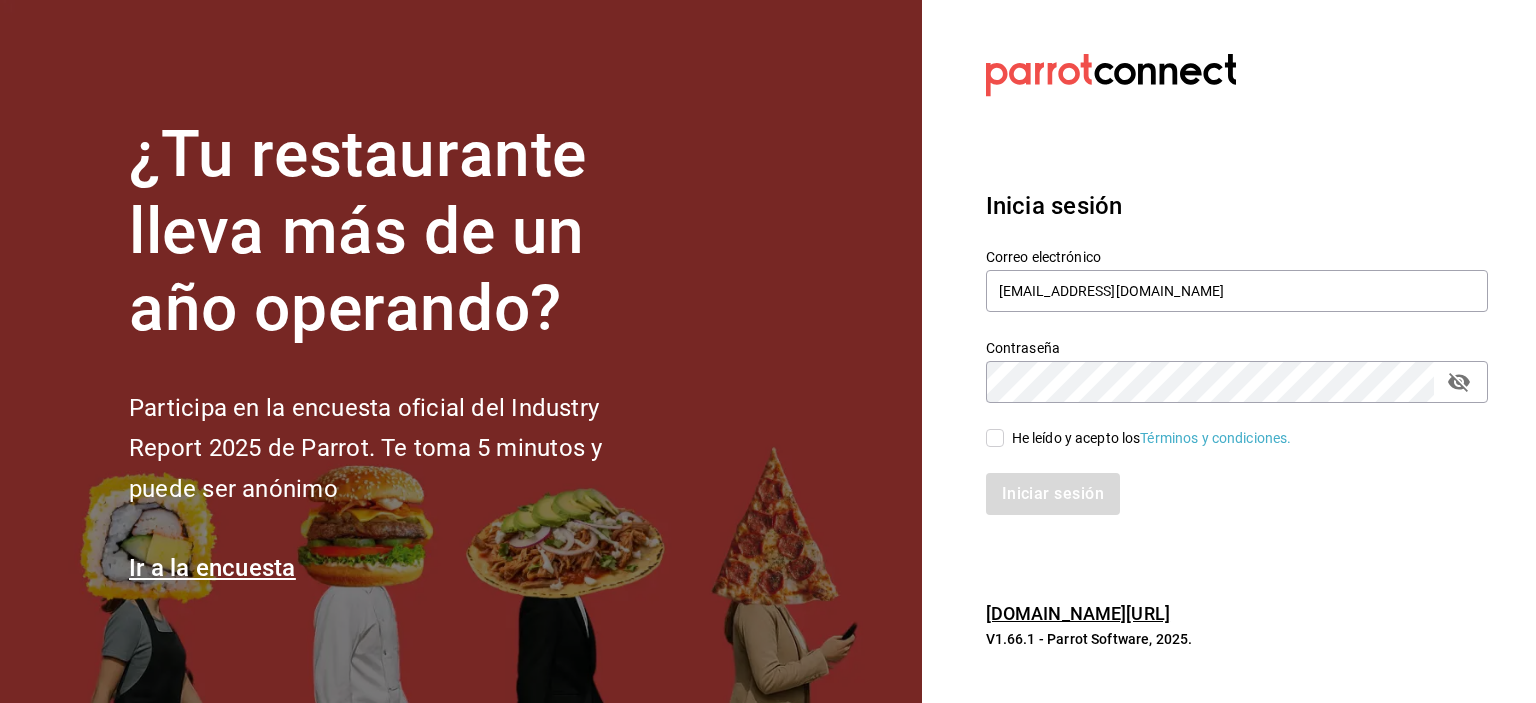 checkbox on "true" 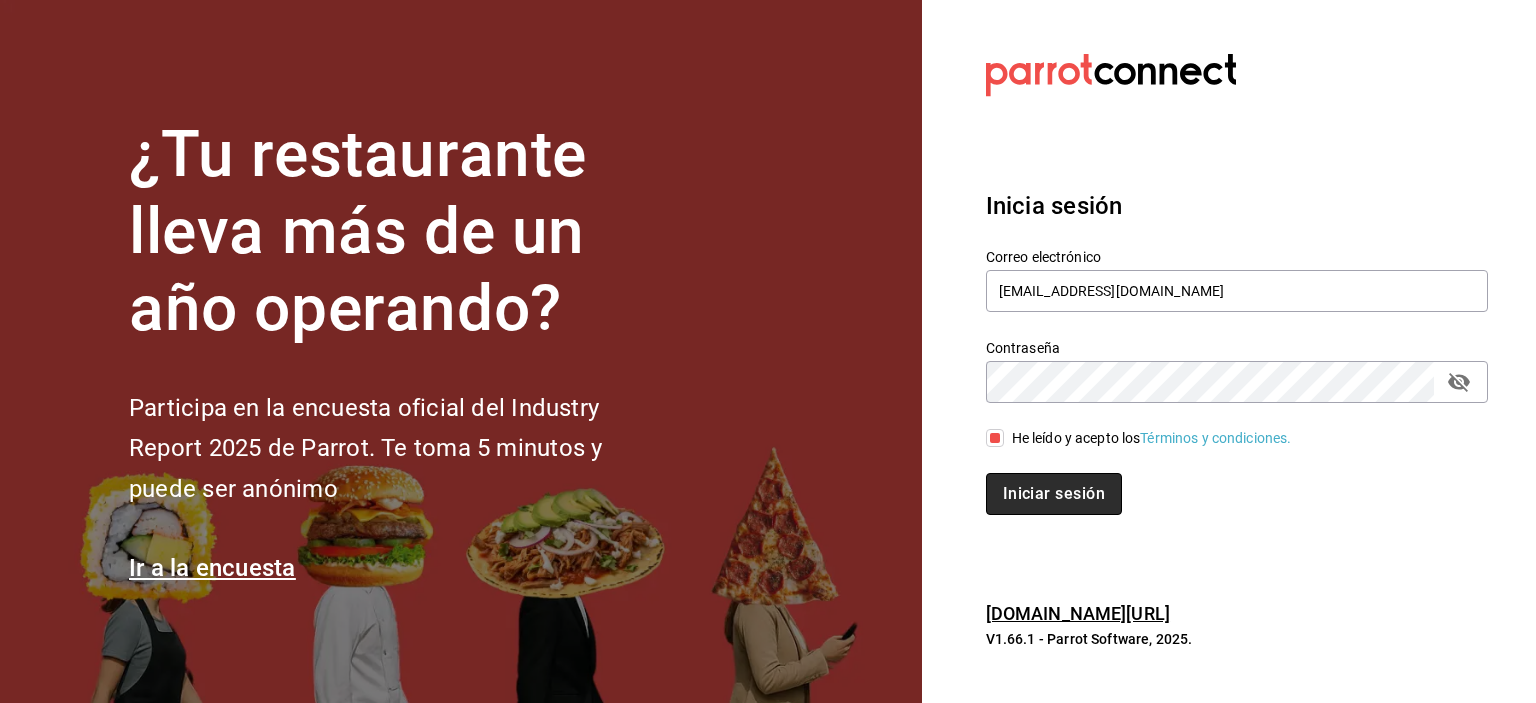 click on "Iniciar sesión" at bounding box center [1054, 494] 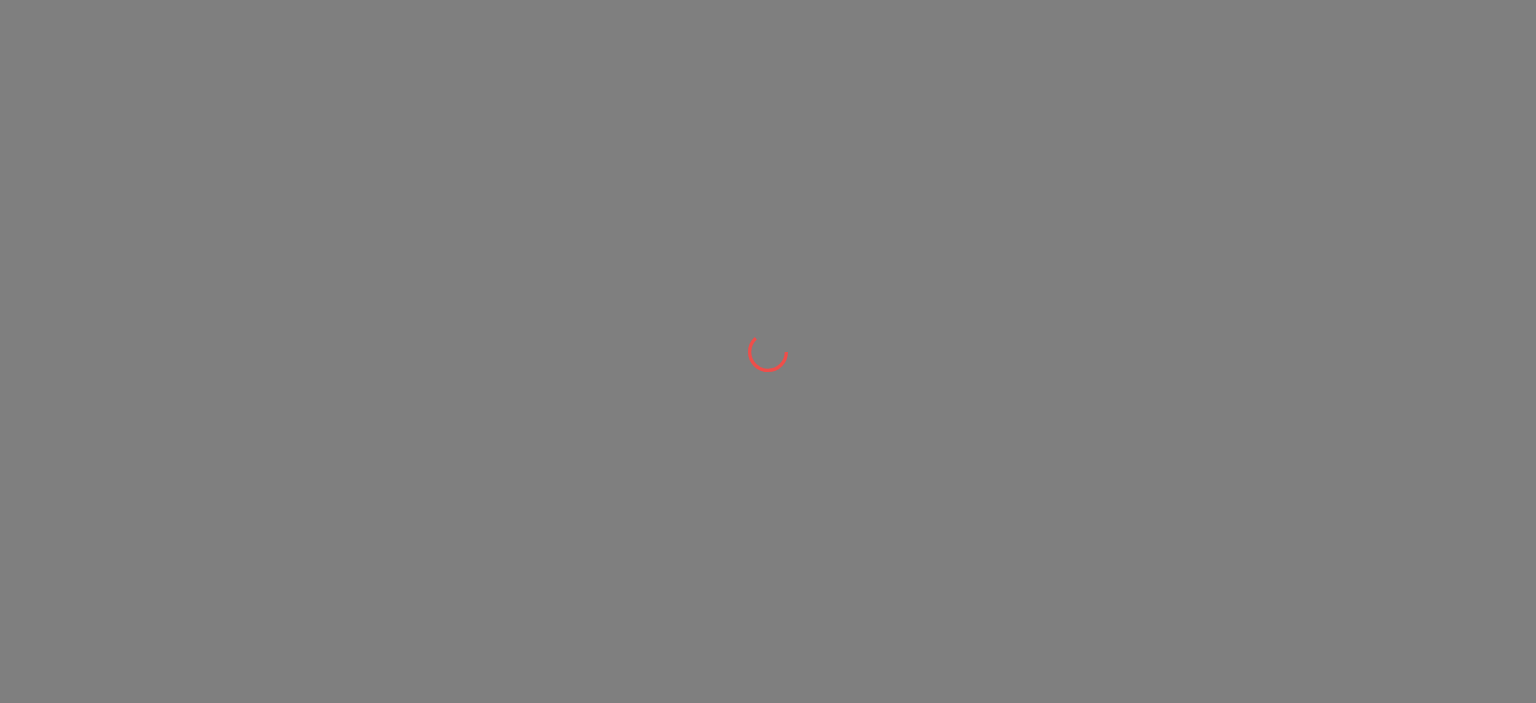 scroll, scrollTop: 0, scrollLeft: 0, axis: both 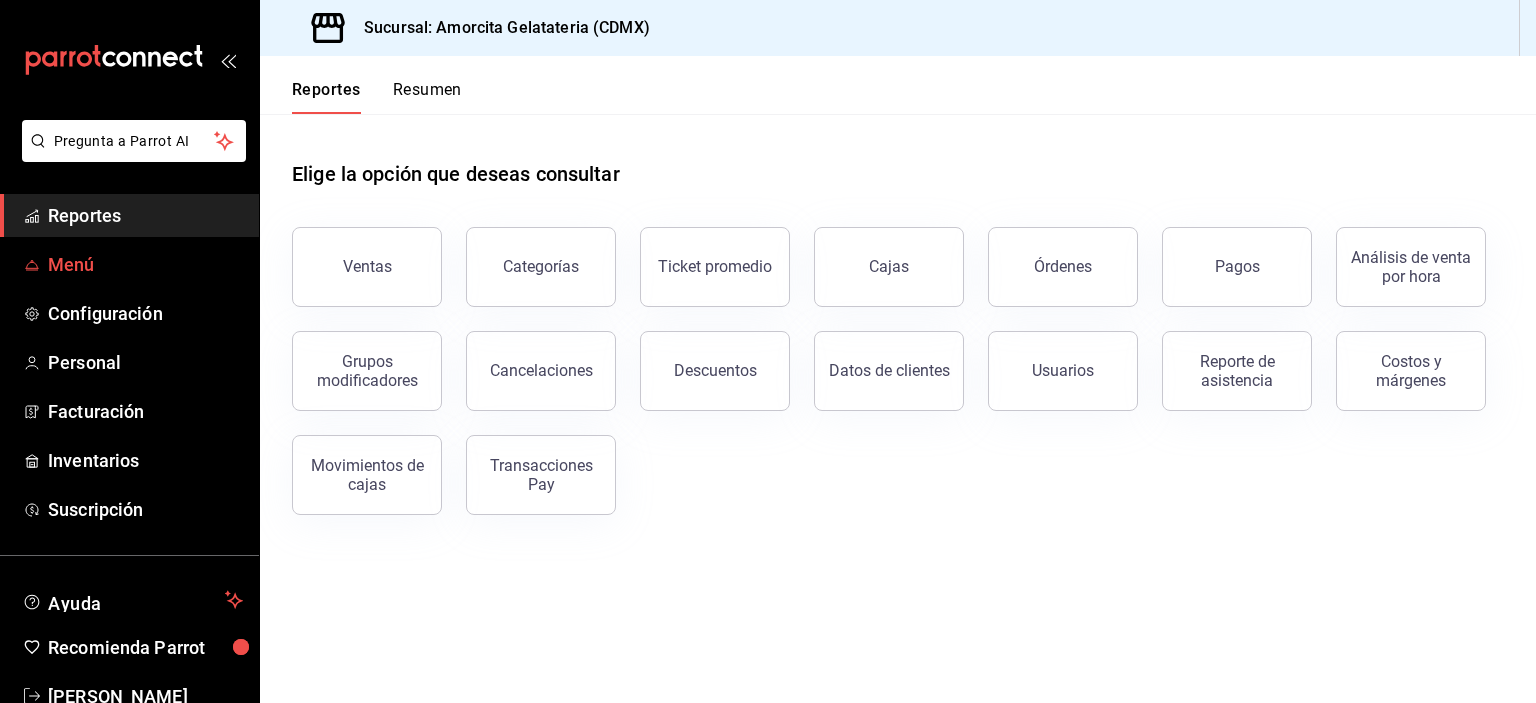 click on "Menú" at bounding box center (145, 264) 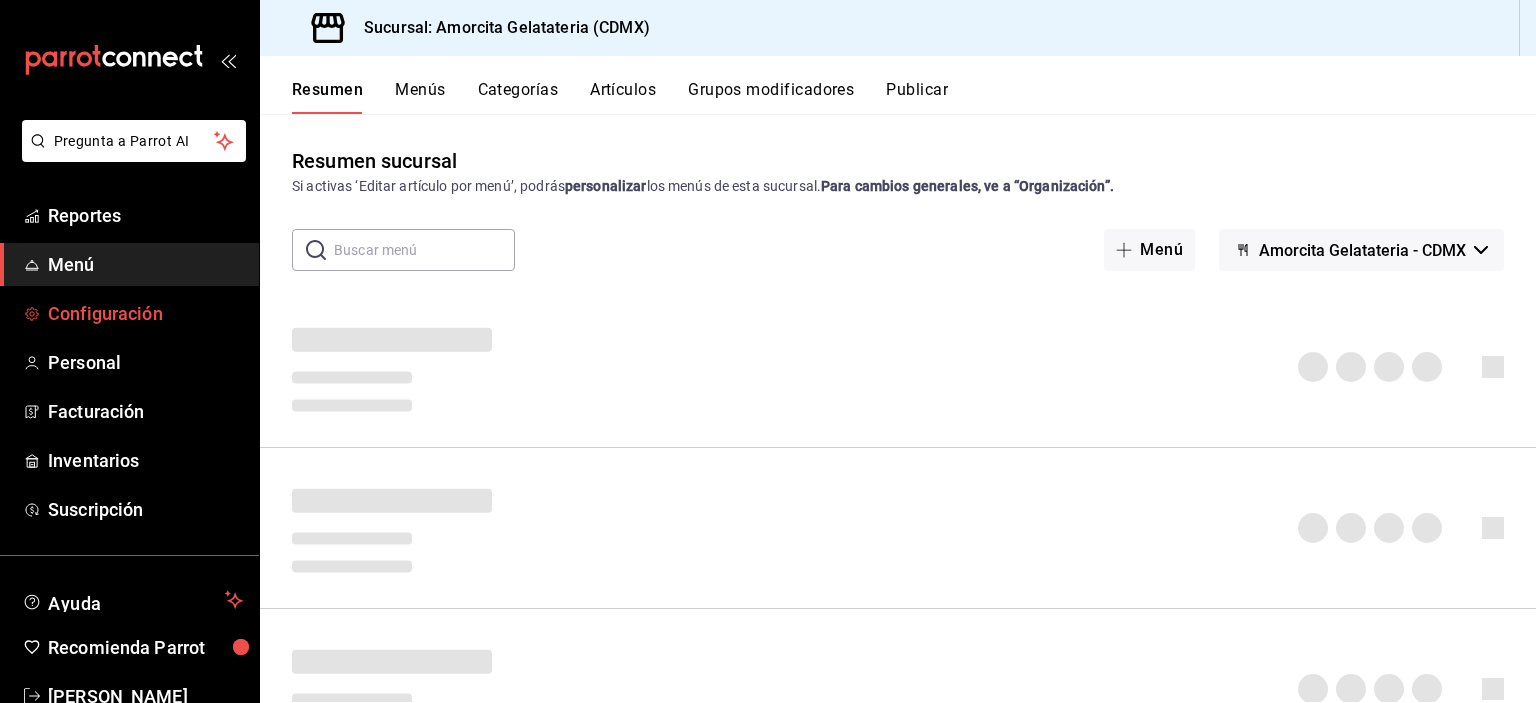 click on "Configuración" at bounding box center [145, 313] 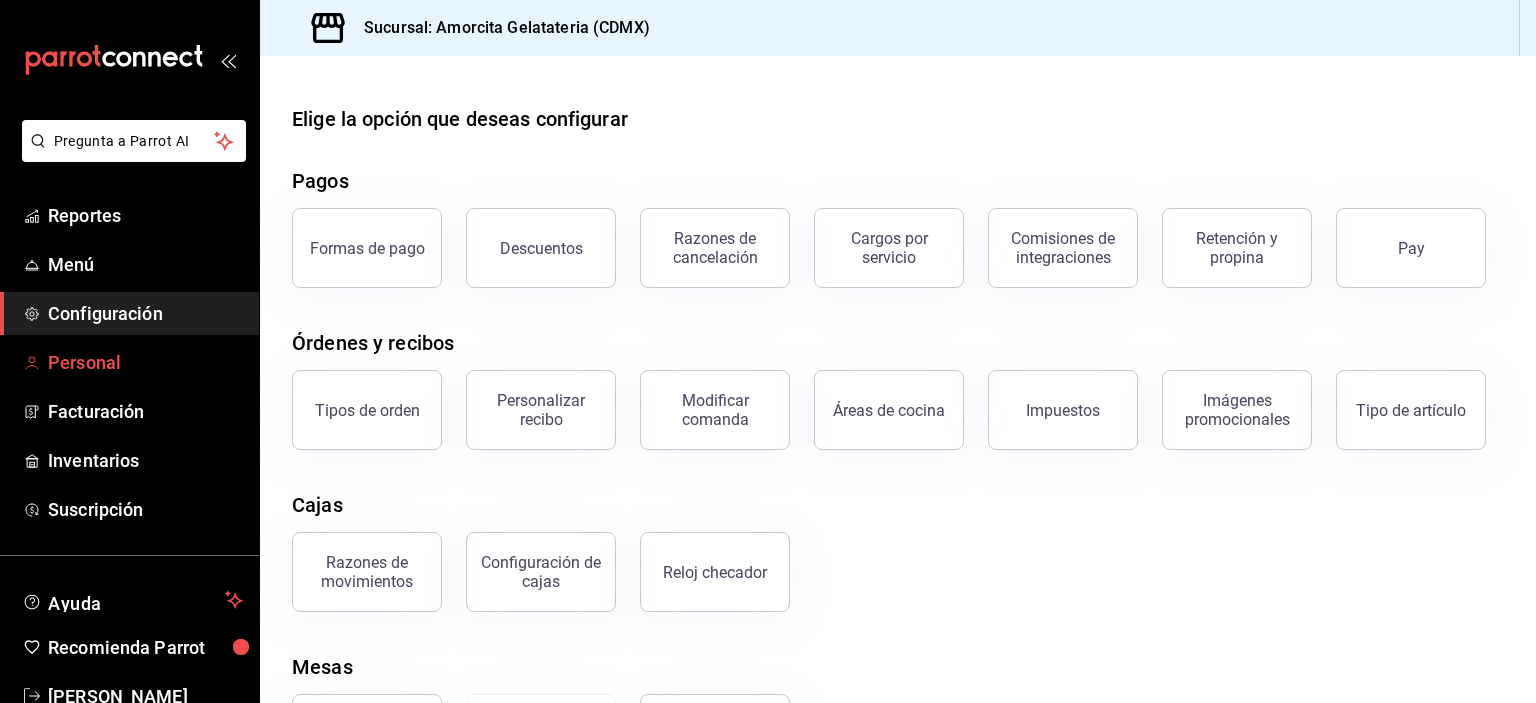 click on "Personal" at bounding box center (145, 362) 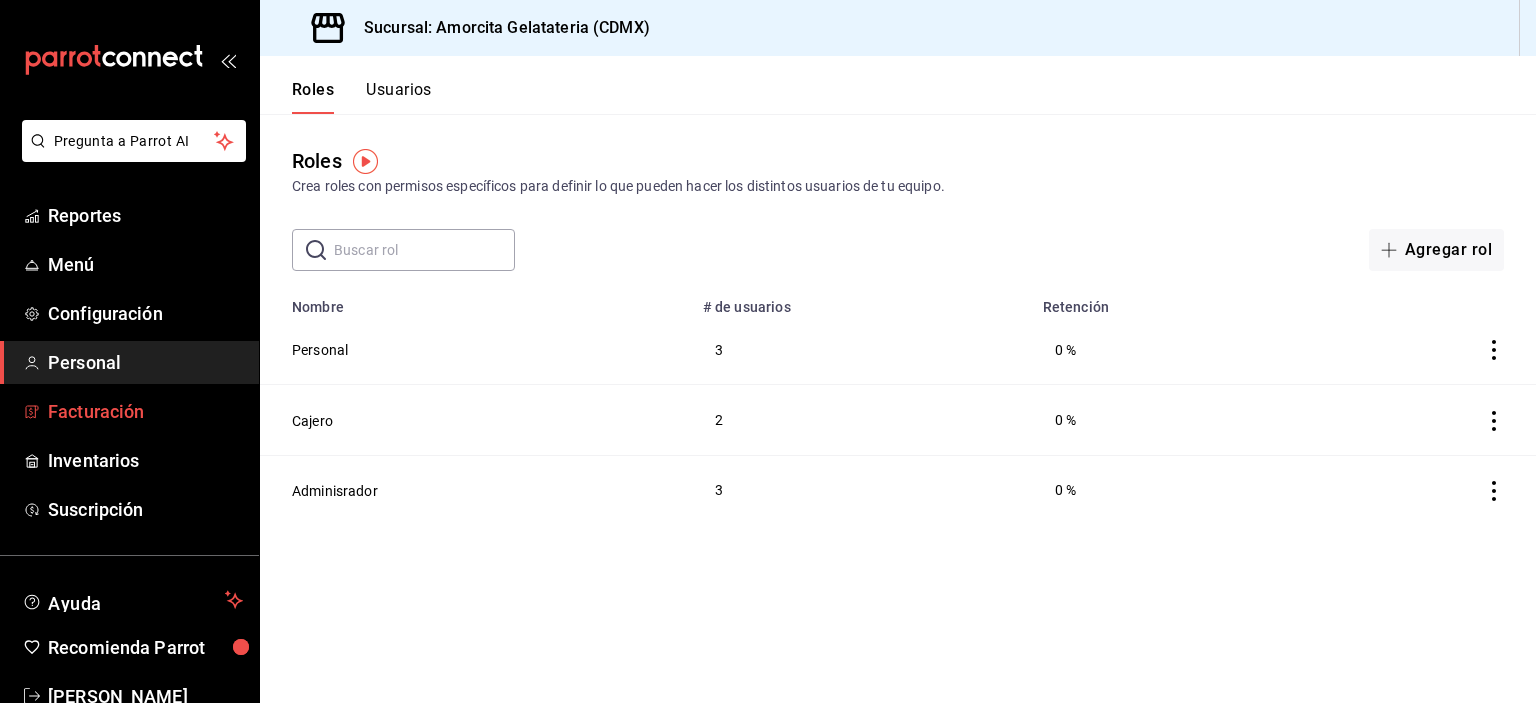 click on "Facturación" at bounding box center [145, 411] 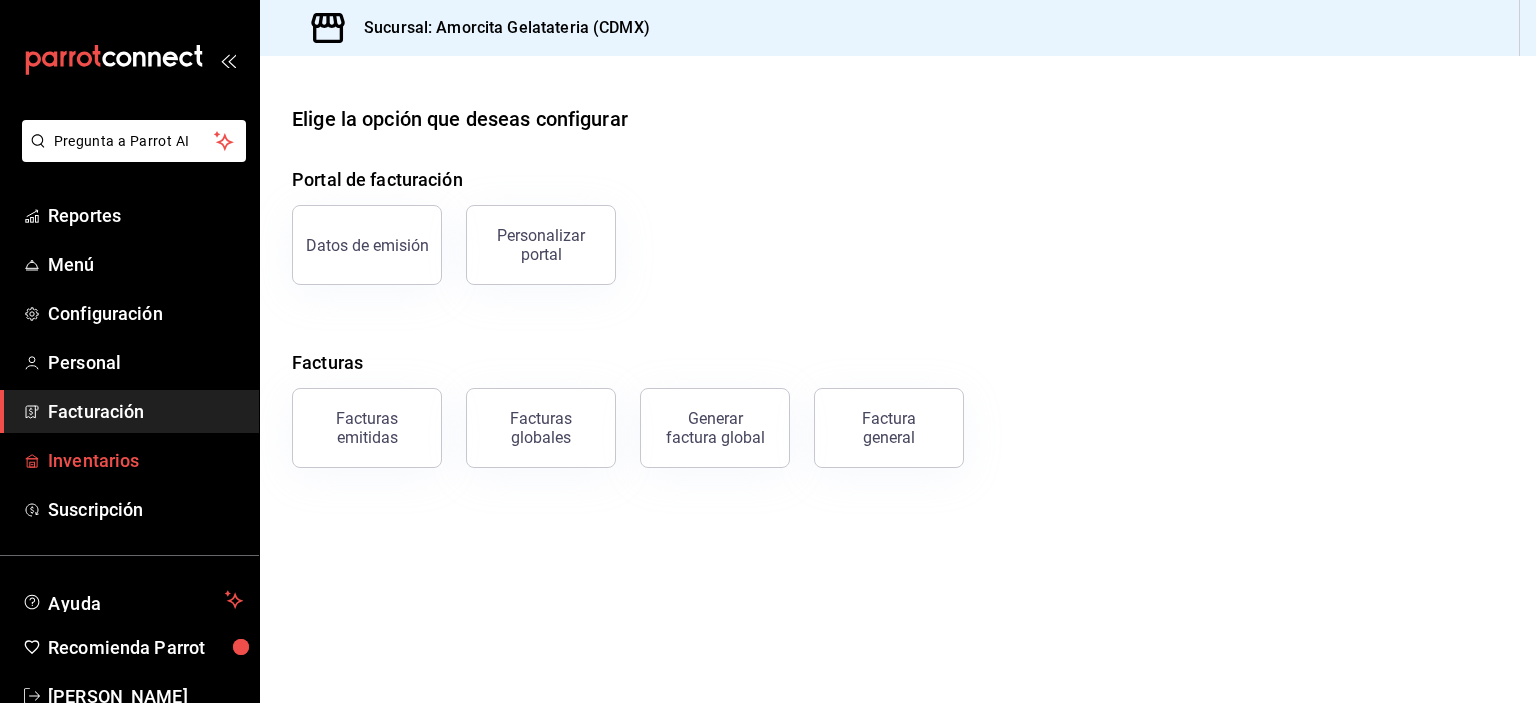 click on "Inventarios" at bounding box center [145, 460] 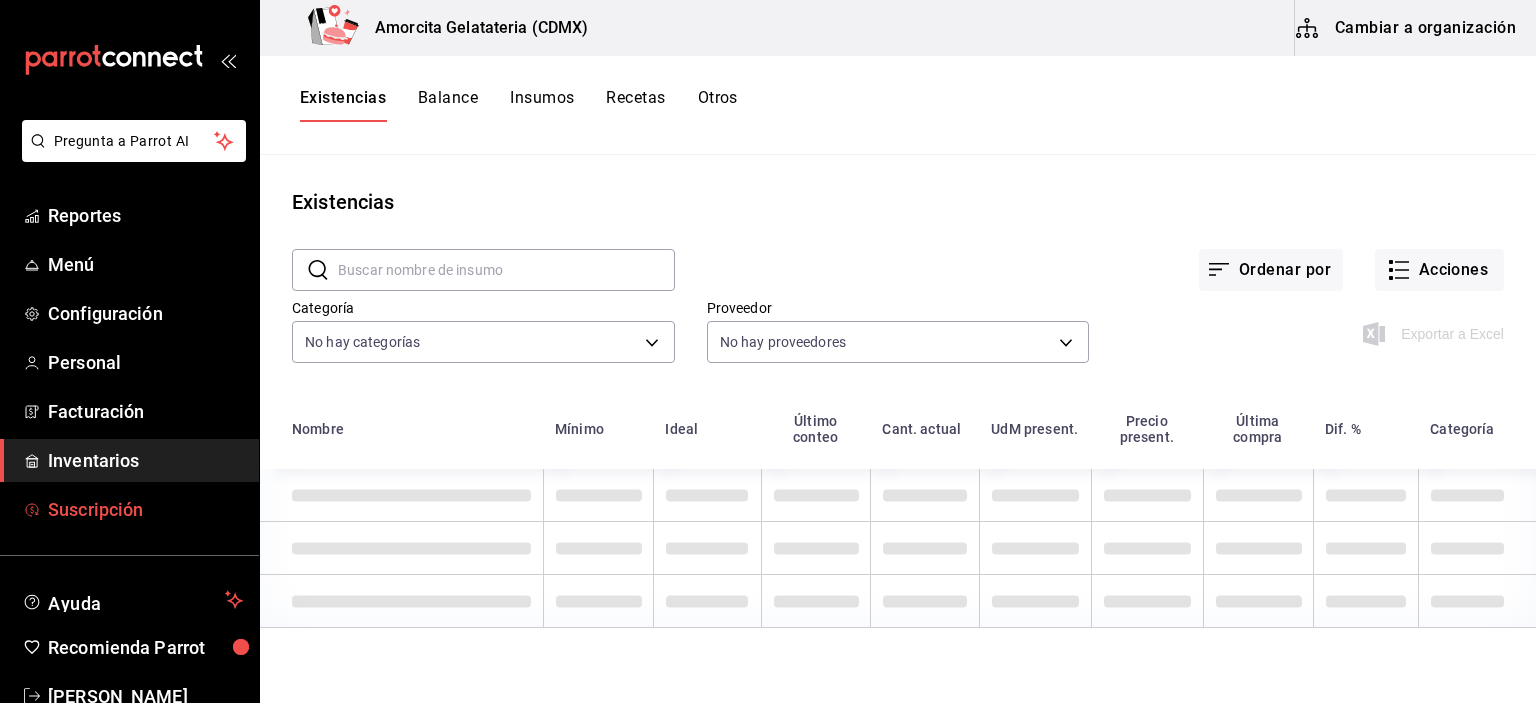 click on "Suscripción" at bounding box center (145, 509) 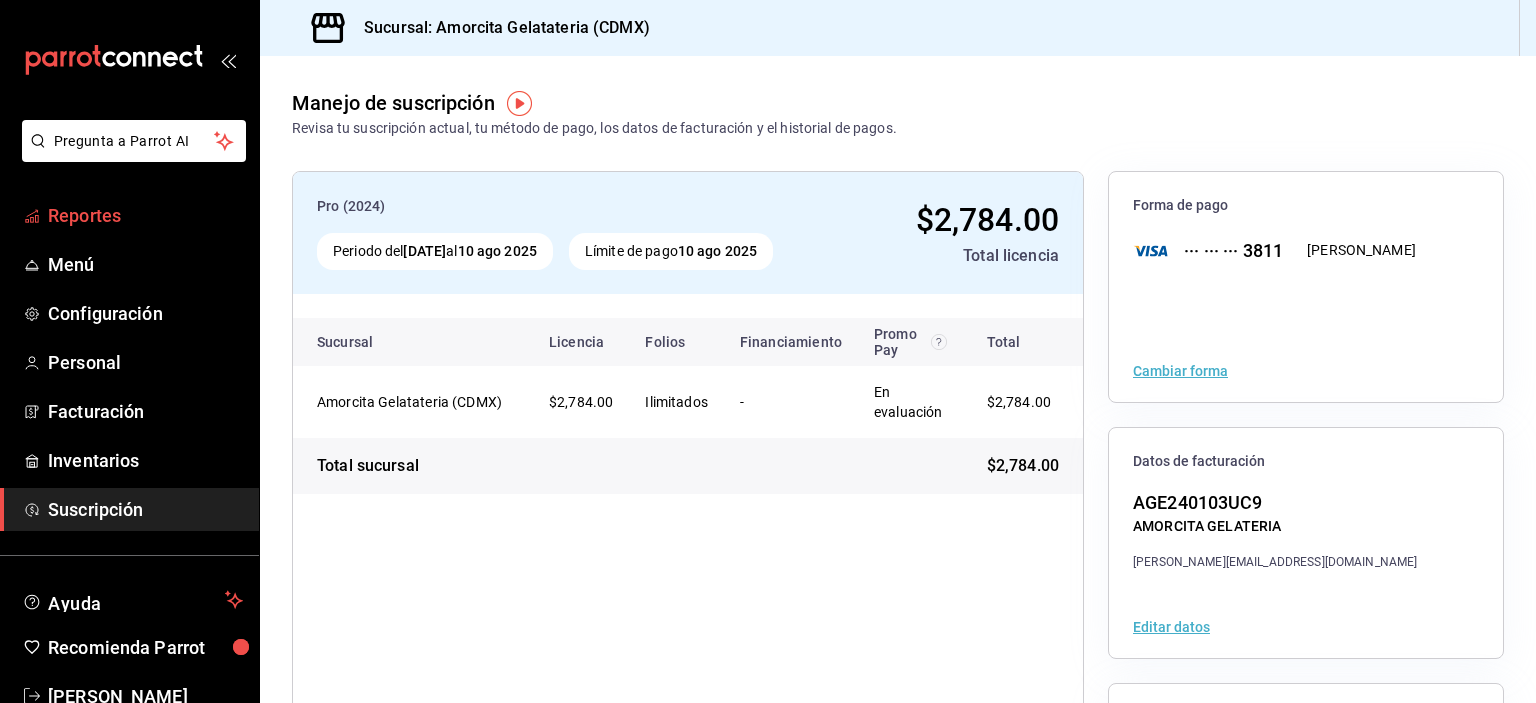 click on "Reportes" at bounding box center [145, 215] 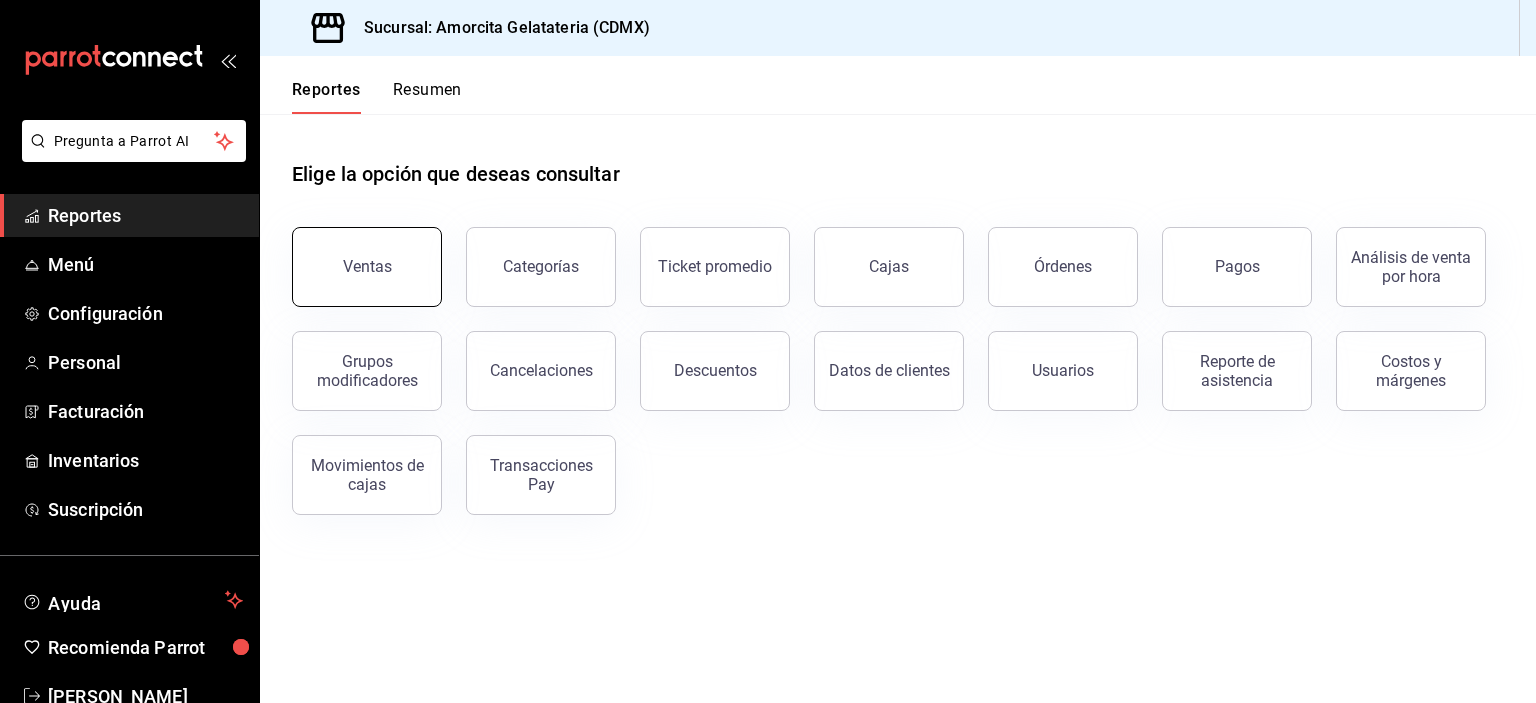 click on "Ventas" at bounding box center [367, 267] 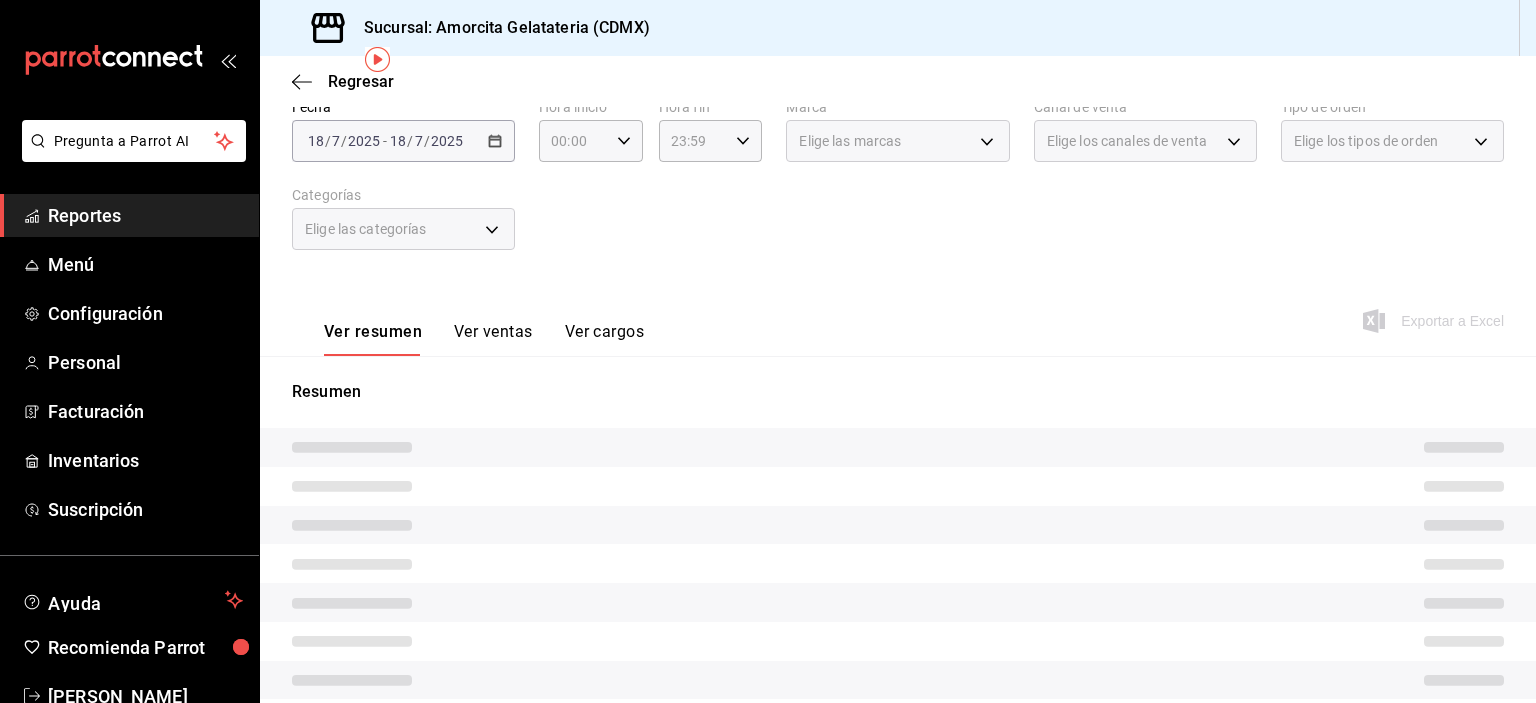 scroll, scrollTop: 0, scrollLeft: 0, axis: both 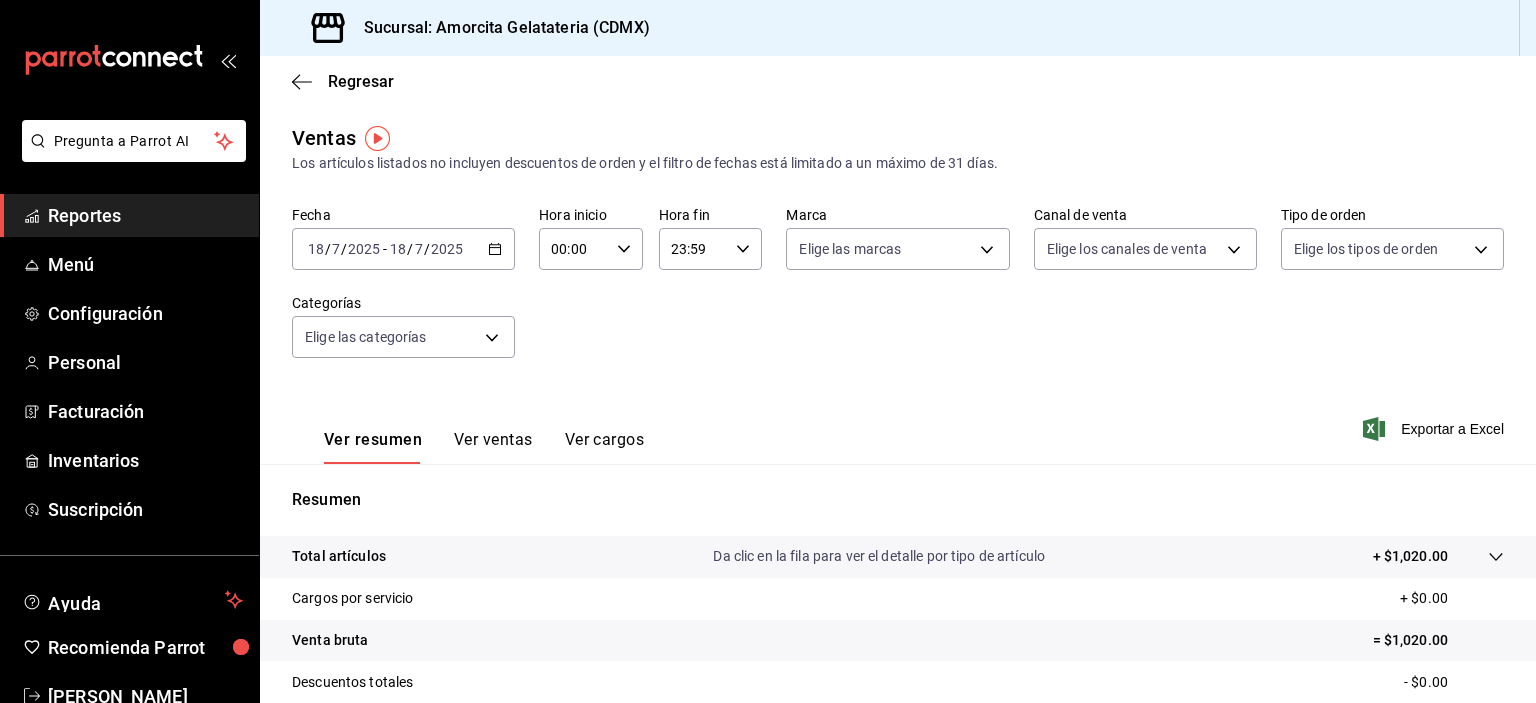 click on "[DATE] [DATE] - [DATE] [DATE]" at bounding box center (403, 249) 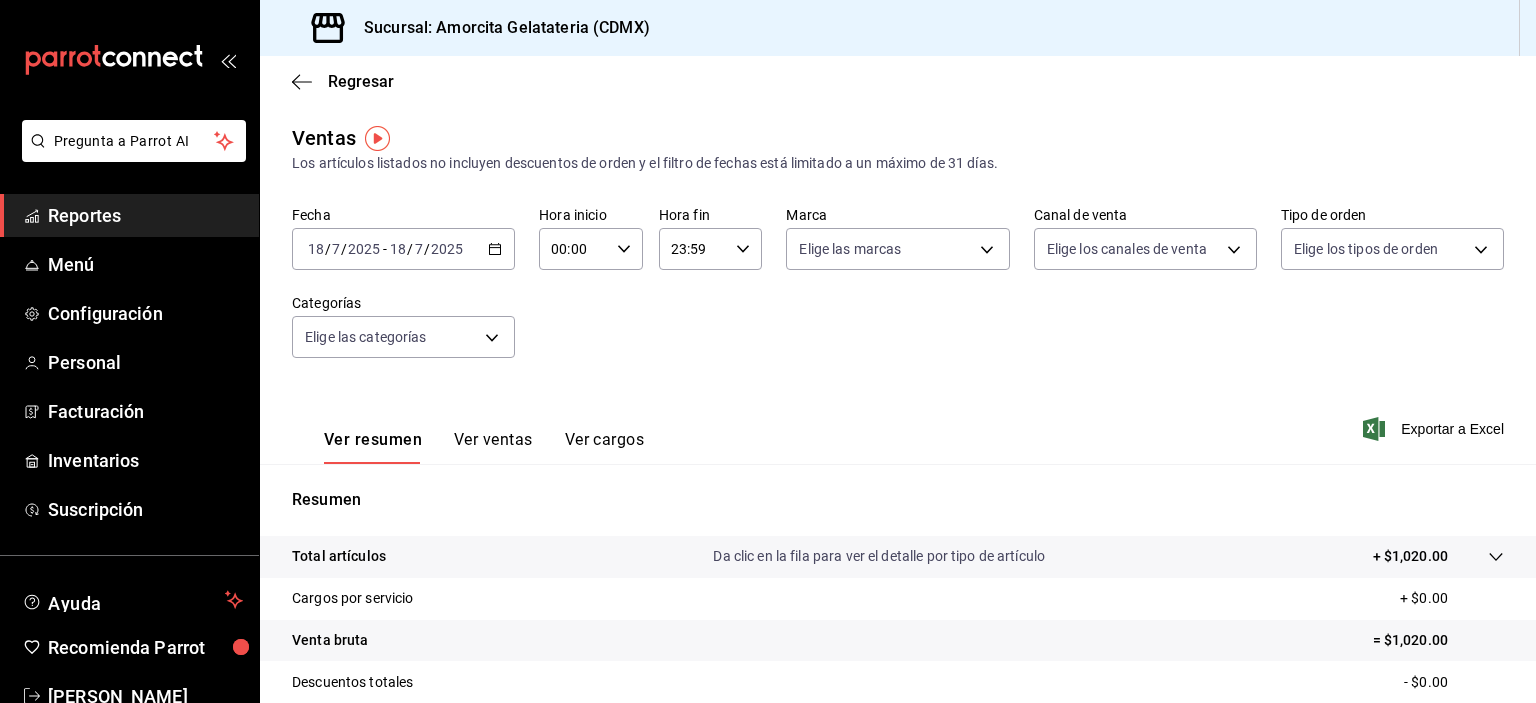 click on "Fecha [DATE] [DATE] - [DATE] [DATE] Hora inicio 00:00 Hora inicio Hora fin 23:59 Hora fin Marca Elige las marcas Canal de venta Elige los canales de venta Tipo de orden Elige los tipos de orden Categorías Elige las categorías" at bounding box center (898, 294) 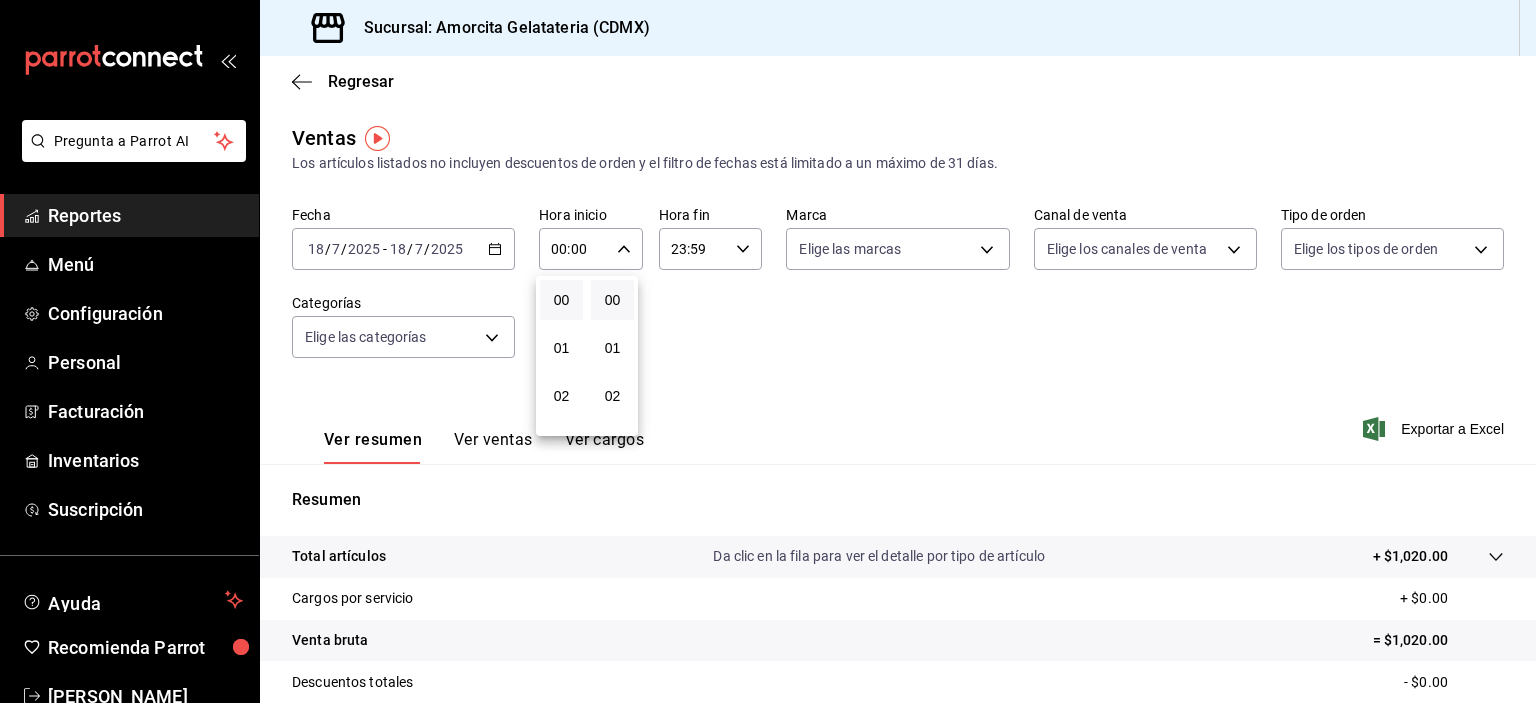 click at bounding box center [768, 351] 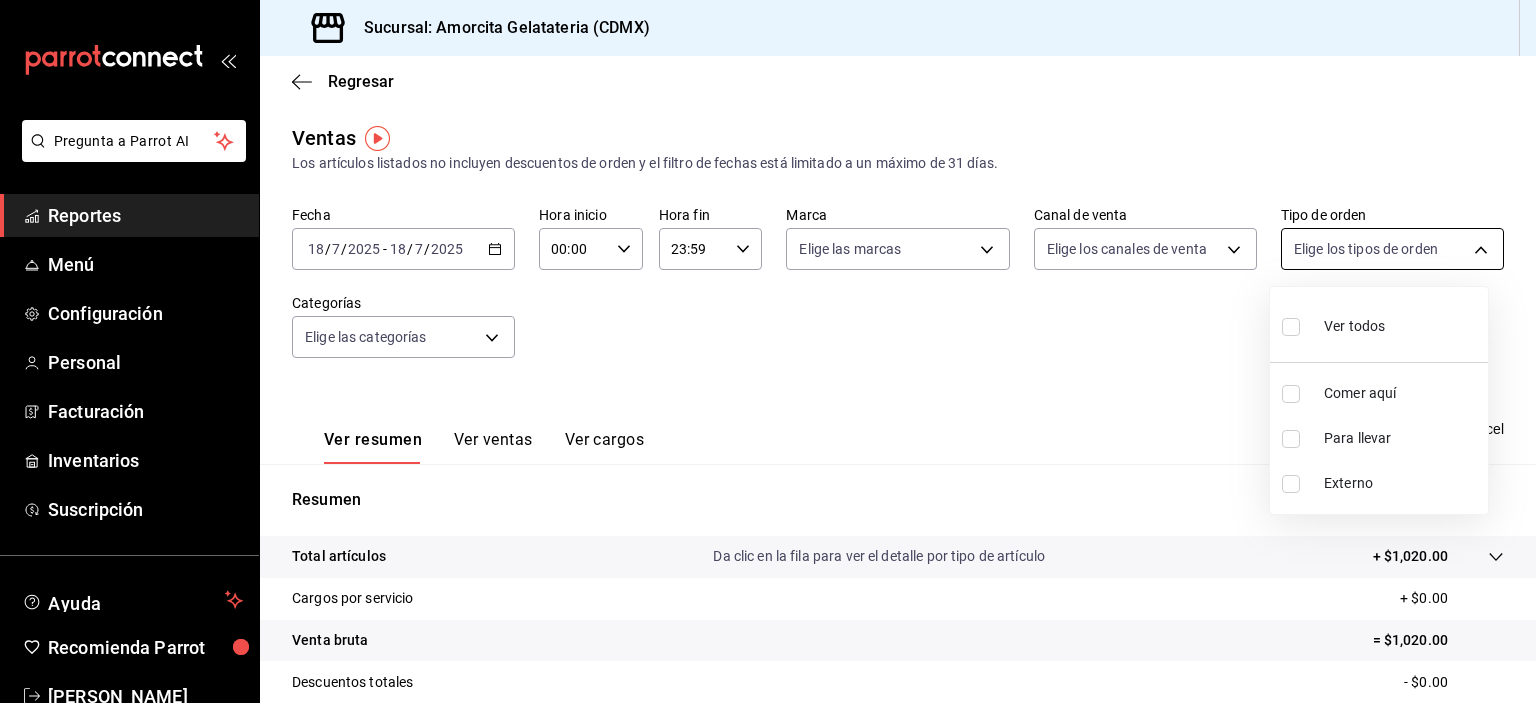 click on "Pregunta a Parrot AI Reportes   Menú   Configuración   Personal   Facturación   Inventarios   Suscripción   Ayuda Recomienda Parrot   [PERSON_NAME]   Sugerir nueva función   Sucursal: Amorcita Gelatateria (CDMX) Regresar Ventas Los artículos listados no incluyen descuentos de orden y el filtro de fechas está limitado a un máximo de 31 días. Fecha [DATE] [DATE] - [DATE] [DATE] Hora inicio 00:00 Hora inicio Hora fin 23:59 Hora fin Marca Elige las marcas Canal de venta Elige los canales de venta Tipo de orden Elige los tipos de orden Categorías Elige las categorías Ver resumen Ver ventas Ver cargos Exportar a Excel Resumen Total artículos Da clic en la fila para ver el detalle por tipo de artículo + $1,020.00 Cargos por servicio + $0.00 Venta bruta = $1,020.00 Descuentos totales - $0.00 Certificados de regalo - $0.00 Venta total = $1,020.00 Impuestos - $140.69 Venta neta = $879.31 GANA 1 MES GRATIS EN TU SUSCRIPCIÓN AQUÍ Ver video tutorial Ir a video Pregunta a Parrot AI" at bounding box center (768, 351) 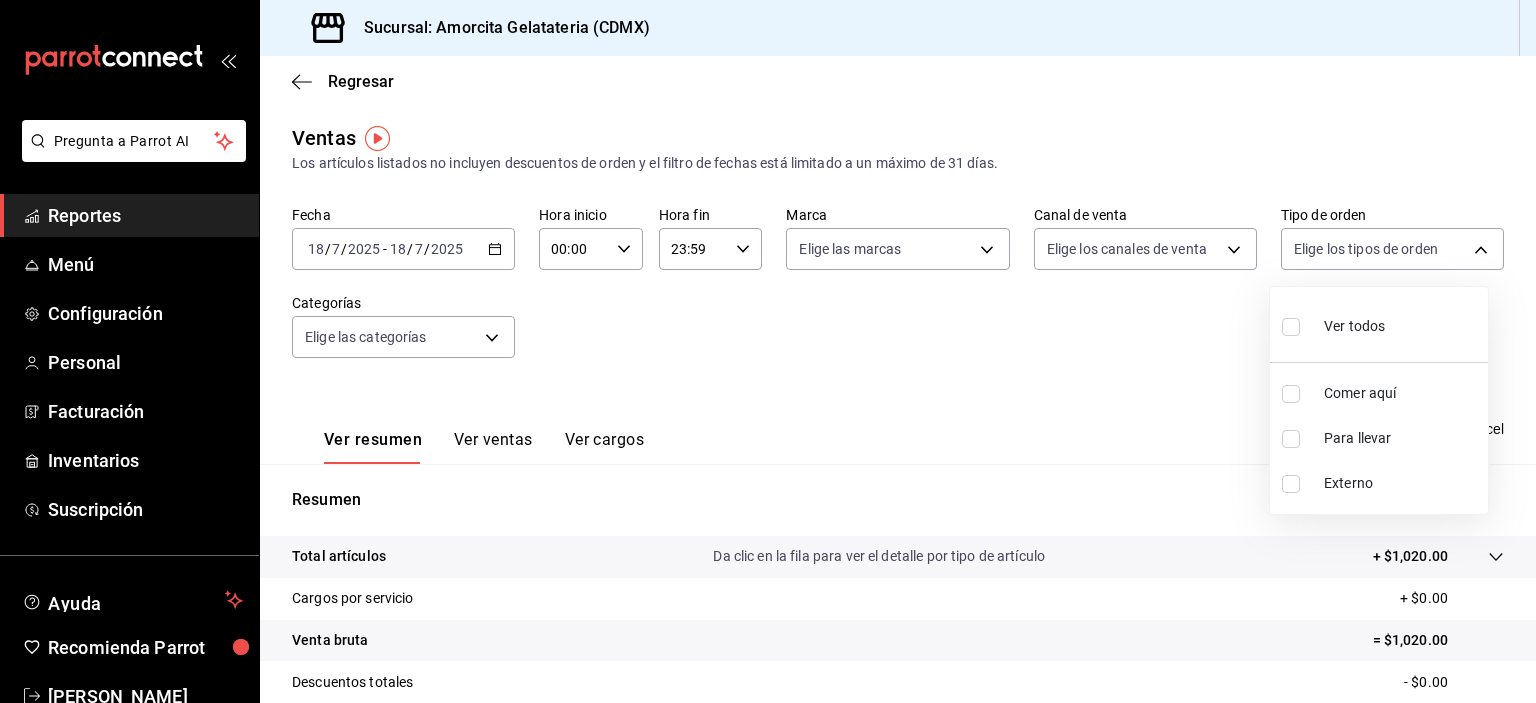 click at bounding box center (768, 351) 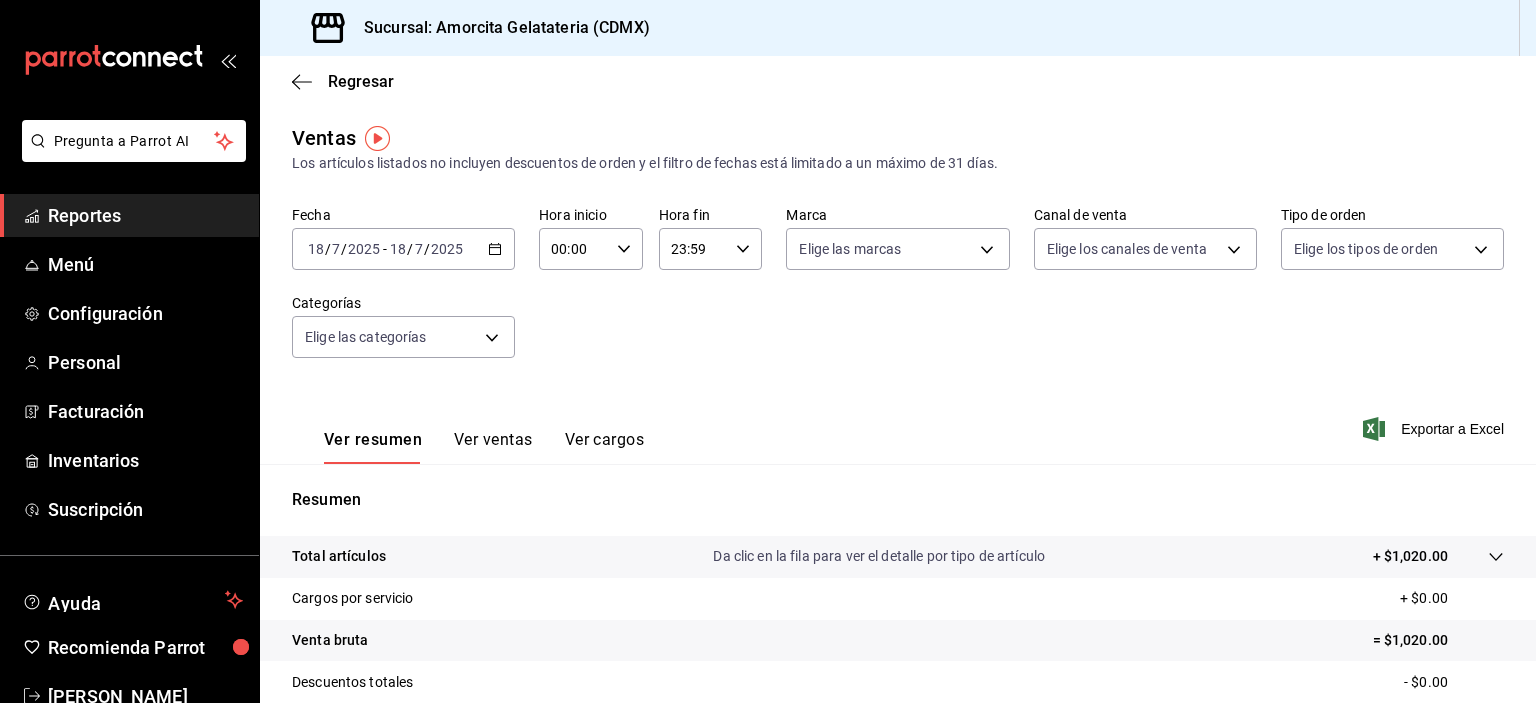 click on "Pregunta a Parrot AI Reportes   Menú   Configuración   Personal   Facturación   Inventarios   Suscripción   Ayuda Recomienda Parrot   [PERSON_NAME]   Sugerir nueva función   Sucursal: Amorcita Gelatateria (CDMX) Regresar Ventas Los artículos listados no incluyen descuentos de orden y el filtro de fechas está limitado a un máximo de 31 días. Fecha [DATE] [DATE] - [DATE] [DATE] Hora inicio 00:00 Hora inicio Hora fin 23:59 Hora fin Marca Elige las marcas Canal de venta Elige los canales de venta Tipo de orden Elige los tipos de orden Categorías Elige las categorías Ver resumen Ver ventas Ver cargos Exportar a Excel Resumen Total artículos Da clic en la fila para ver el detalle por tipo de artículo + $1,020.00 Cargos por servicio + $0.00 Venta bruta = $1,020.00 Descuentos totales - $0.00 Certificados de regalo - $0.00 Venta total = $1,020.00 Impuestos - $140.69 Venta neta = $879.31 GANA 1 MES GRATIS EN TU SUSCRIPCIÓN AQUÍ Ver video tutorial Ir a video Pregunta a Parrot AI" at bounding box center (768, 351) 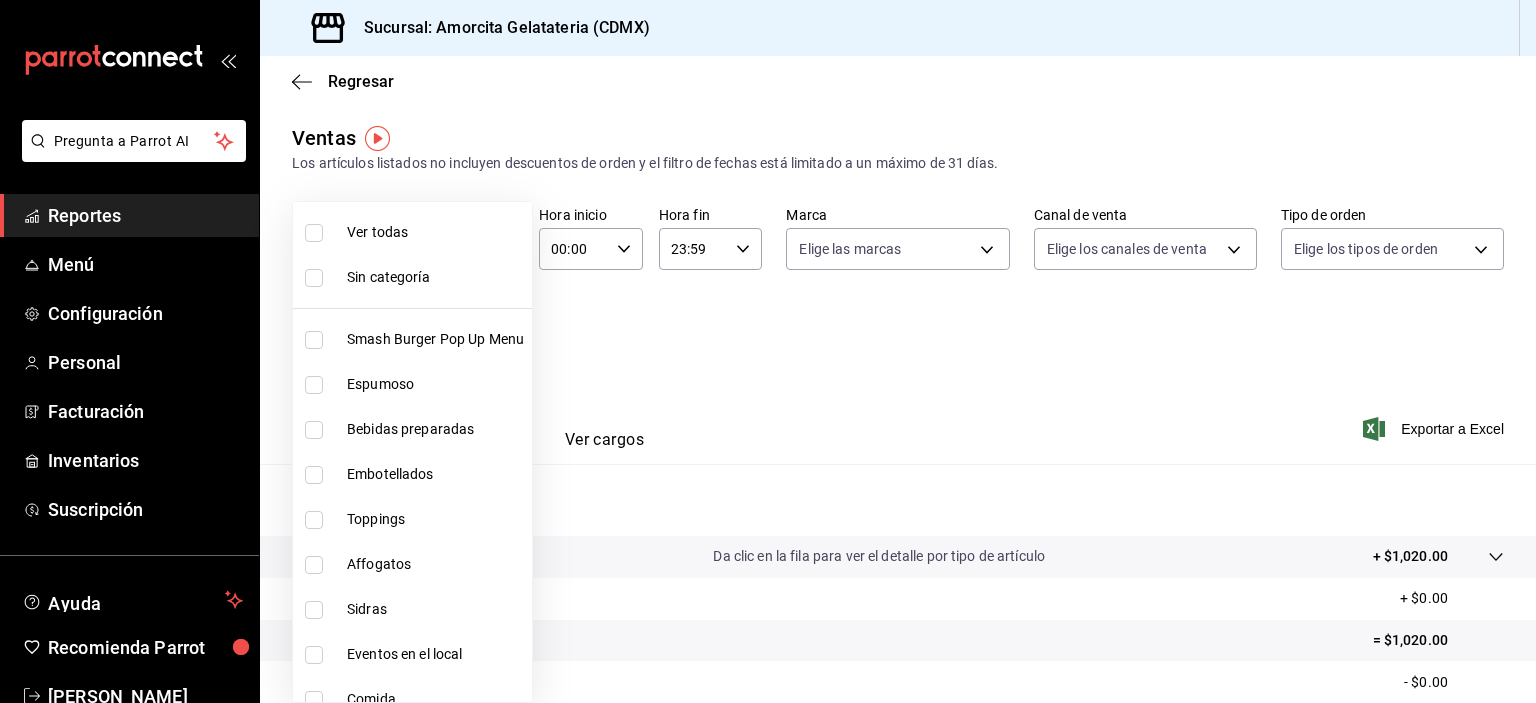 click at bounding box center (768, 351) 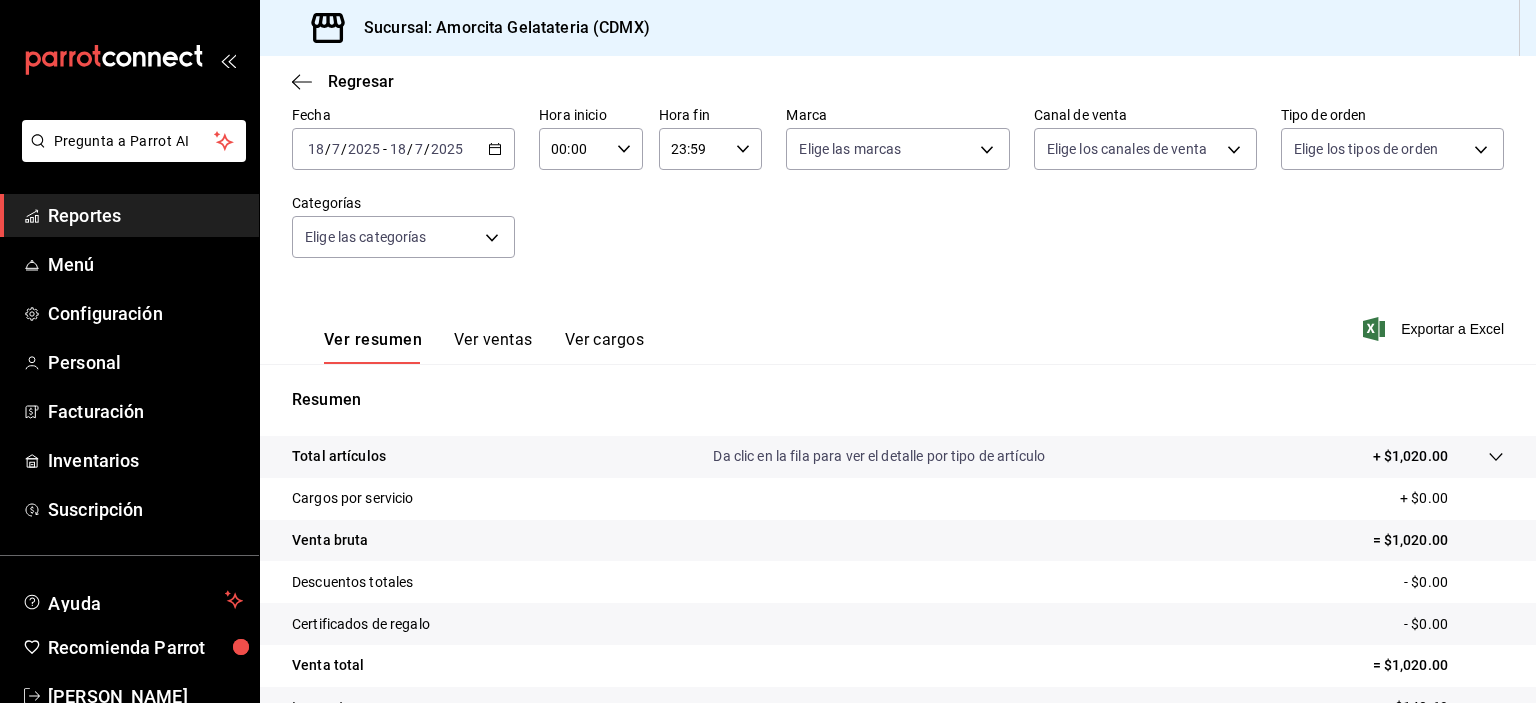 click on "Ver ventas" at bounding box center (493, 347) 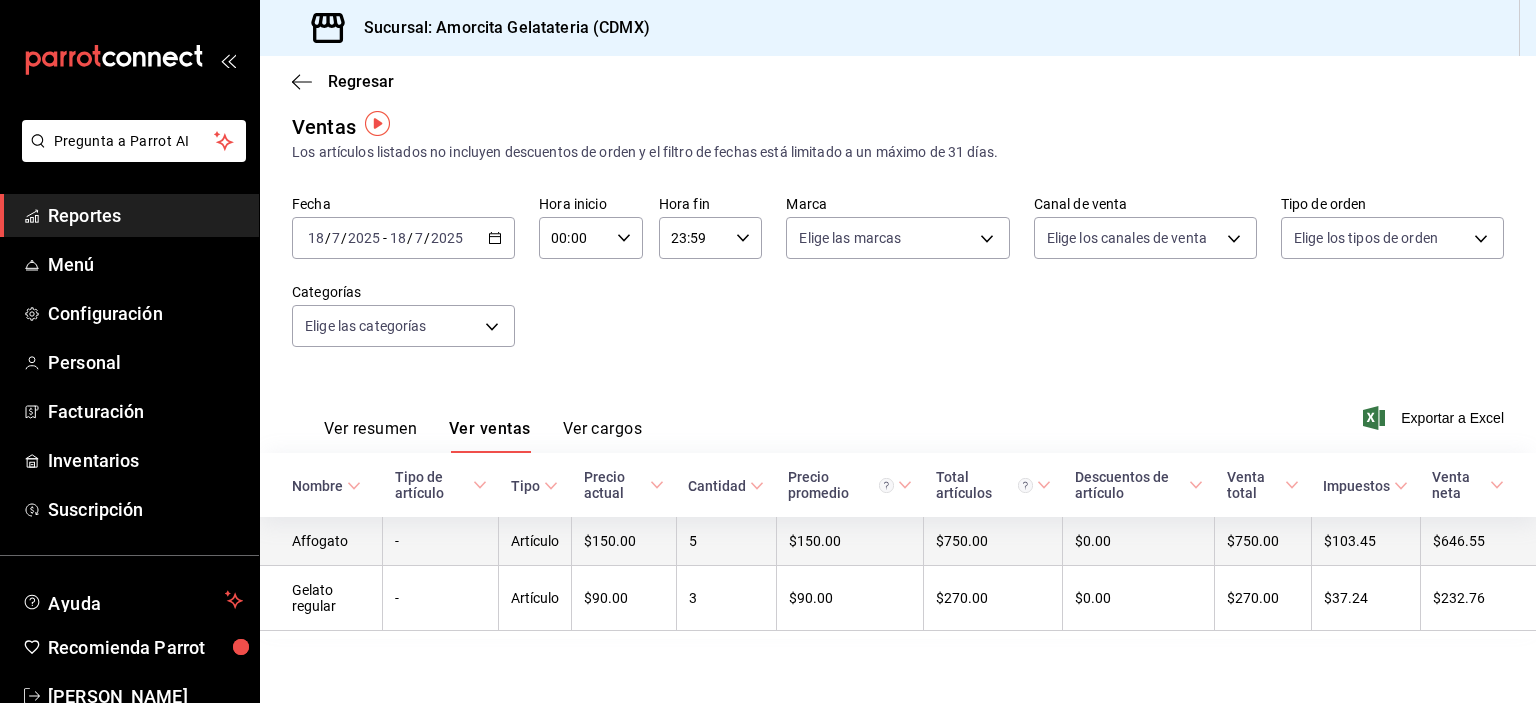 scroll, scrollTop: 14, scrollLeft: 0, axis: vertical 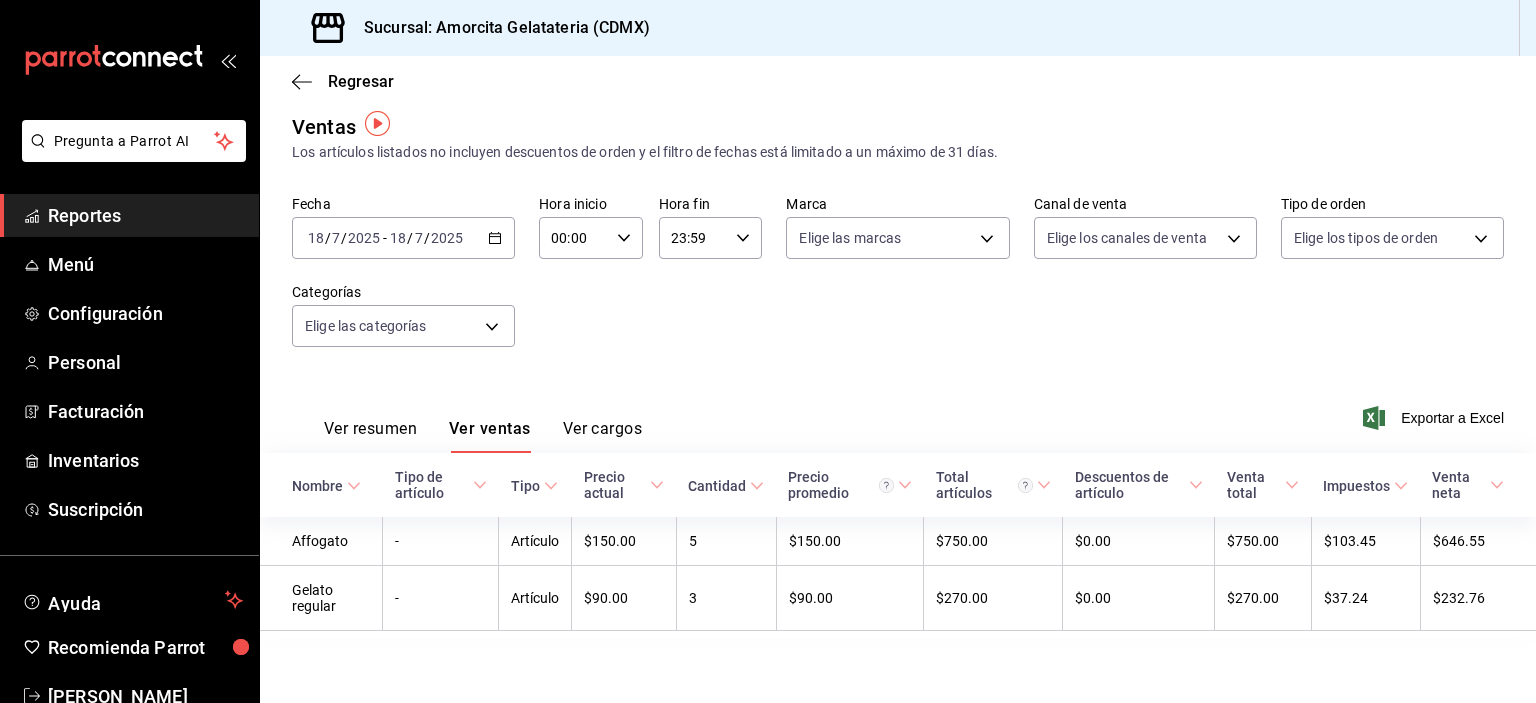 click on "[DATE] [DATE] - [DATE] [DATE]" at bounding box center (403, 238) 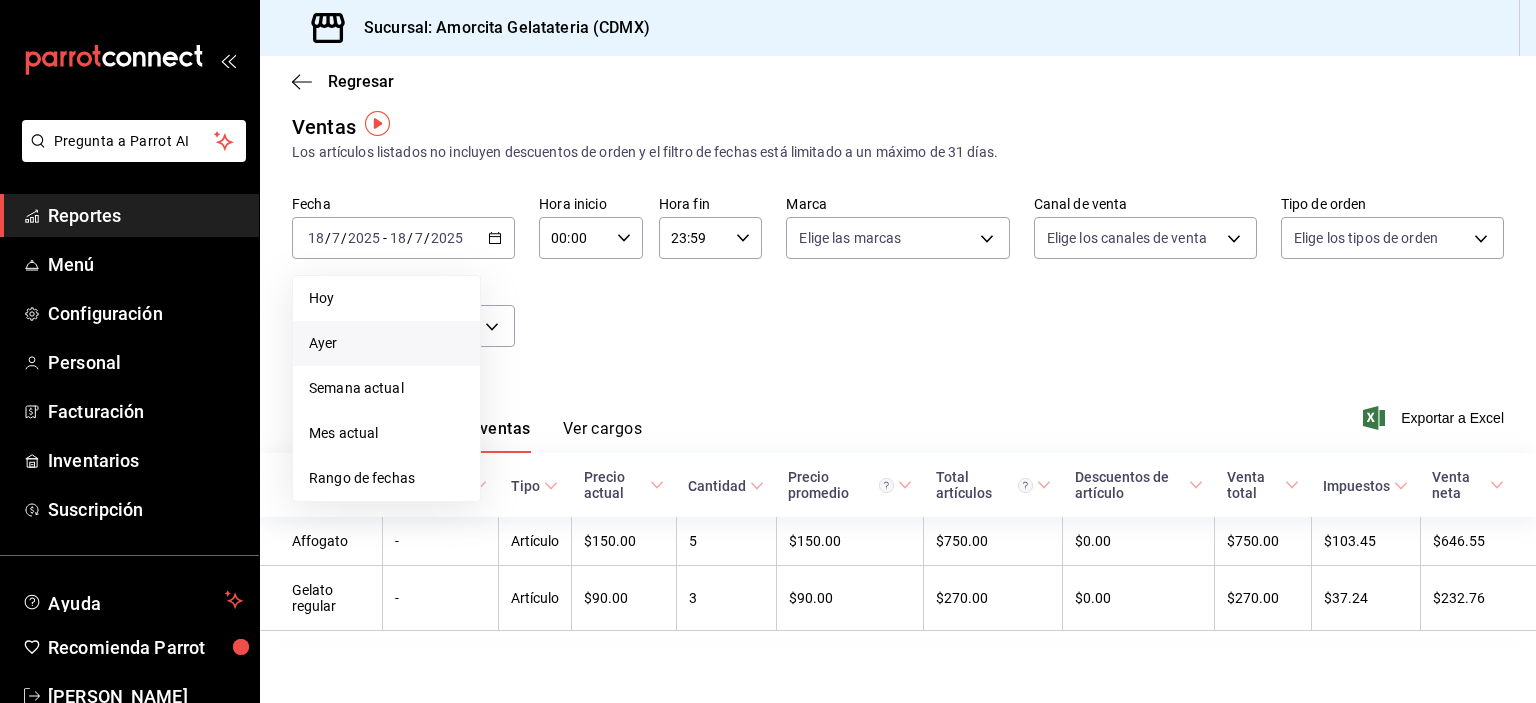 click on "Ayer" at bounding box center (386, 343) 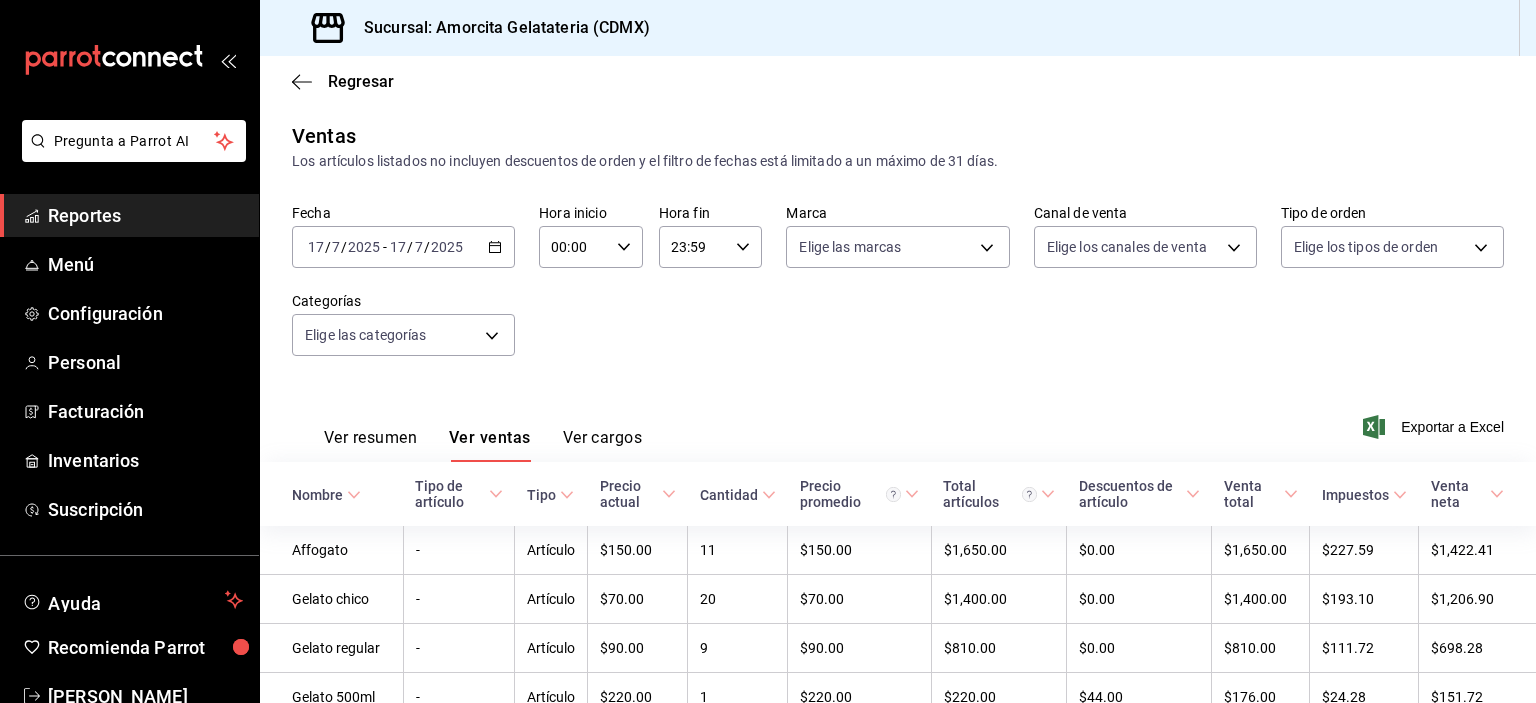 scroll, scrollTop: 0, scrollLeft: 0, axis: both 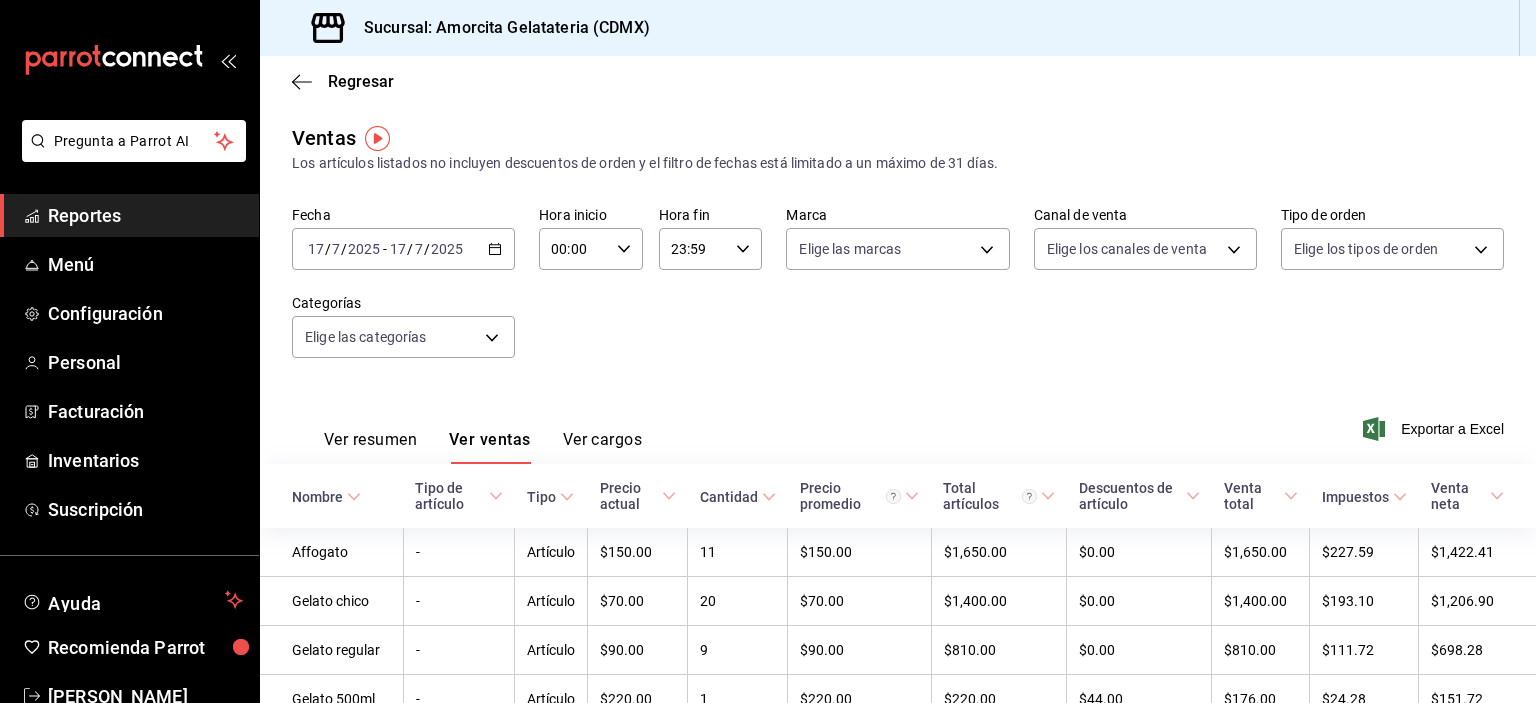 click on "[DATE] [DATE] - [DATE] [DATE]" at bounding box center (403, 249) 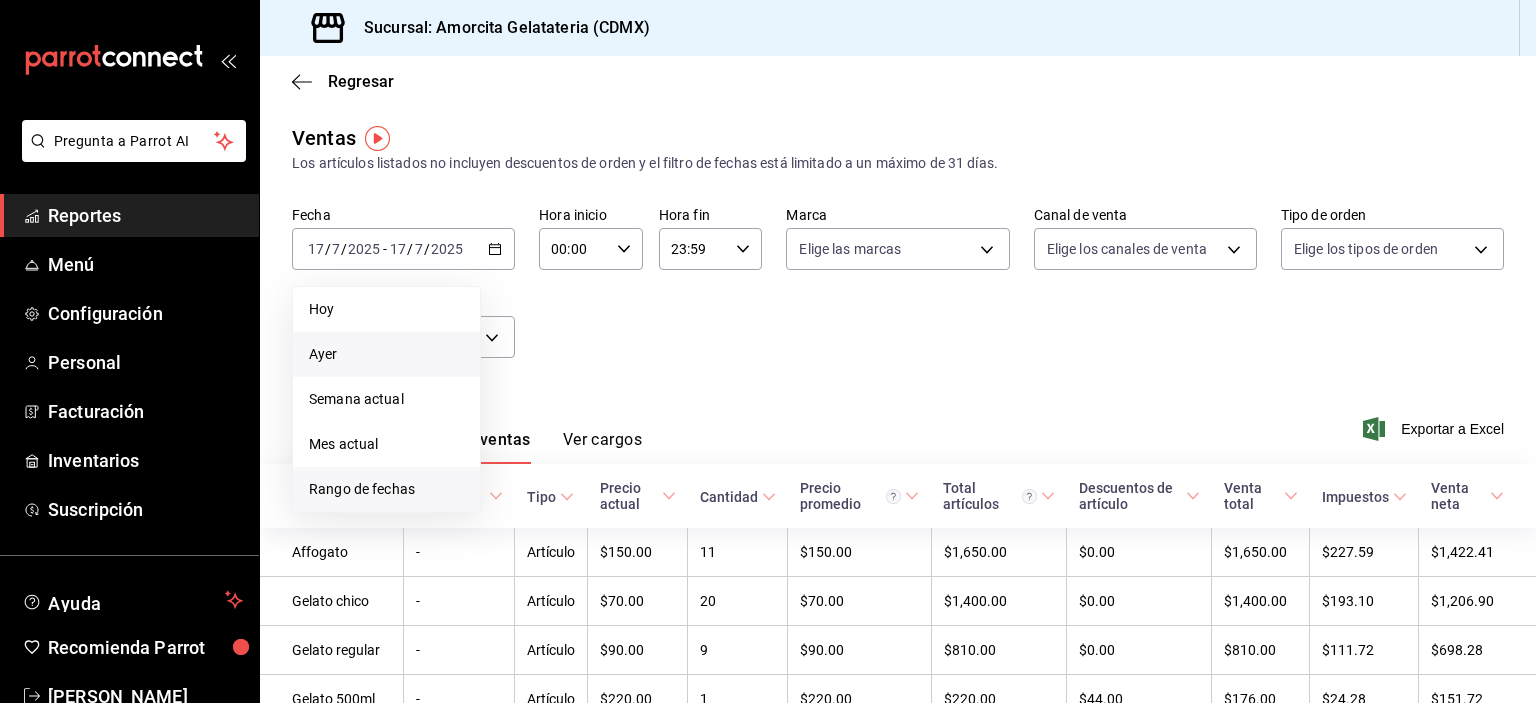 click on "Rango de fechas" at bounding box center [386, 489] 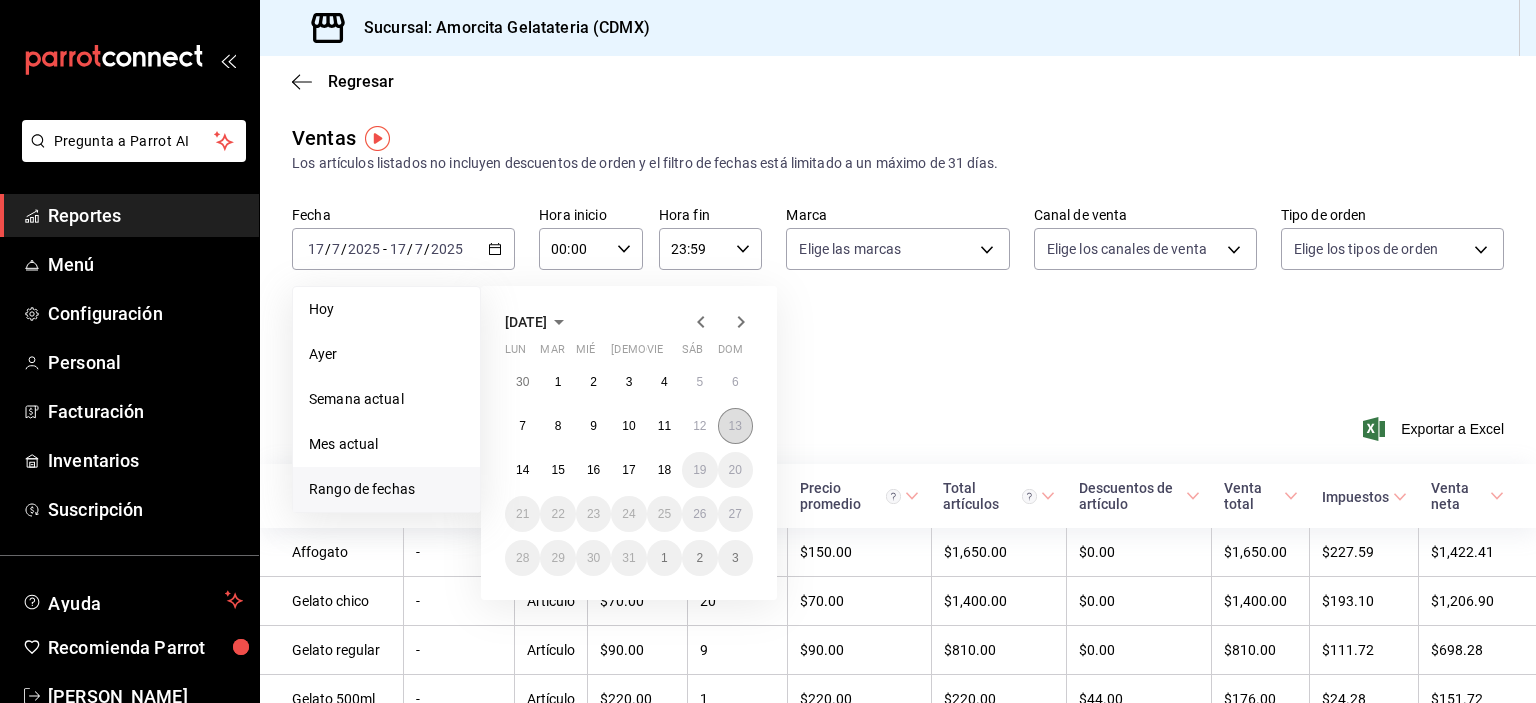 click on "13" at bounding box center [735, 426] 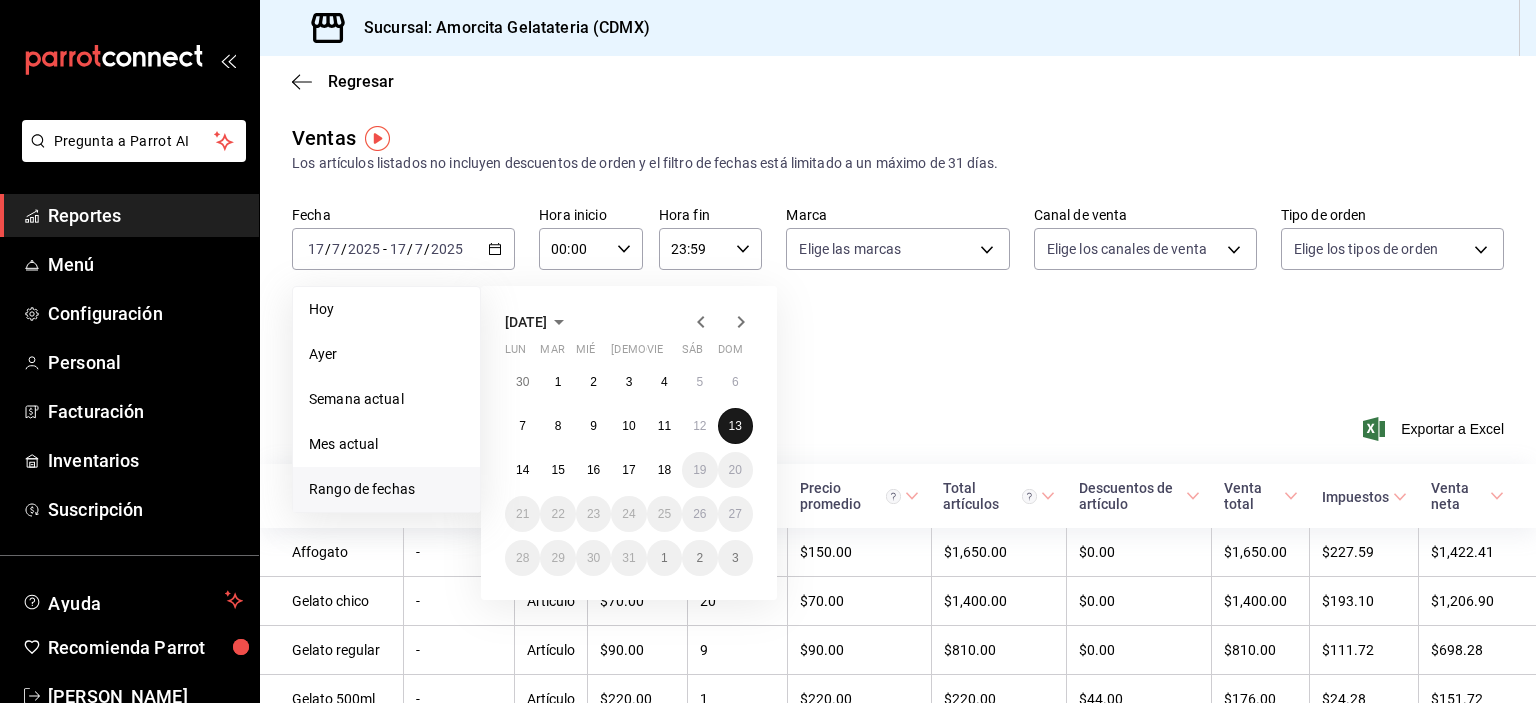 click on "13" at bounding box center [735, 426] 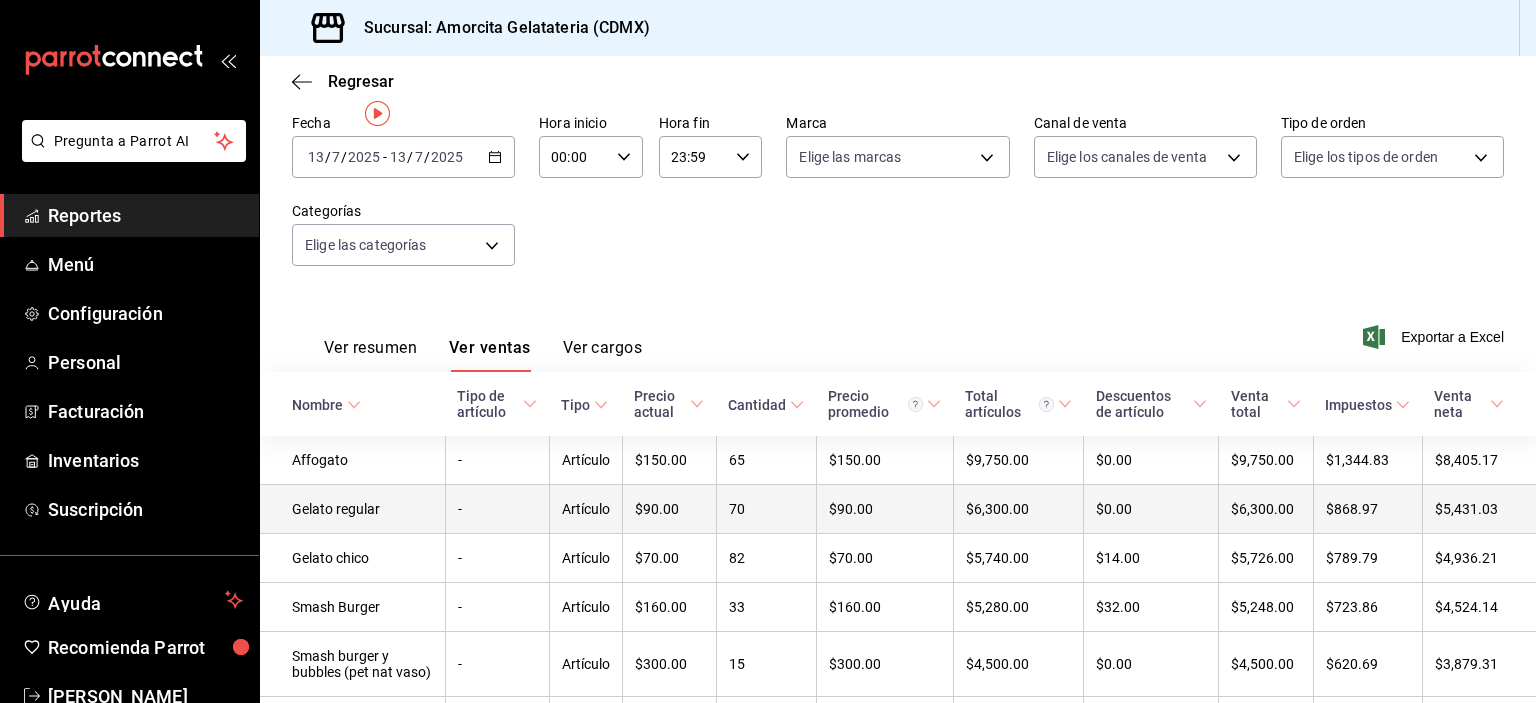scroll, scrollTop: 200, scrollLeft: 0, axis: vertical 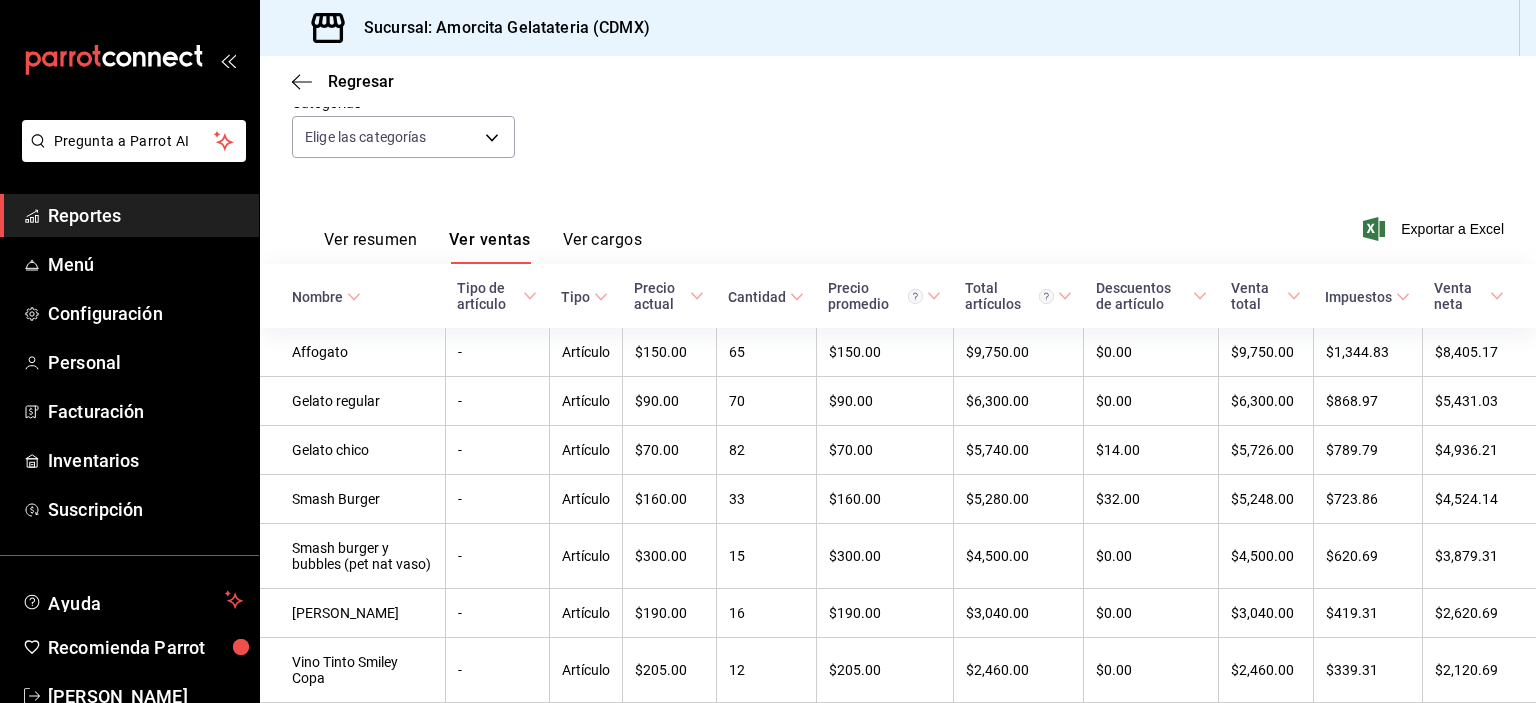 drag, startPoint x: 382, startPoint y: 242, endPoint x: 392, endPoint y: 232, distance: 14.142136 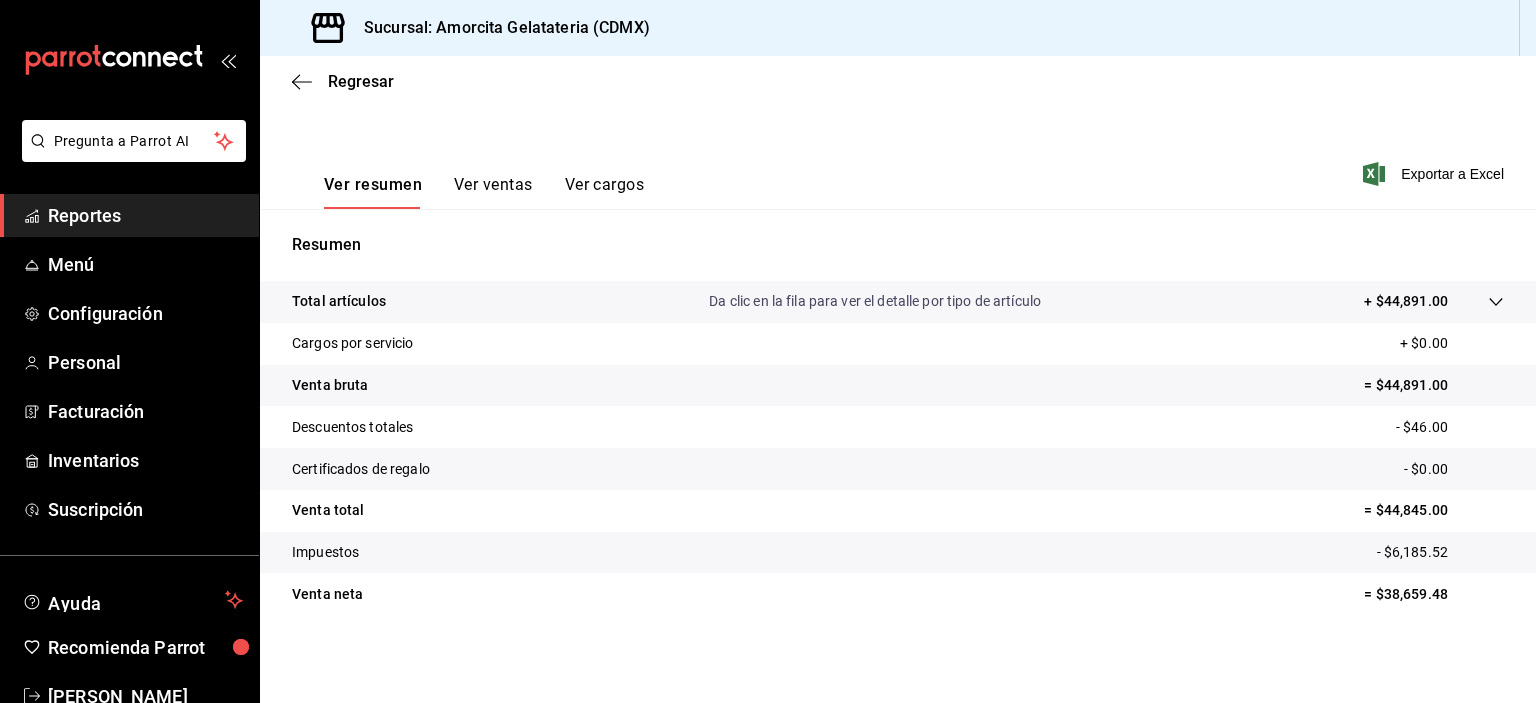 scroll, scrollTop: 0, scrollLeft: 0, axis: both 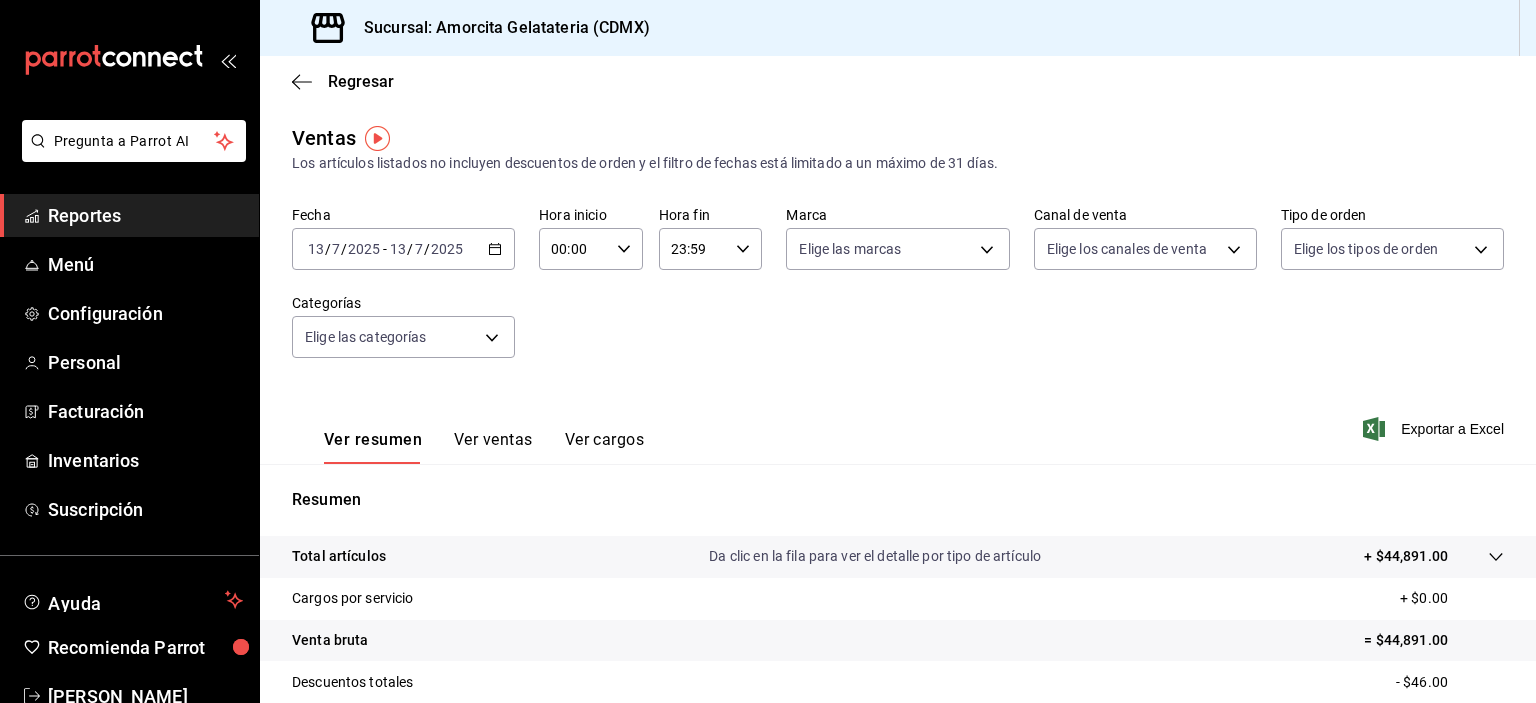 click on "Regresar" at bounding box center [898, 81] 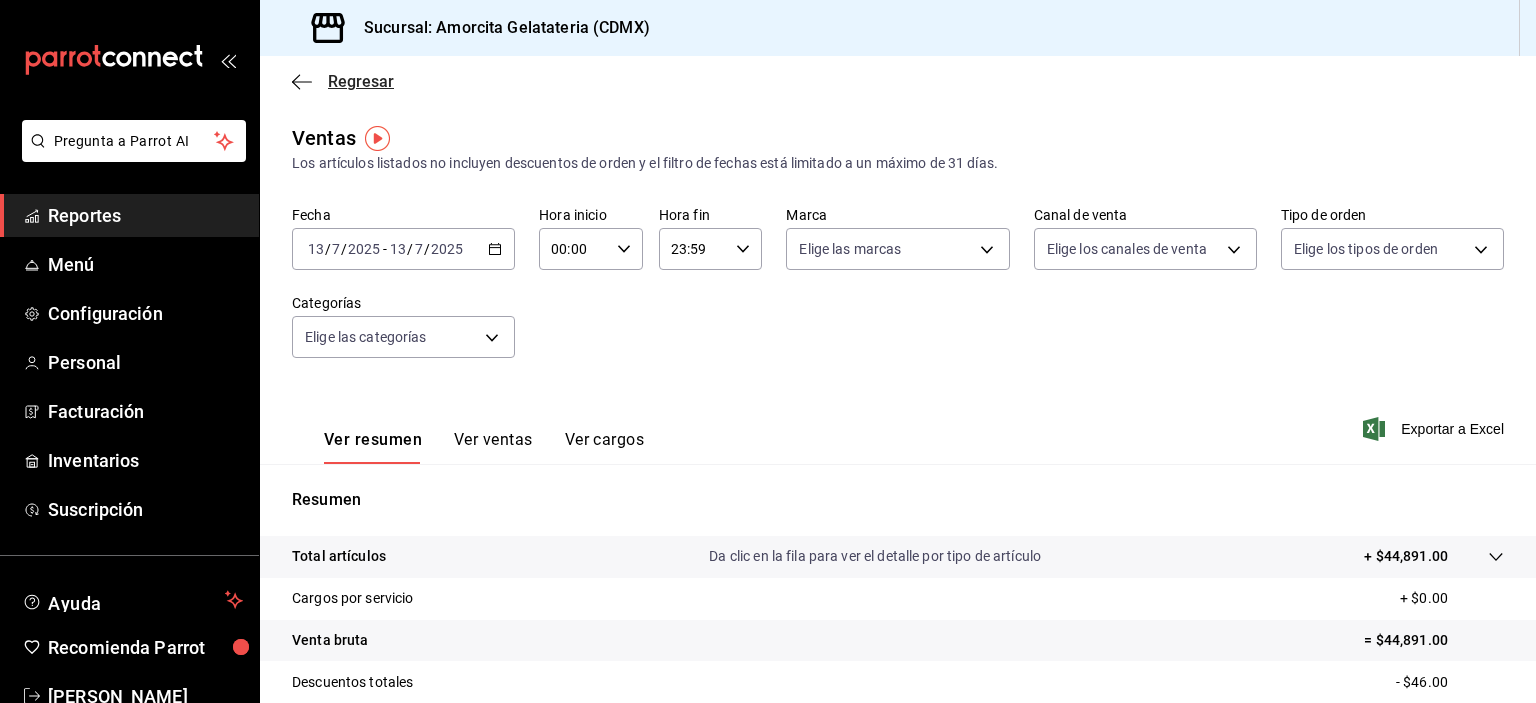 click 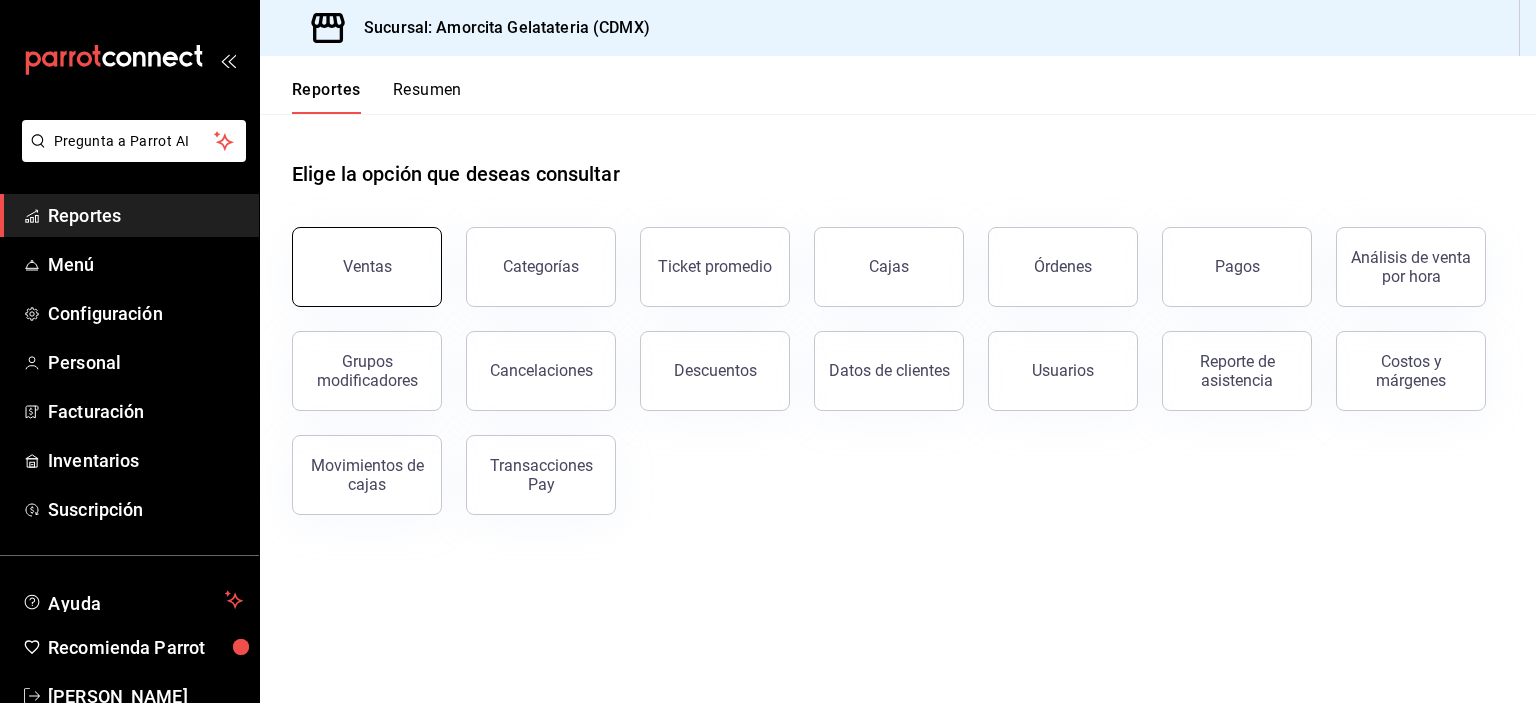 click on "Ventas" at bounding box center (367, 266) 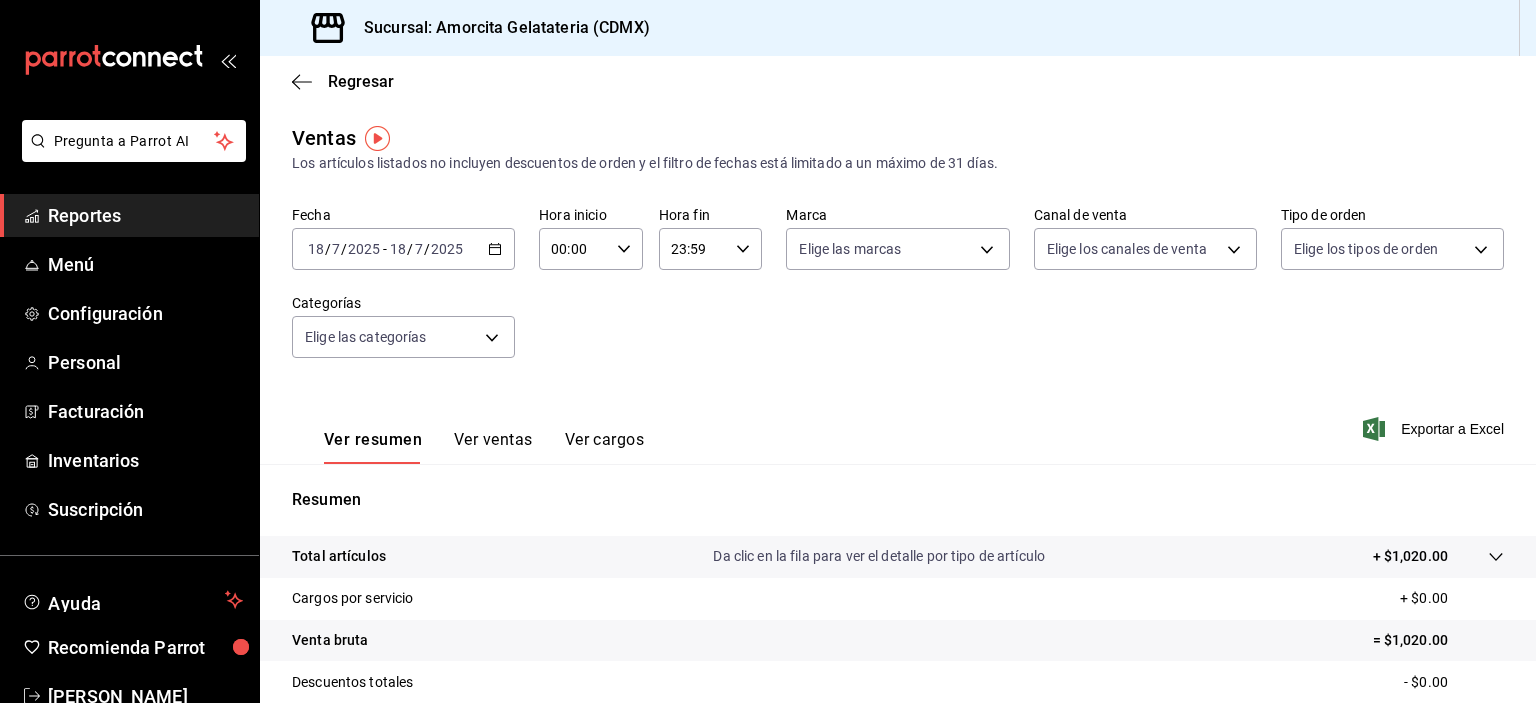 click on "Regresar" at bounding box center (898, 81) 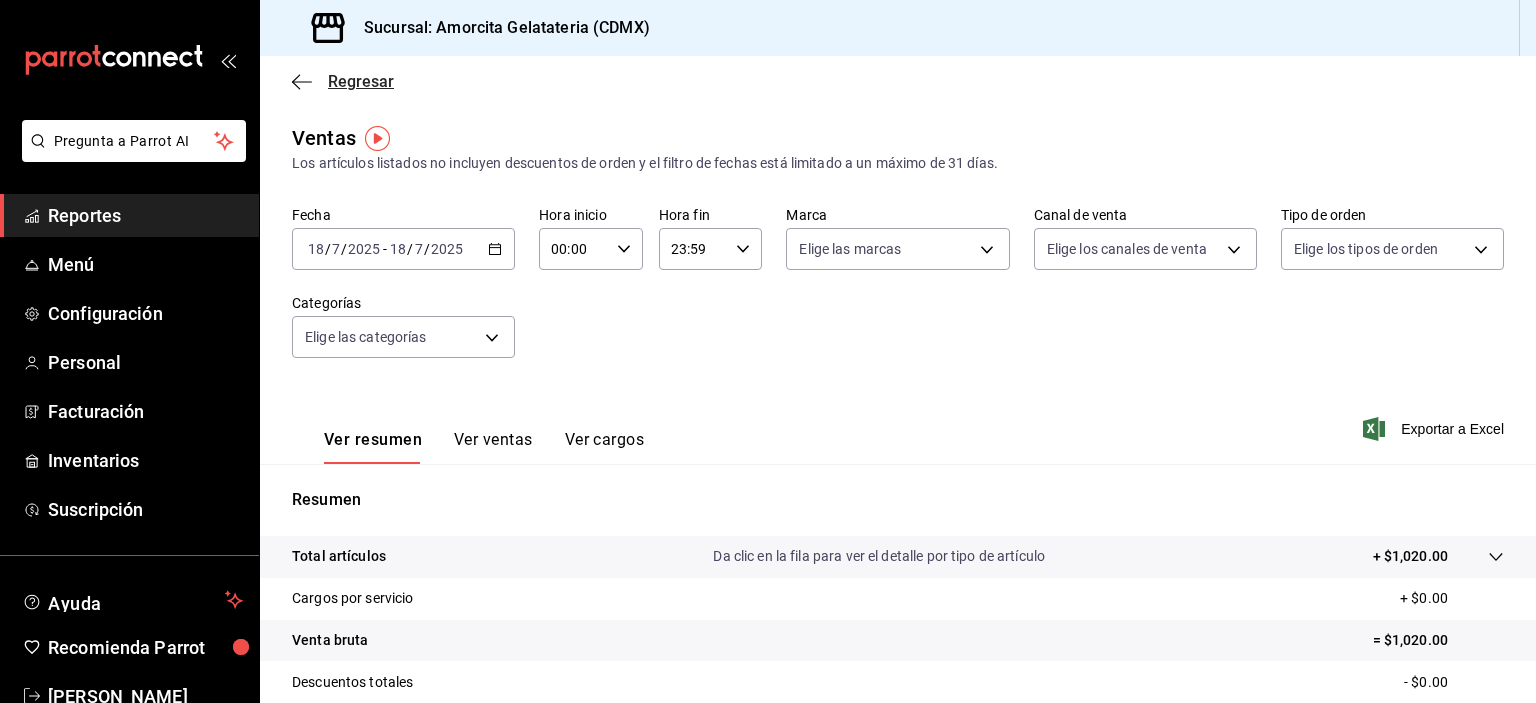 click 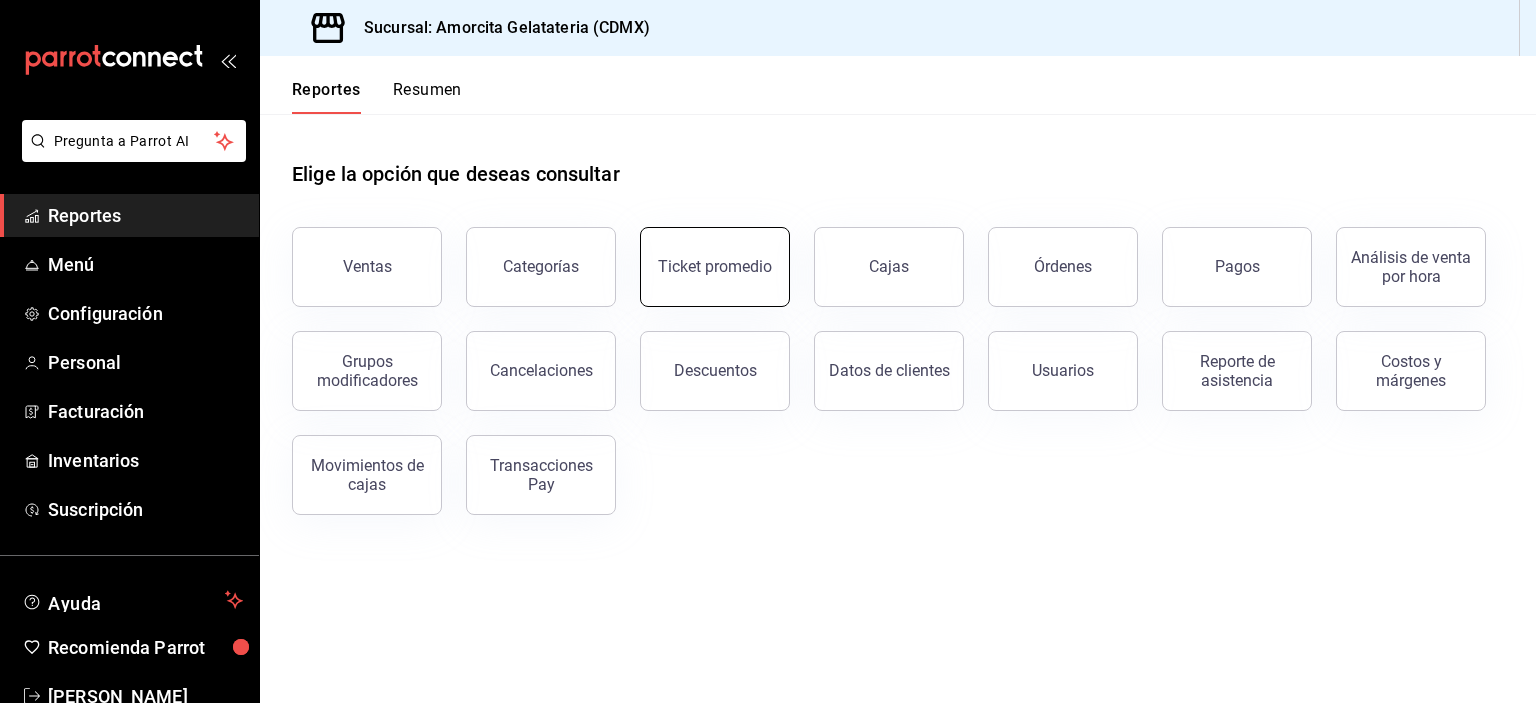 click on "Ticket promedio" at bounding box center (715, 266) 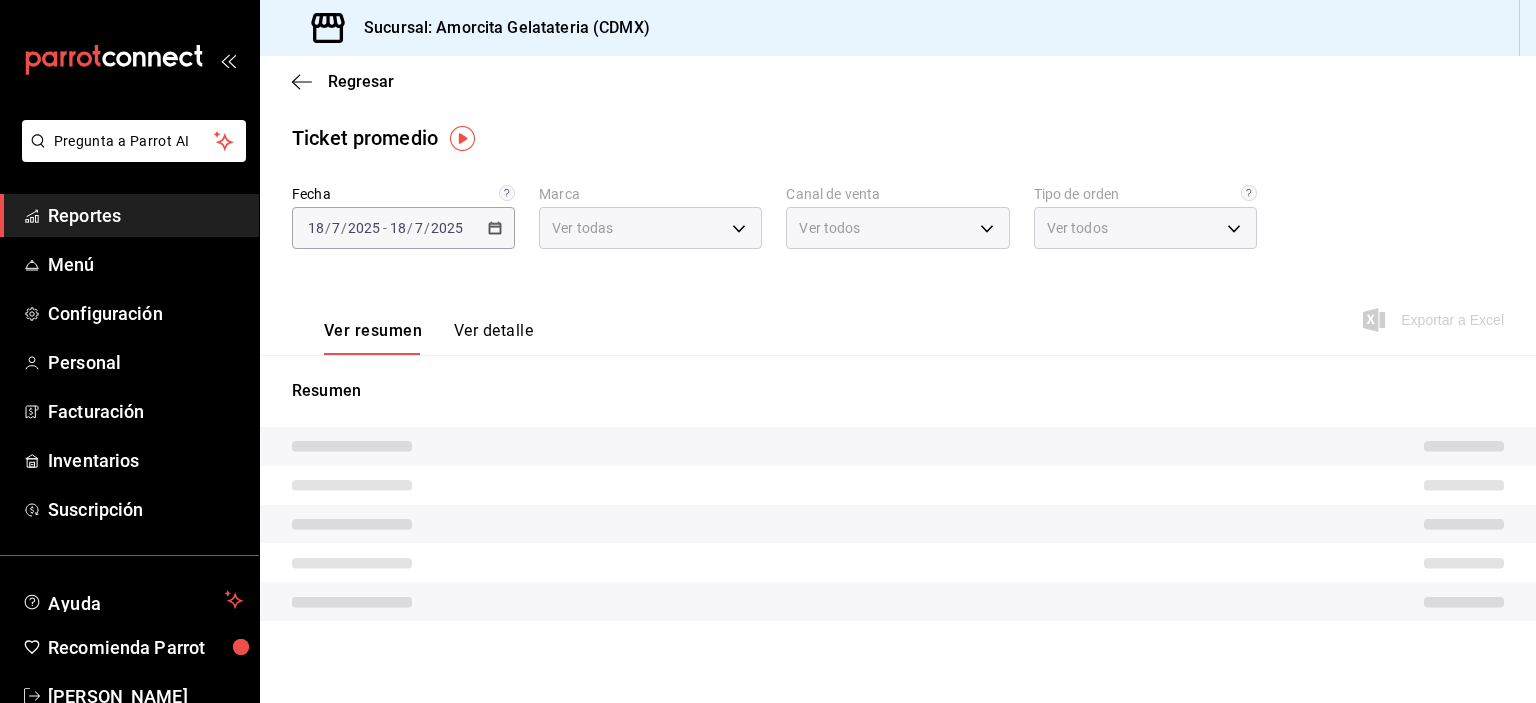 type on "e8c1bf9e-0bd2-4c7b-8b77-829988e21144" 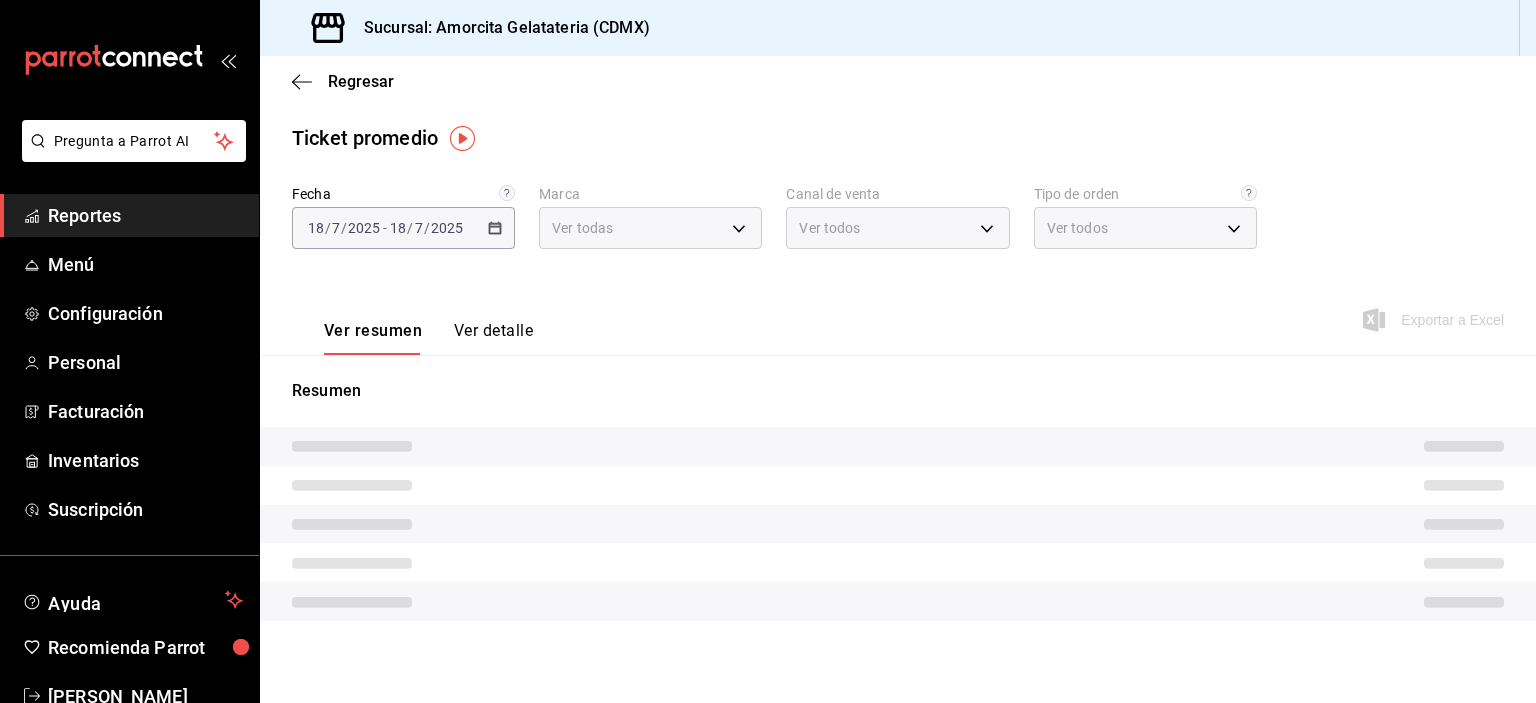 type on "PARROT,UBER_EATS,RAPPI,DIDI_FOOD,ONLINE" 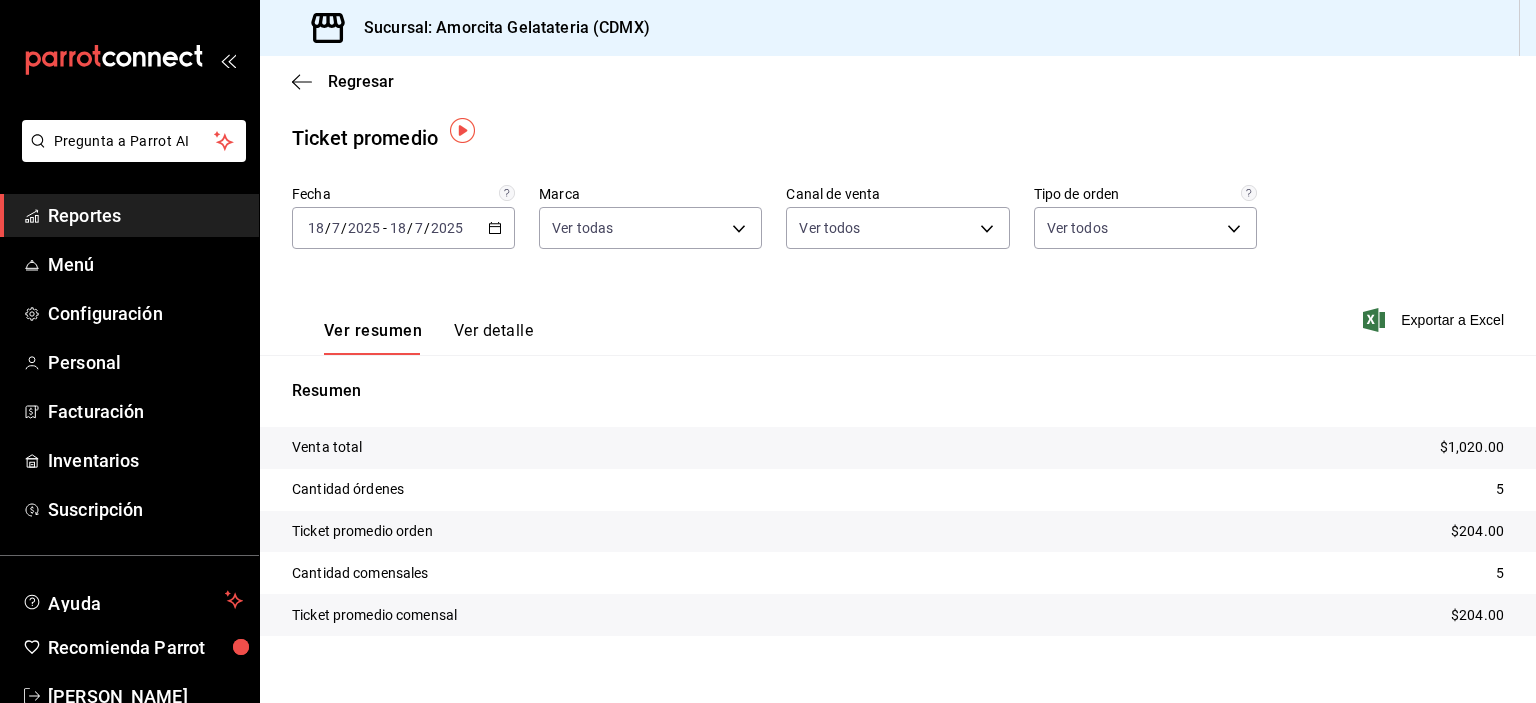 scroll, scrollTop: 20, scrollLeft: 0, axis: vertical 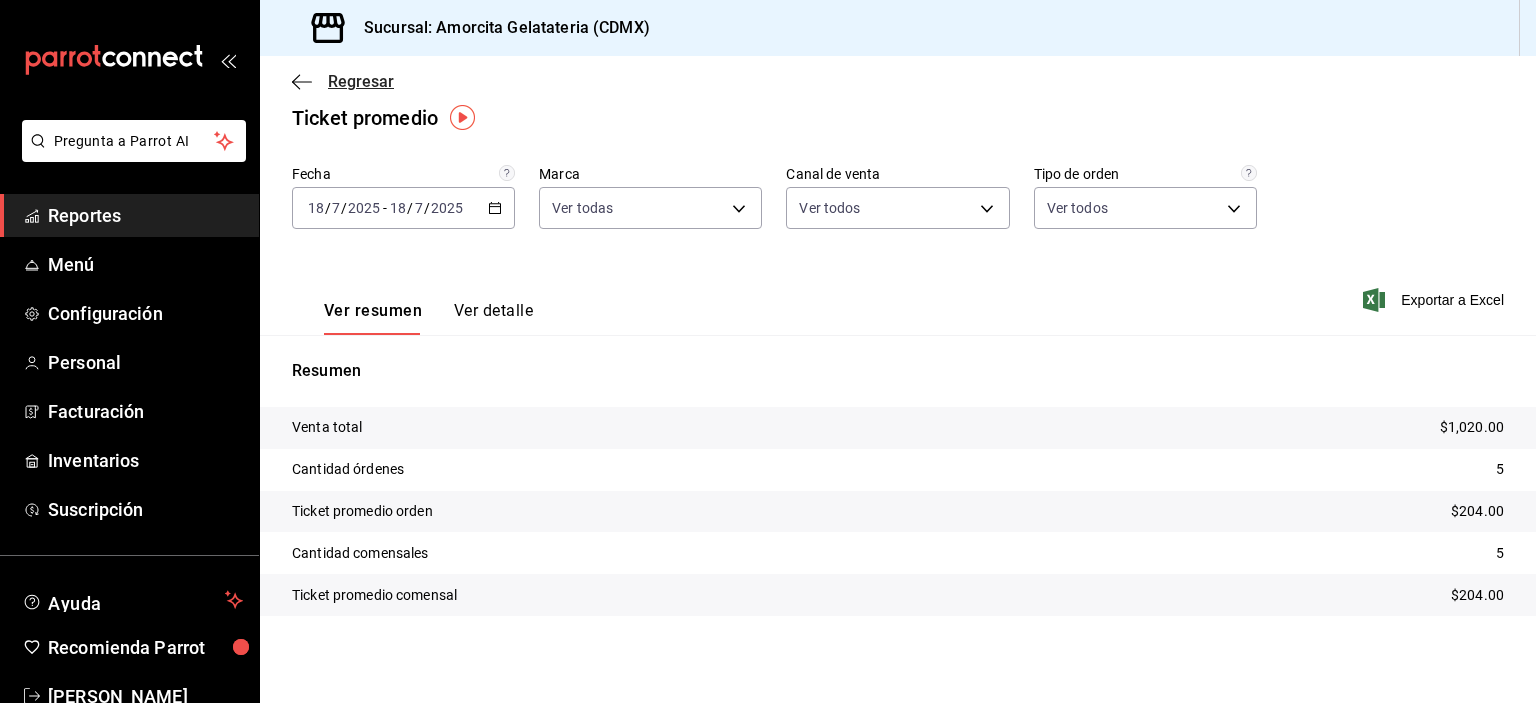 click 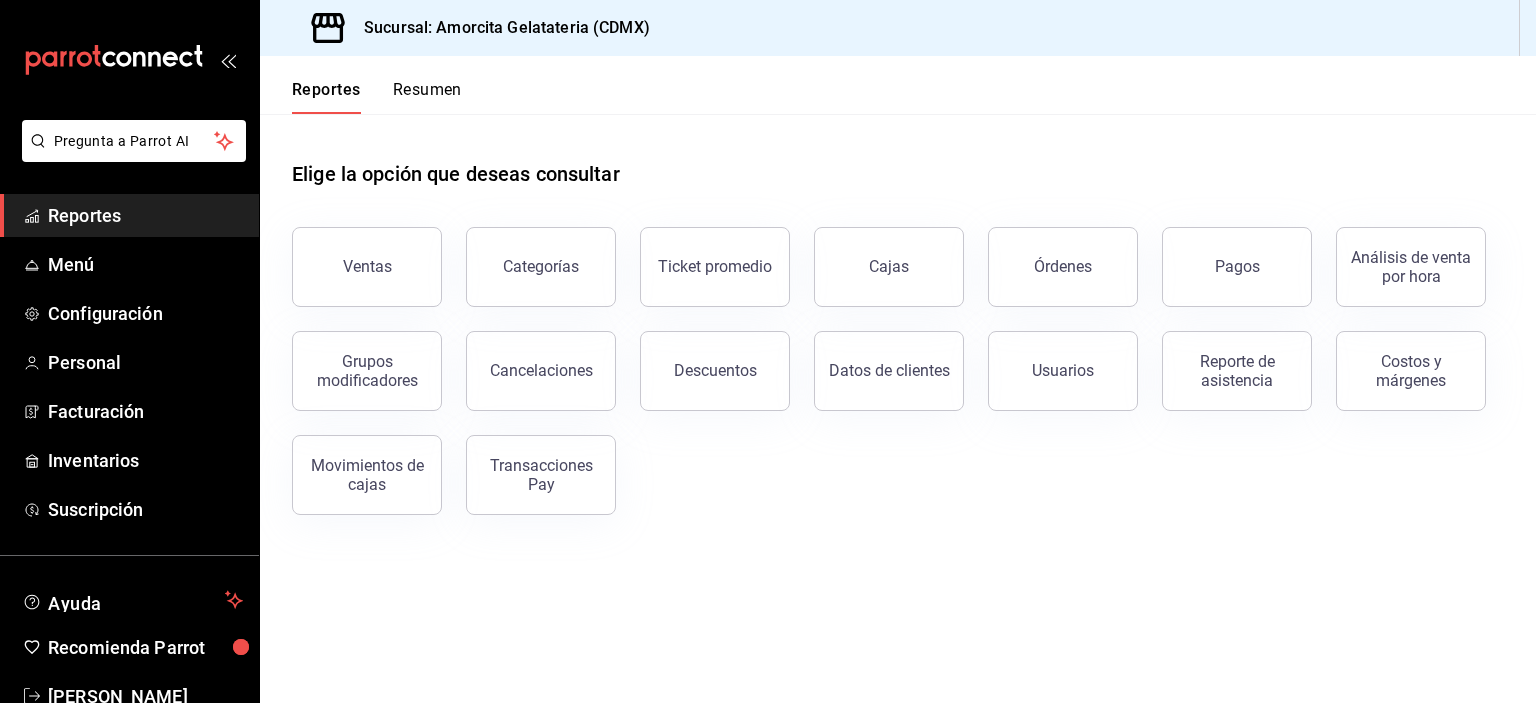 click on "Reporte de asistencia" at bounding box center [1237, 371] 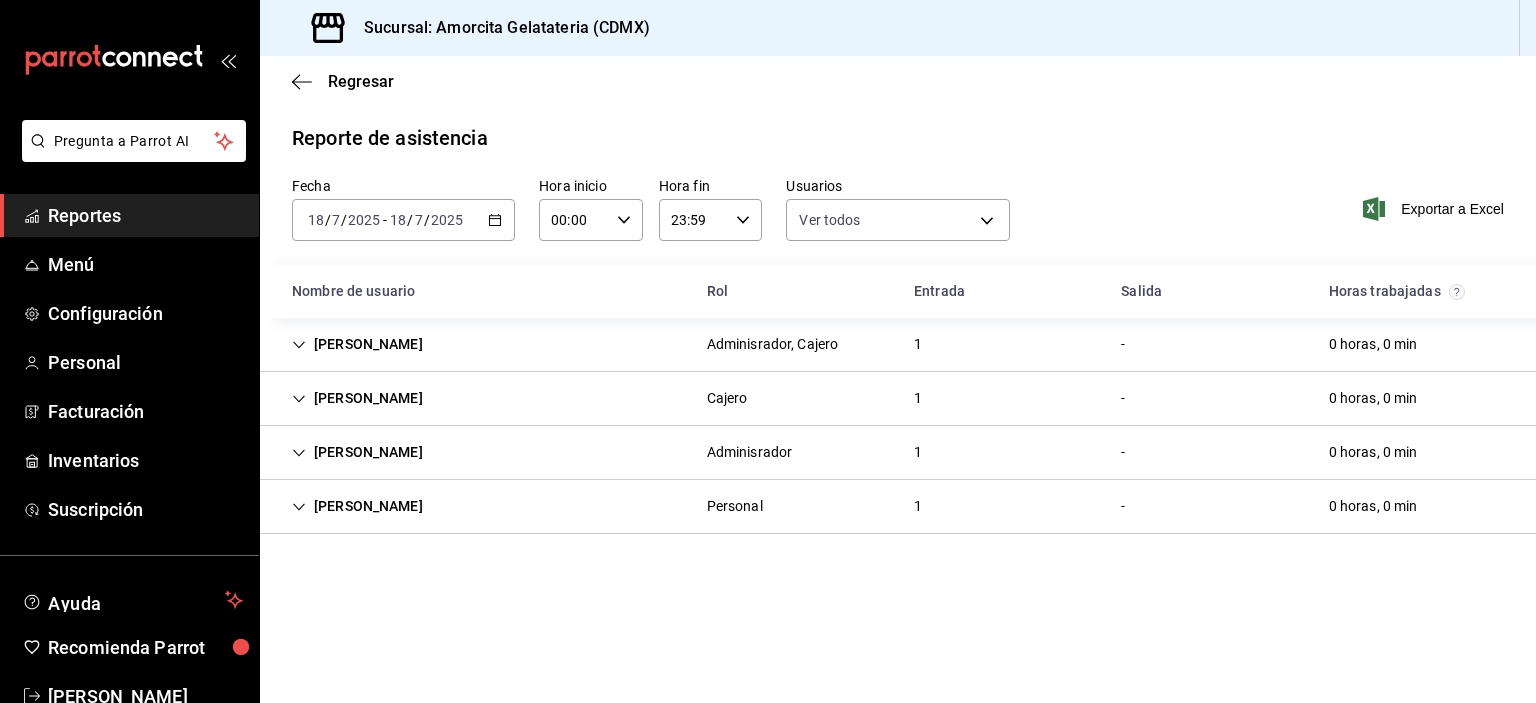 click on "[PERSON_NAME]" at bounding box center [357, 344] 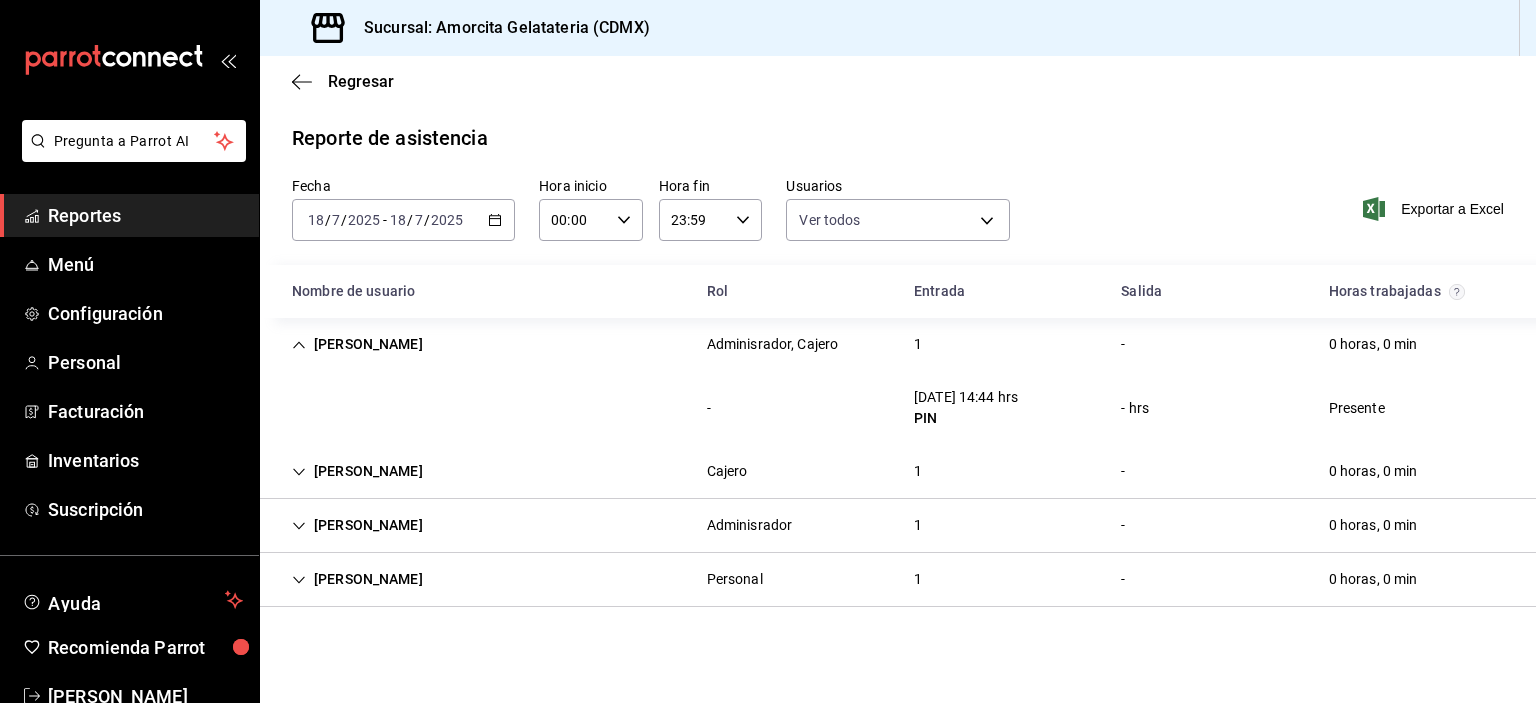 click on "[PERSON_NAME]" at bounding box center (357, 344) 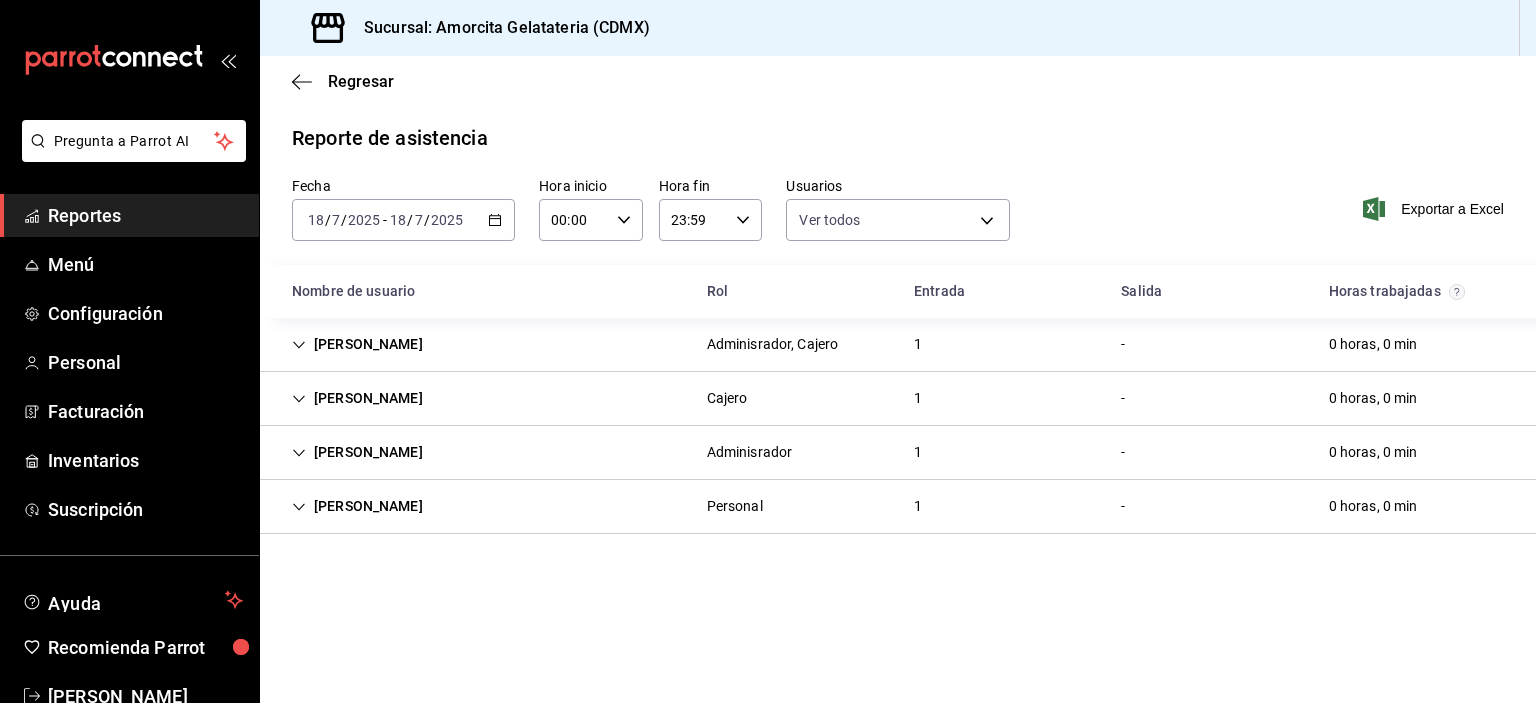 click on "[PERSON_NAME]" at bounding box center (357, 506) 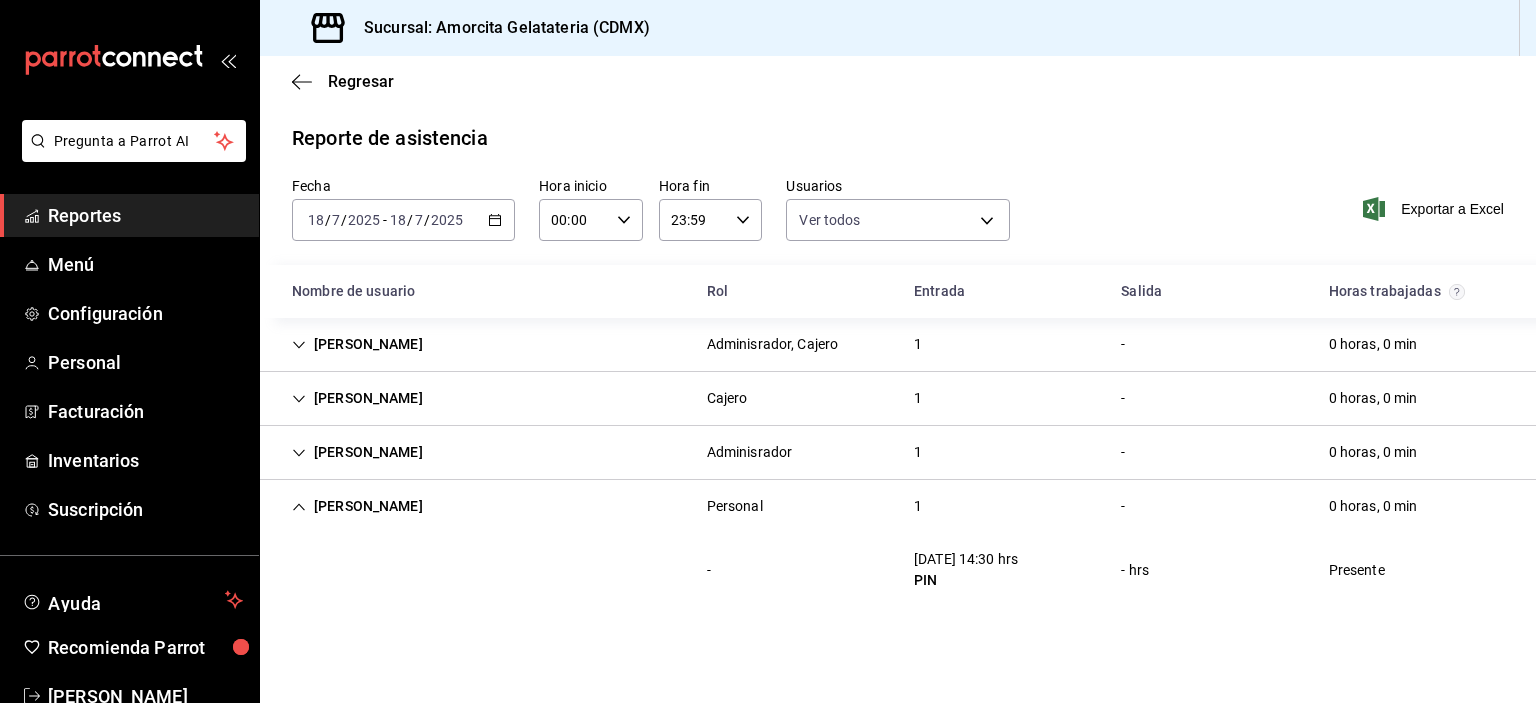 click on "[PERSON_NAME]" at bounding box center (357, 506) 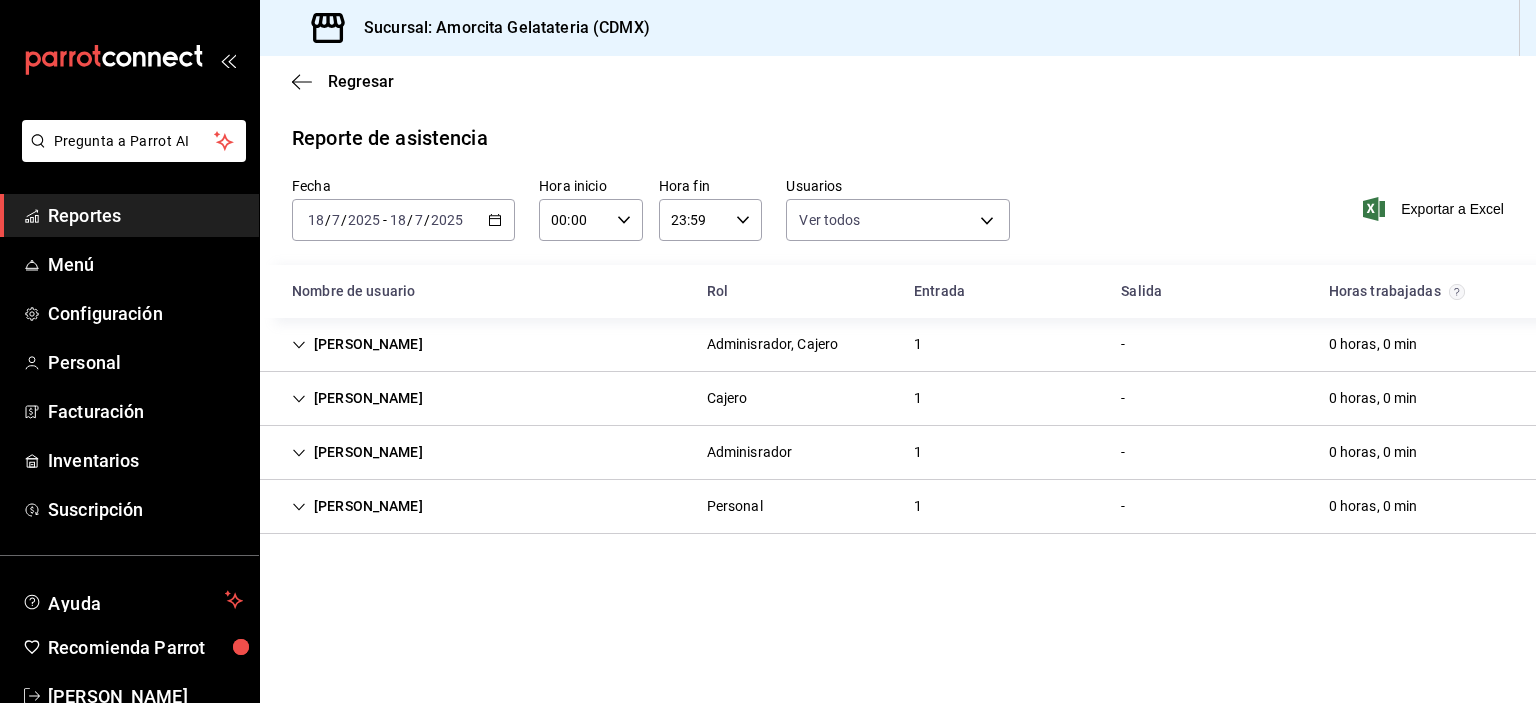 click on "[PERSON_NAME]" at bounding box center (357, 506) 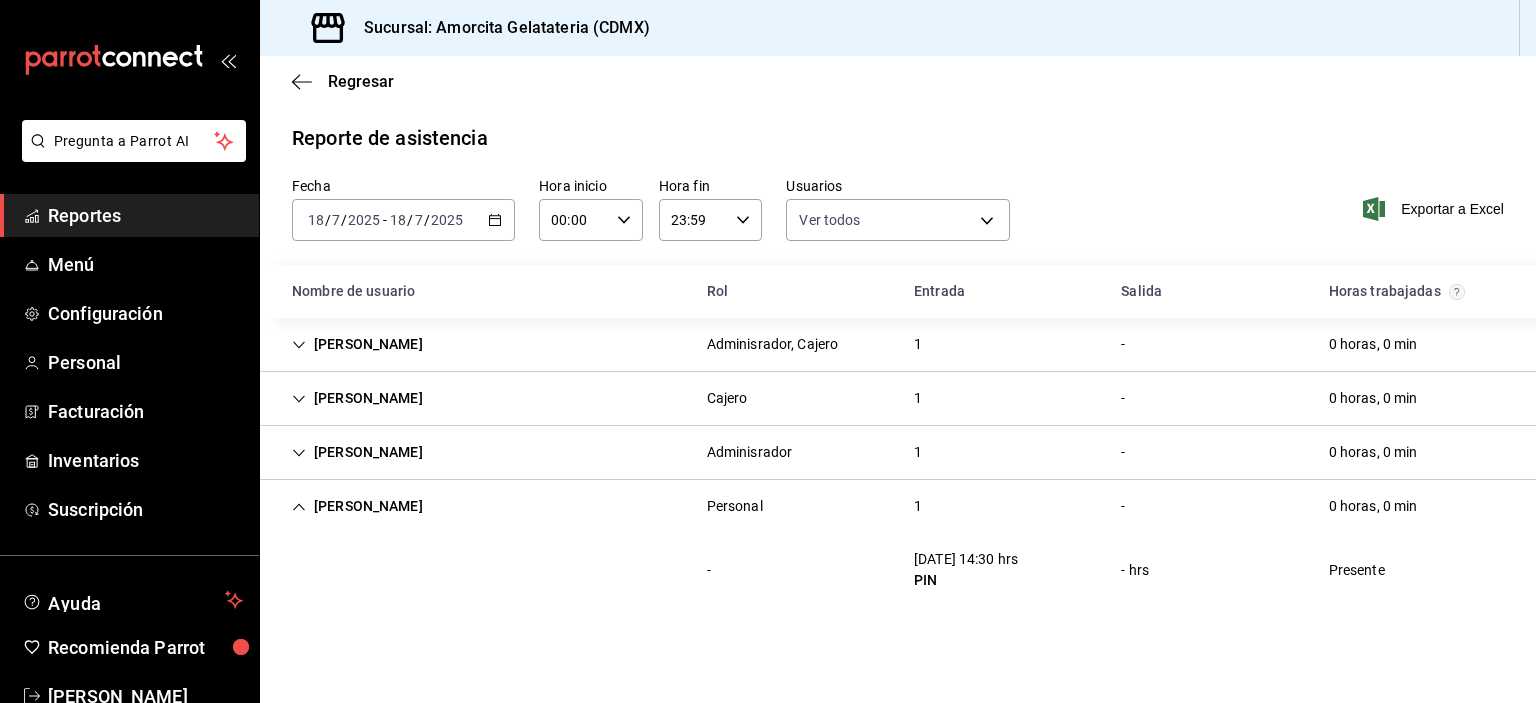 click on "[PERSON_NAME]" at bounding box center [357, 452] 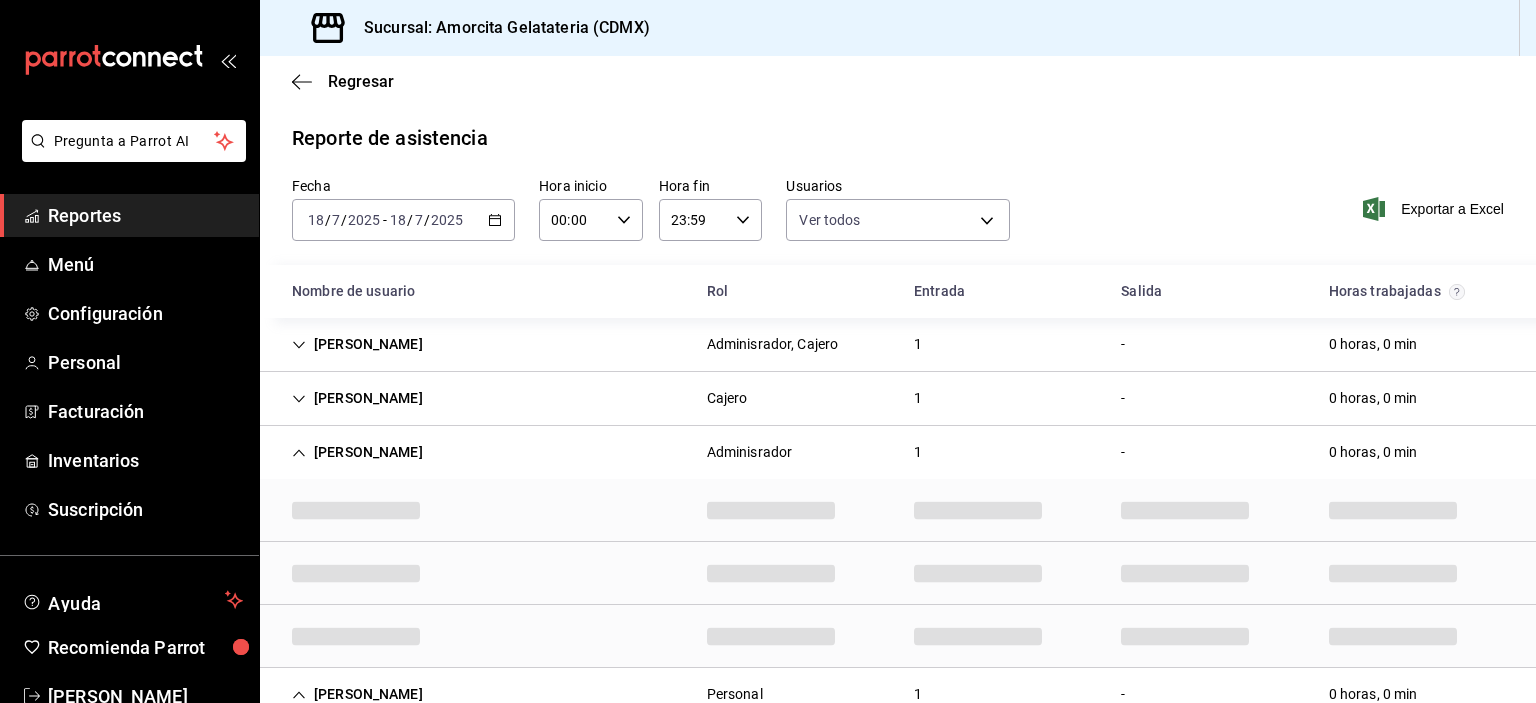click on "[PERSON_NAME]" at bounding box center (357, 452) 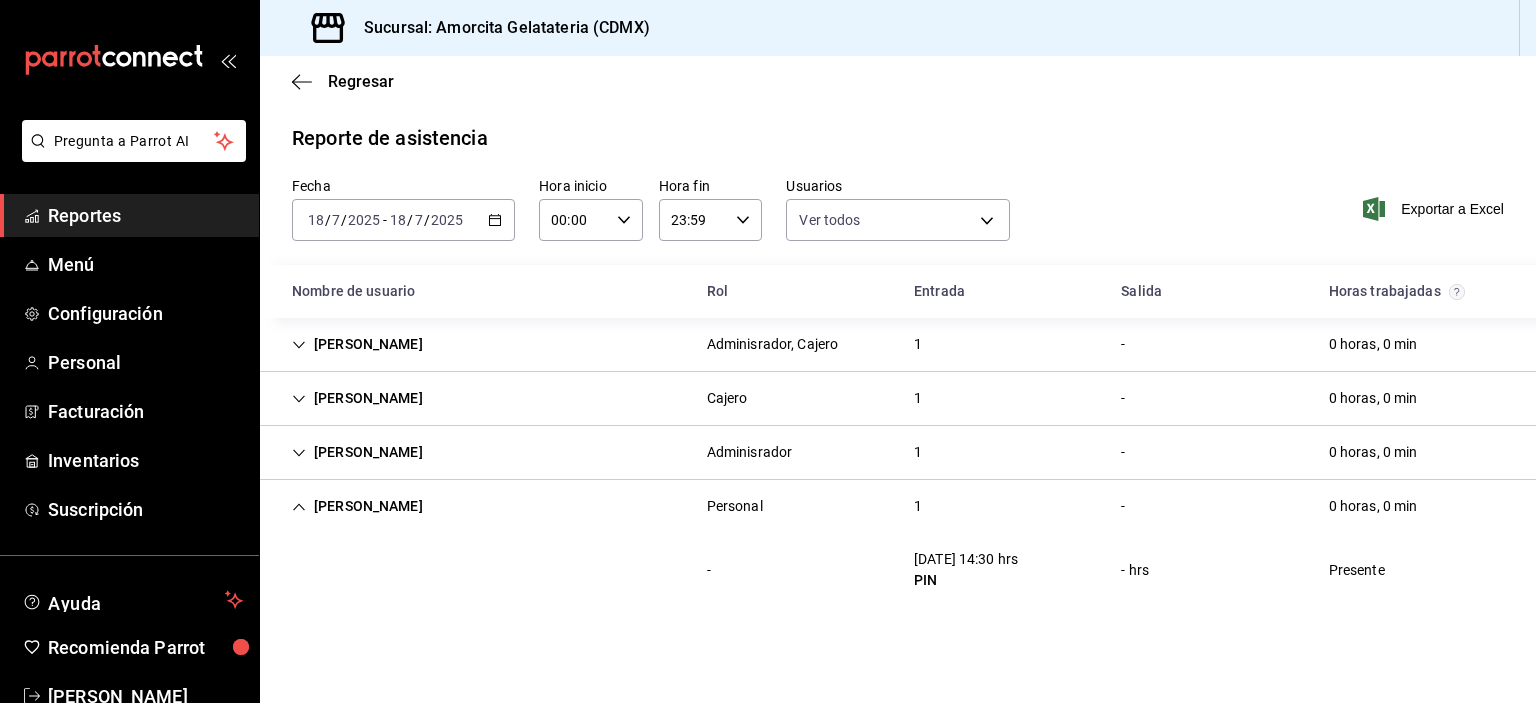 click on "[PERSON_NAME]" at bounding box center (357, 344) 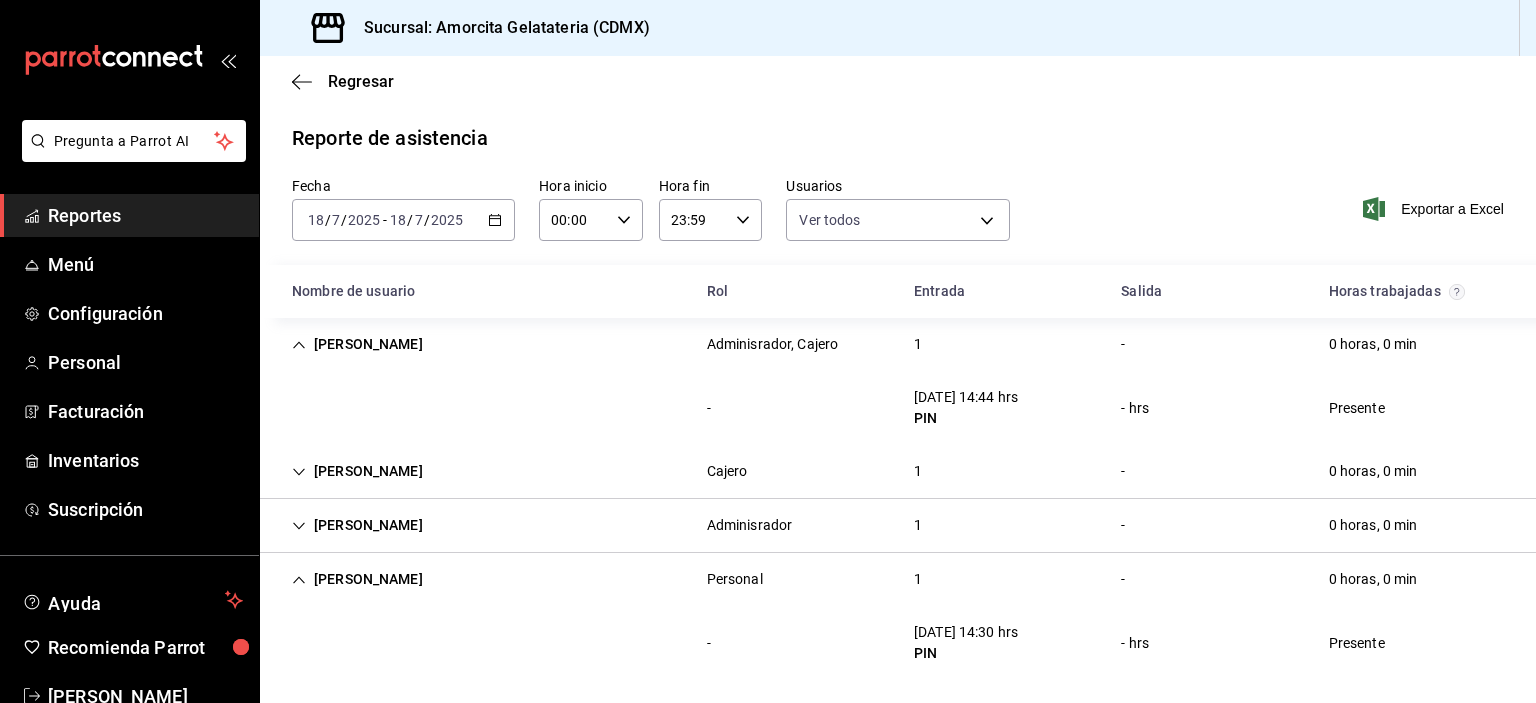 drag, startPoint x: 340, startPoint y: 475, endPoint x: 337, endPoint y: 460, distance: 15.297058 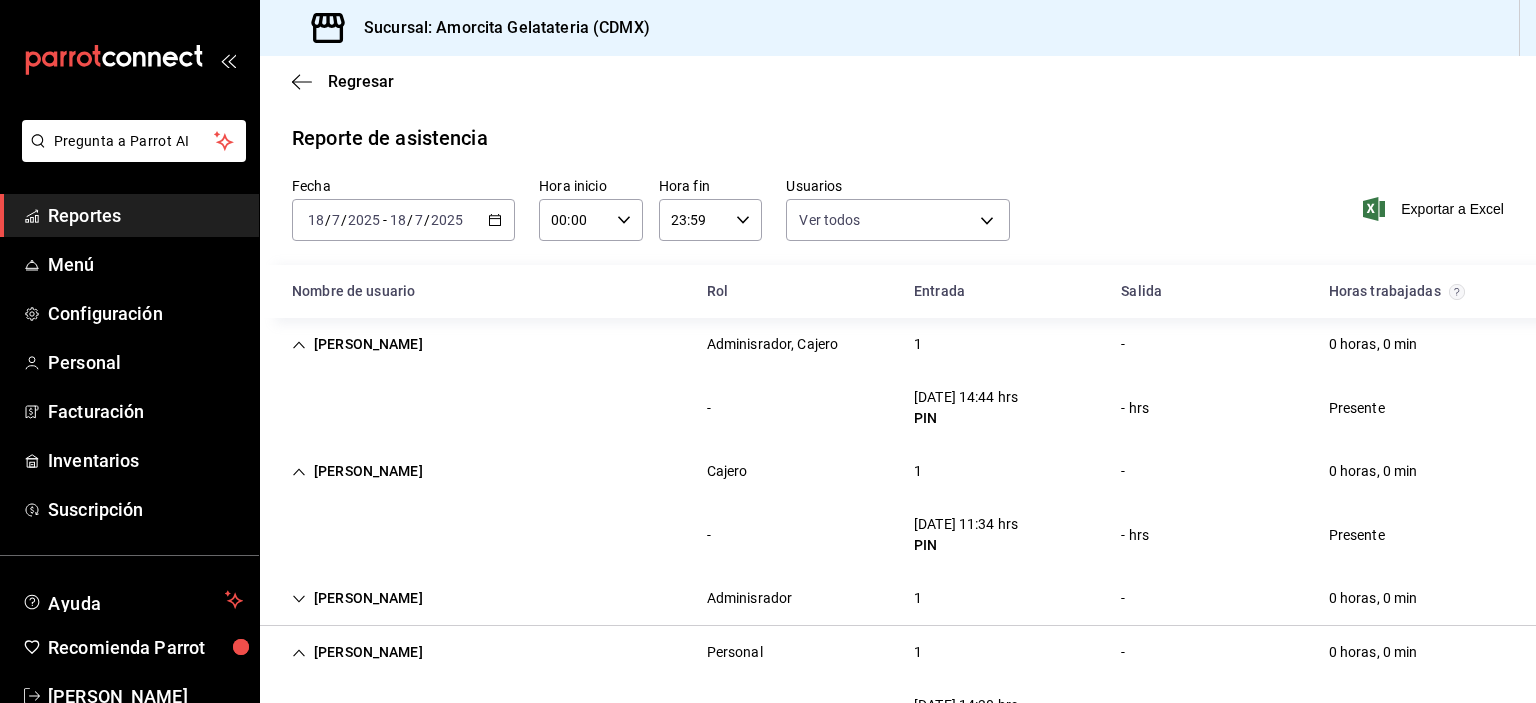click on "[PERSON_NAME]" at bounding box center (357, 471) 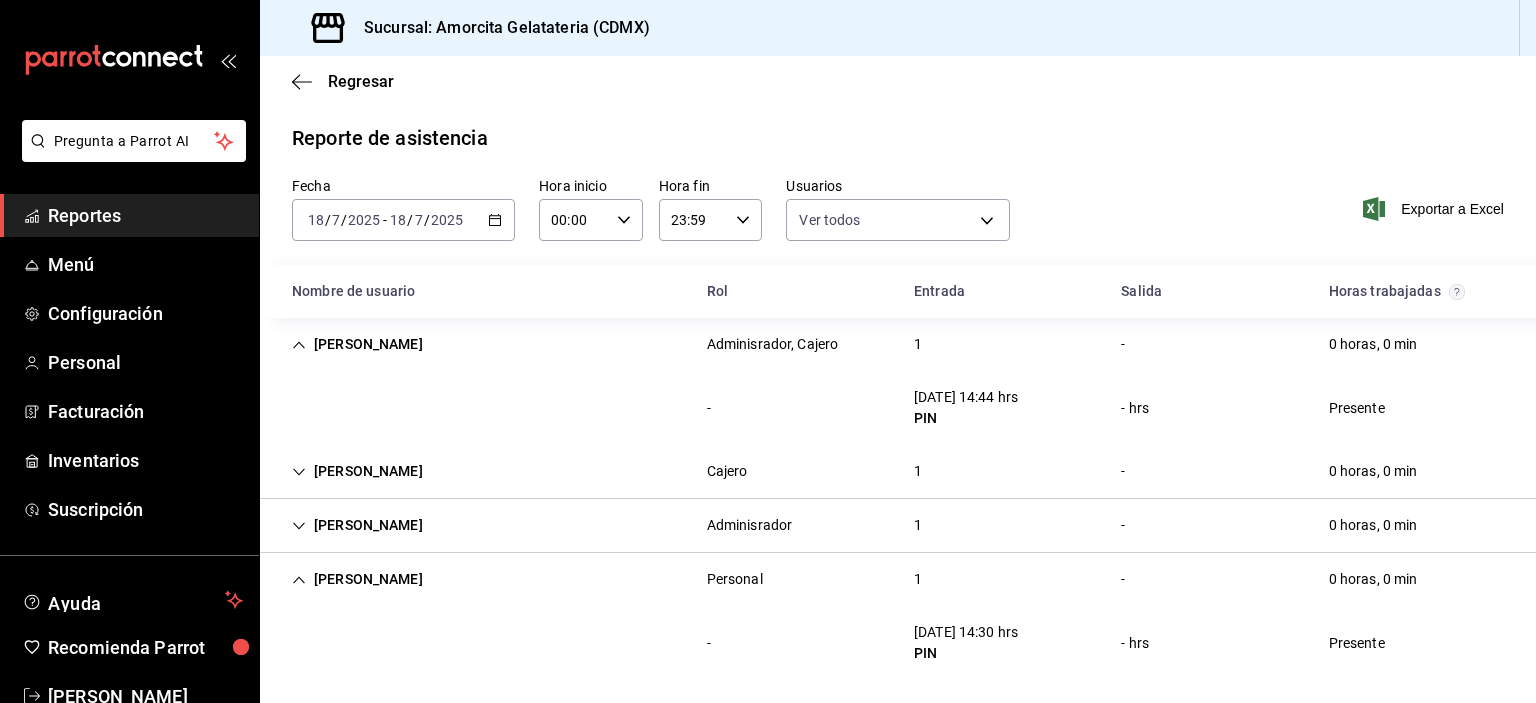 click on "[PERSON_NAME]" at bounding box center (357, 344) 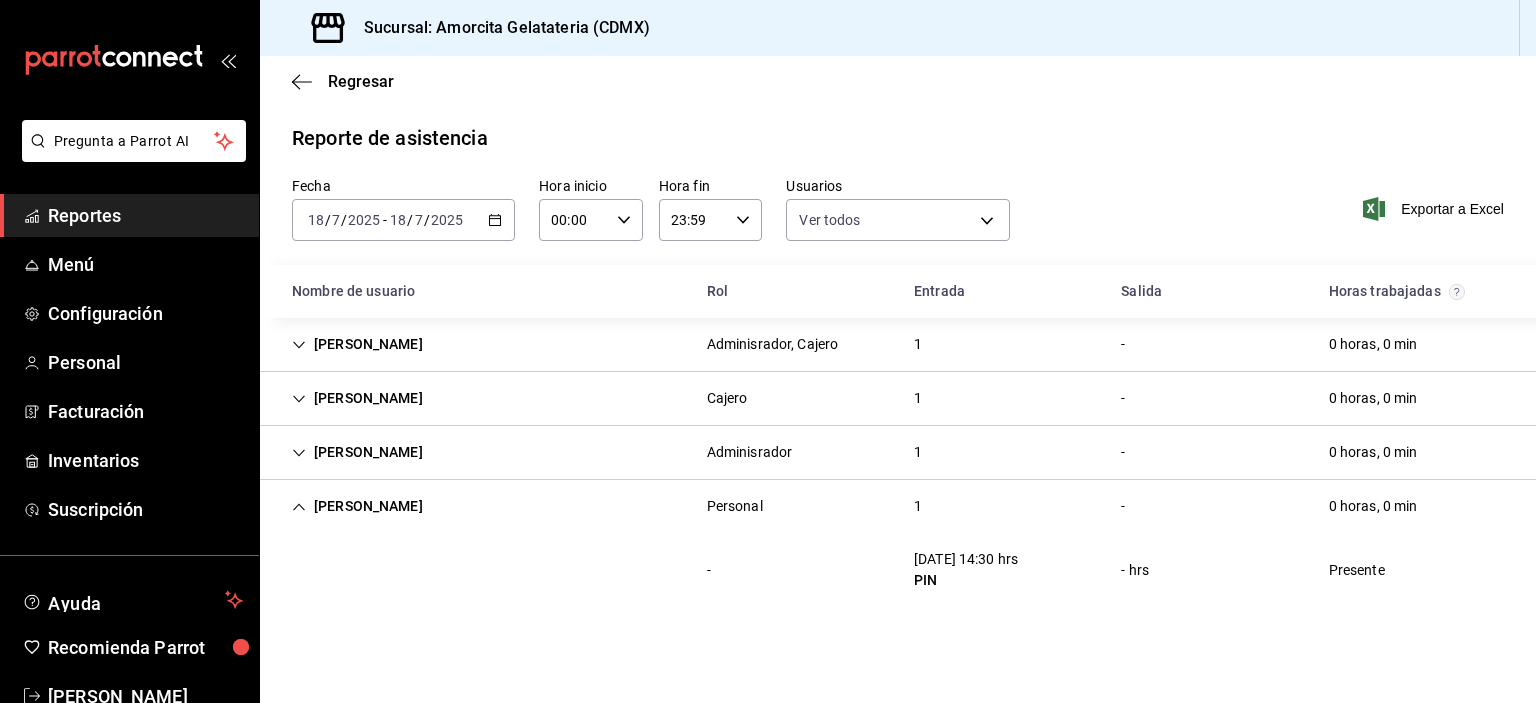 click on "[DATE] [DATE] - [DATE] [DATE]" at bounding box center [403, 220] 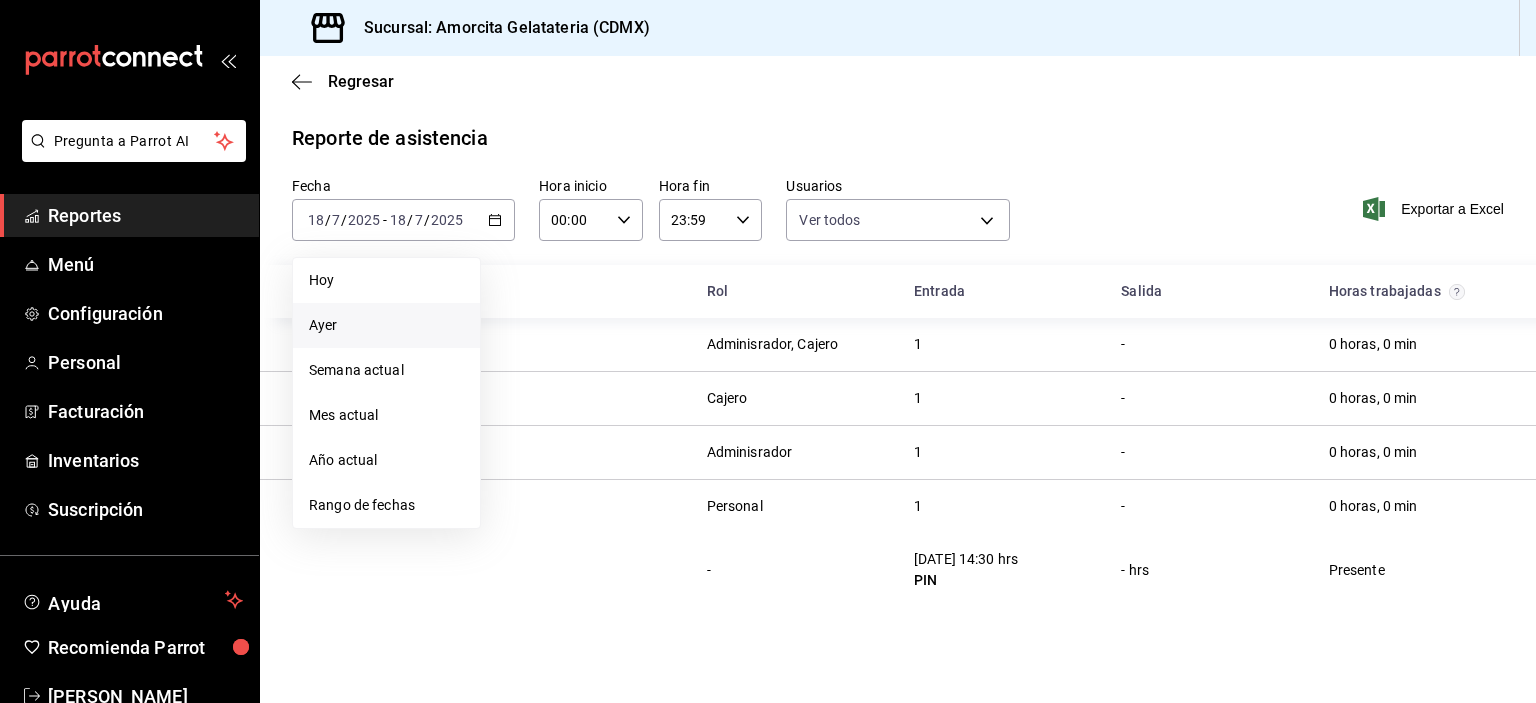 click on "Ayer" at bounding box center (386, 325) 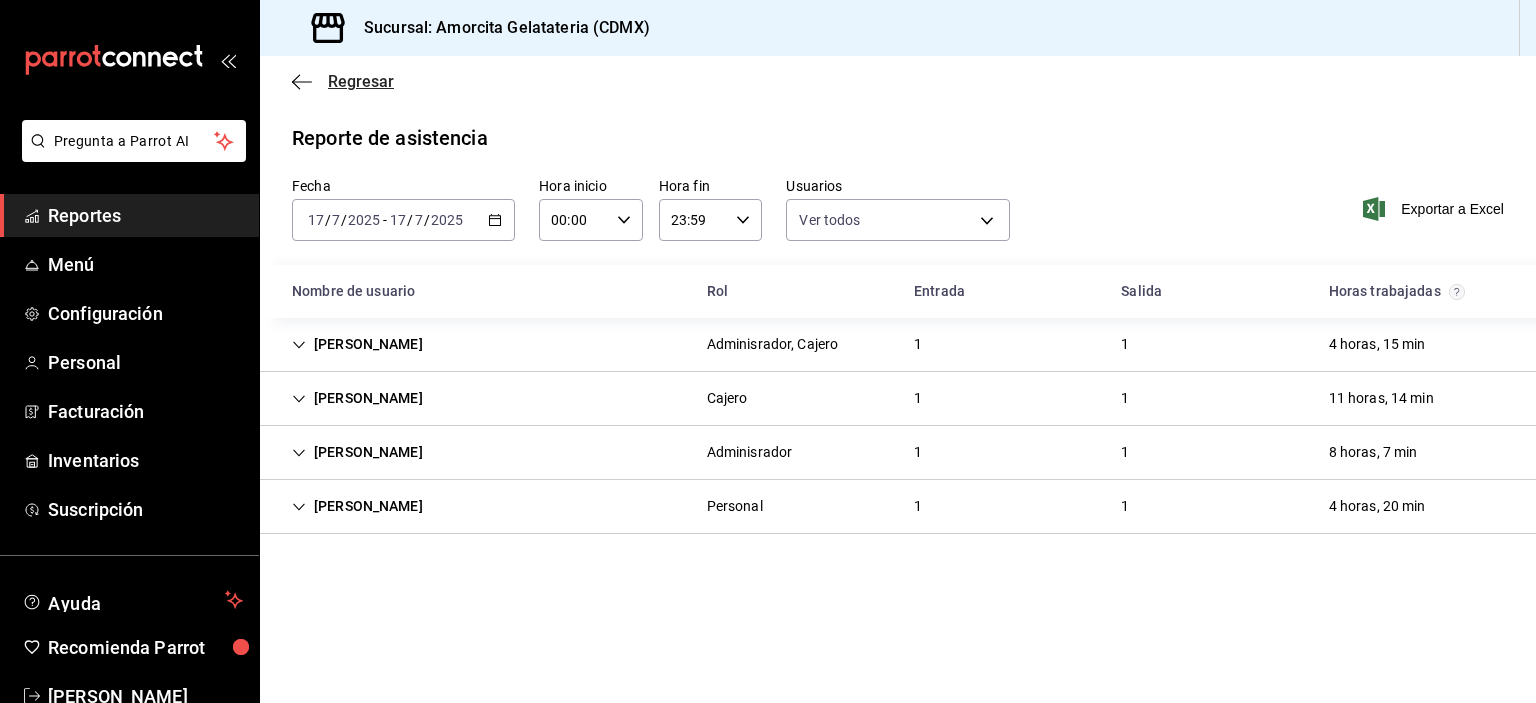 click 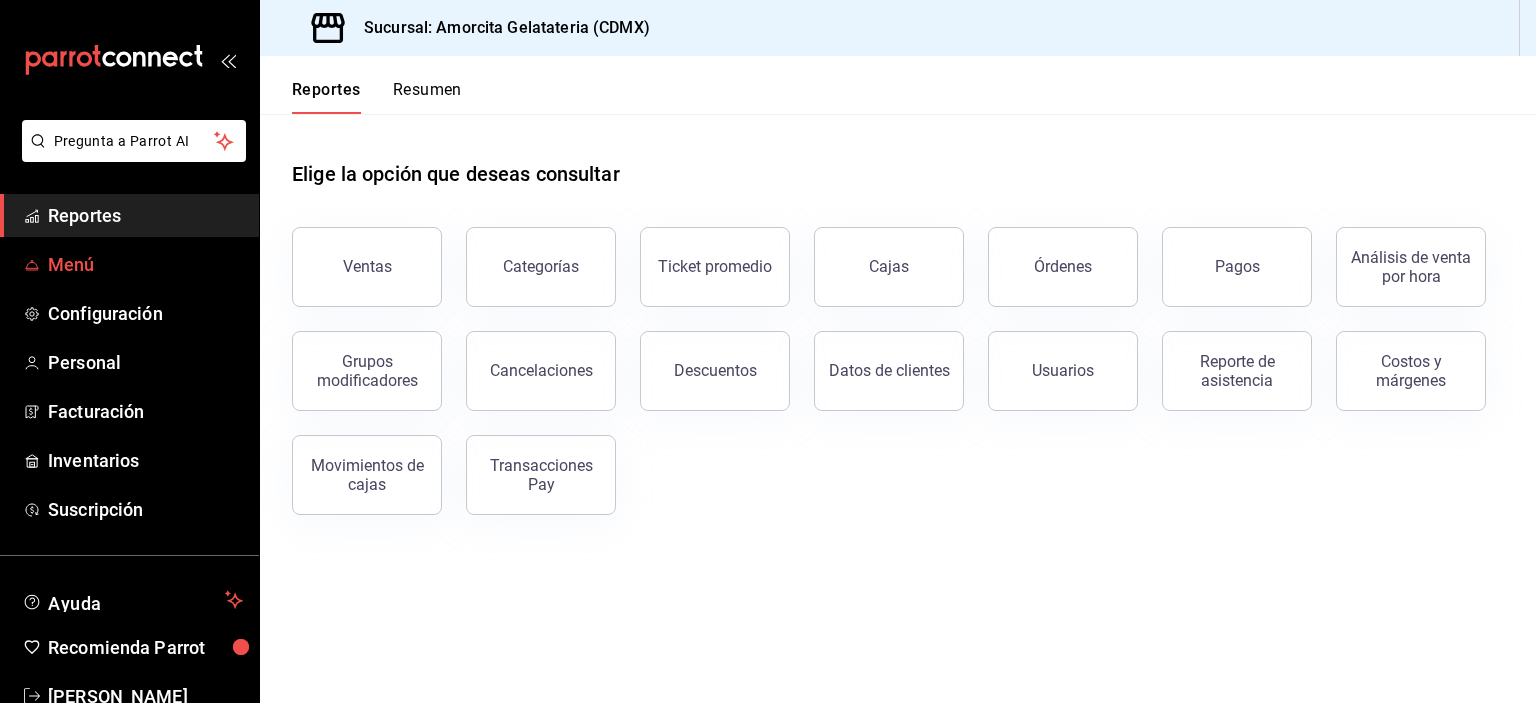 click on "Menú" at bounding box center [145, 264] 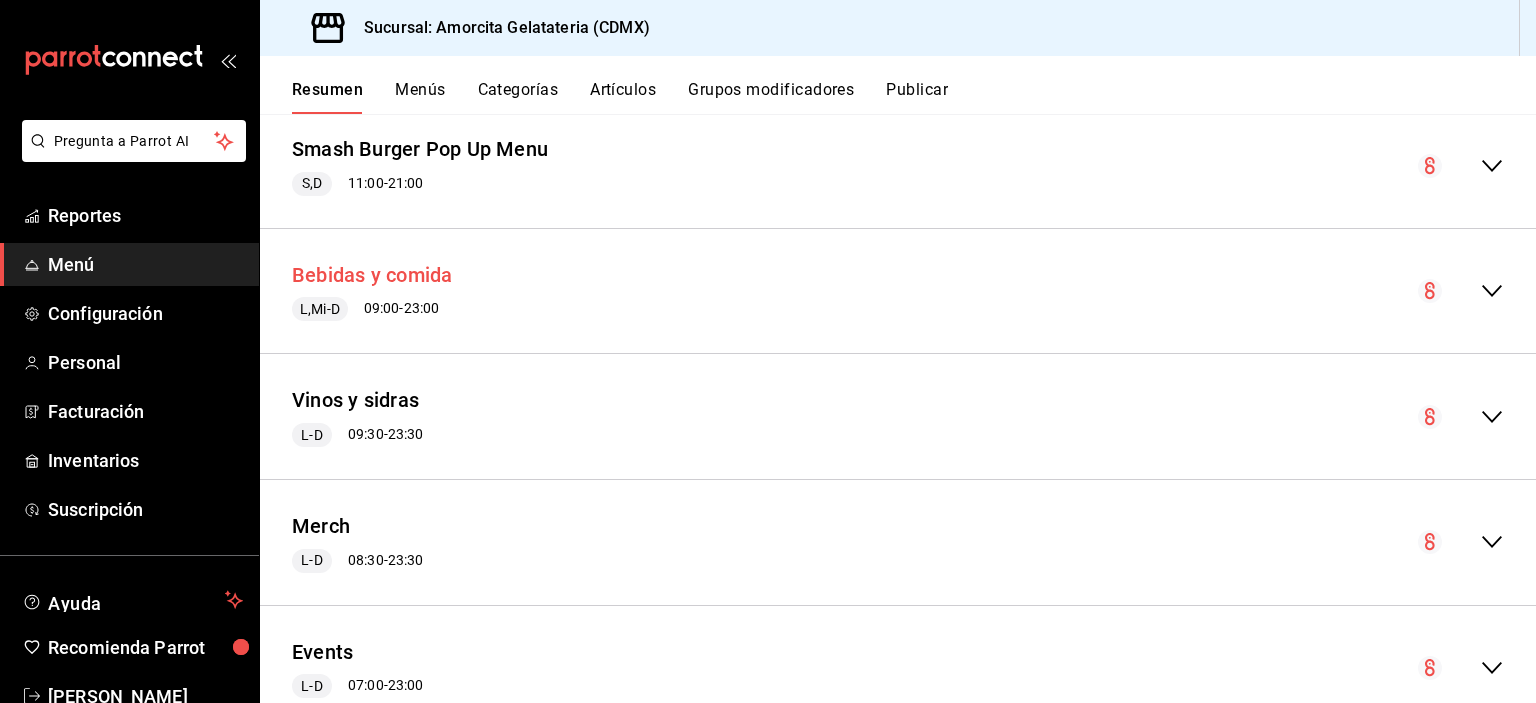 scroll, scrollTop: 1365, scrollLeft: 0, axis: vertical 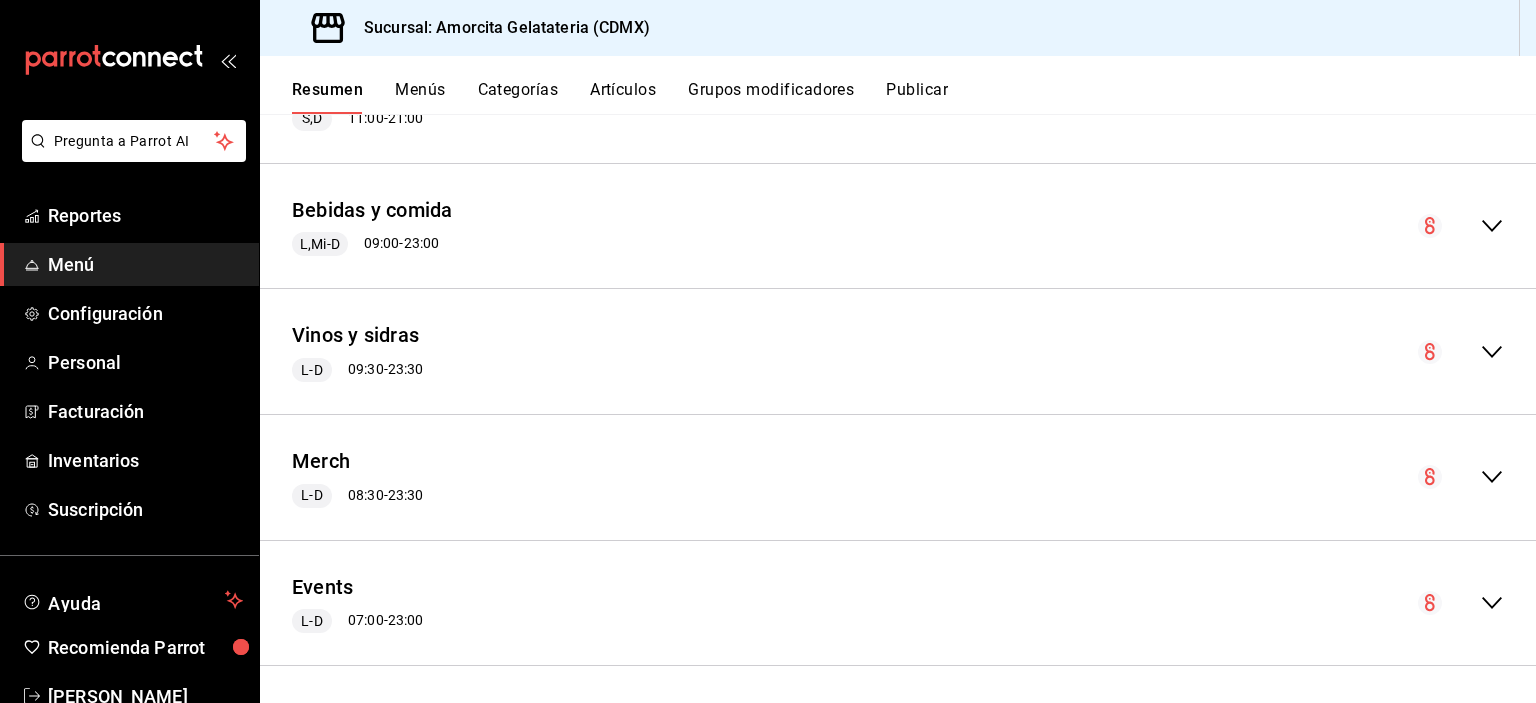 click on "Resumen Menús Categorías Artículos Grupos modificadores Publicar" at bounding box center [914, 97] 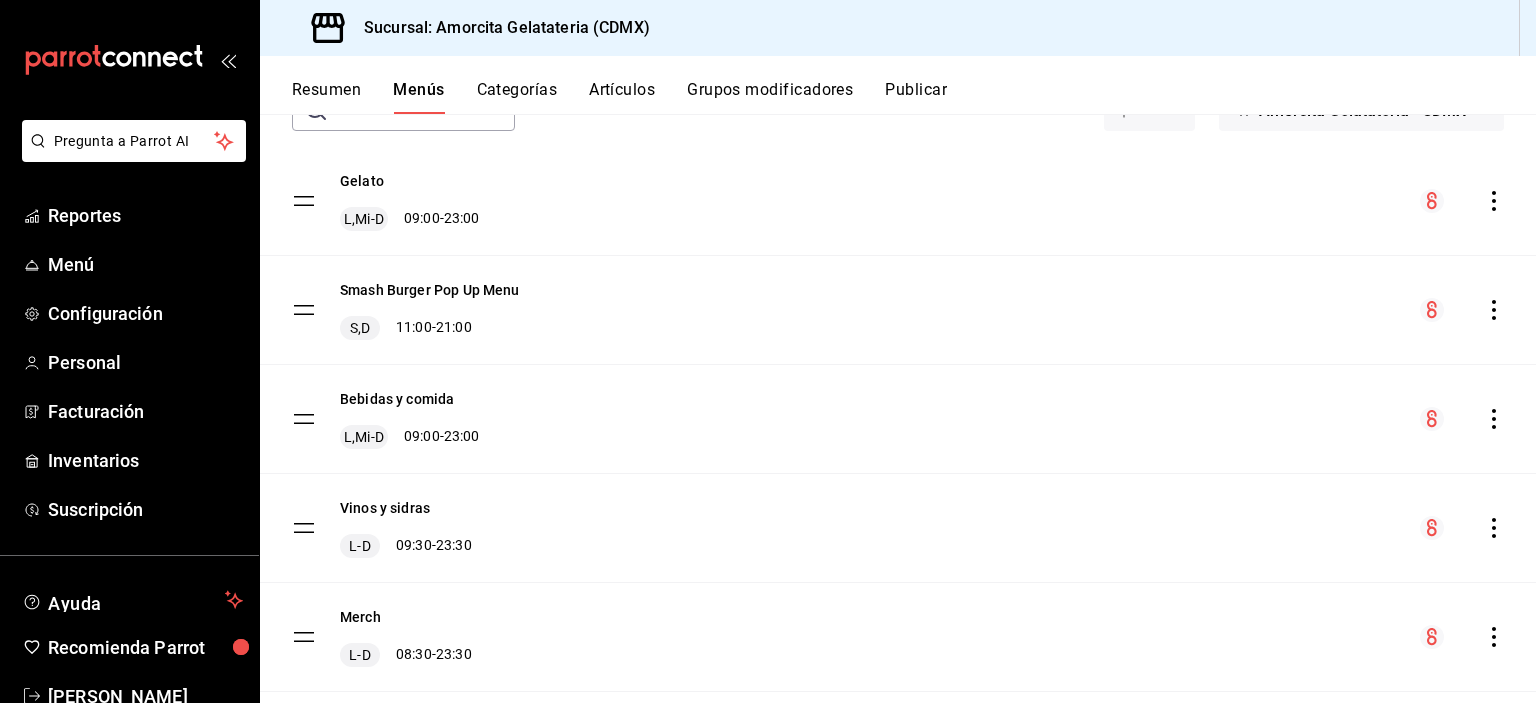 scroll, scrollTop: 93, scrollLeft: 0, axis: vertical 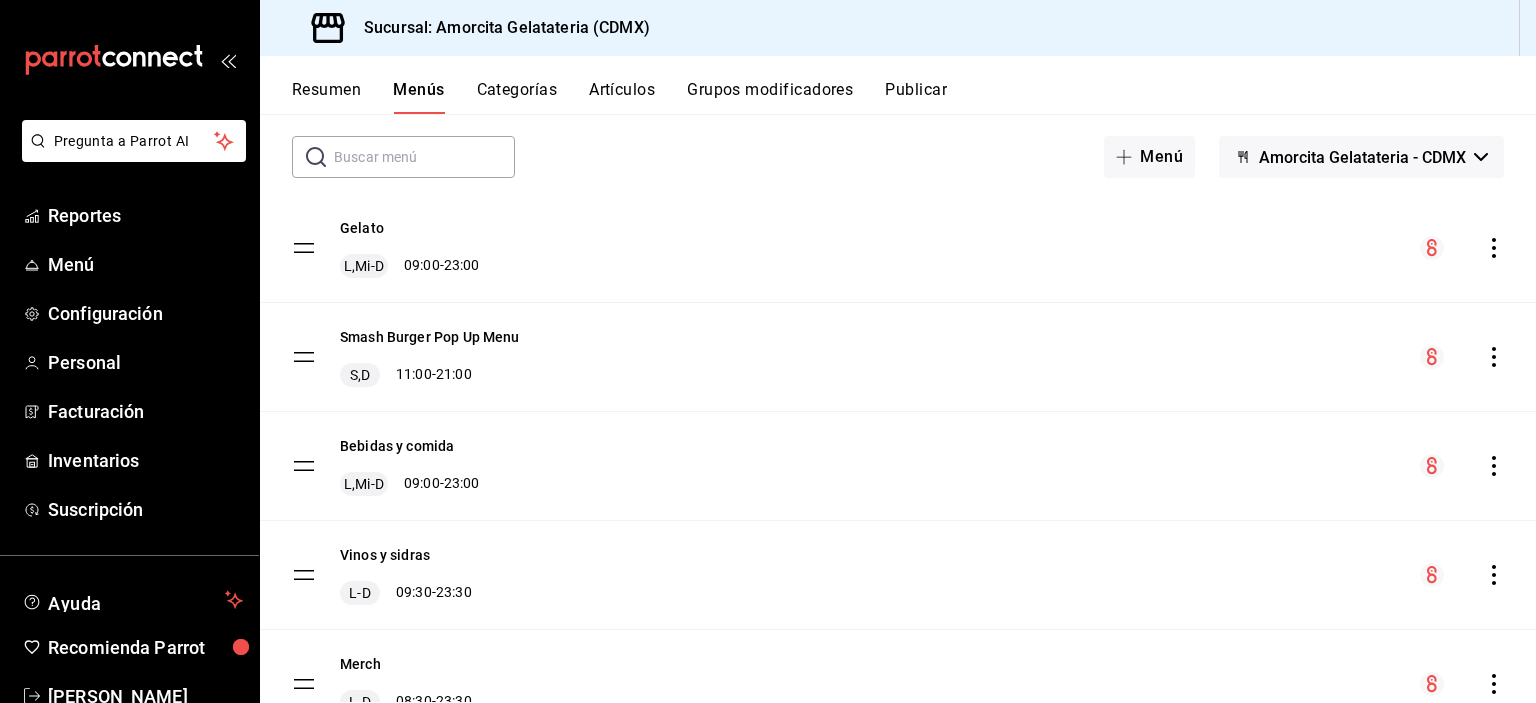 click 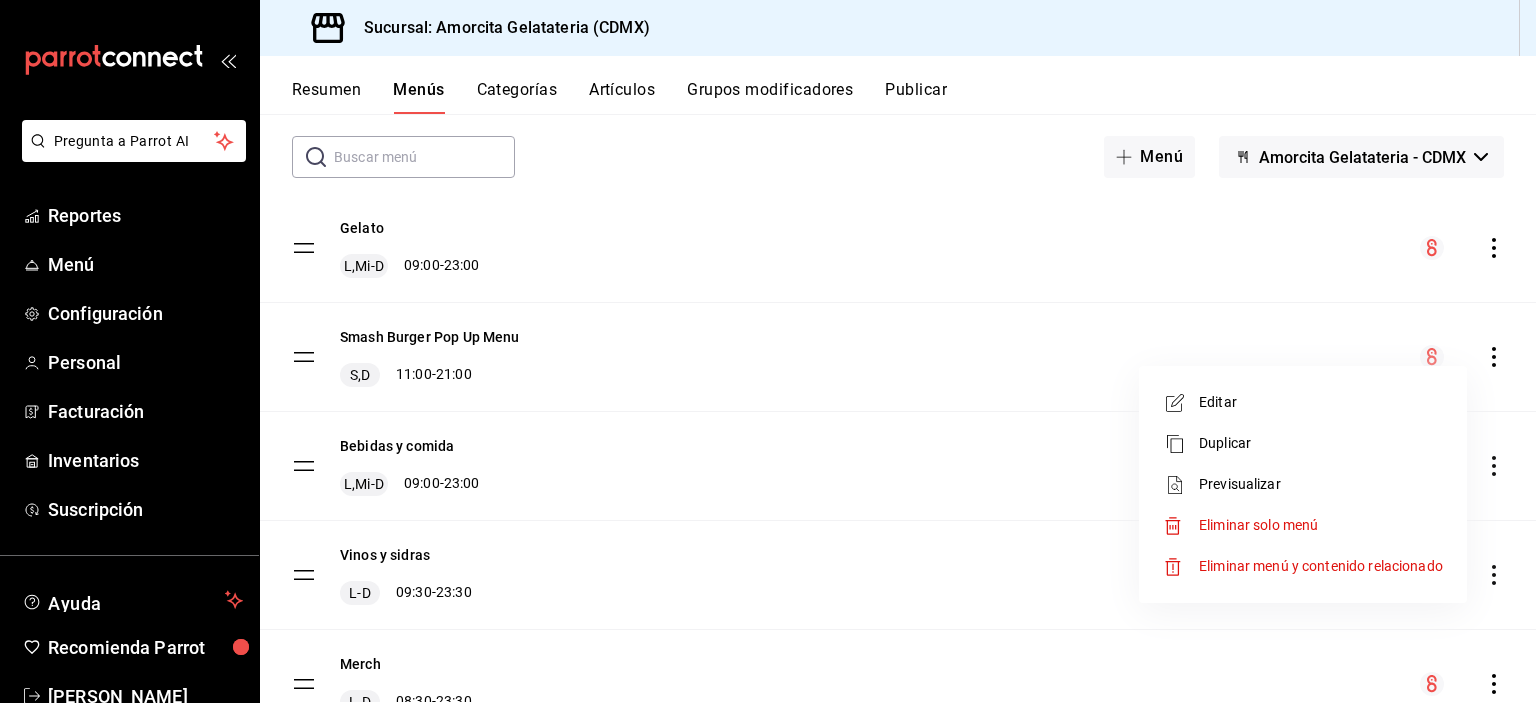 click on "Editar" at bounding box center [1321, 402] 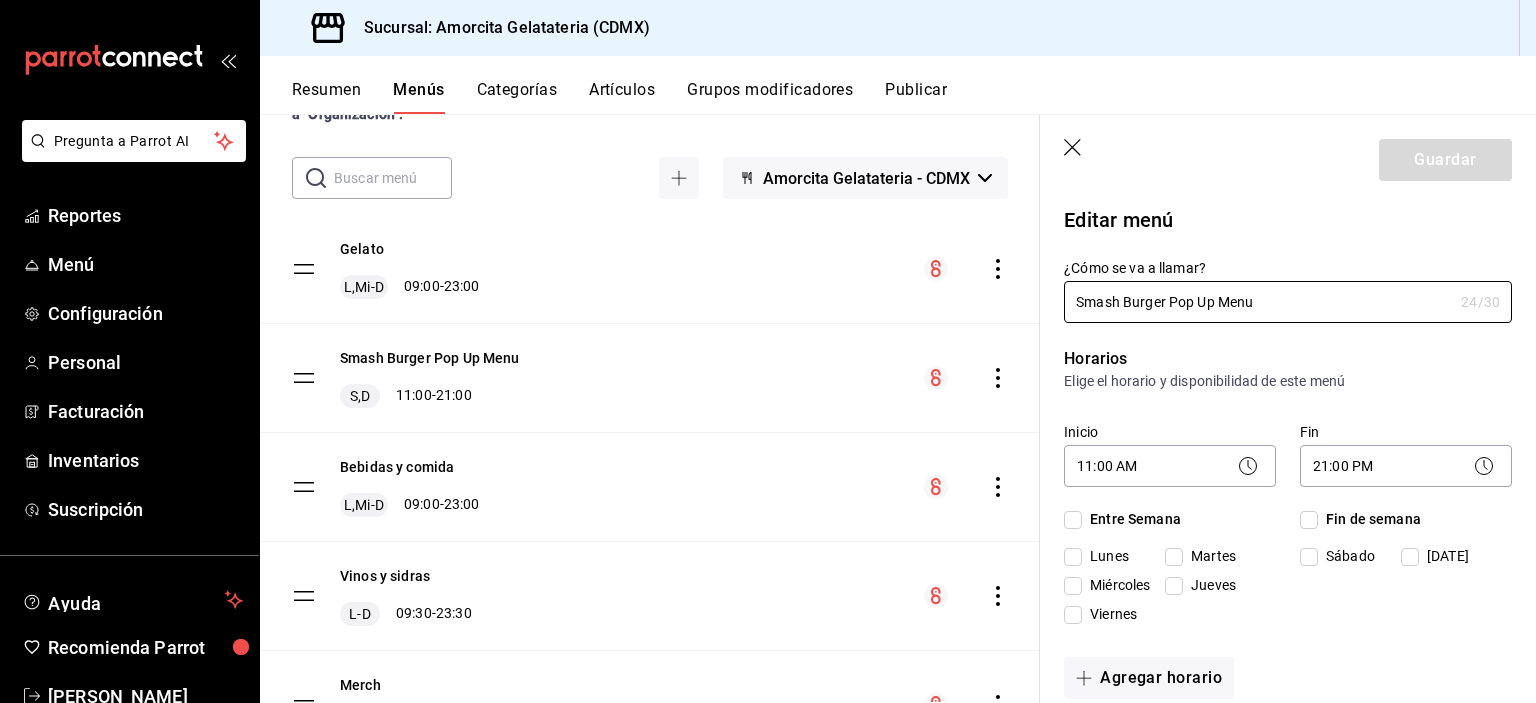 checkbox on "true" 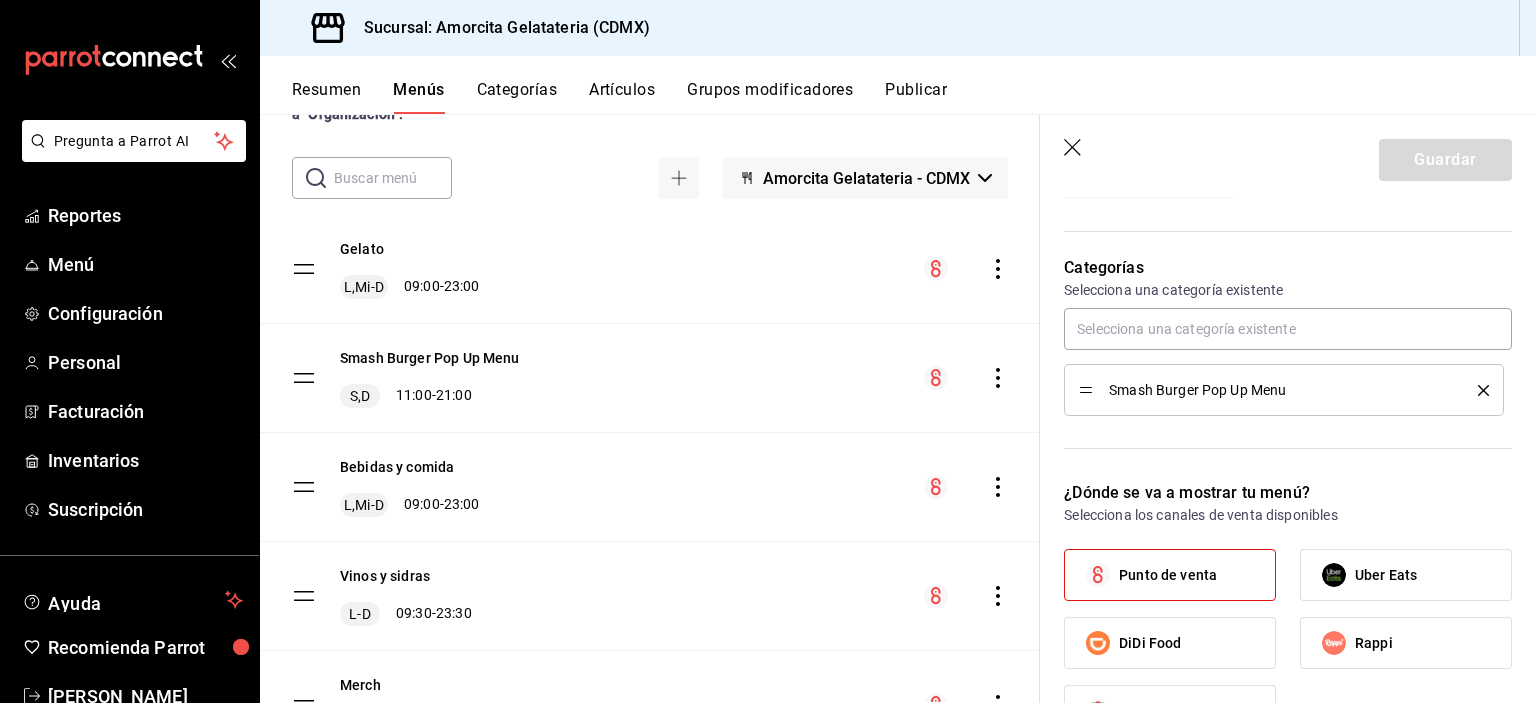 scroll, scrollTop: 800, scrollLeft: 0, axis: vertical 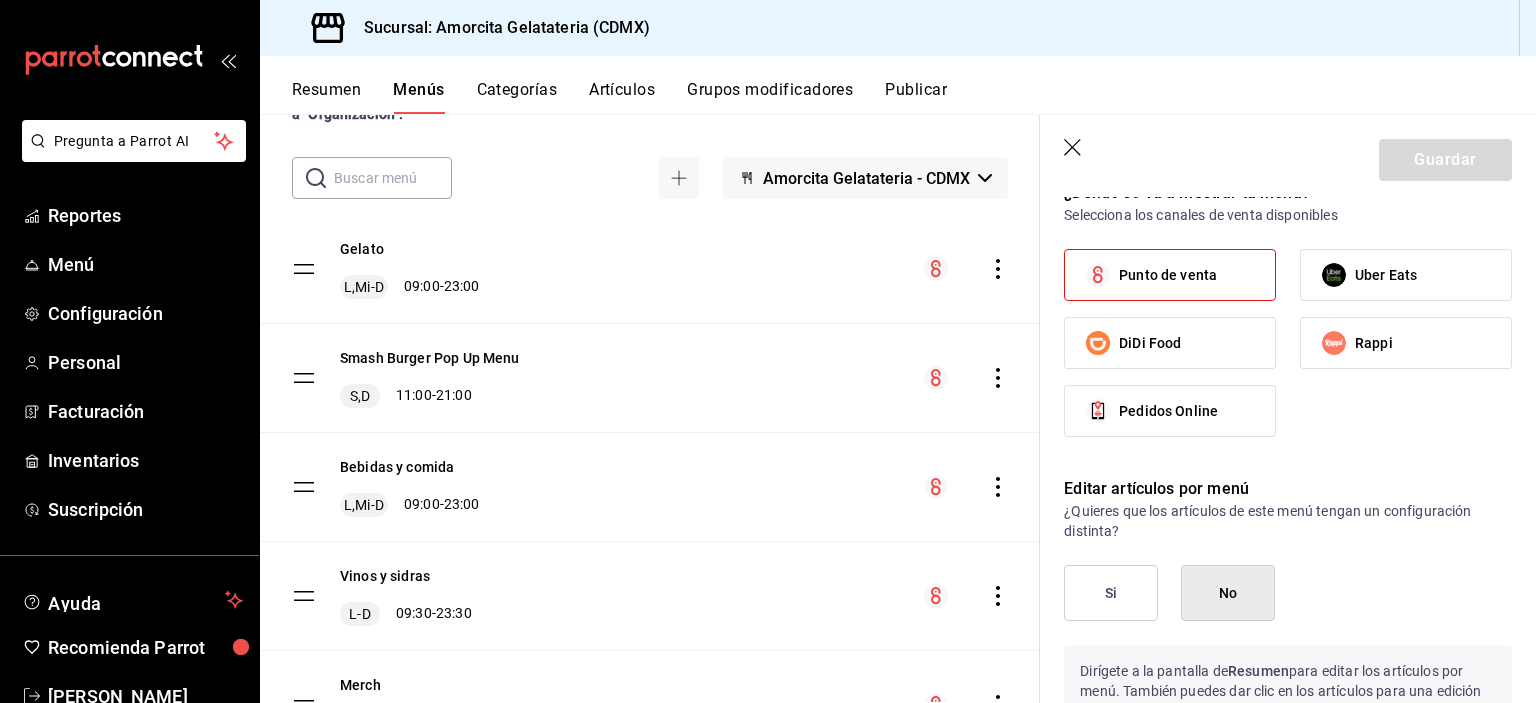 click on "Punto de venta" at bounding box center [1168, 275] 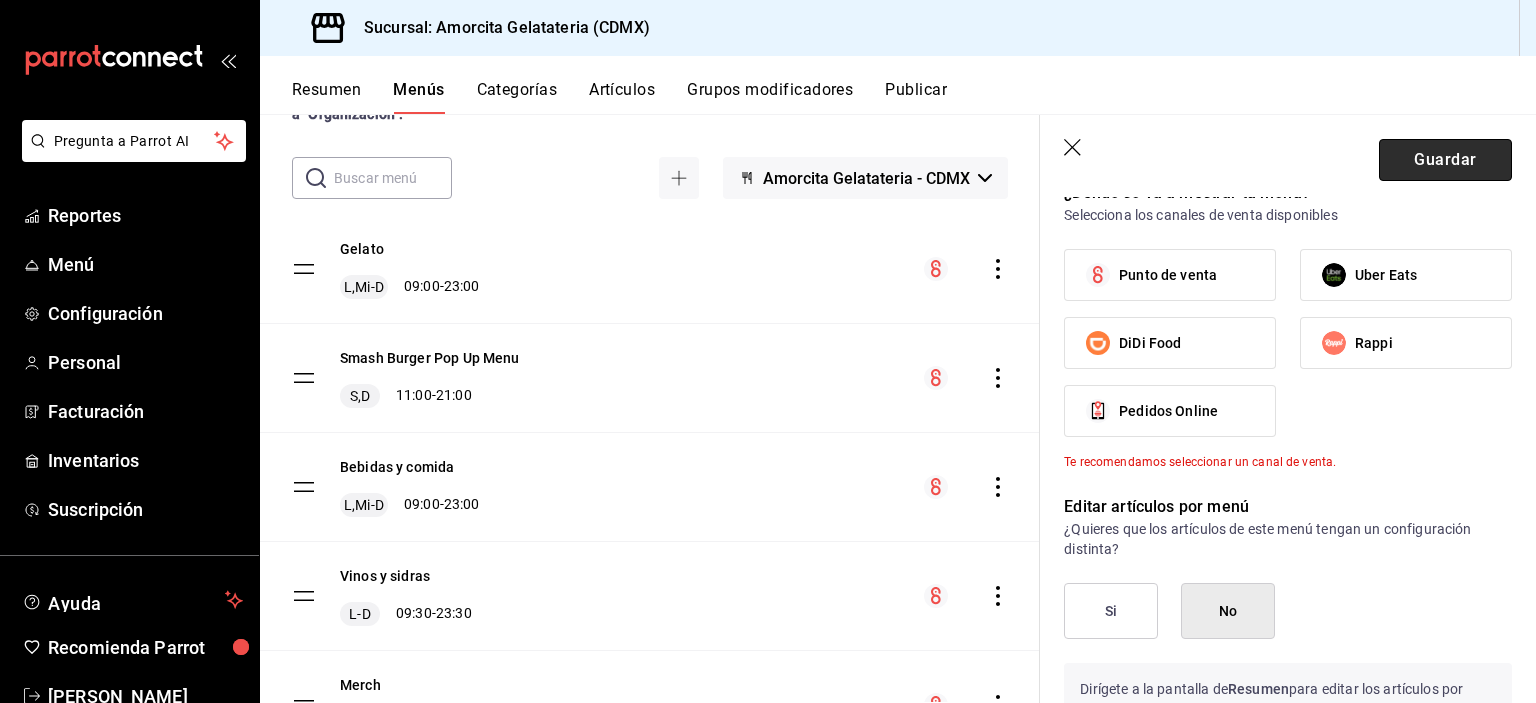 click on "Guardar" at bounding box center [1445, 160] 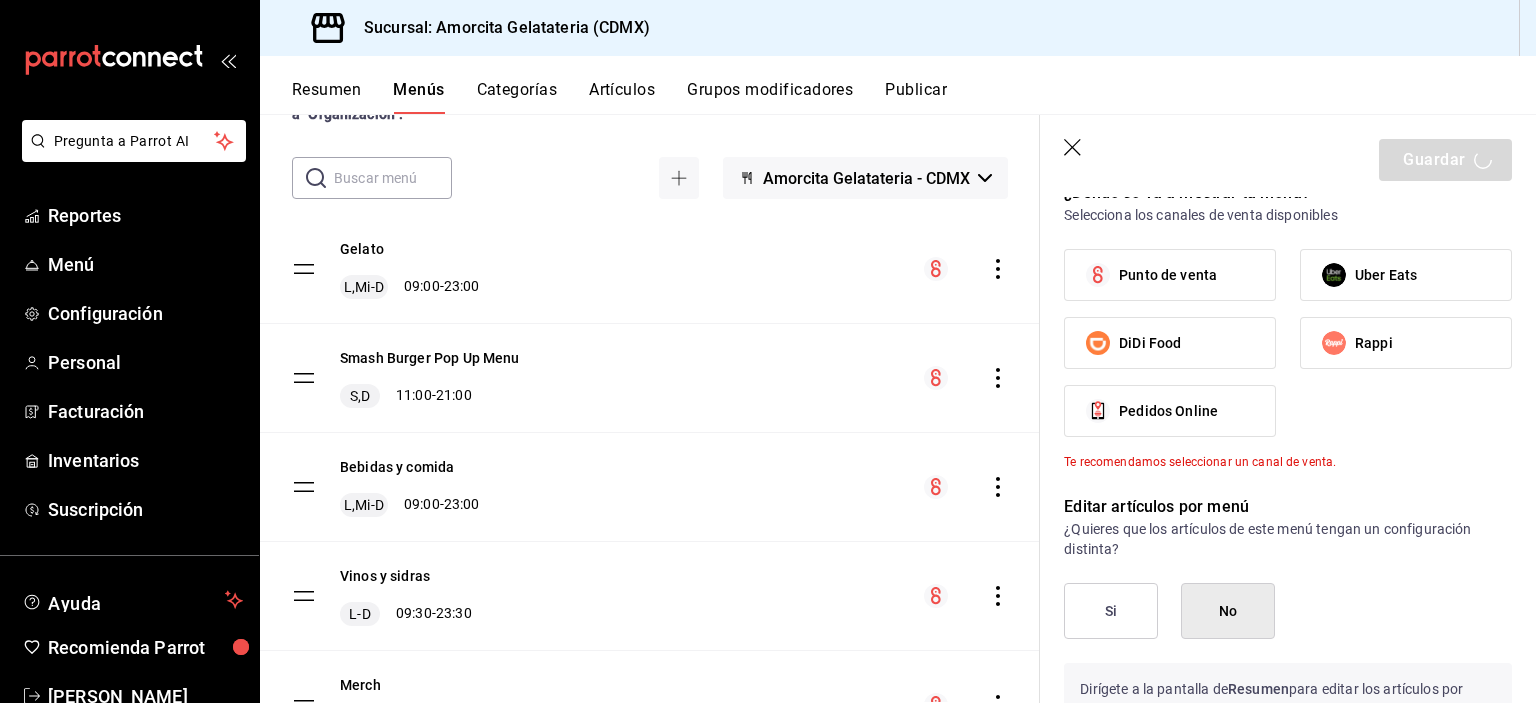 type 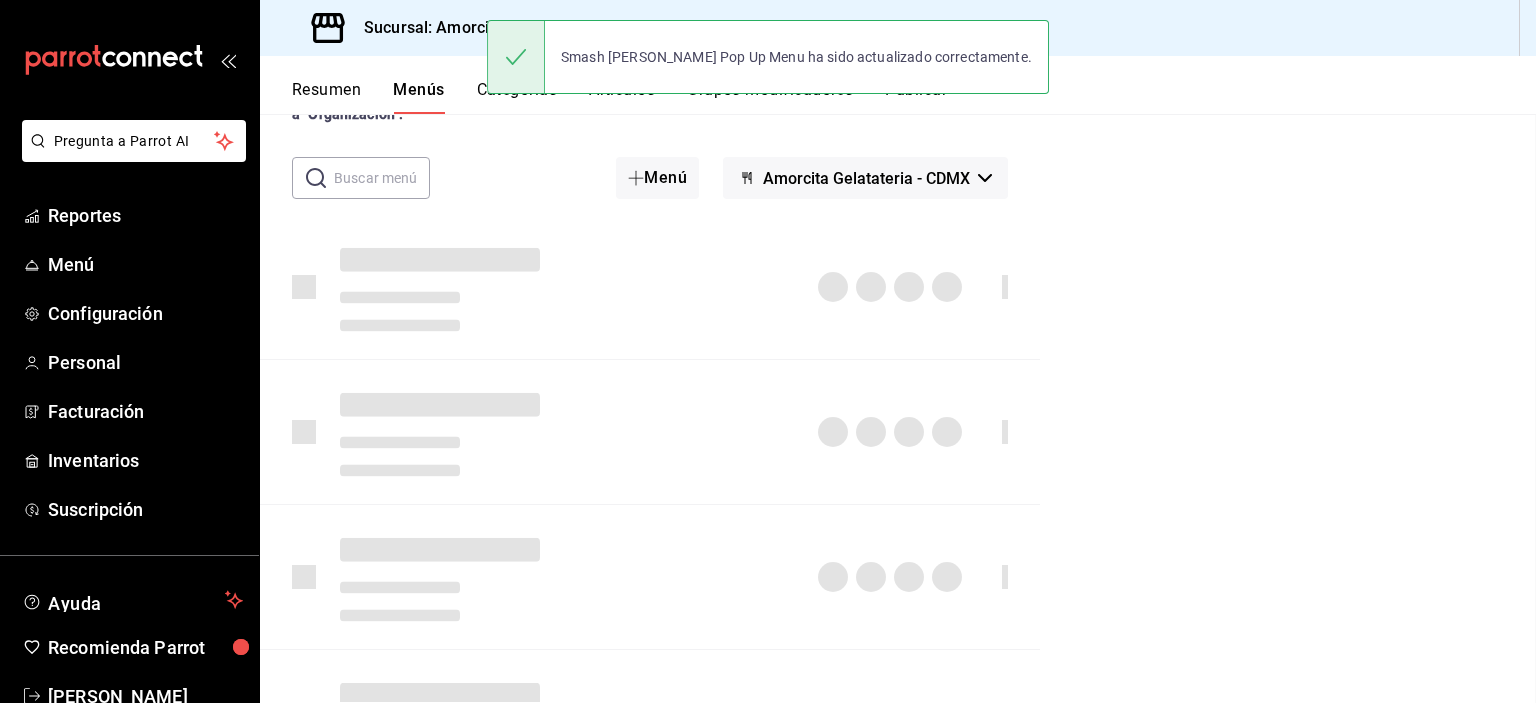 checkbox on "false" 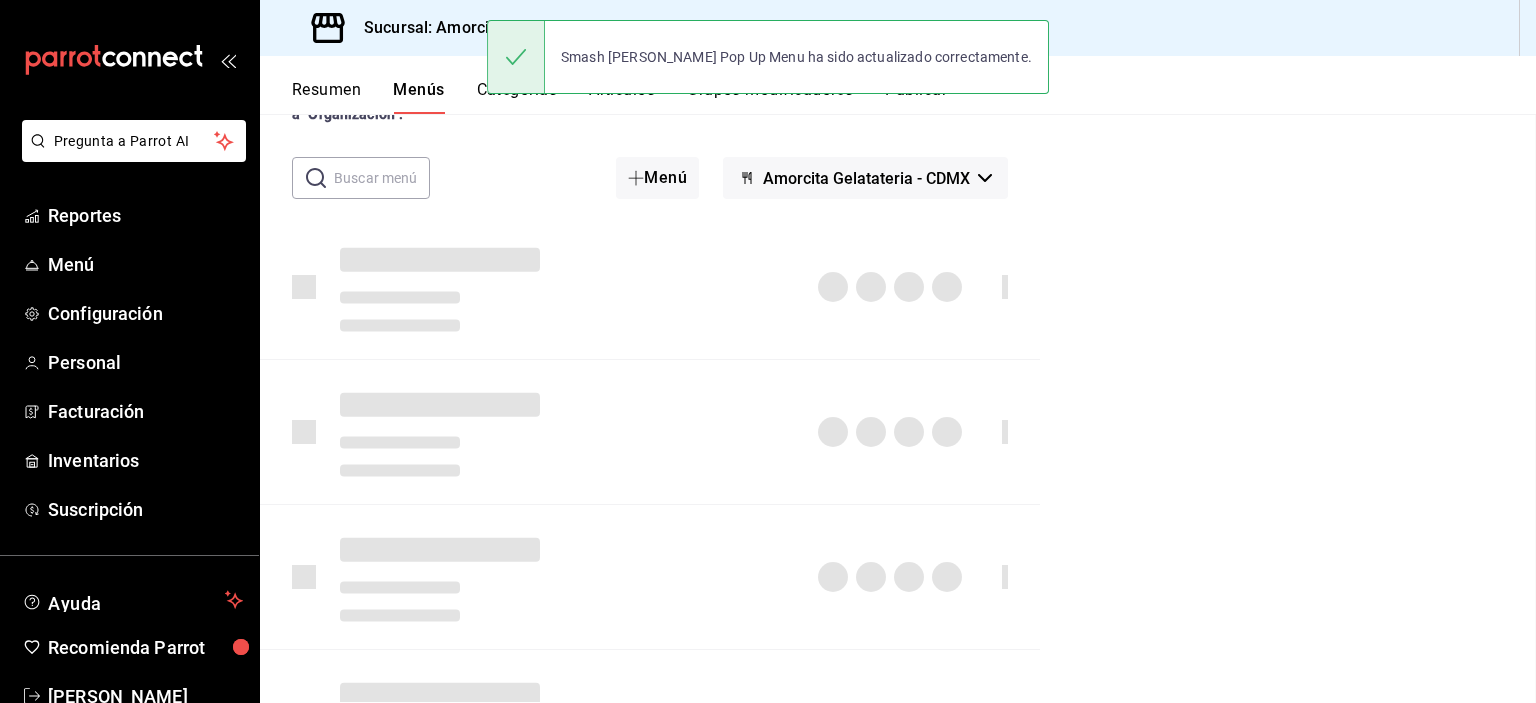 checkbox on "false" 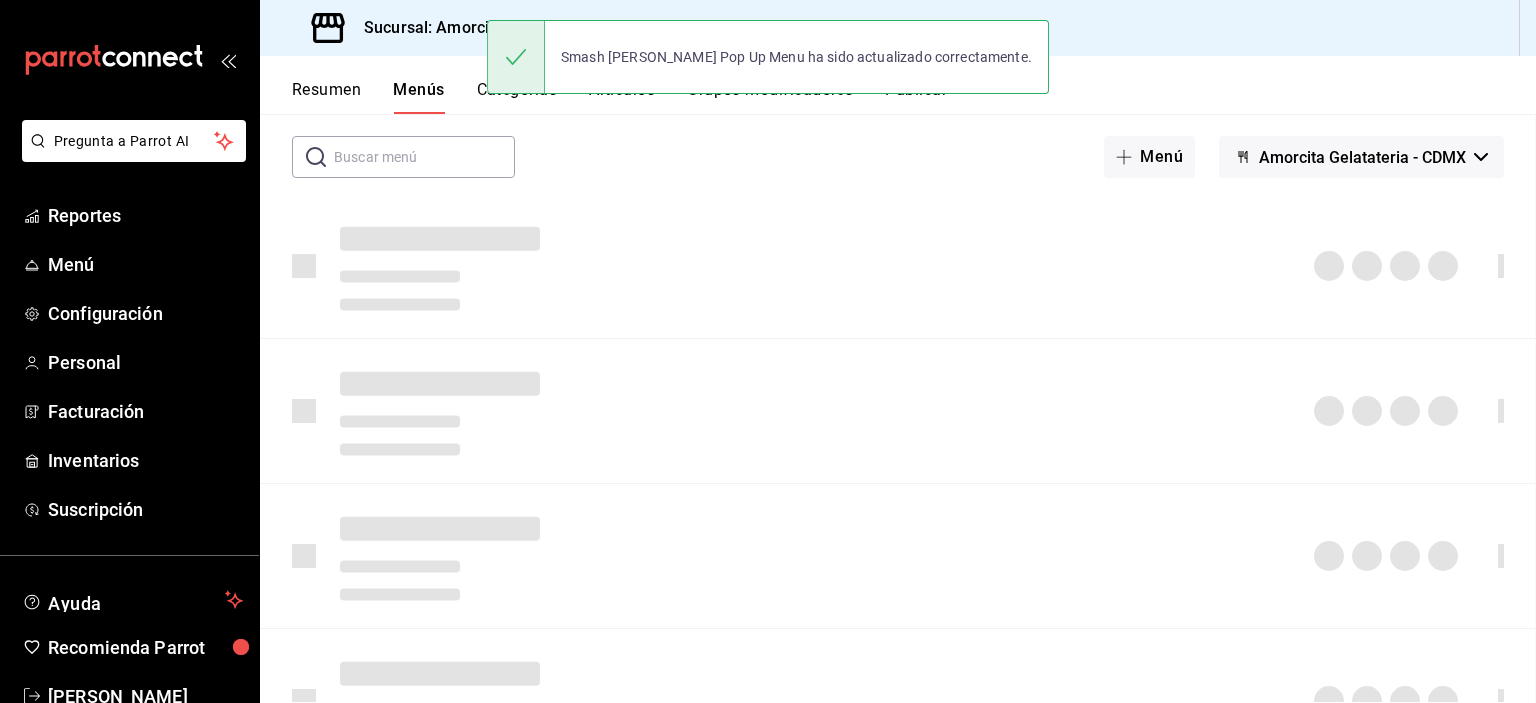 scroll, scrollTop: 0, scrollLeft: 0, axis: both 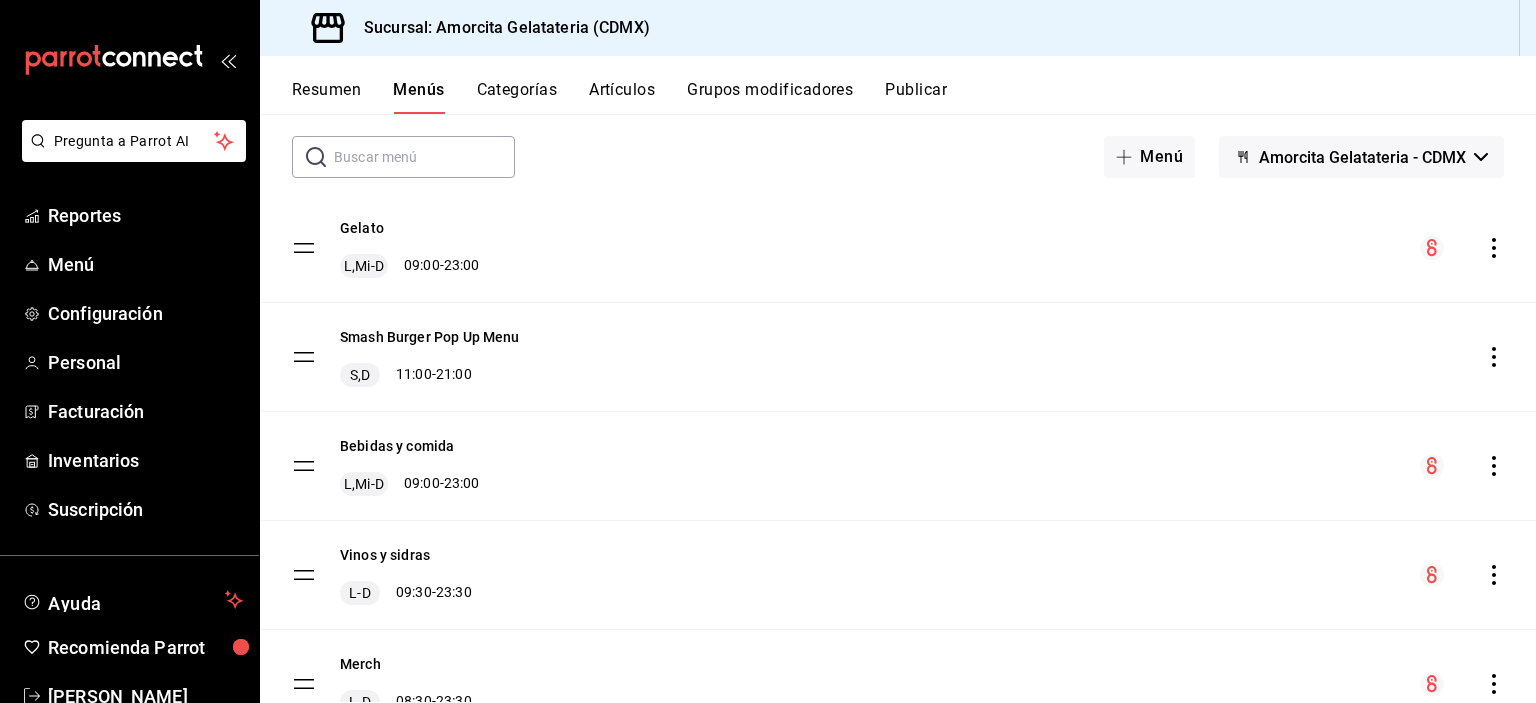 click on "Categorías" at bounding box center (517, 97) 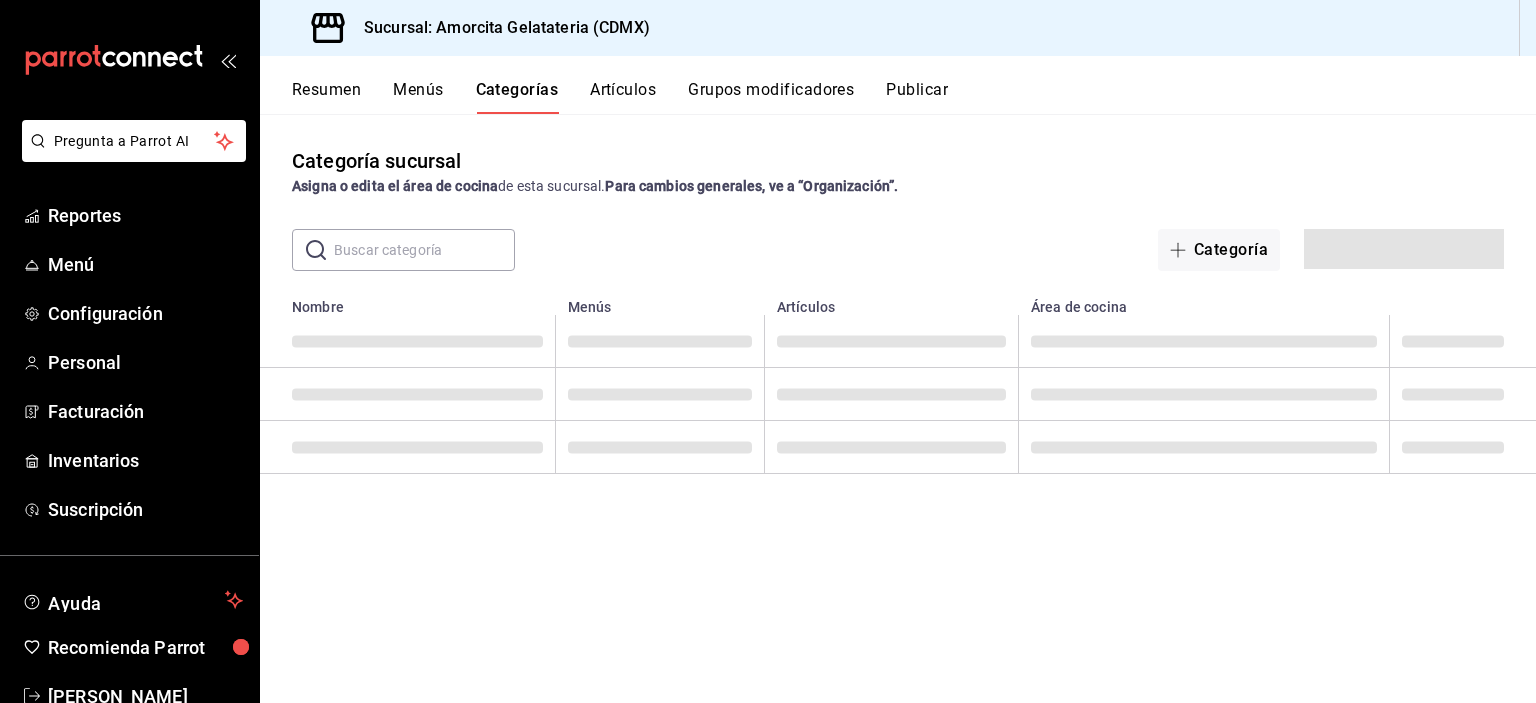 click on "Menús" at bounding box center (418, 97) 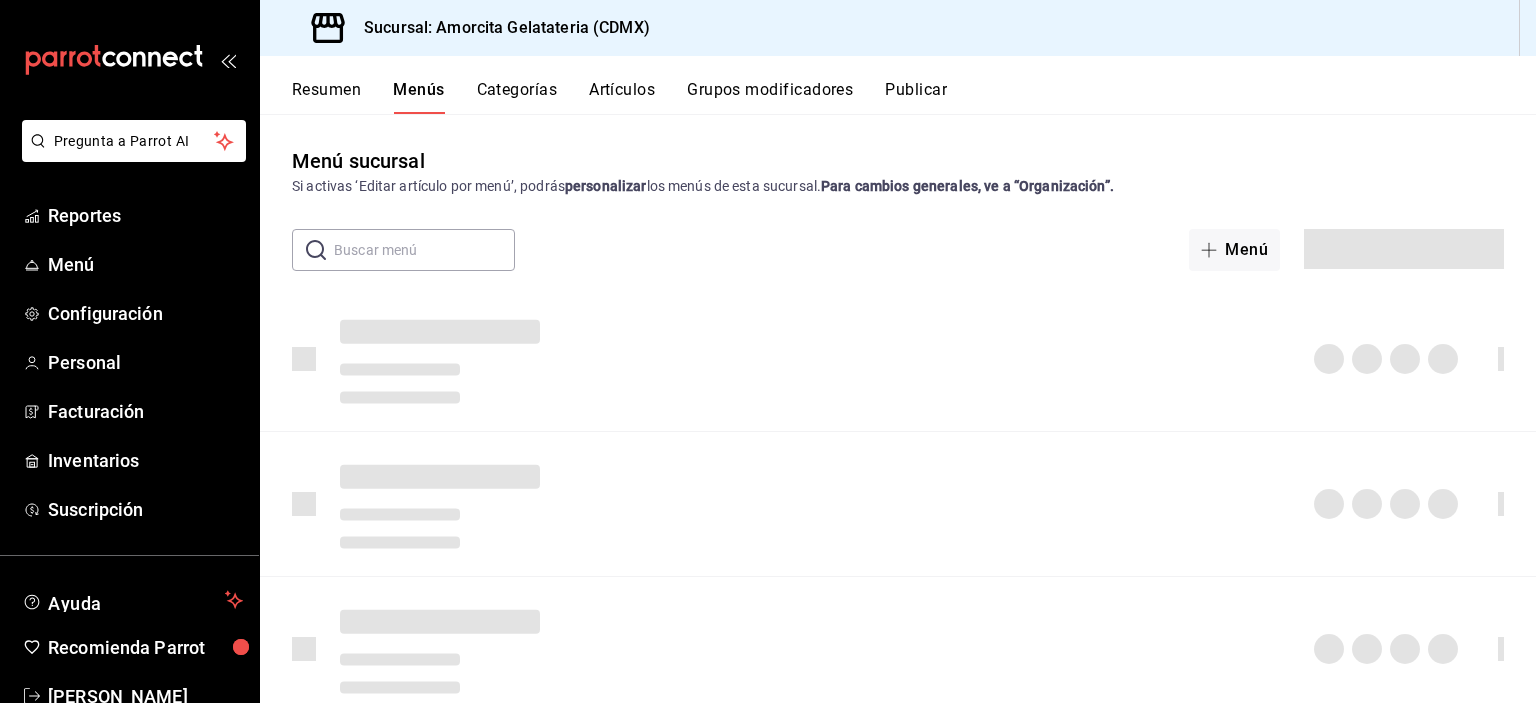 click on "Menús" at bounding box center [418, 97] 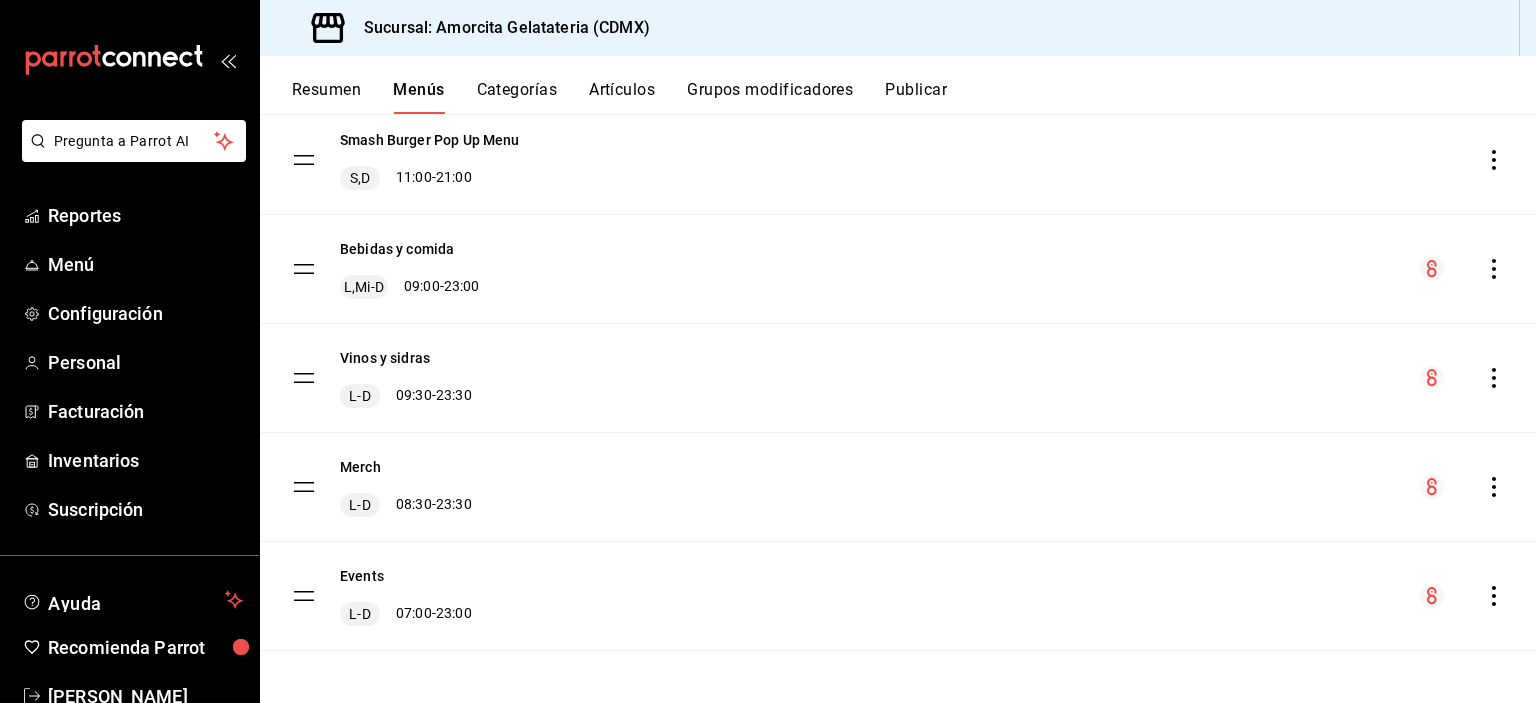 scroll, scrollTop: 293, scrollLeft: 0, axis: vertical 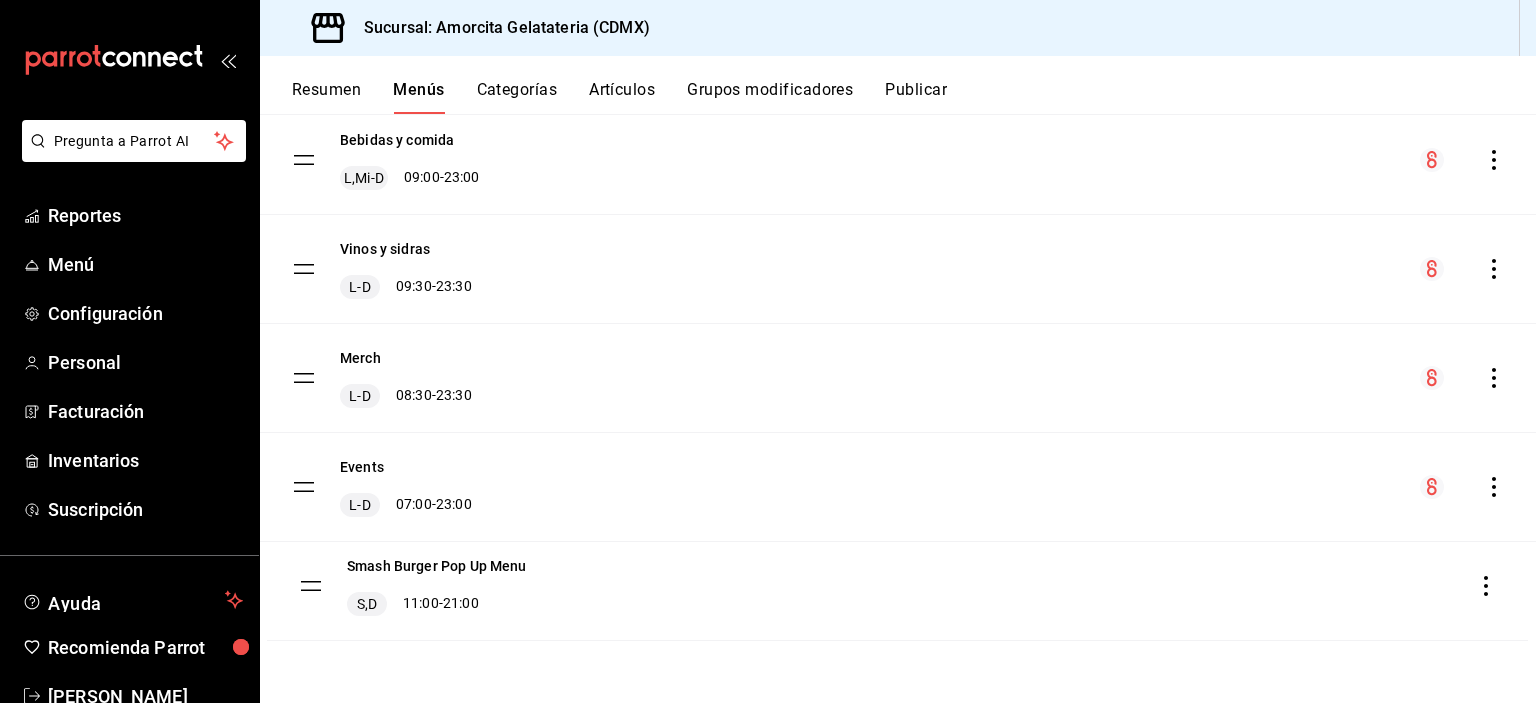 drag, startPoint x: 298, startPoint y: 144, endPoint x: 299, endPoint y: 563, distance: 419.0012 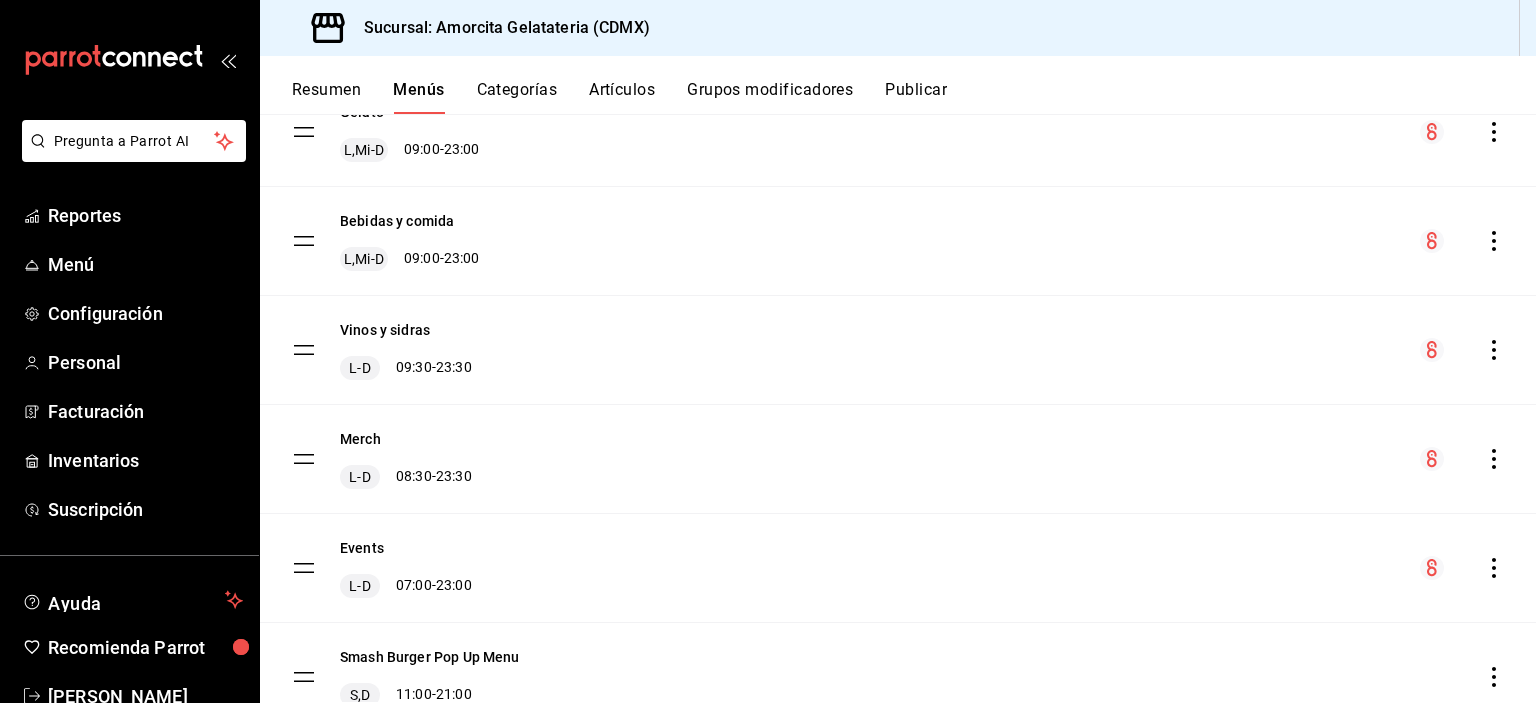 scroll, scrollTop: 293, scrollLeft: 0, axis: vertical 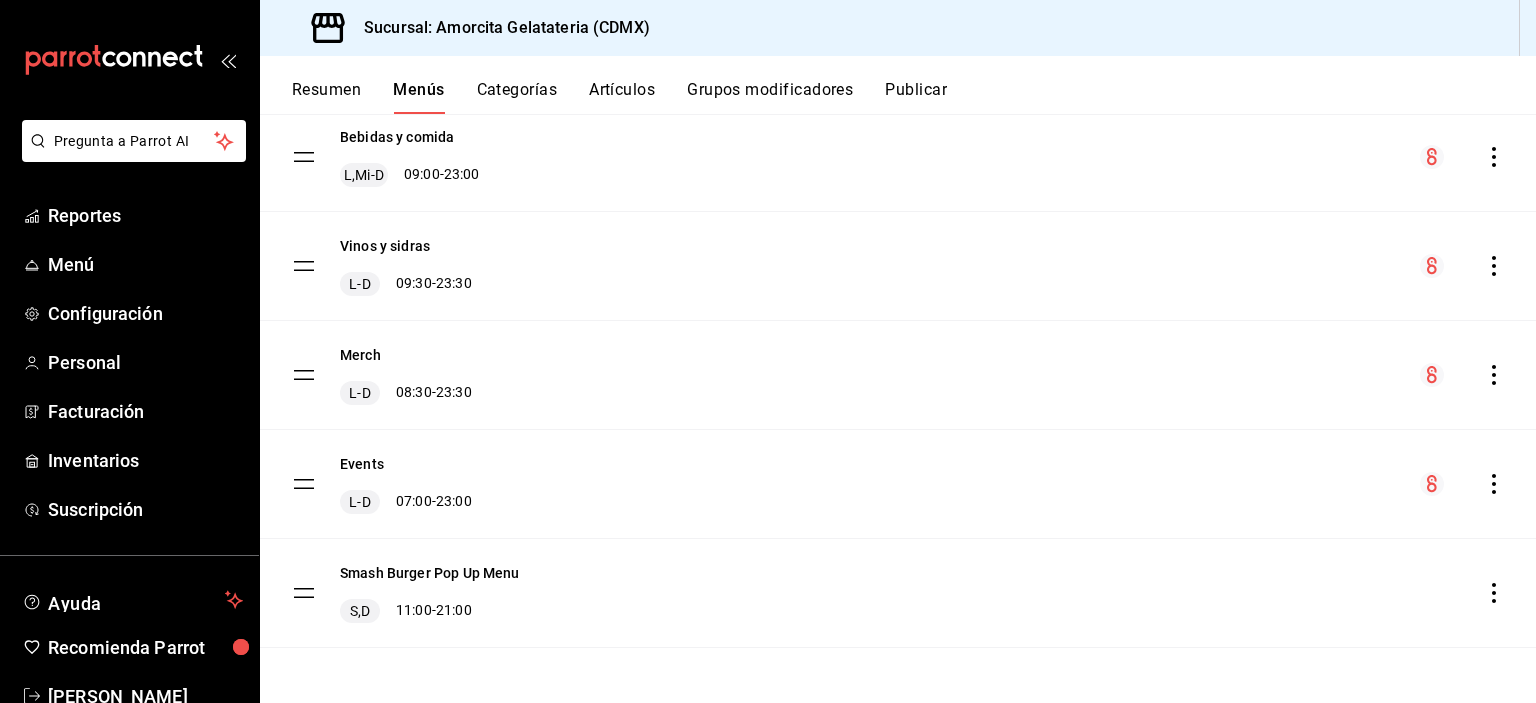 click 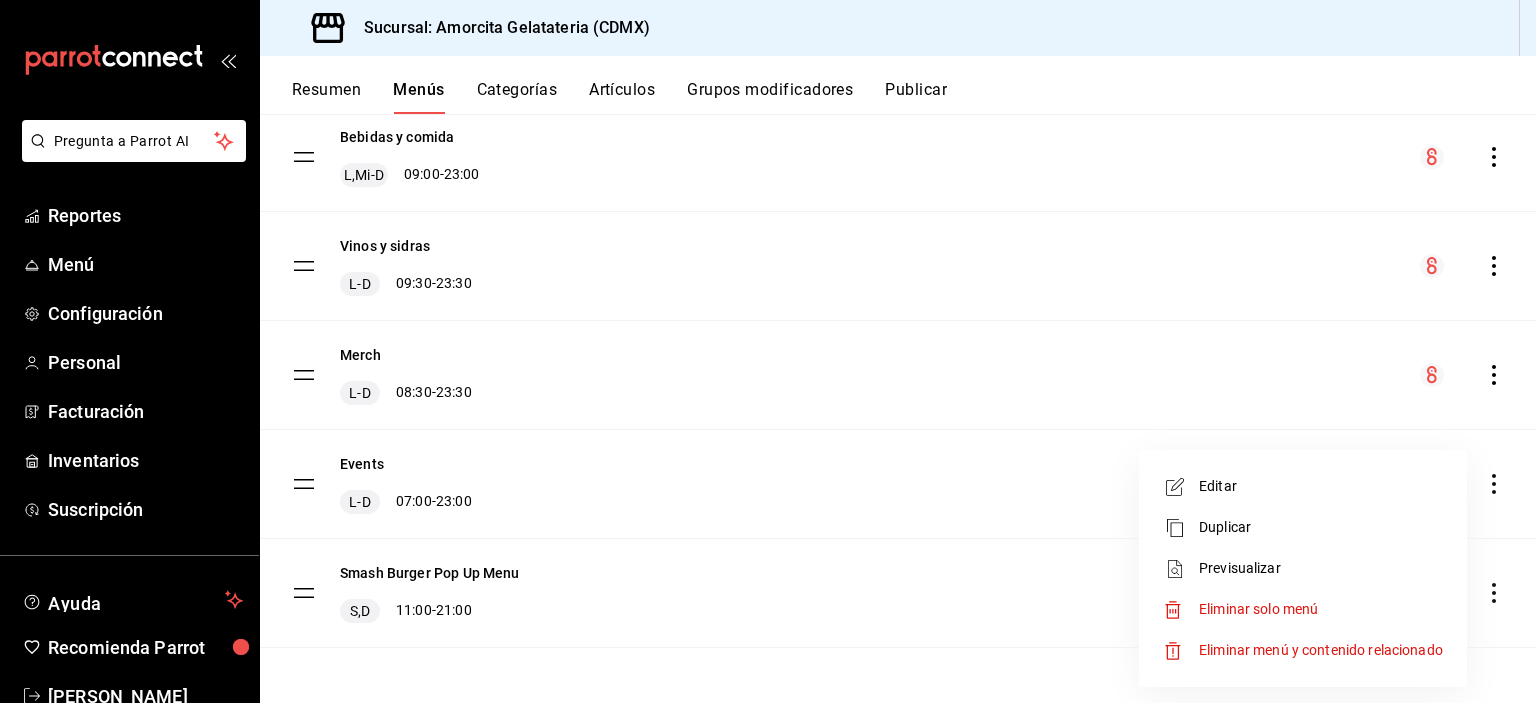 click on "Editar" at bounding box center (1303, 486) 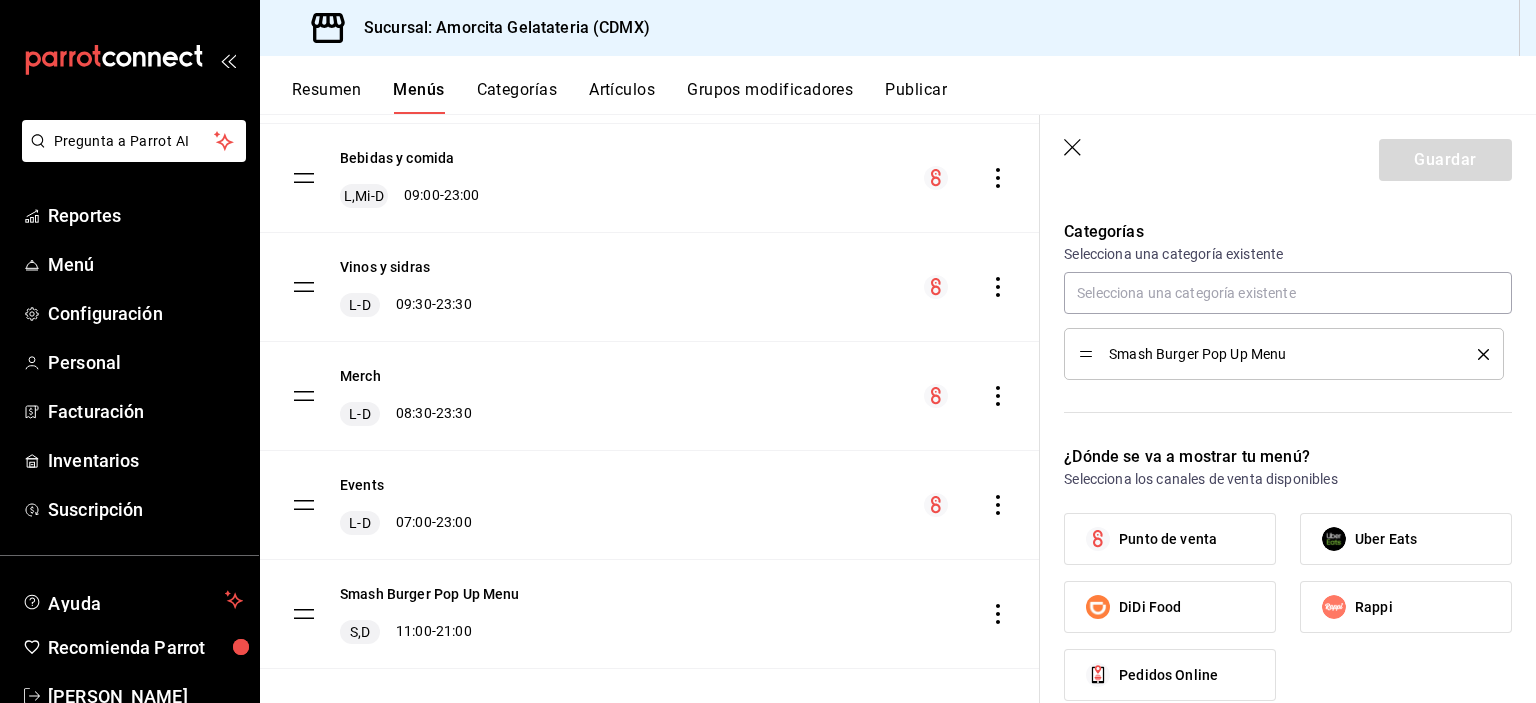 scroll, scrollTop: 600, scrollLeft: 0, axis: vertical 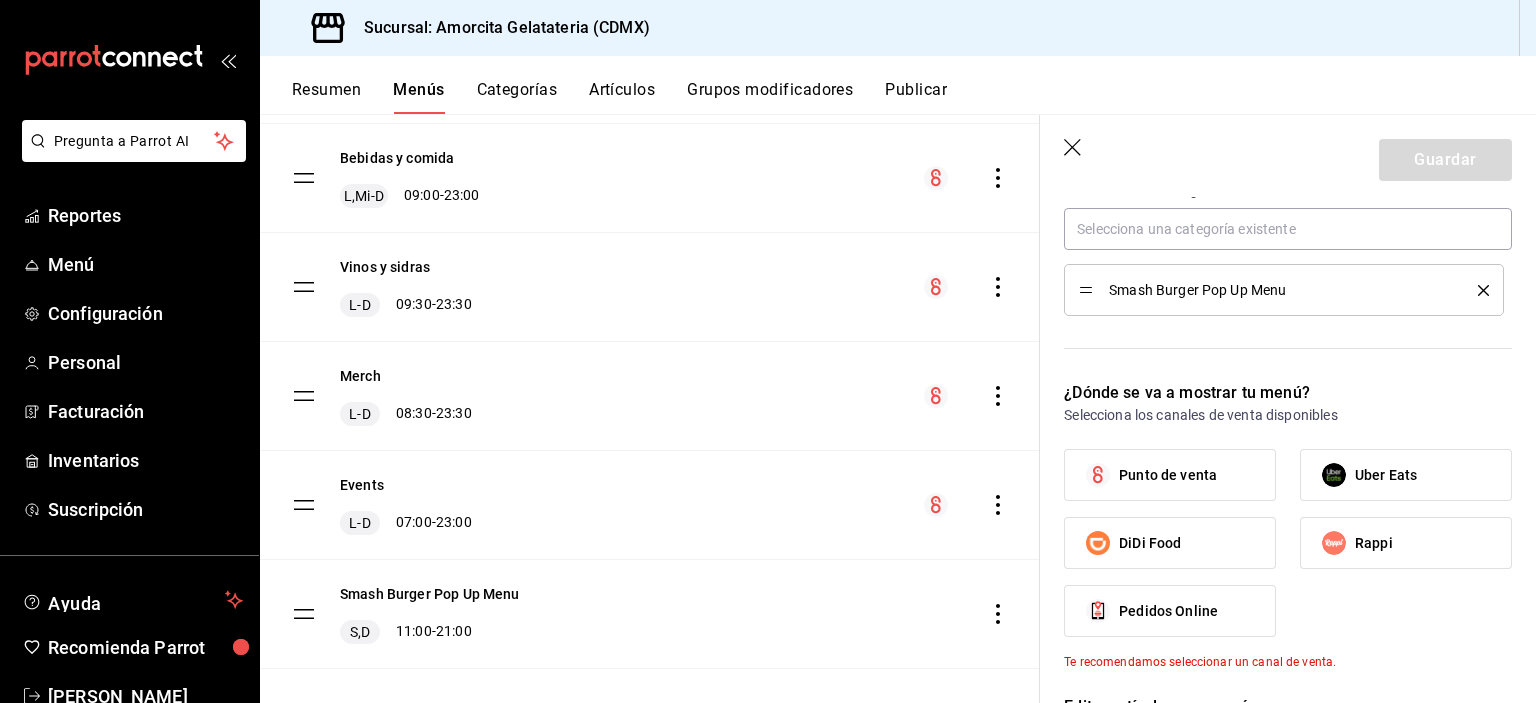click on "Punto de venta" at bounding box center (1170, 475) 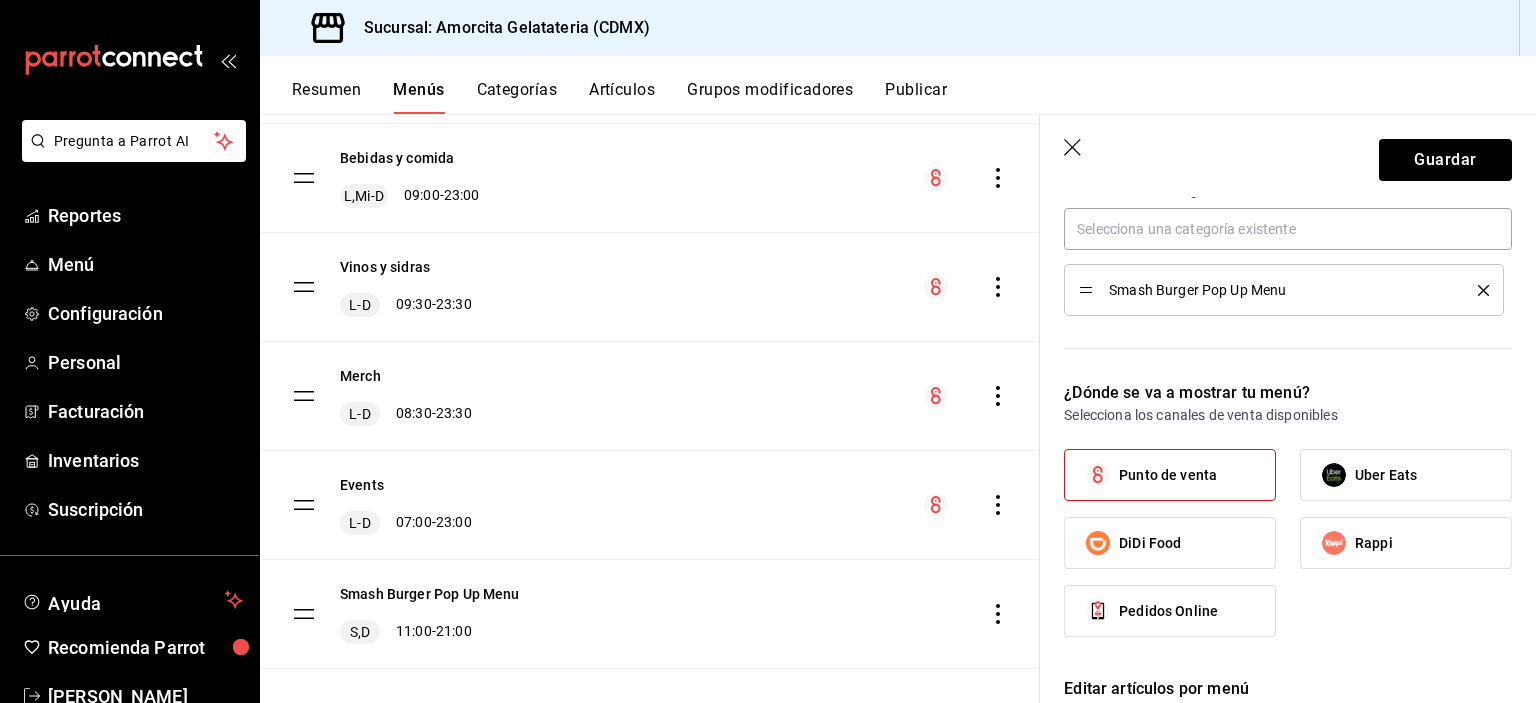 click on "Punto de venta" at bounding box center [1170, 475] 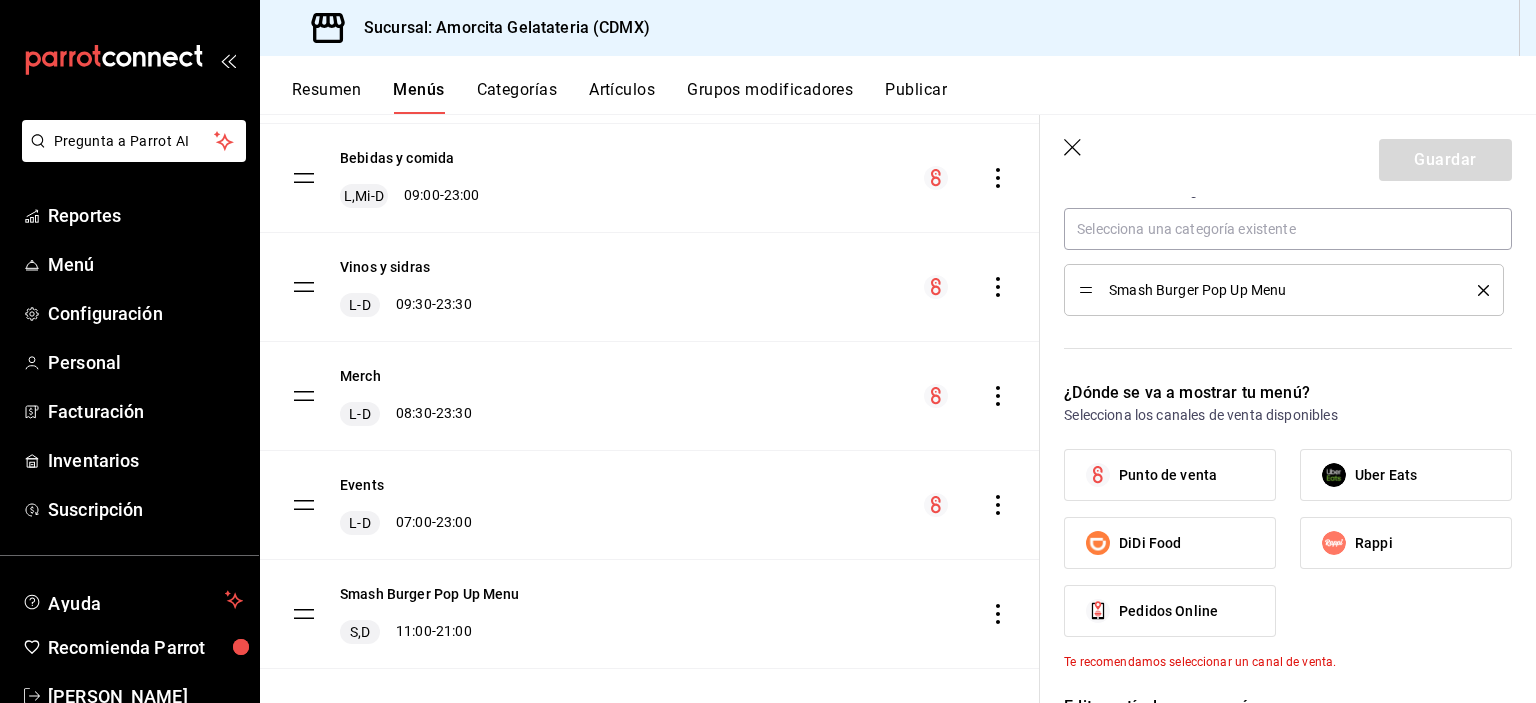 click on "Punto de venta" at bounding box center [1170, 475] 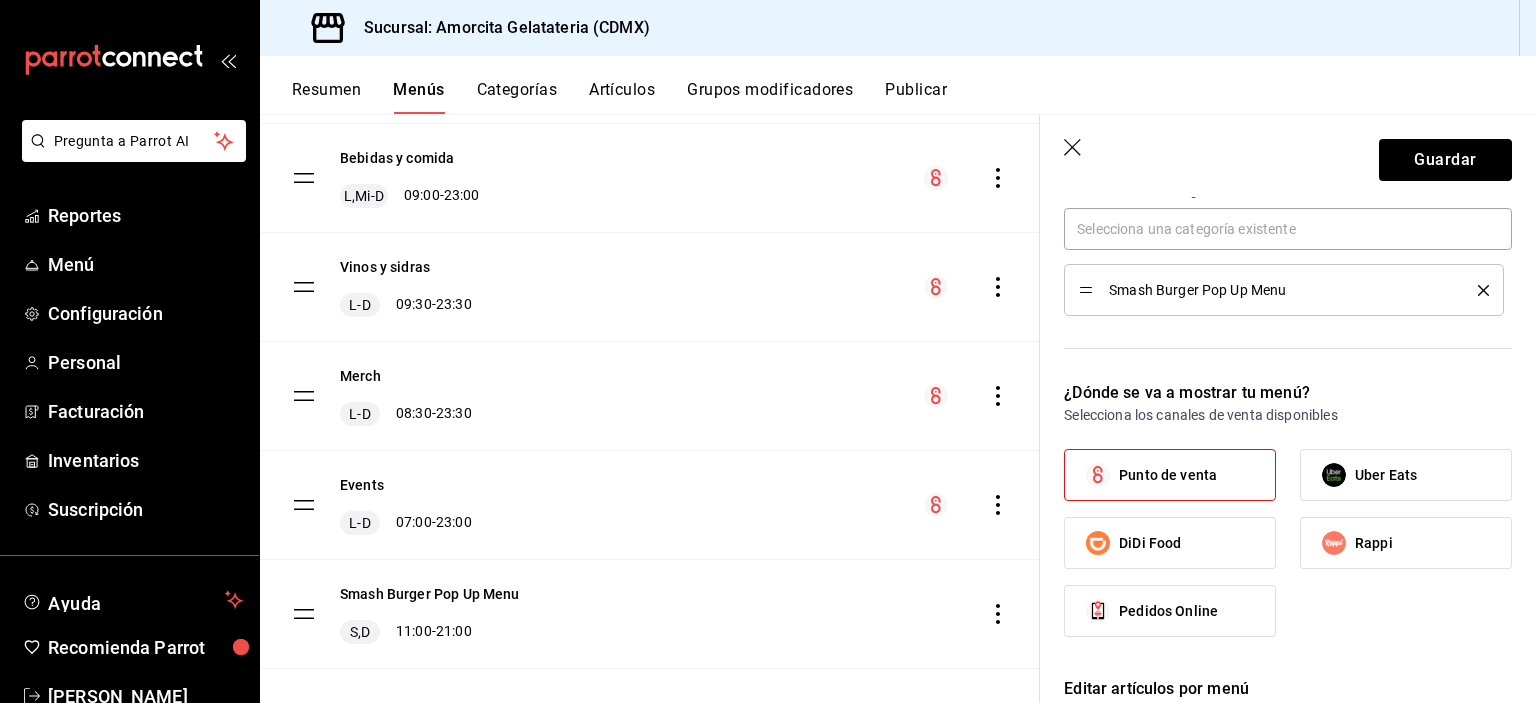 click on "Punto de venta" at bounding box center [1170, 475] 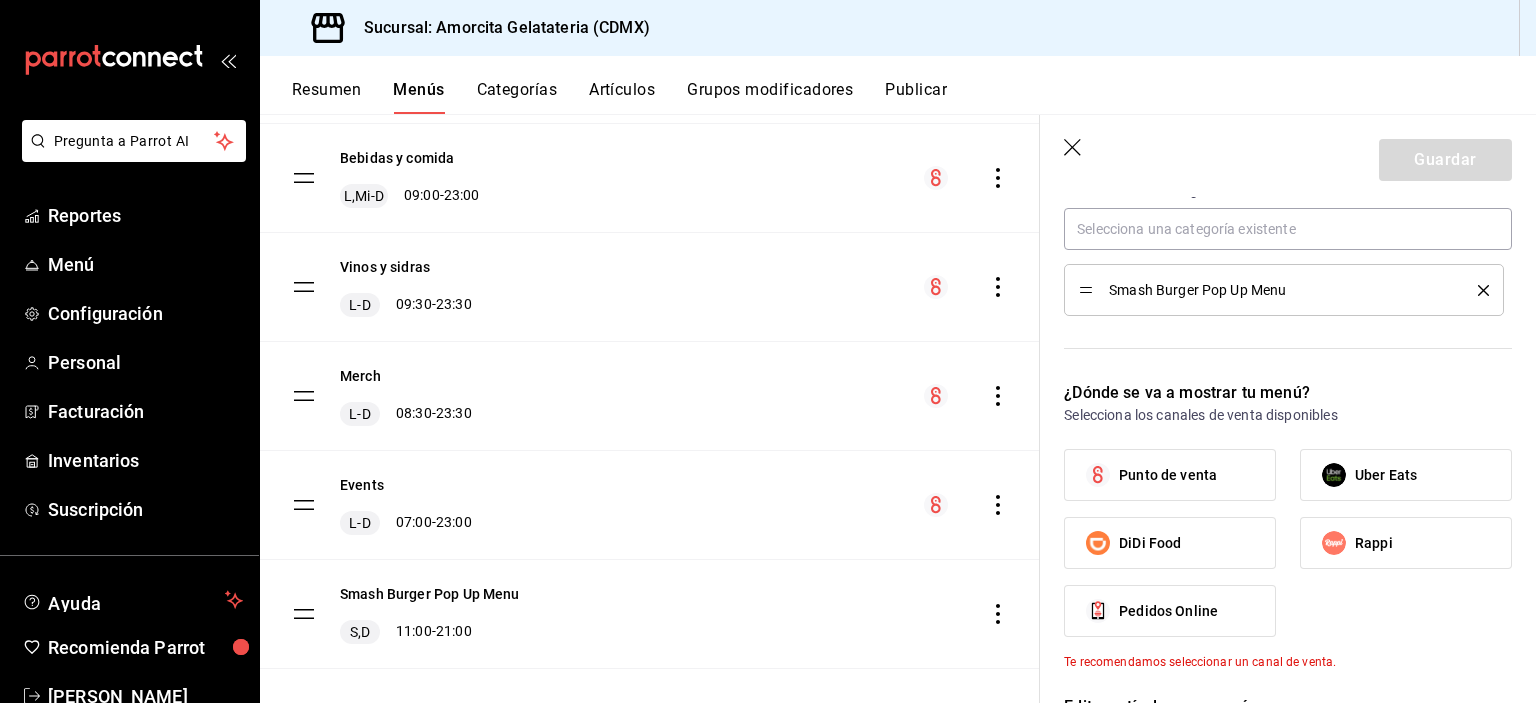 click on "Punto de venta" at bounding box center [1170, 475] 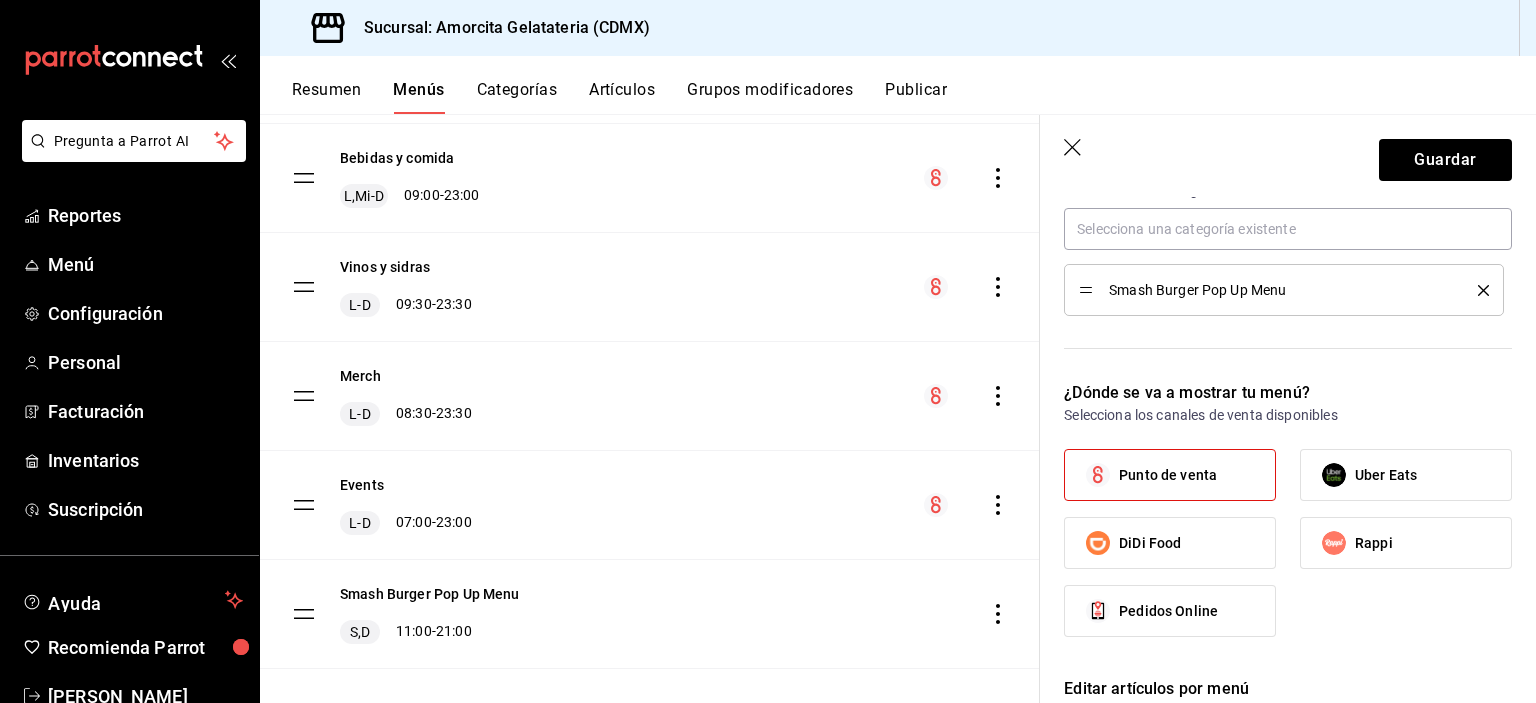 click on "Punto de venta" at bounding box center [1168, 475] 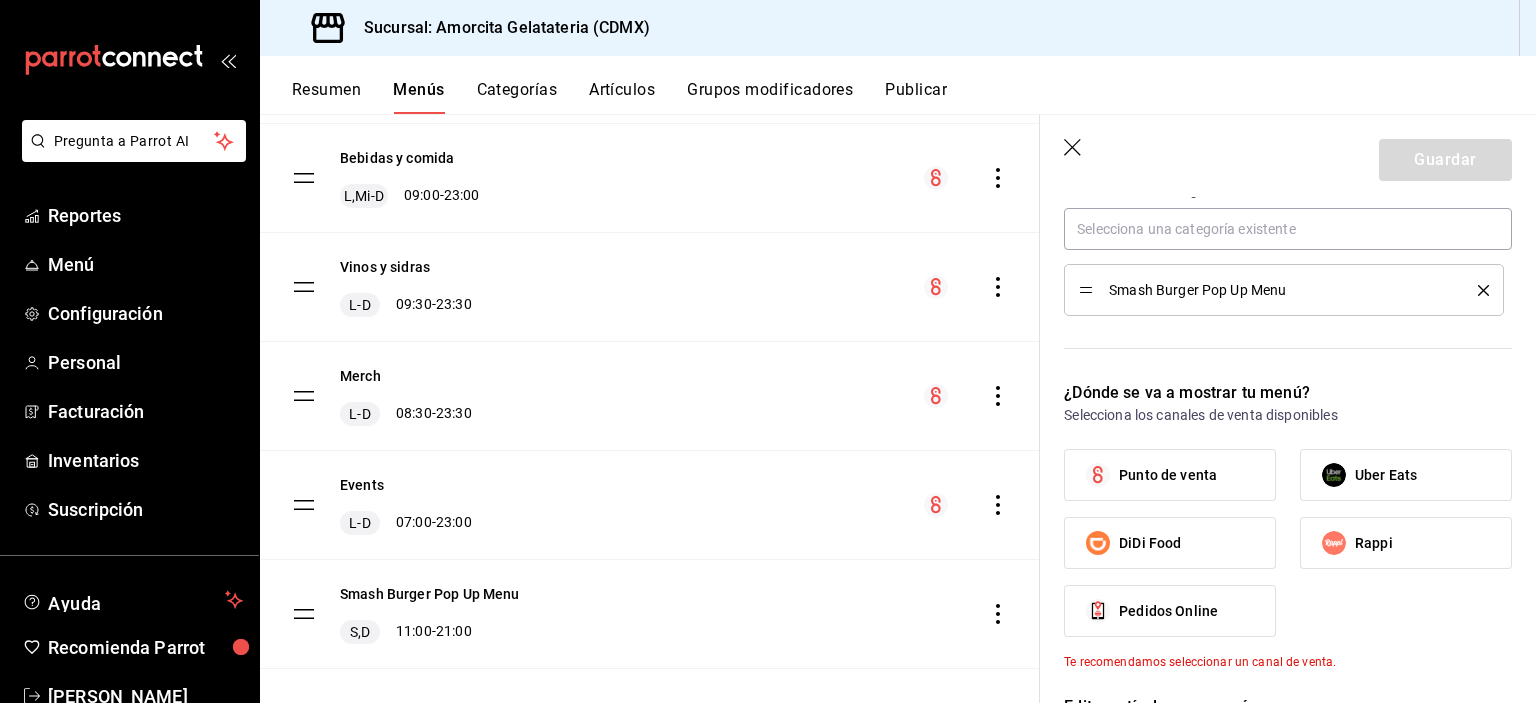 click 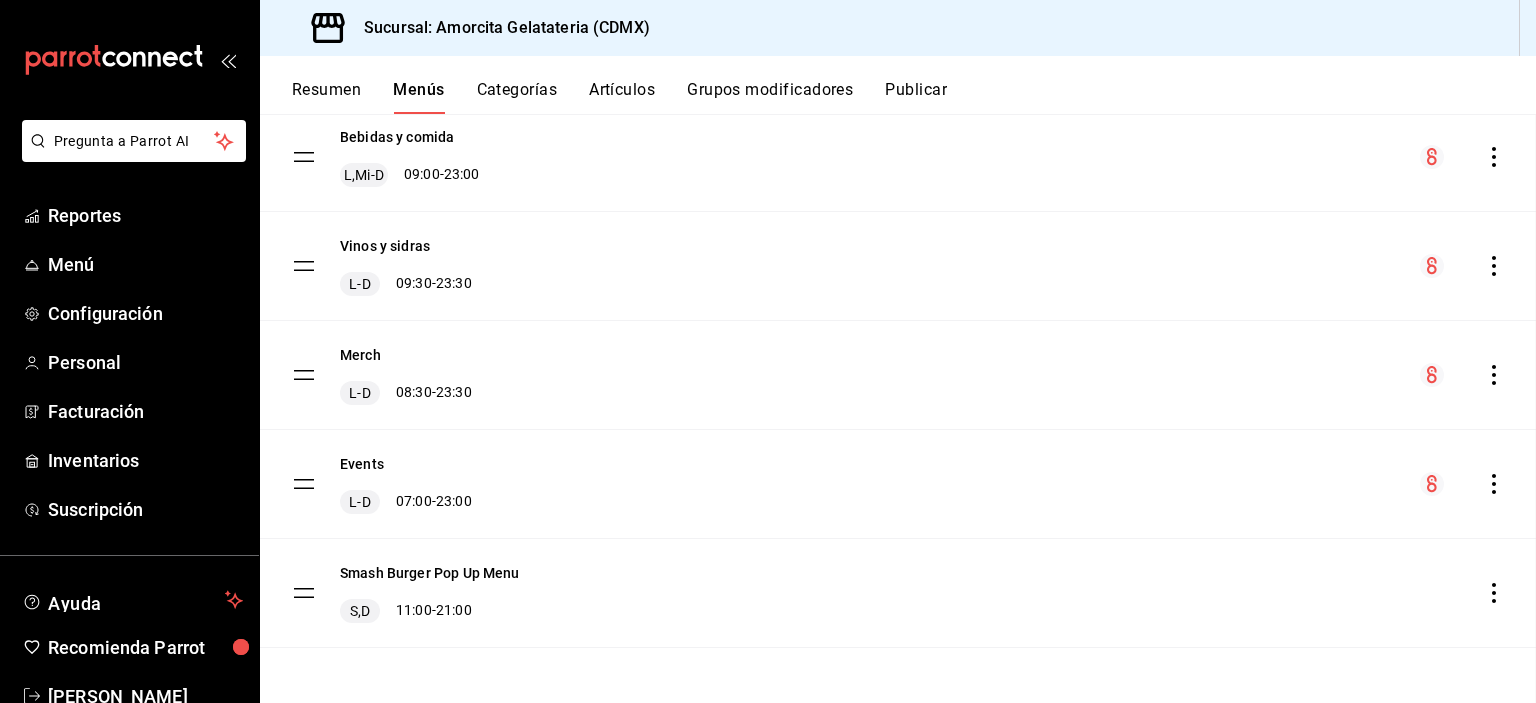 checkbox on "false" 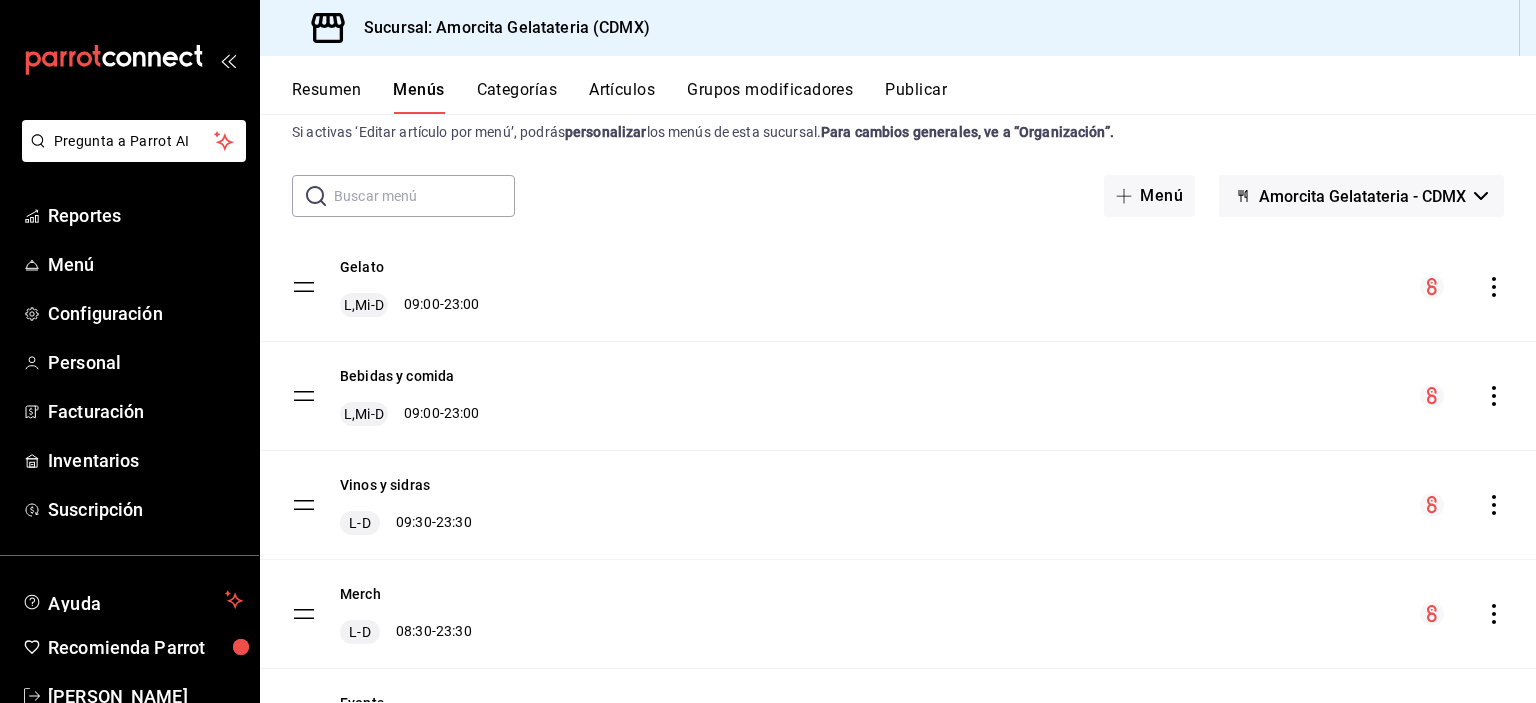 scroll, scrollTop: 0, scrollLeft: 0, axis: both 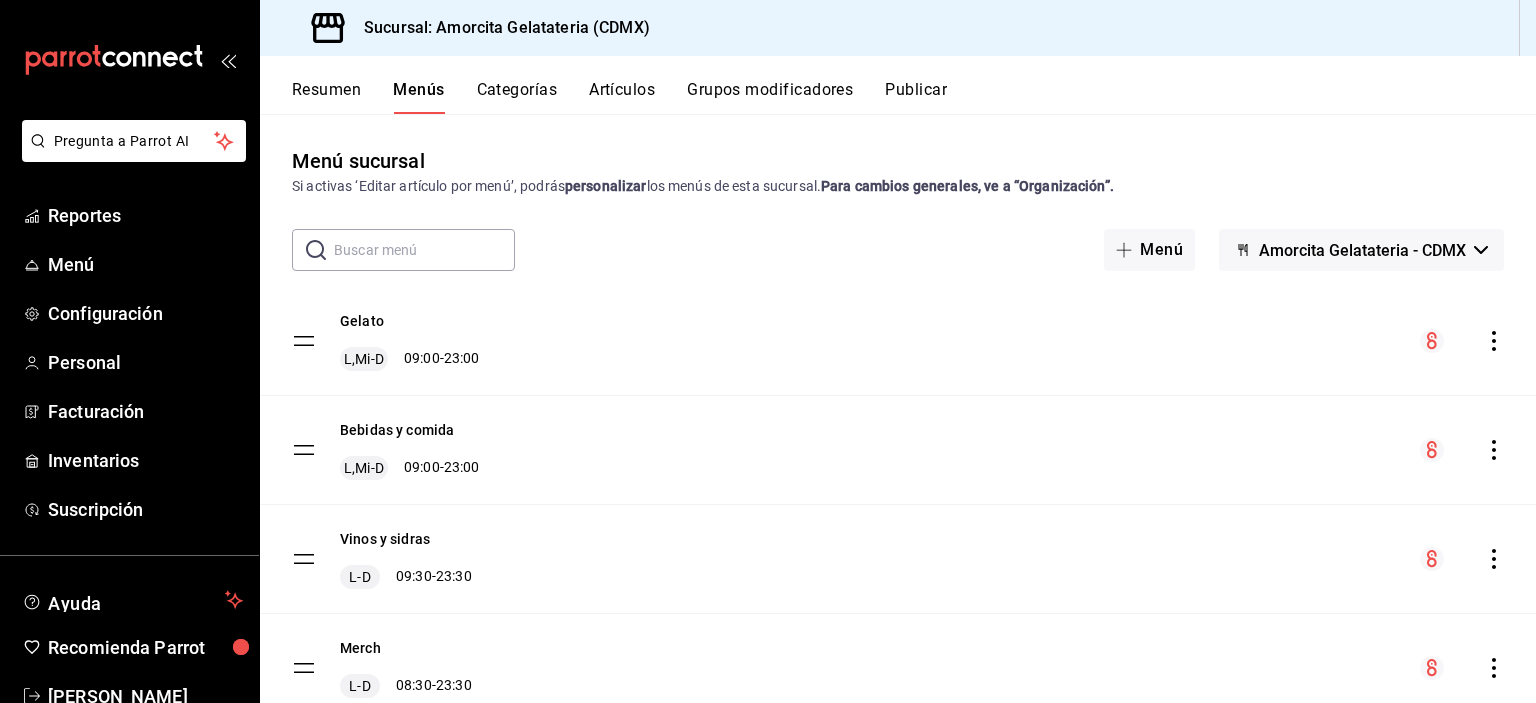 click on "Categorías" at bounding box center [517, 97] 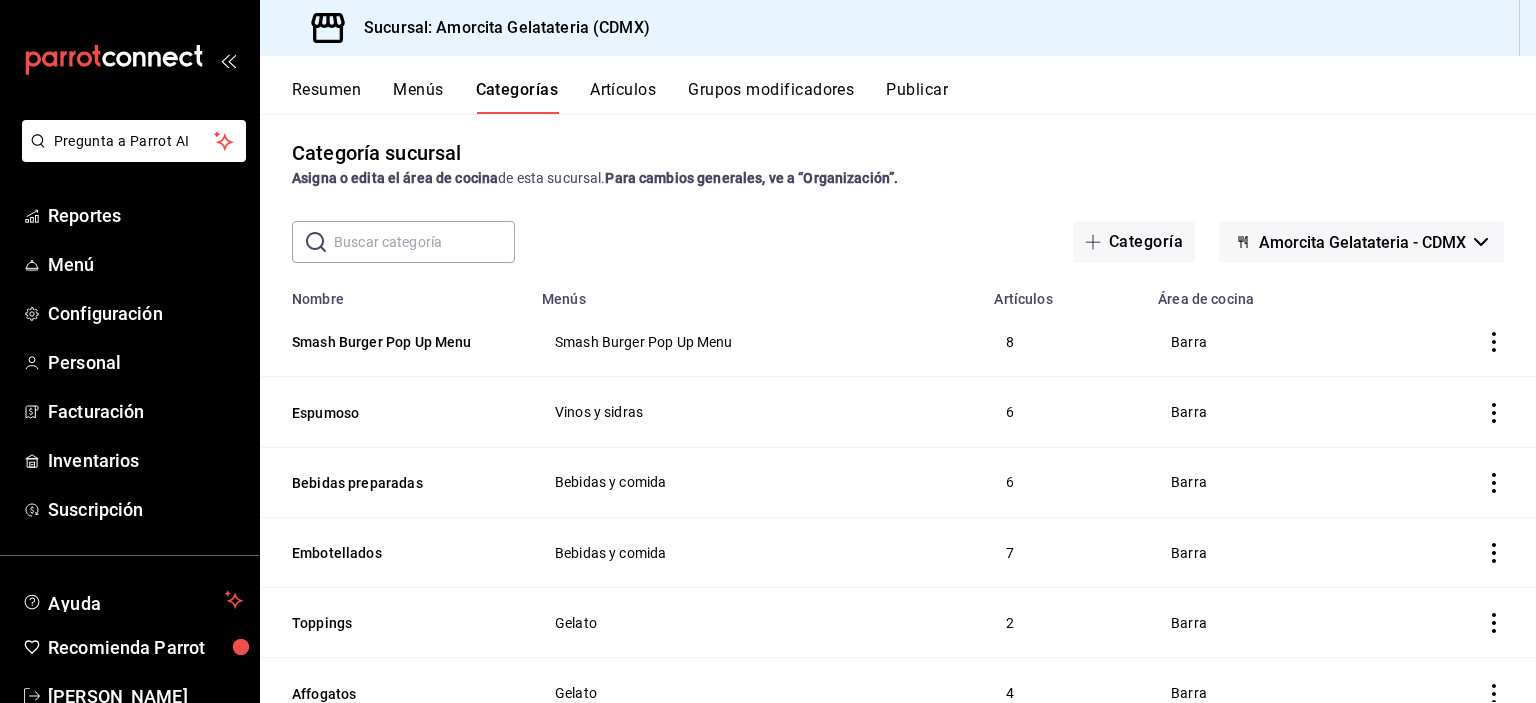 scroll, scrollTop: 0, scrollLeft: 0, axis: both 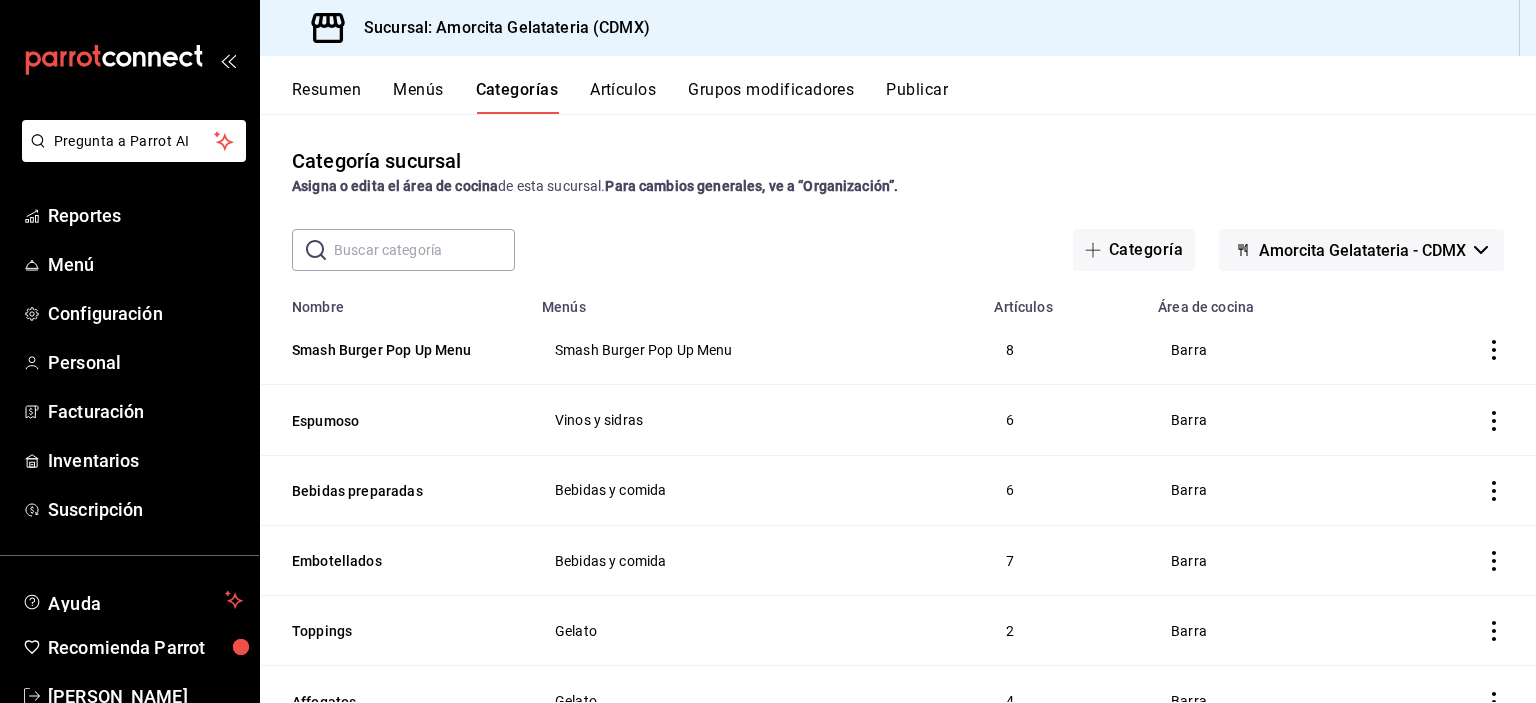 click on "Resumen Menús Categorías Artículos Grupos modificadores Publicar" at bounding box center [914, 97] 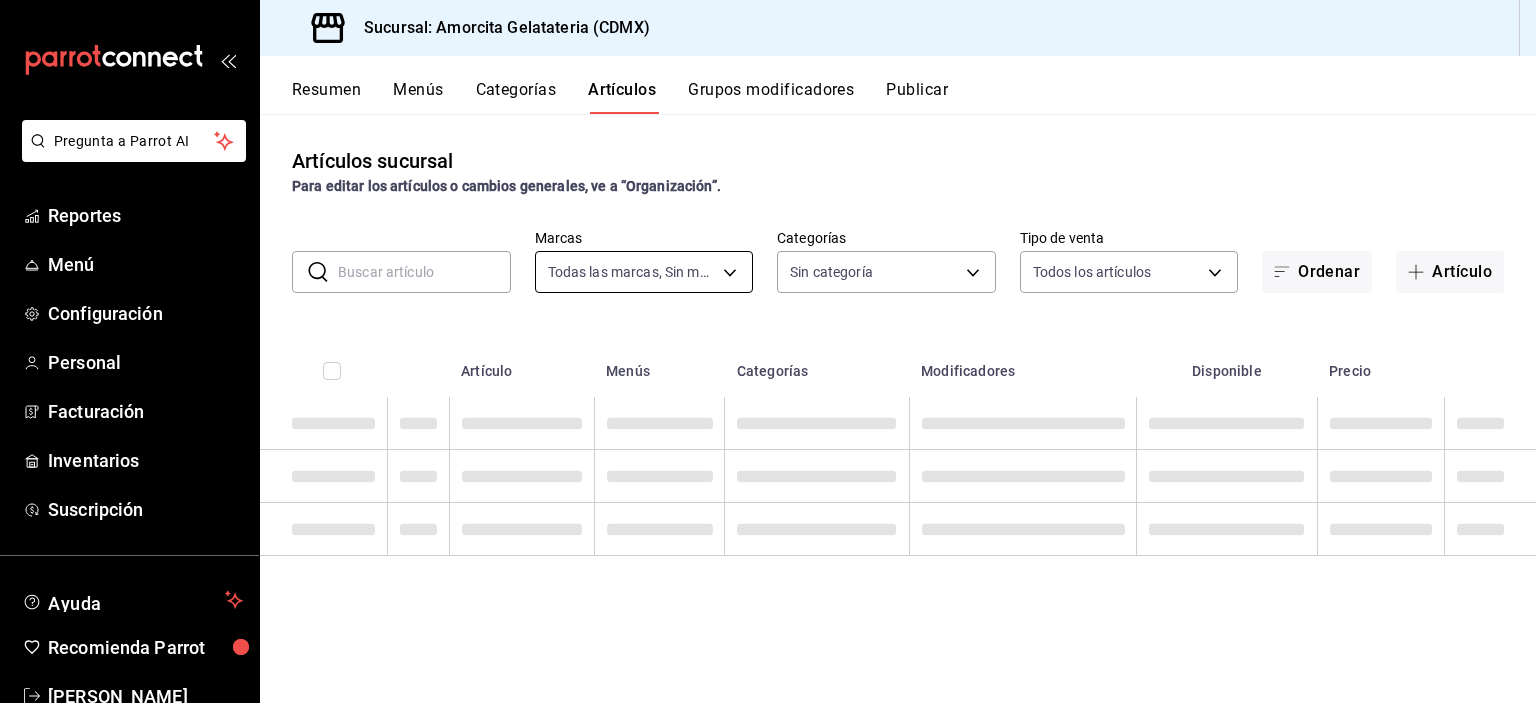 type on "e8c1bf9e-0bd2-4c7b-8b77-829988e21144" 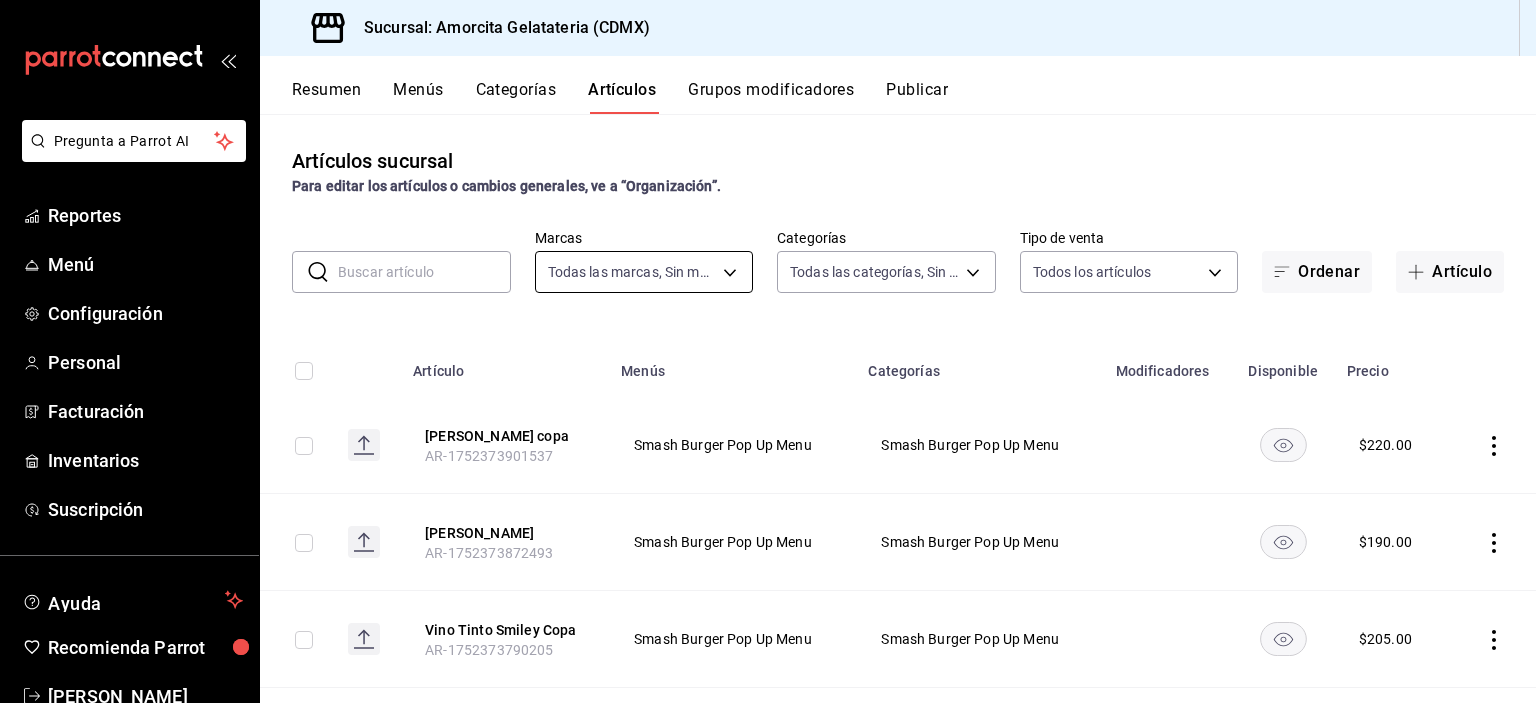 type on "204a7fd5-d88e-4098-986c-e1ba20e37abd,7468c62b-03cb-4c61-8709-849fcb7d4cde,6e9628aa-b9c3-4457-bb48-2fc4e6824d12,313d5ae5-8ac8-4371-968a-26bd935c0cbf,a9fc6735-3f88-4284-b55b-d2052d8037cd,71806fa7-a9f8-4caf-b617-1dbc32c6d035,7064ecb4-9e72-45a5-986e-e109971906e8,b11abced-d676-4630-9a9a-9f41bcab7990,ad2bbae4-0e2e-4b63-9496-298f351af1ab,a563ccb7-514b-4dfc-8c16-051fffa1ff8d,ea4d898c-1fa4-4c5a-a0a9-30791816148f,f6feb682-cd45-4938-82c0-eace391059b7,a009e63f-c9b9-4f88-9586-9438a89d6c8d,e1da2654-d0a6-4e24-966c-ff286b3e8161,ec194d51-b3f0-4370-b637-86e586cac9d2,31e02358-5e61-498c-8ebe-f754ca8906d3" 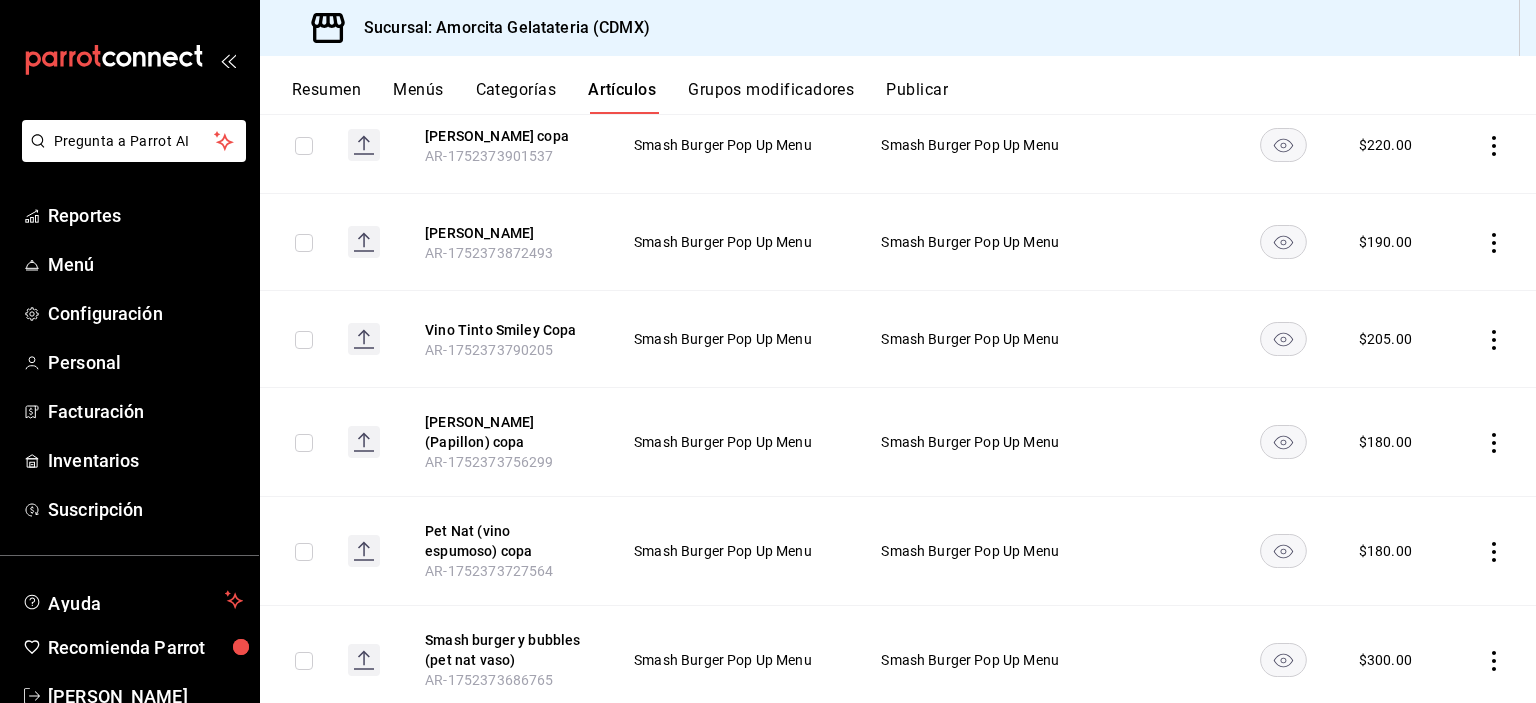 scroll, scrollTop: 400, scrollLeft: 0, axis: vertical 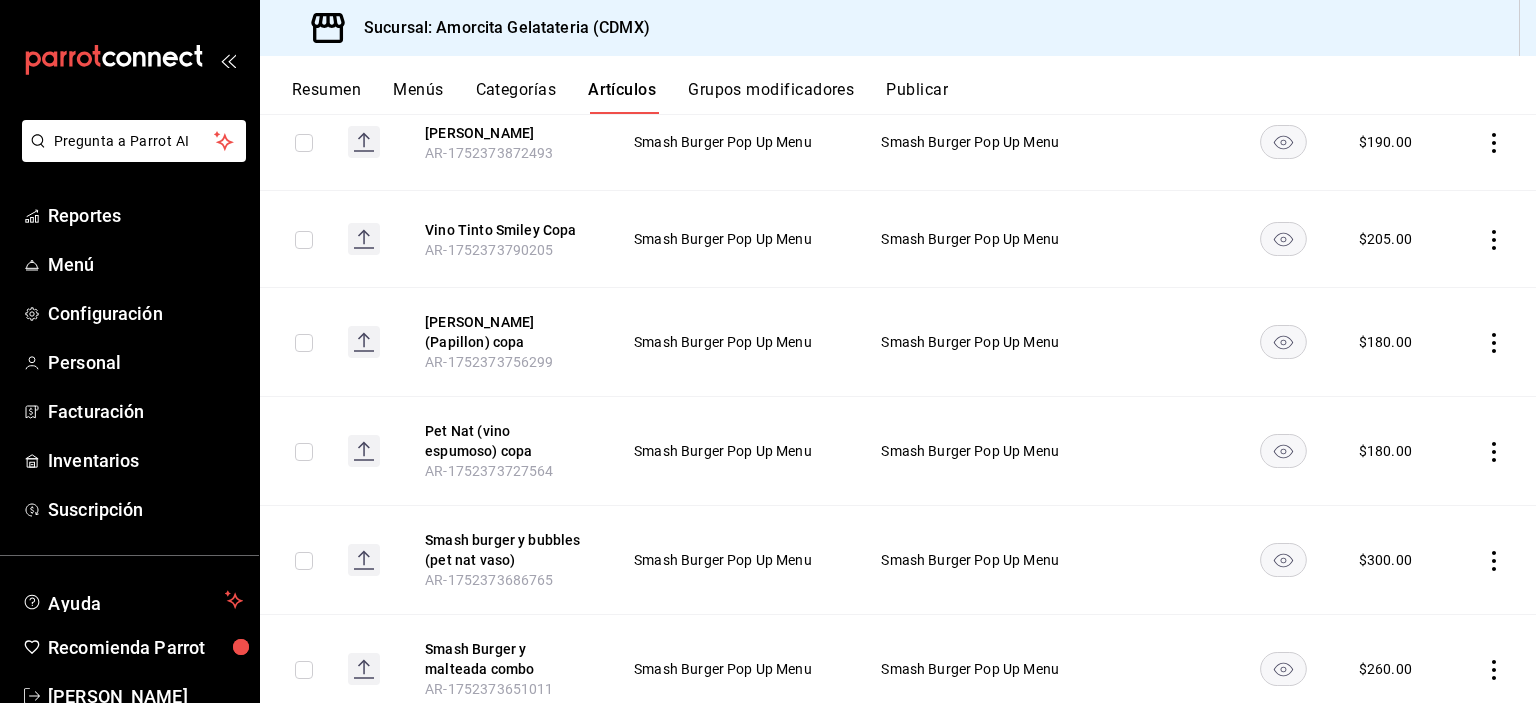 click 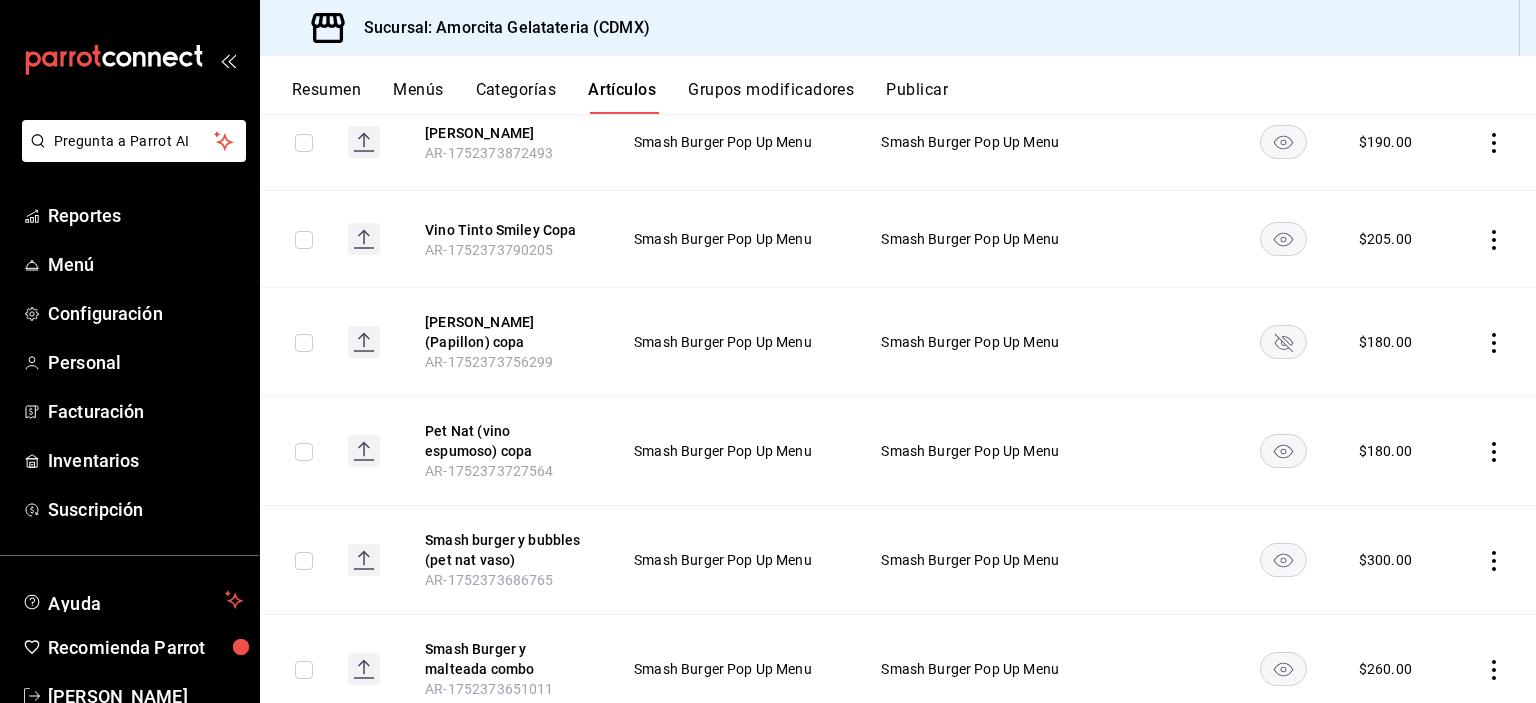 click 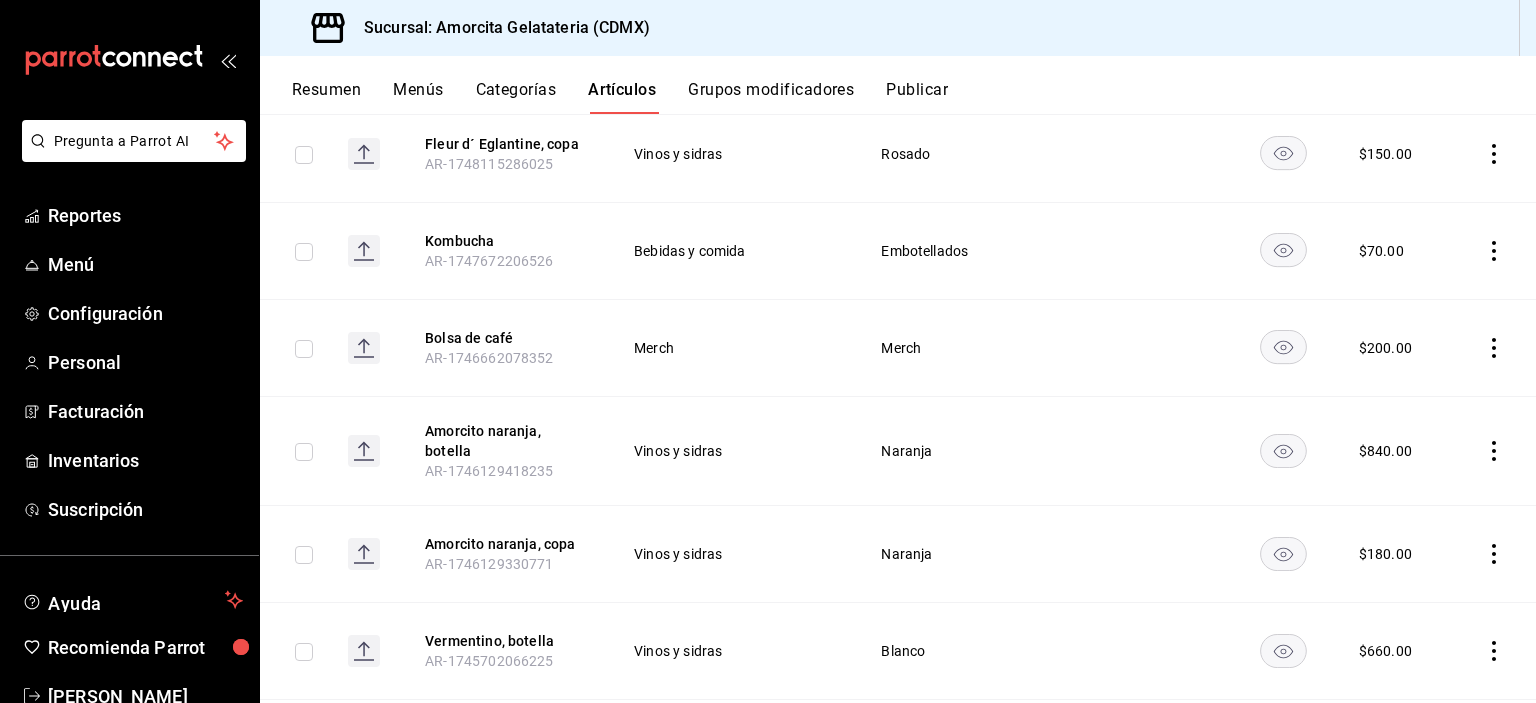 scroll, scrollTop: 2896, scrollLeft: 0, axis: vertical 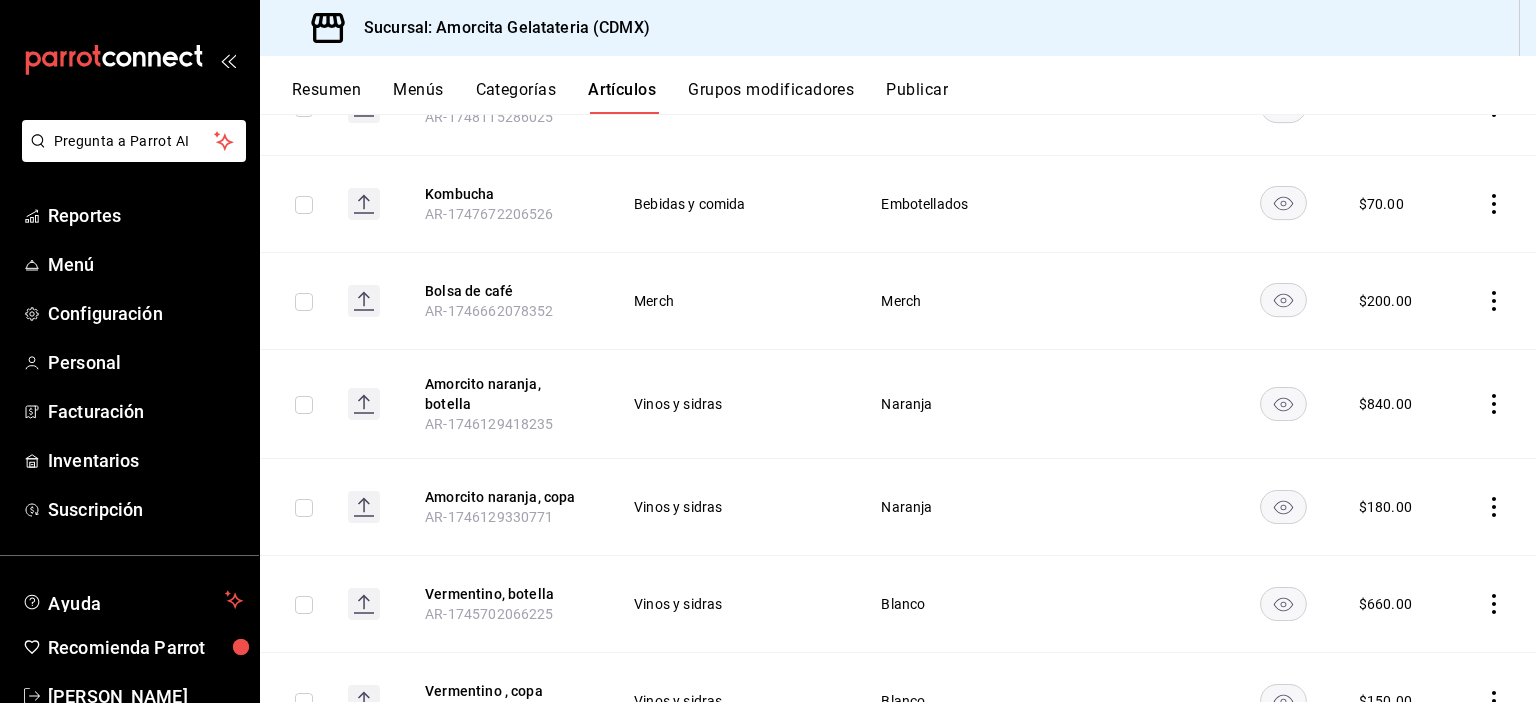 click 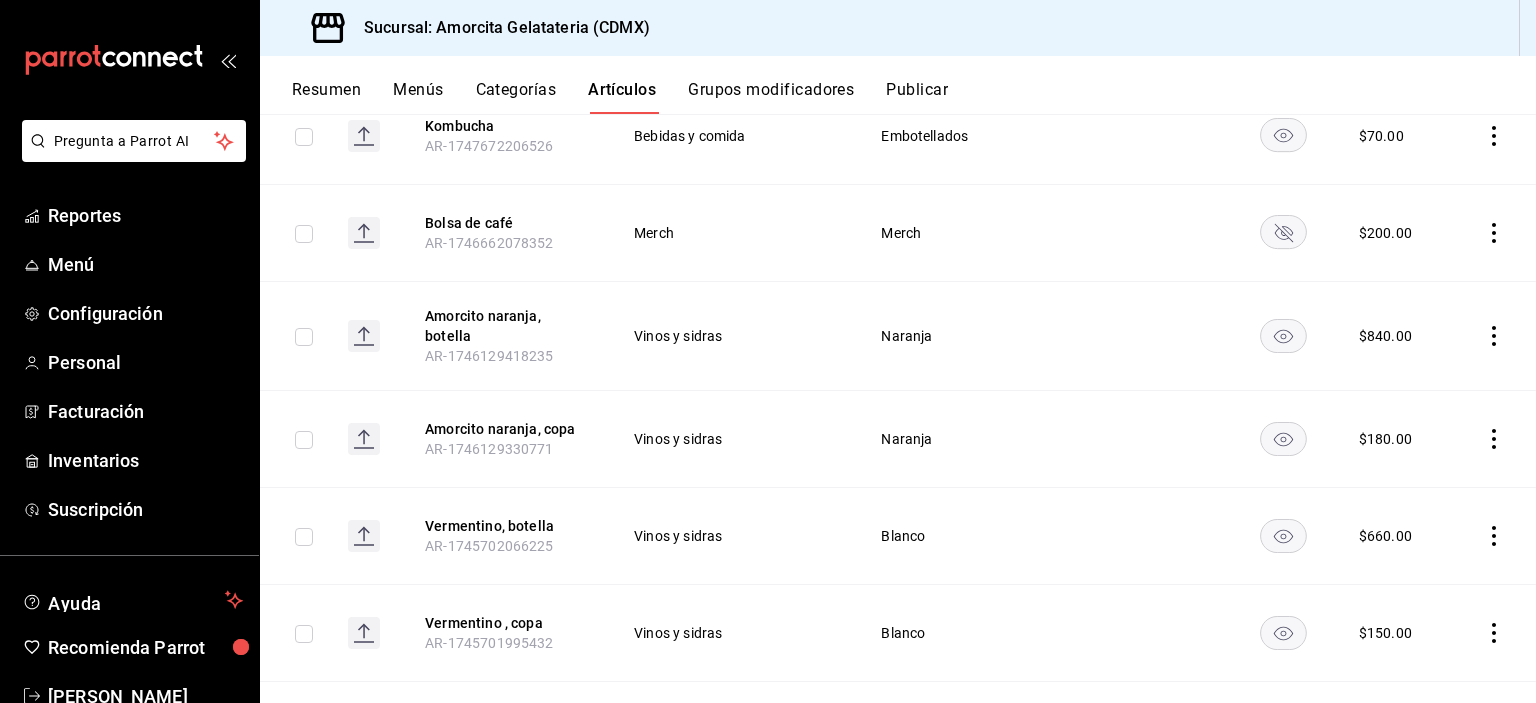 scroll, scrollTop: 2896, scrollLeft: 0, axis: vertical 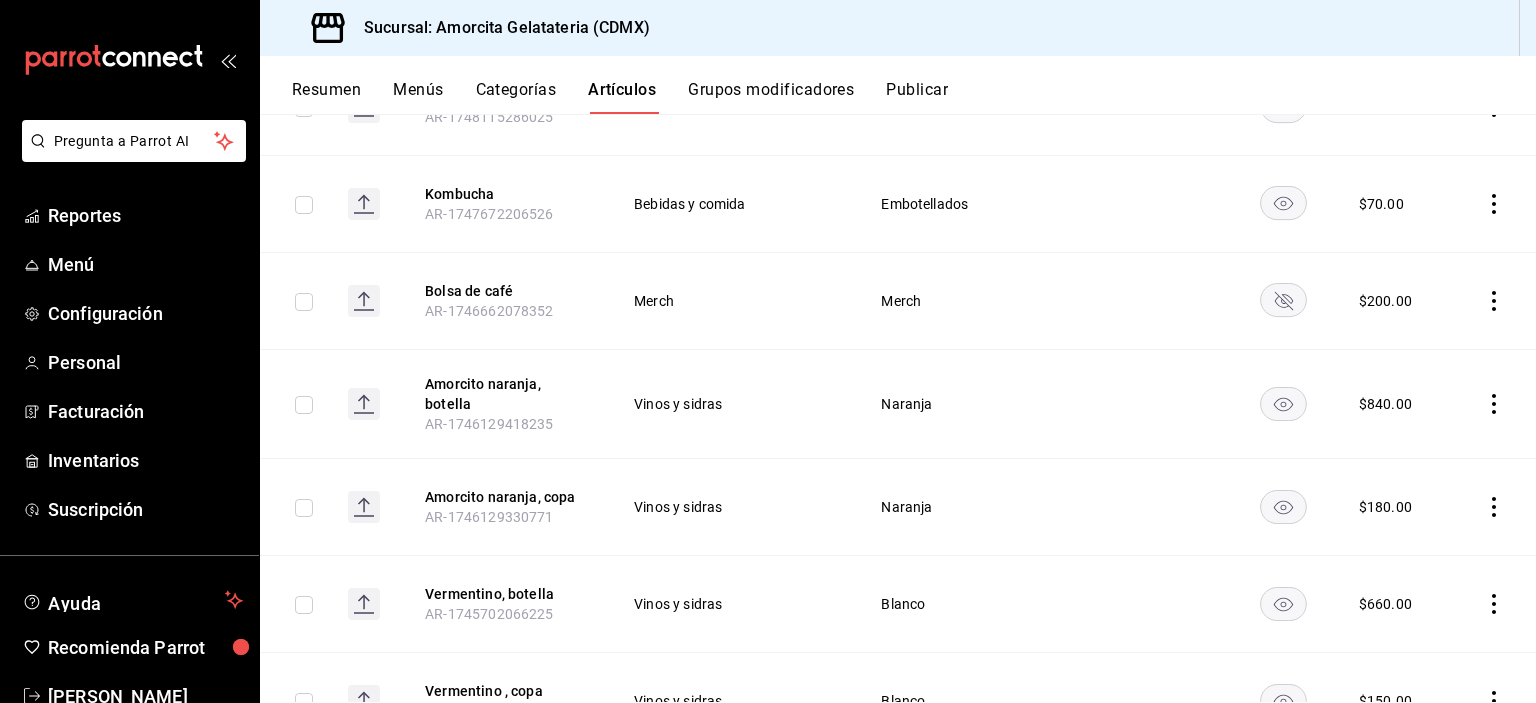 click 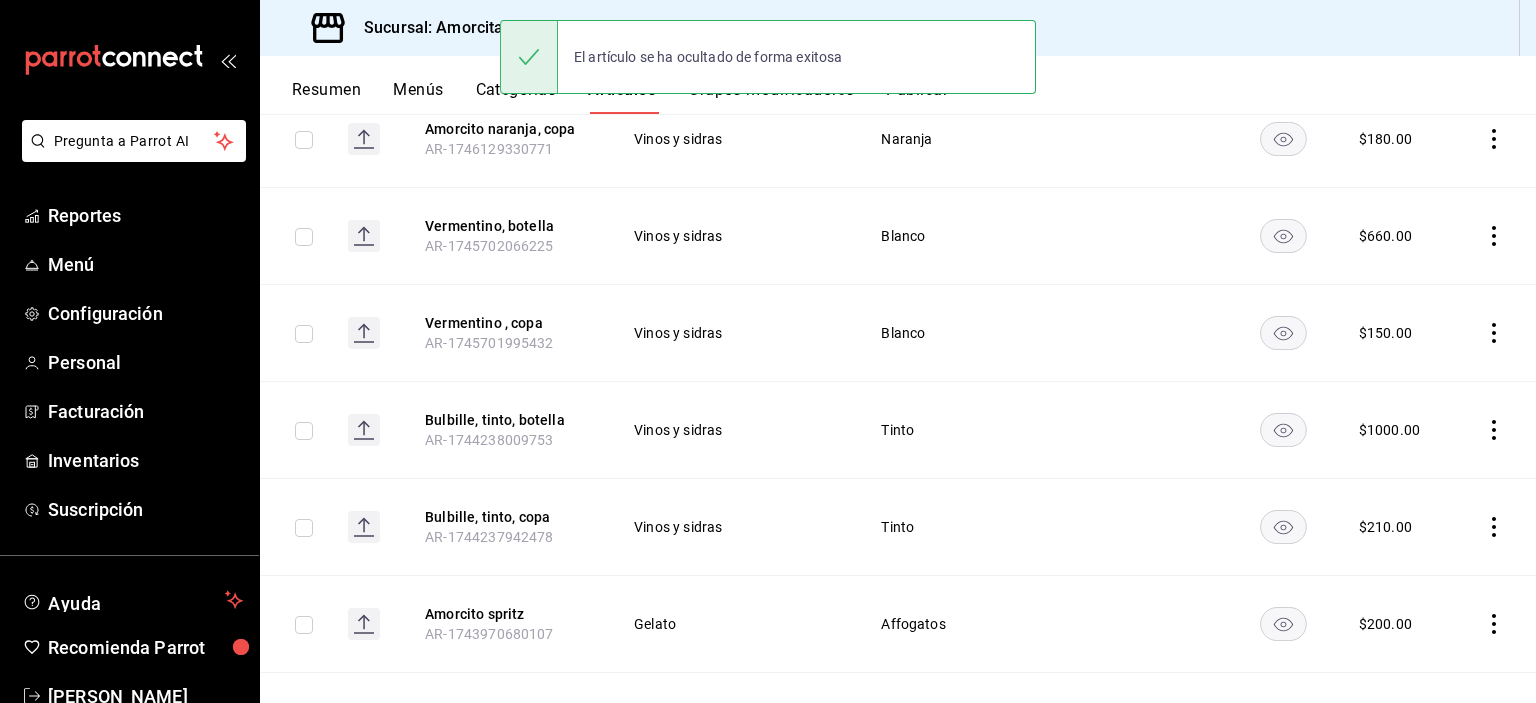 scroll, scrollTop: 3296, scrollLeft: 0, axis: vertical 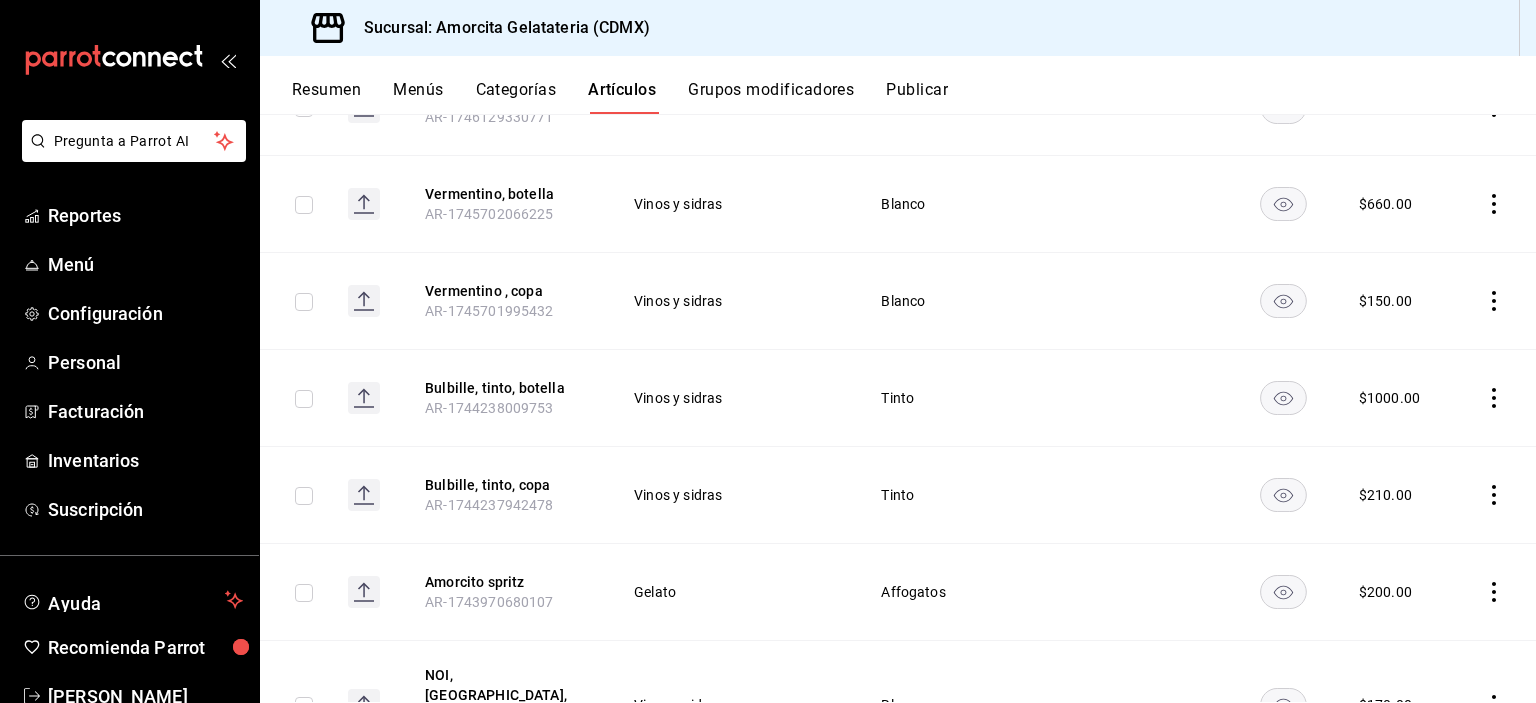 click 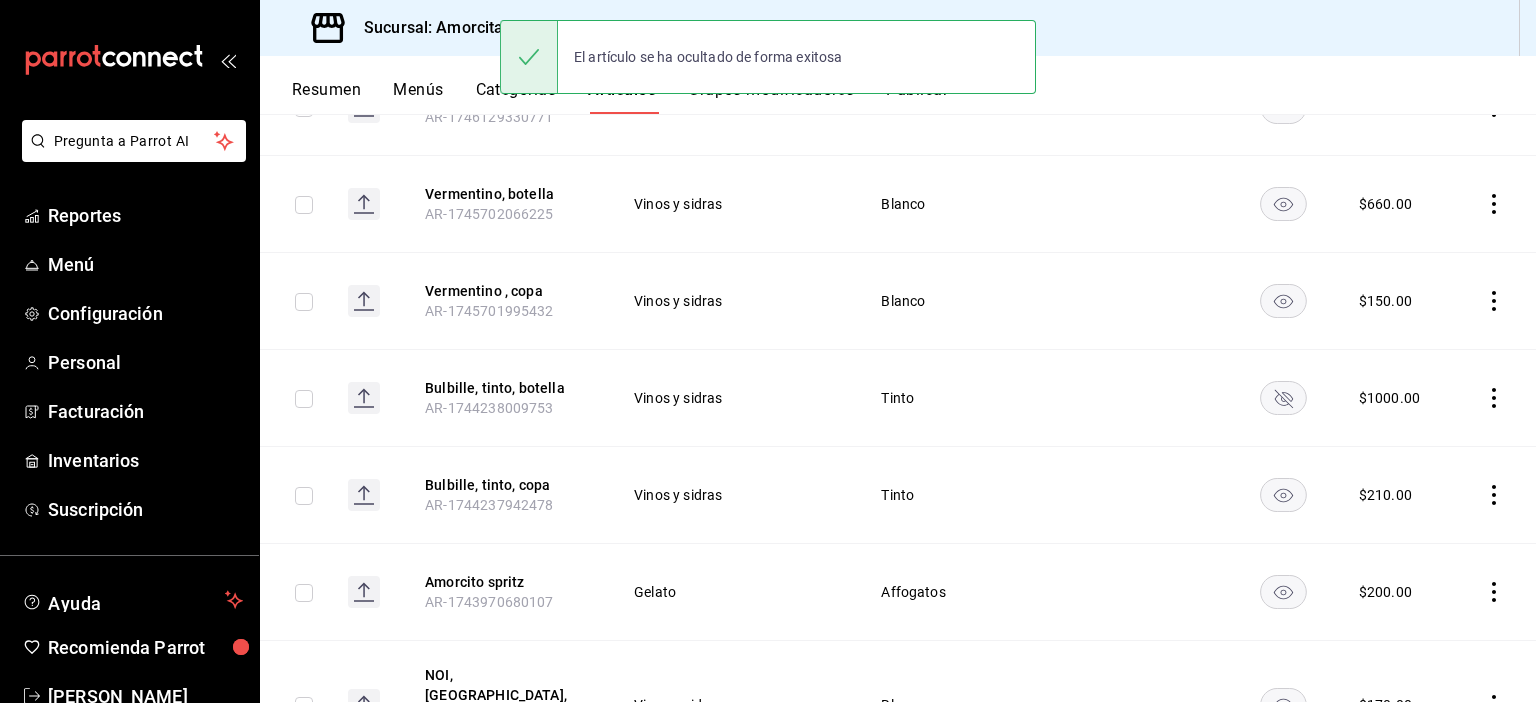 click 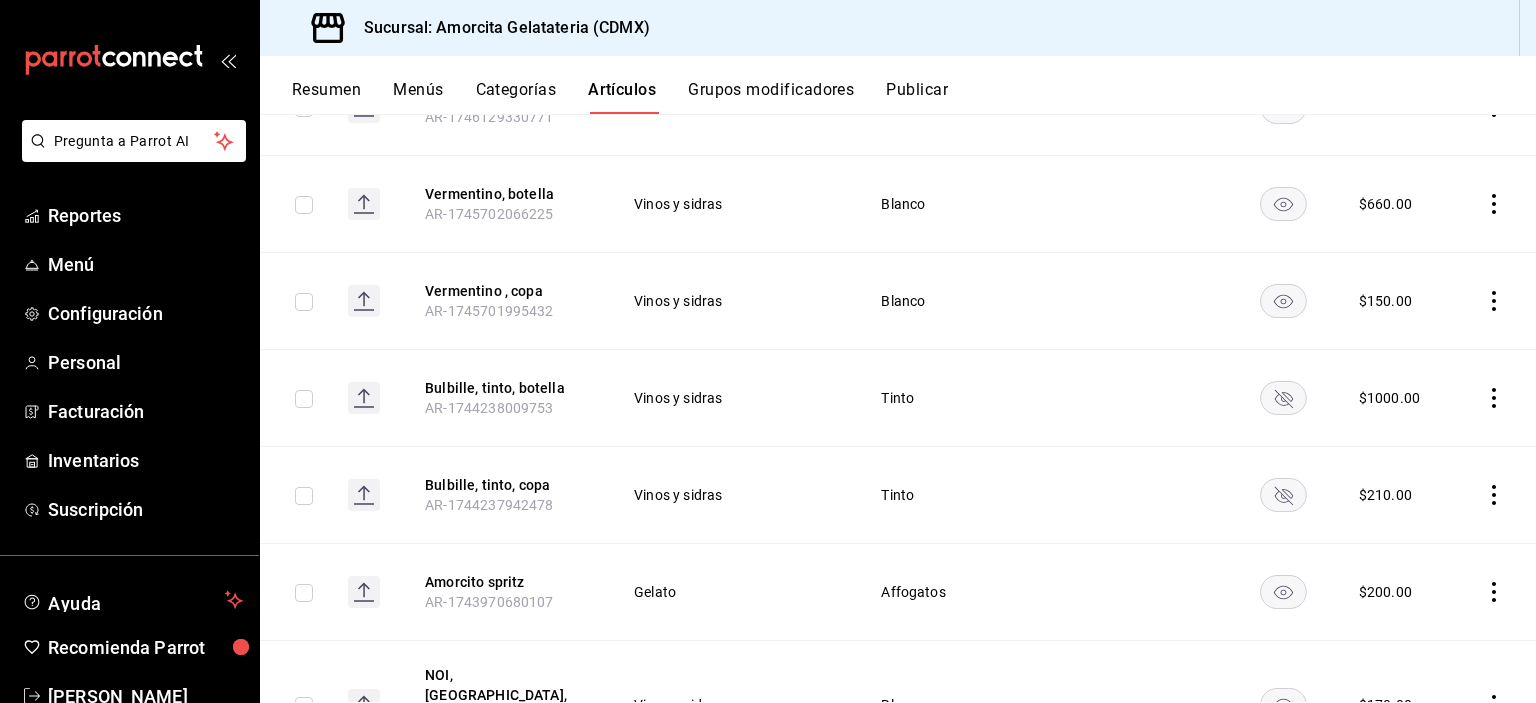 click 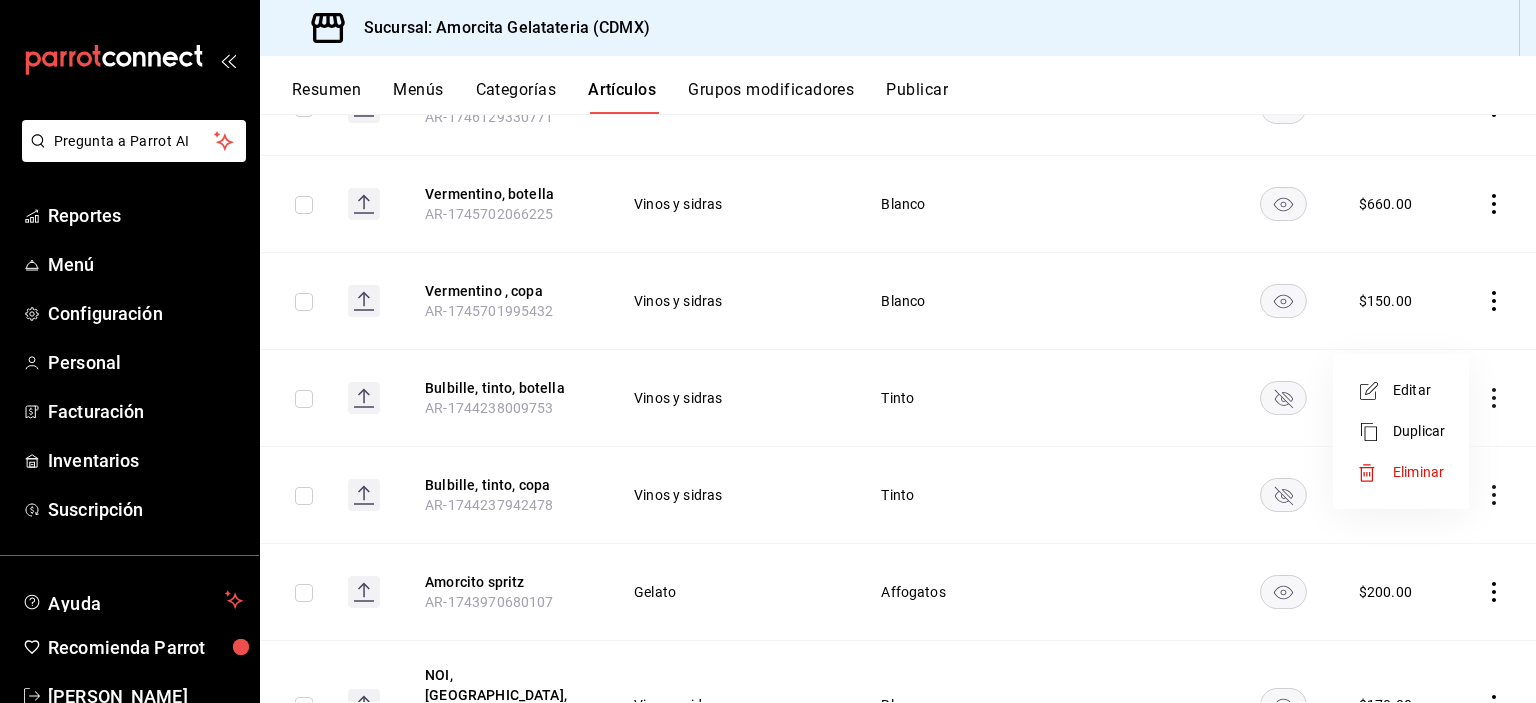 click on "Eliminar" at bounding box center (1418, 472) 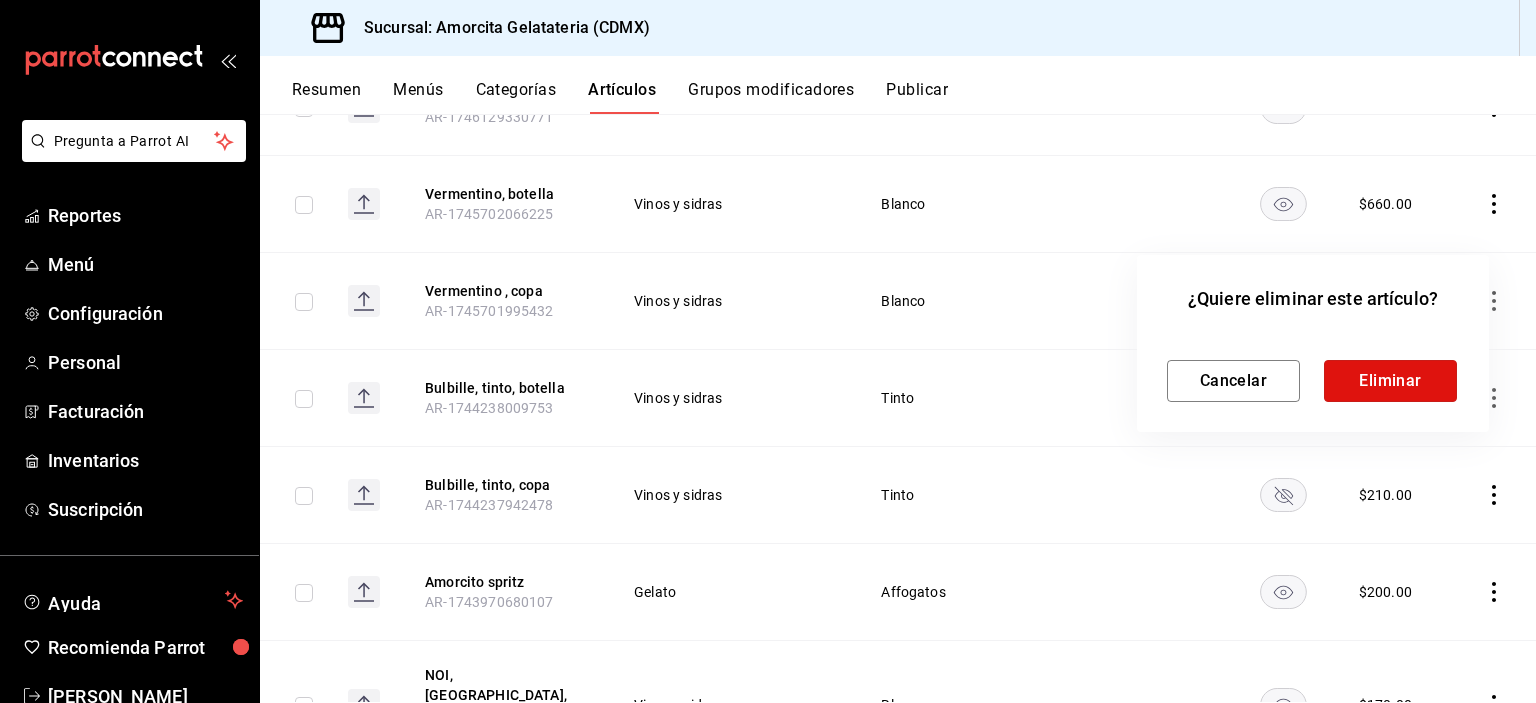 click on "Eliminar" at bounding box center (1390, 381) 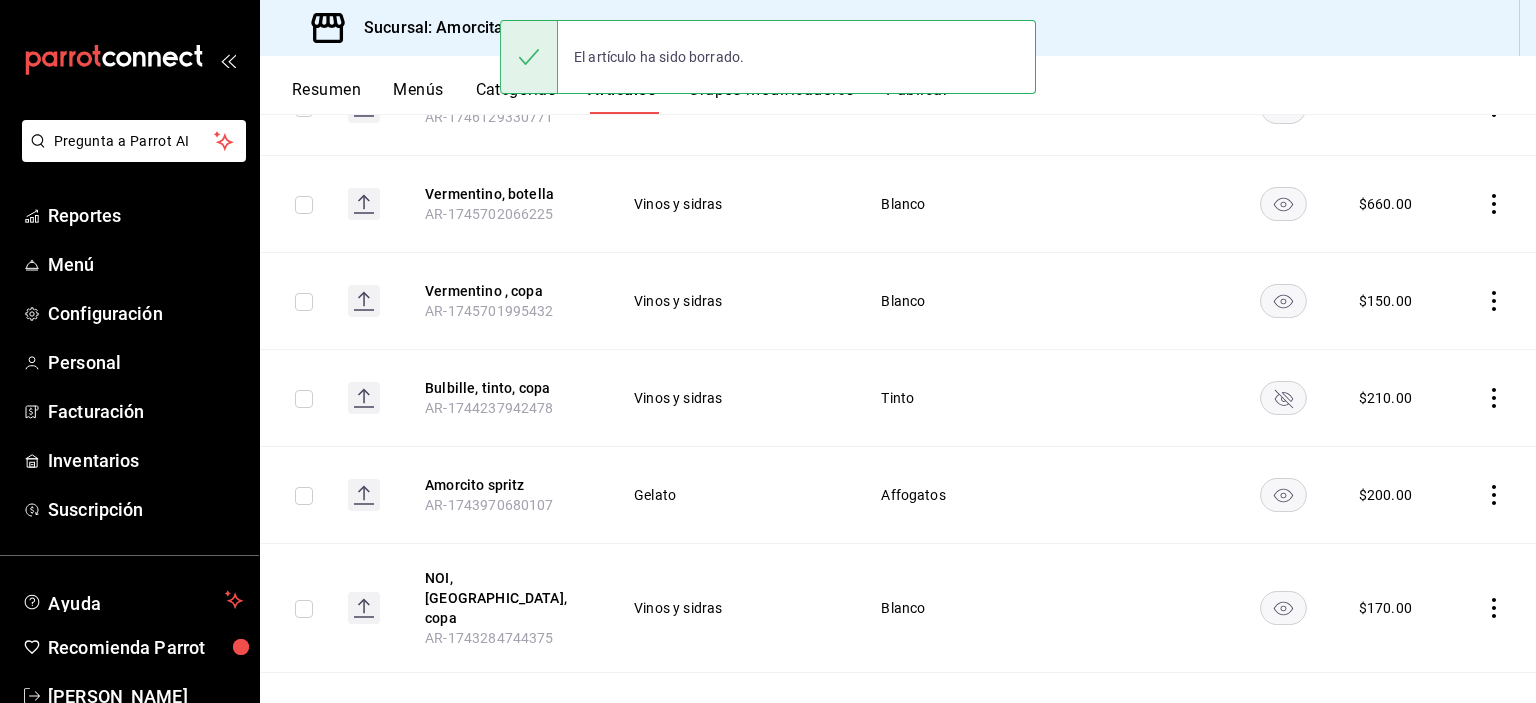click 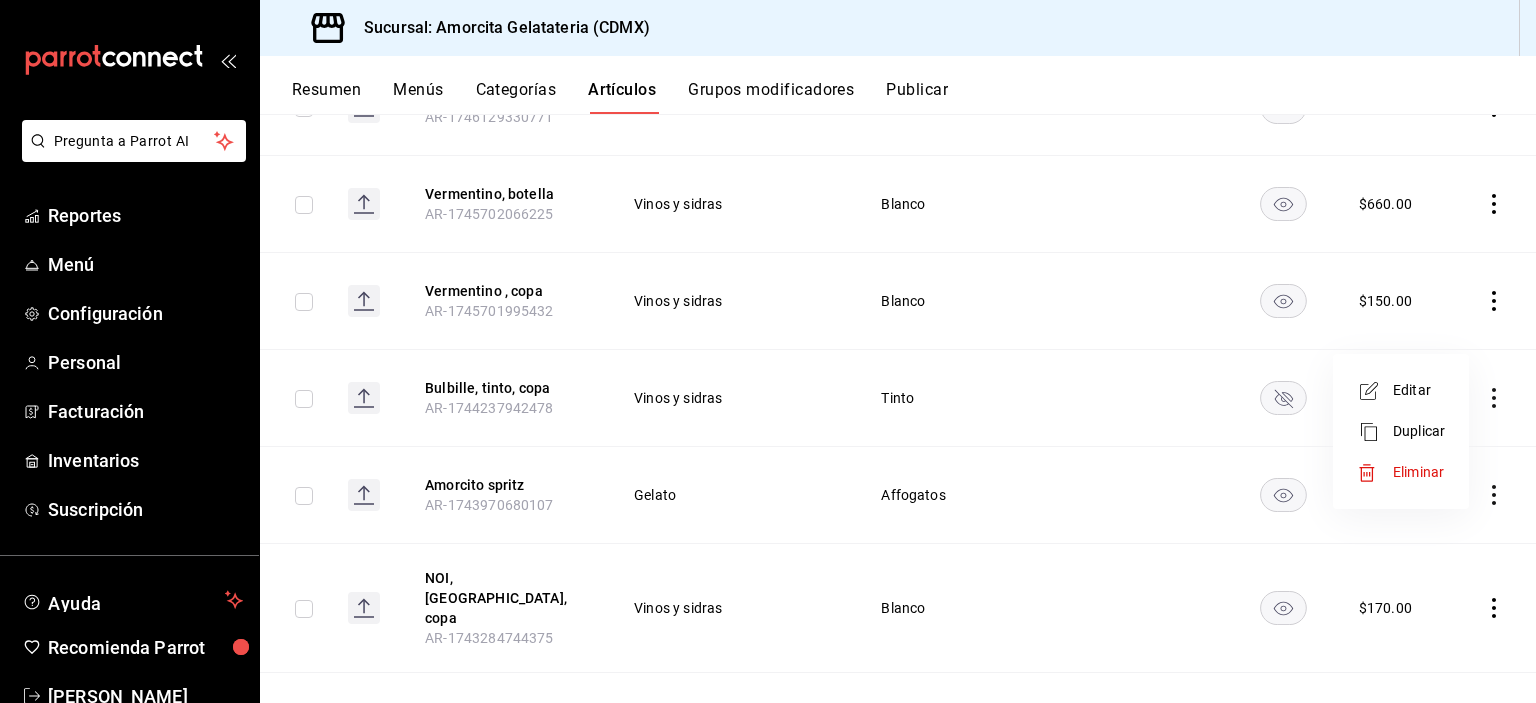 click on "Eliminar" at bounding box center (1419, 472) 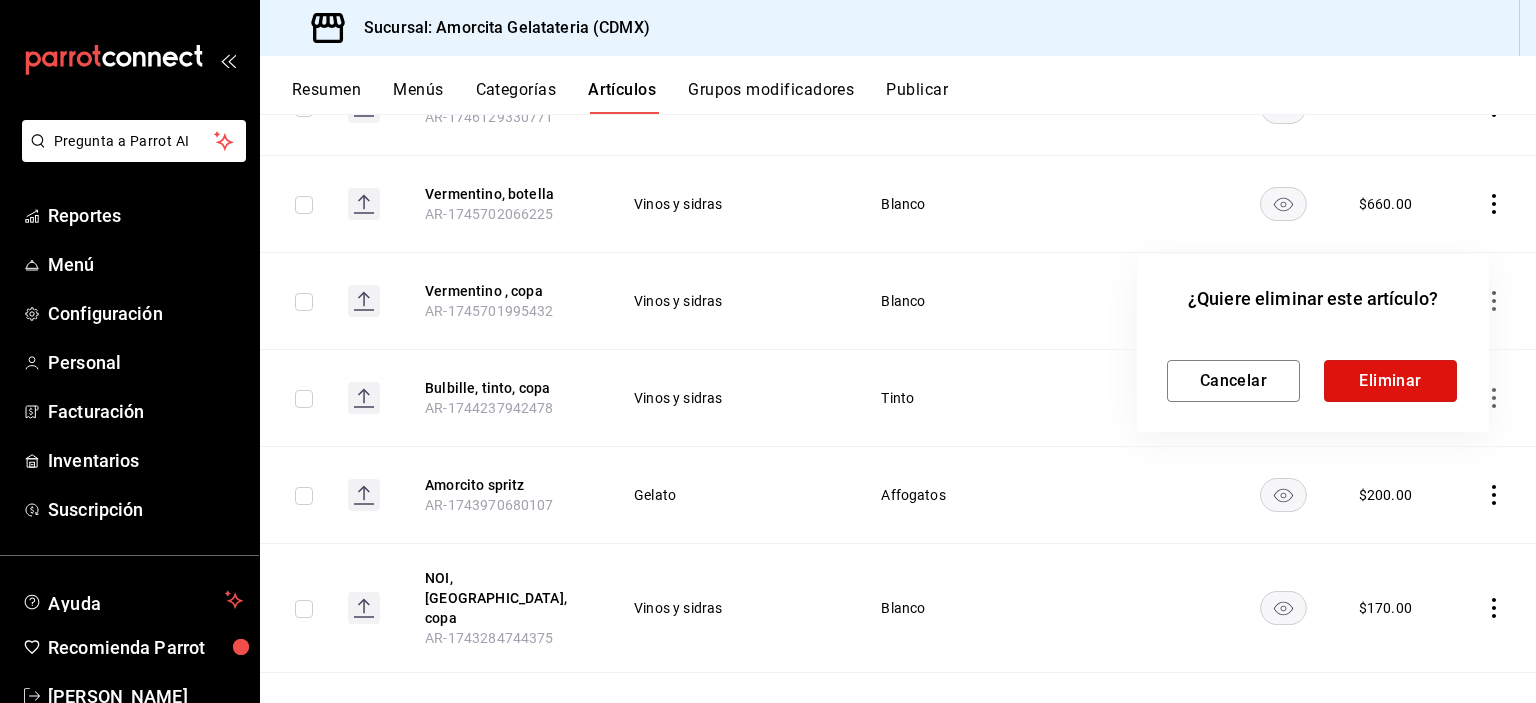 click on "Eliminar" at bounding box center (1390, 381) 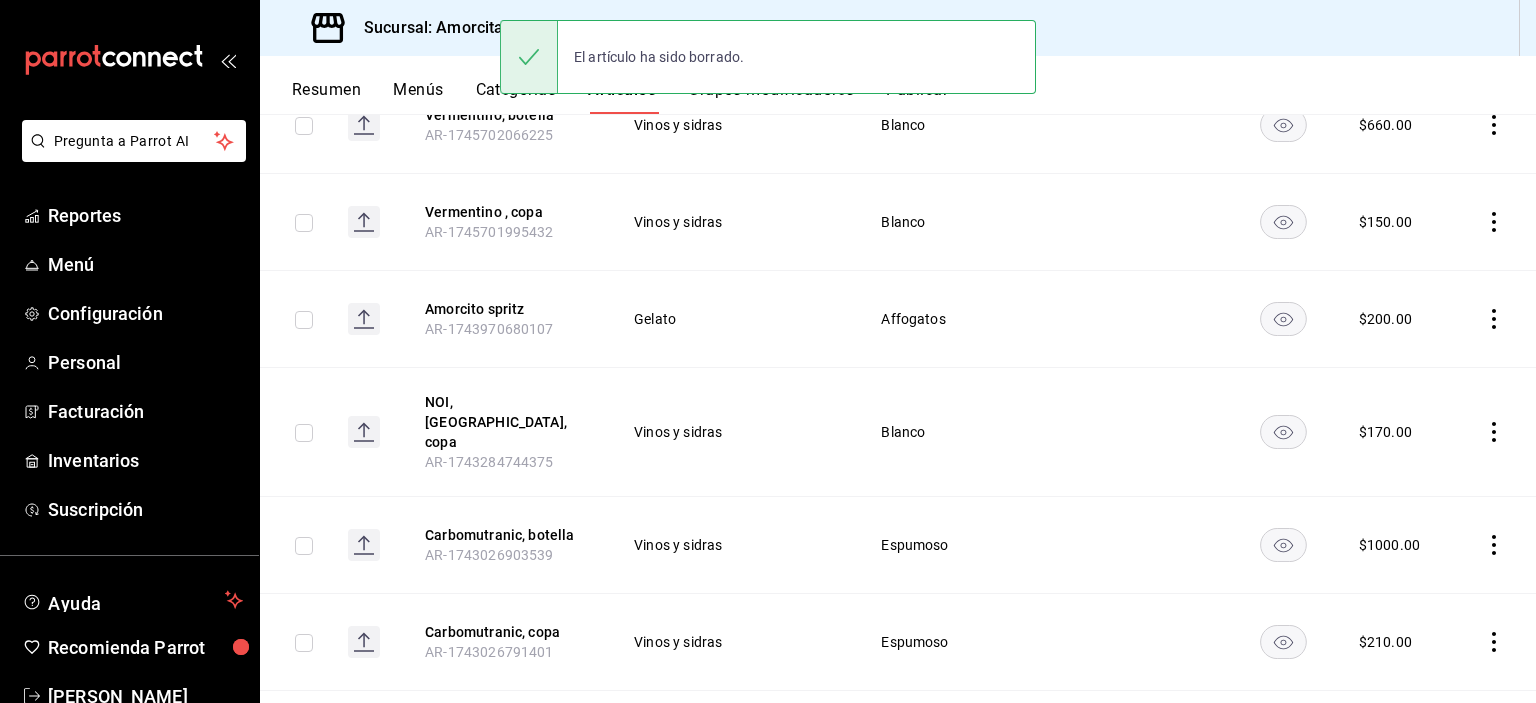scroll, scrollTop: 3396, scrollLeft: 0, axis: vertical 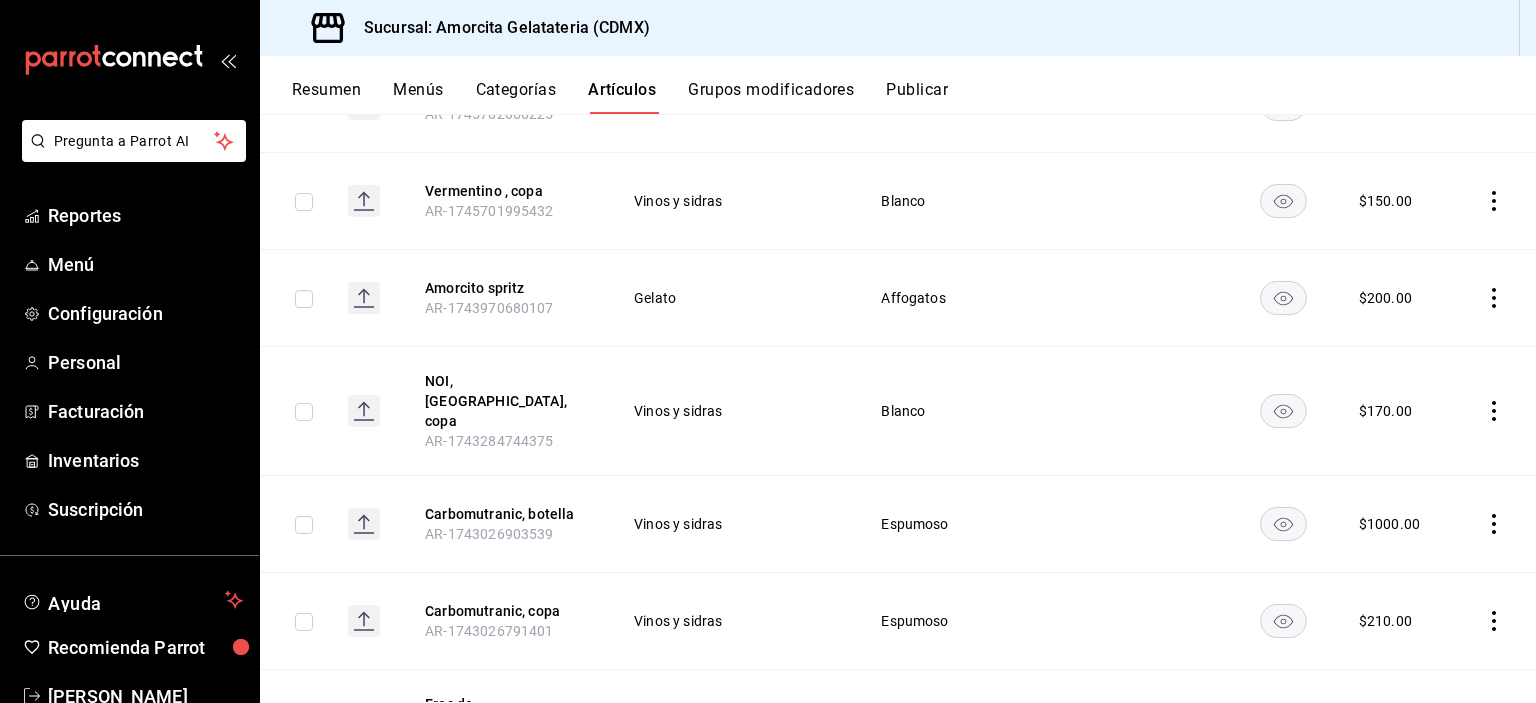 click 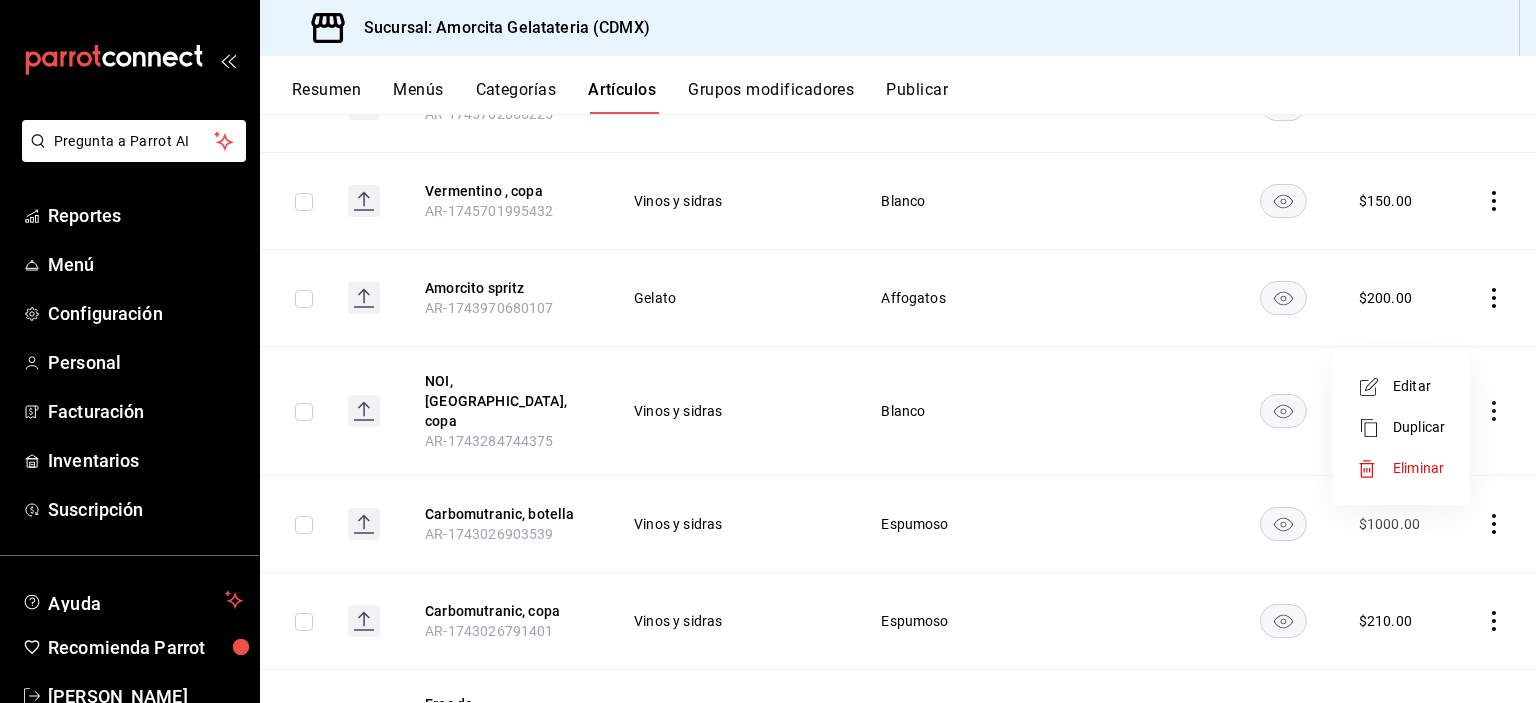 click on "Eliminar" at bounding box center (1418, 468) 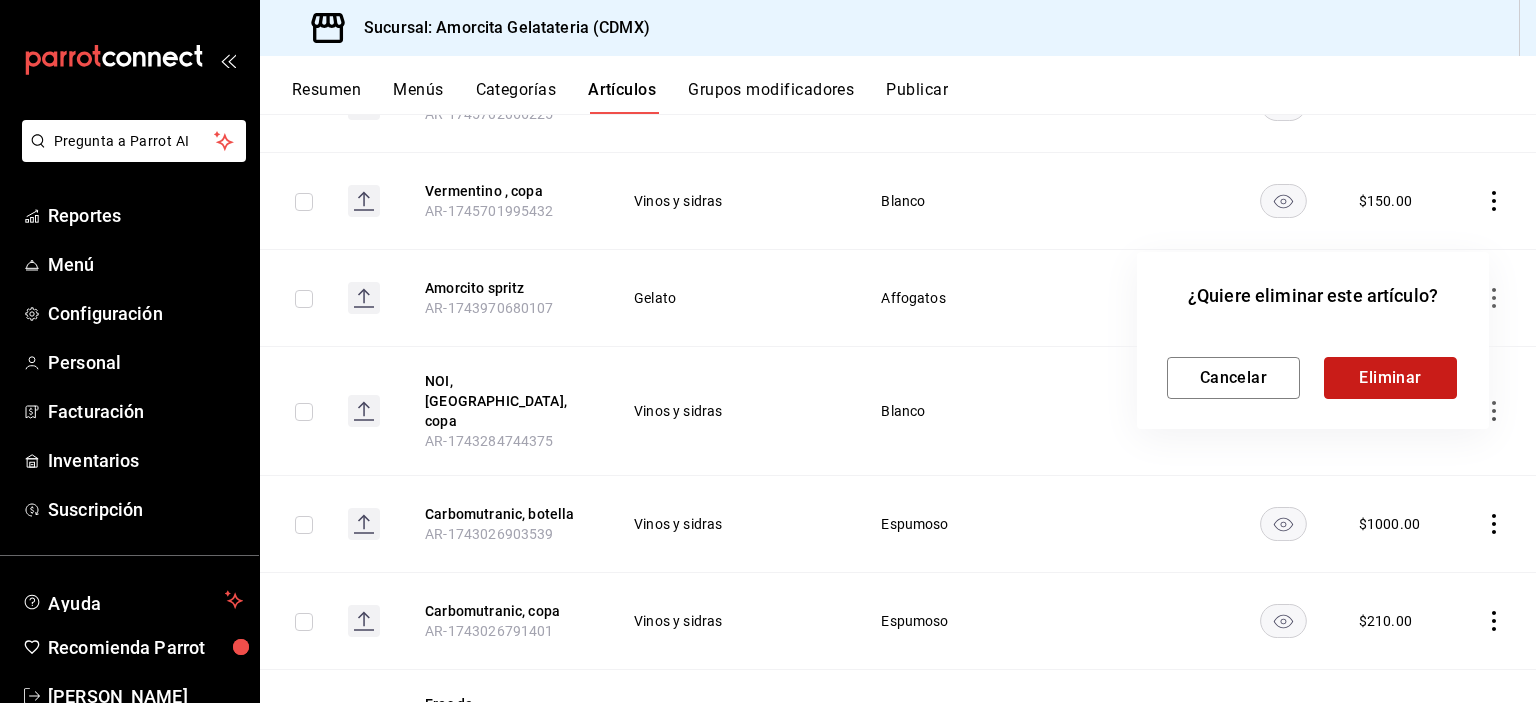 click on "Eliminar" at bounding box center [1390, 378] 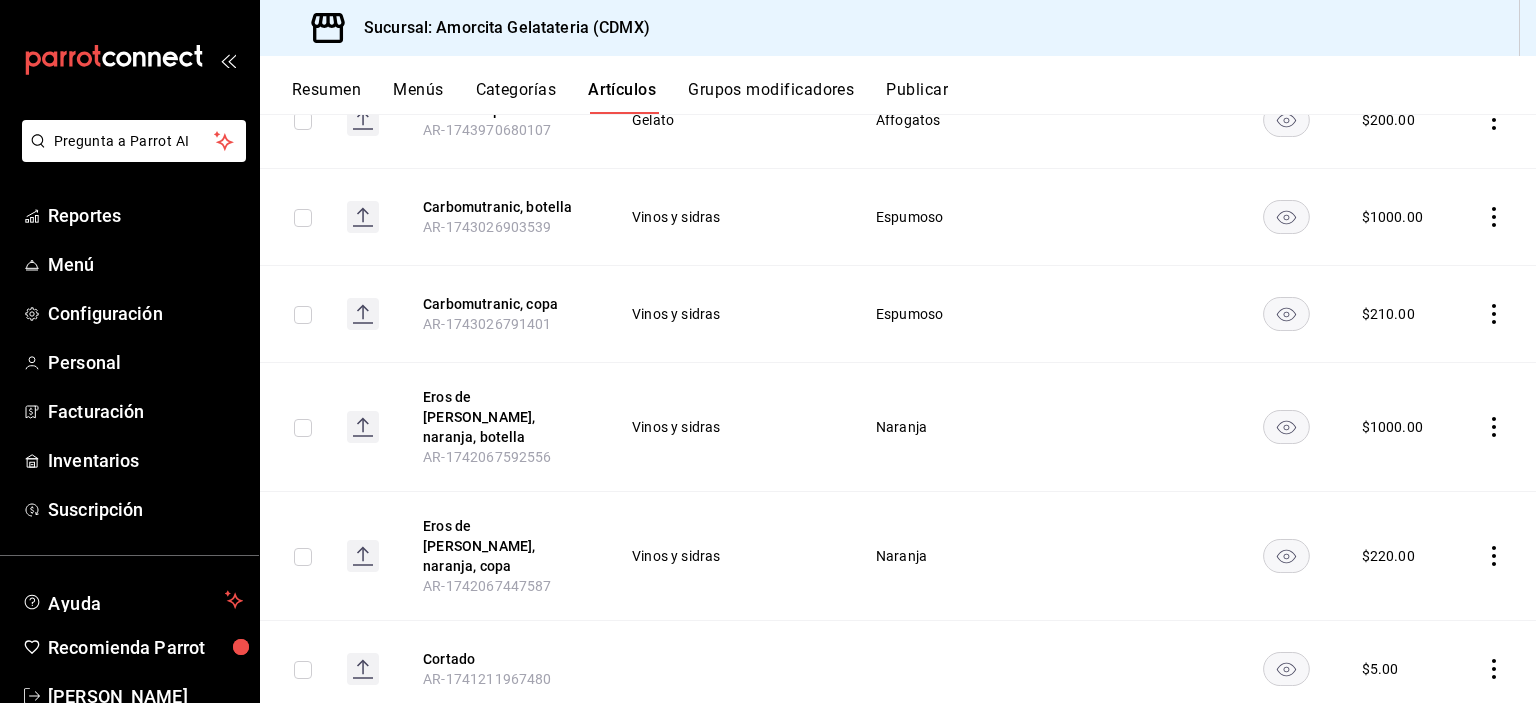 scroll, scrollTop: 3596, scrollLeft: 0, axis: vertical 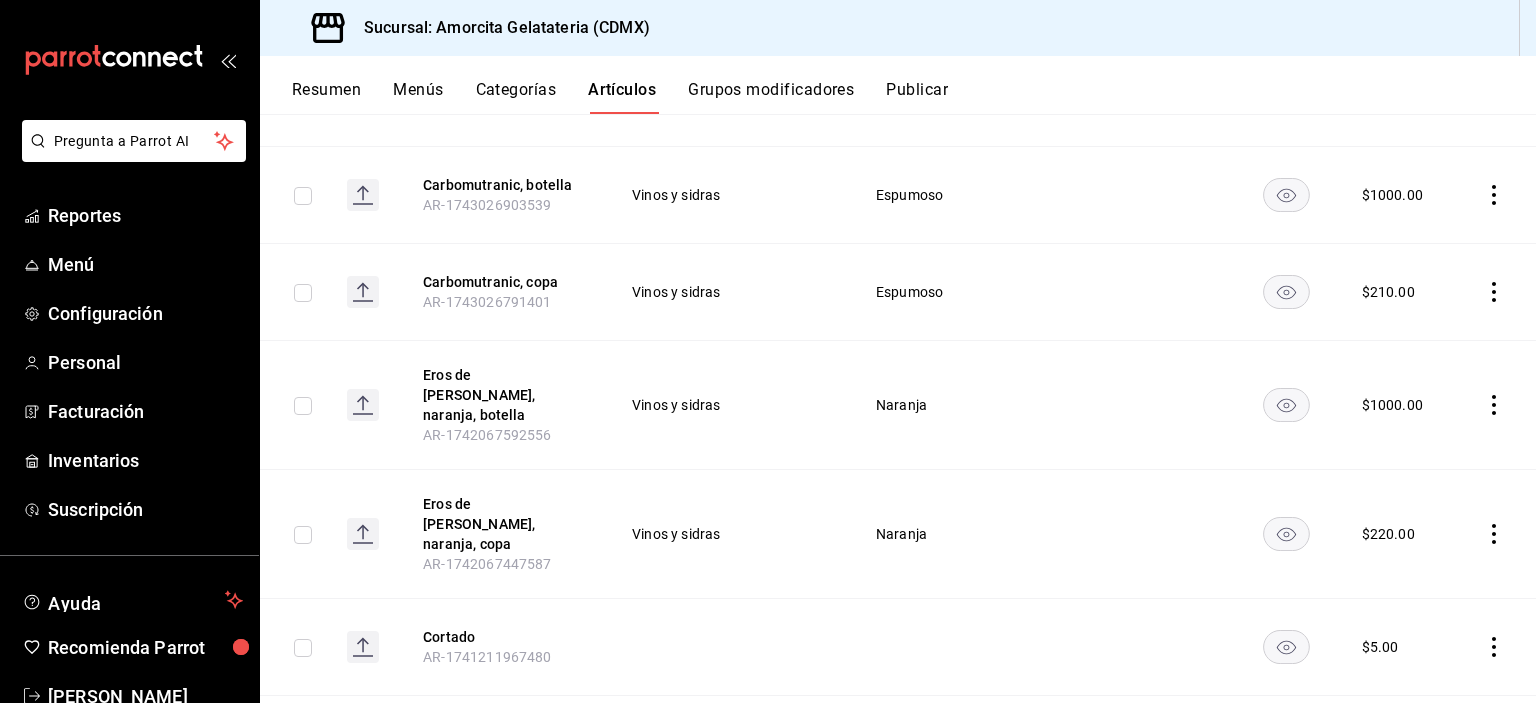 click 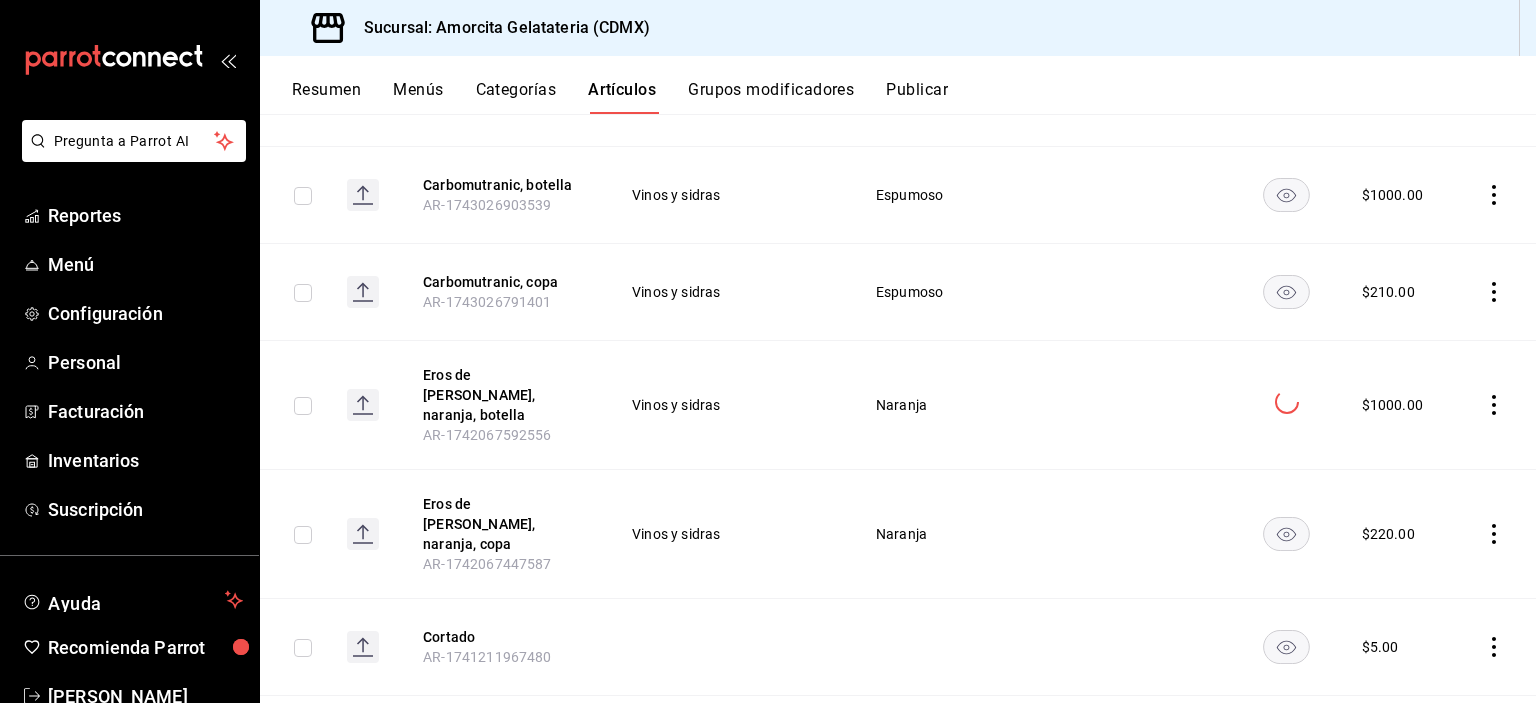click 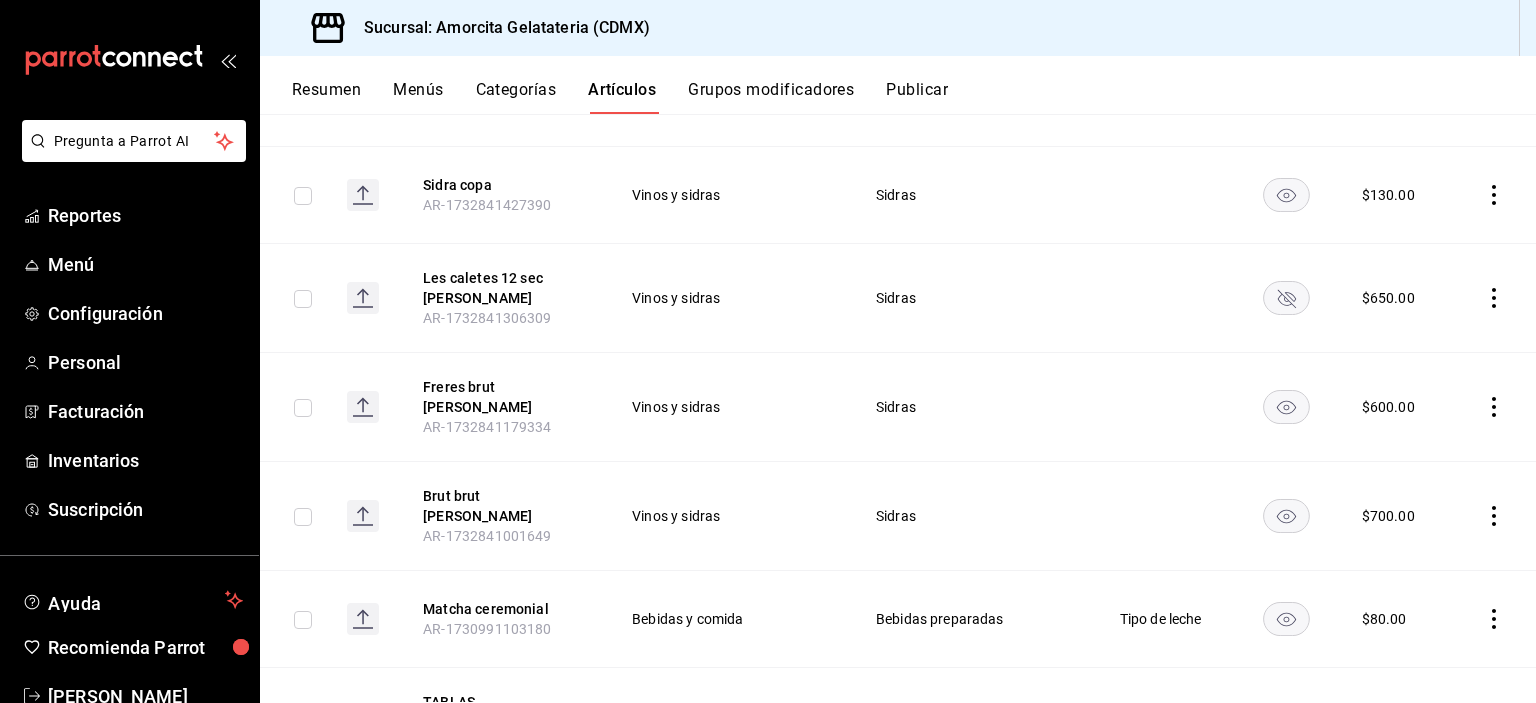 scroll, scrollTop: 4596, scrollLeft: 0, axis: vertical 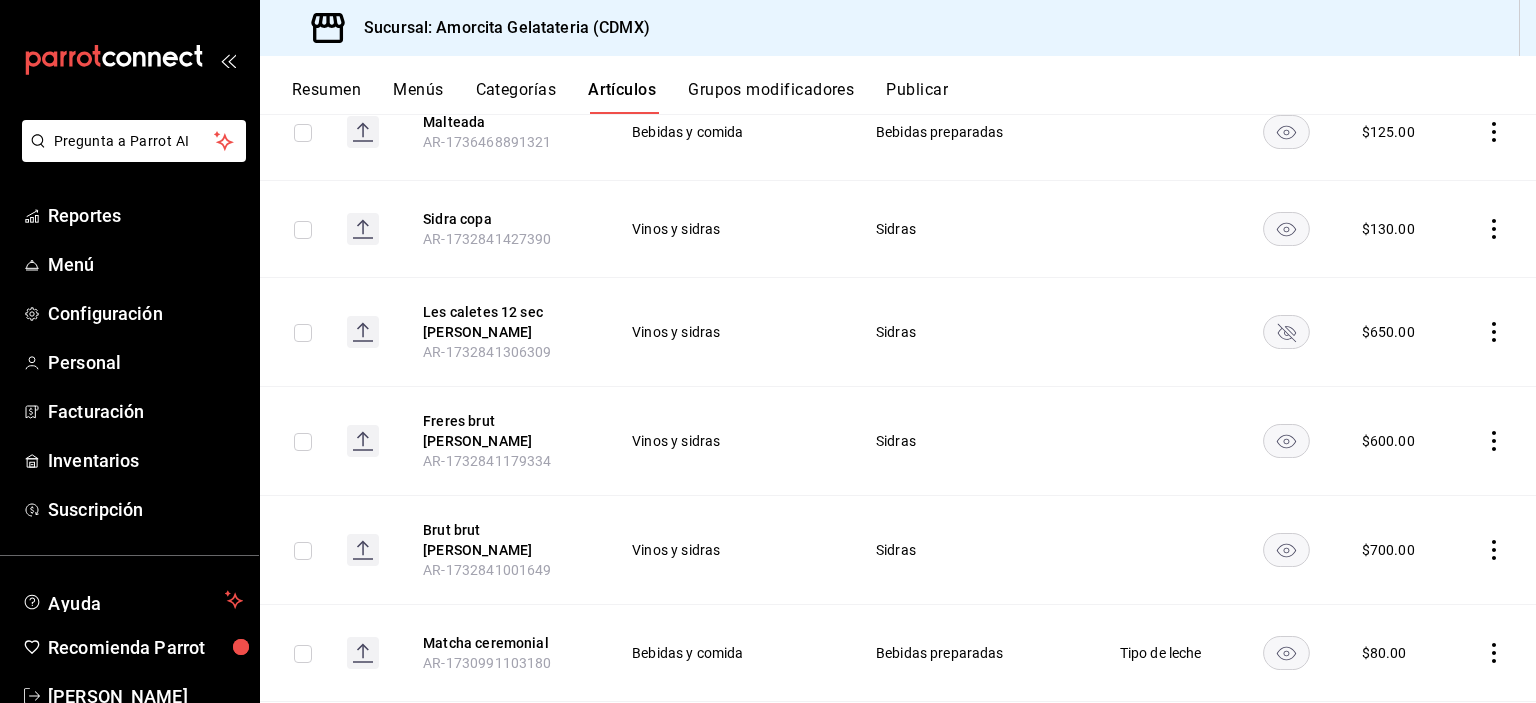 click 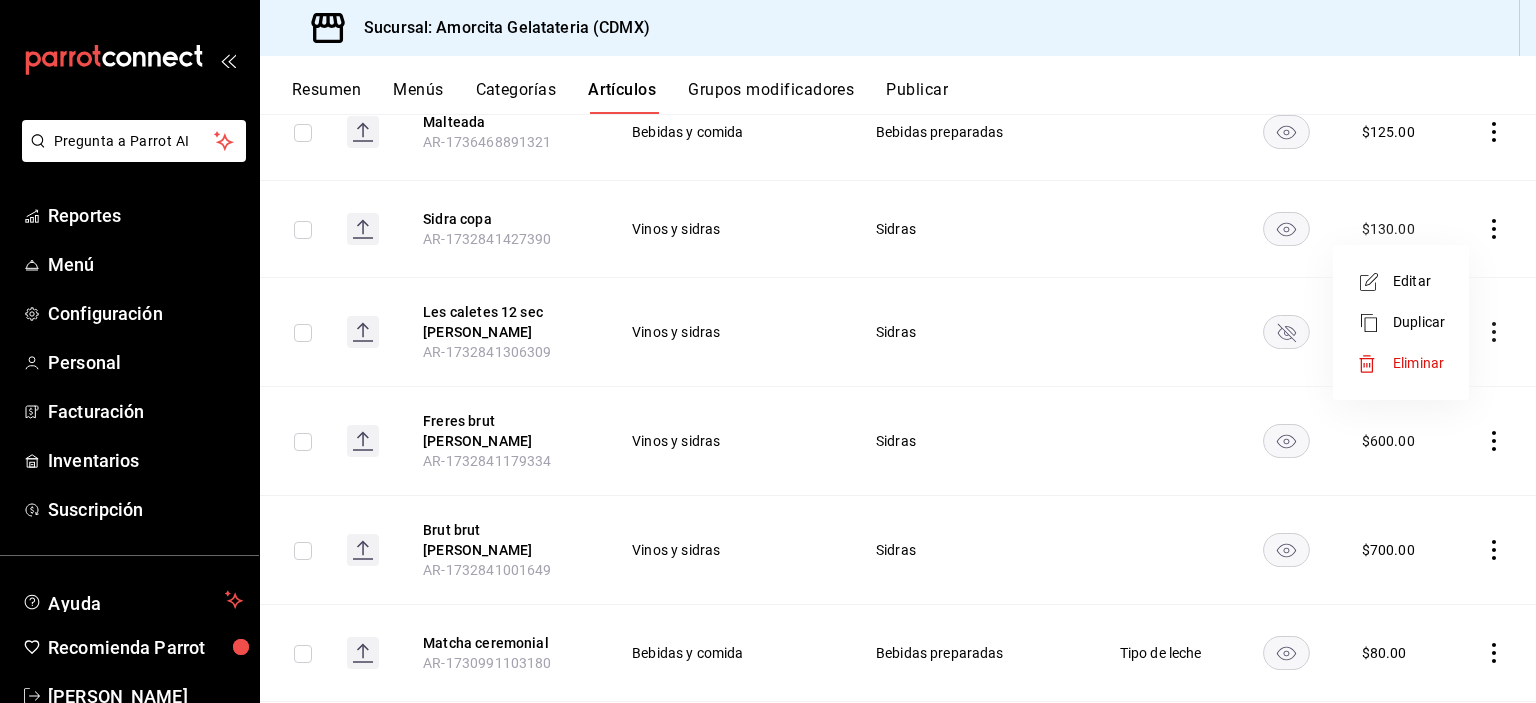 click on "Eliminar" at bounding box center [1401, 363] 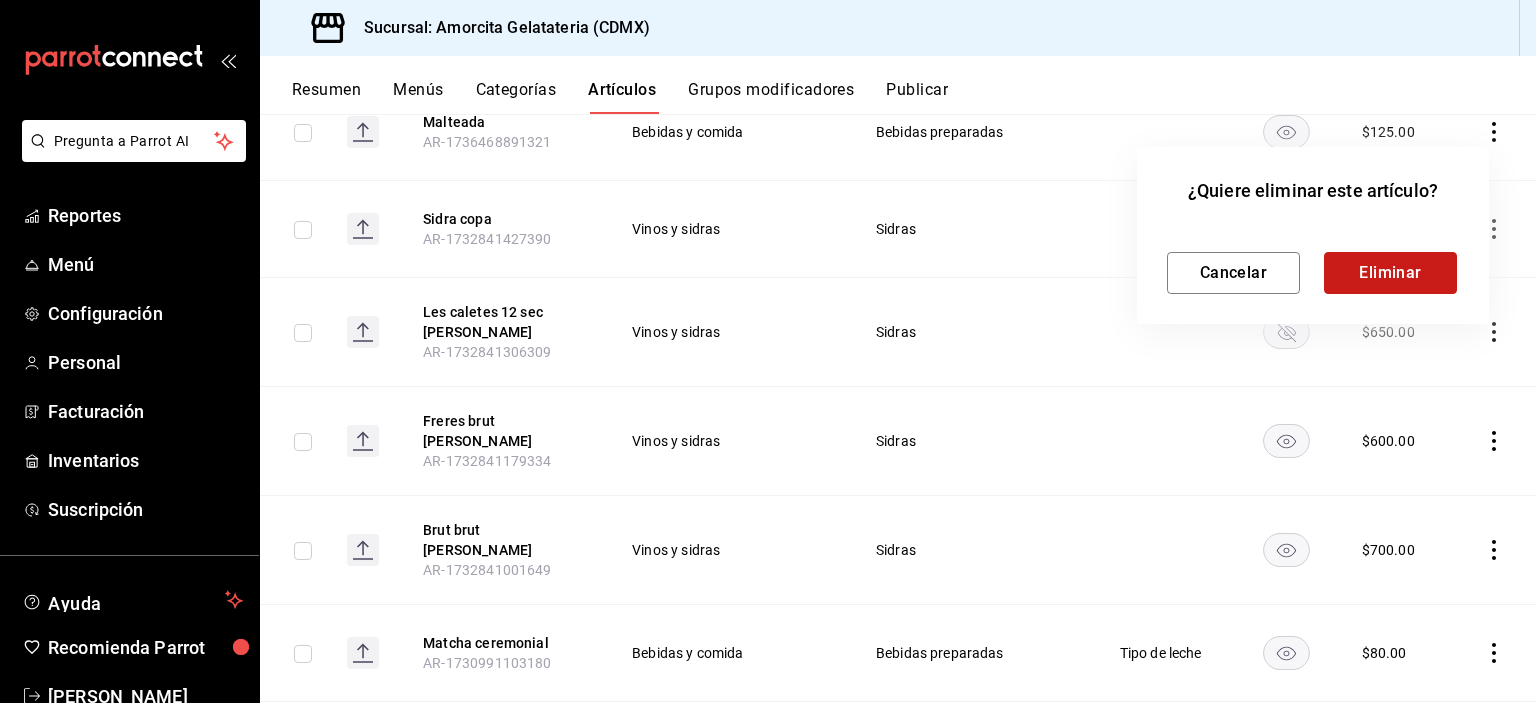 click on "Eliminar" at bounding box center [1390, 273] 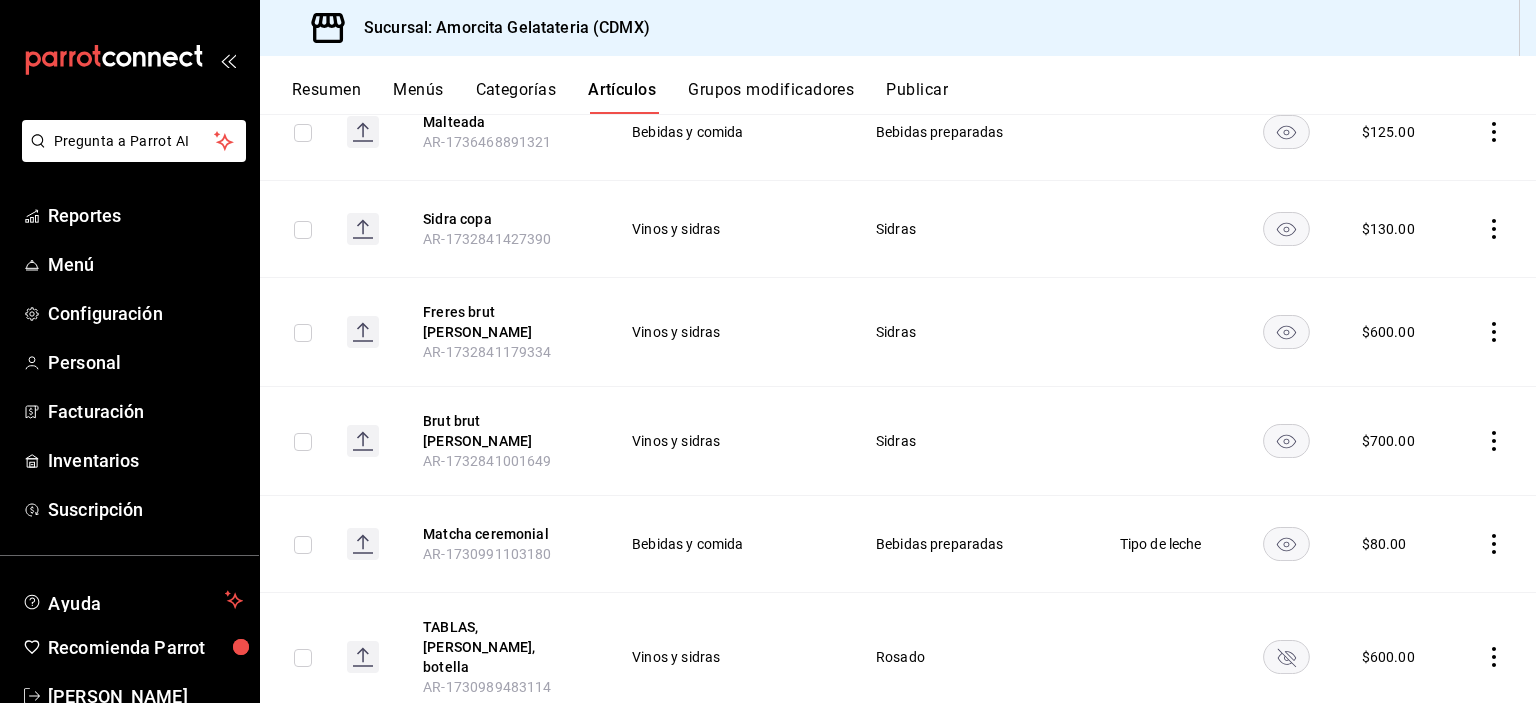click 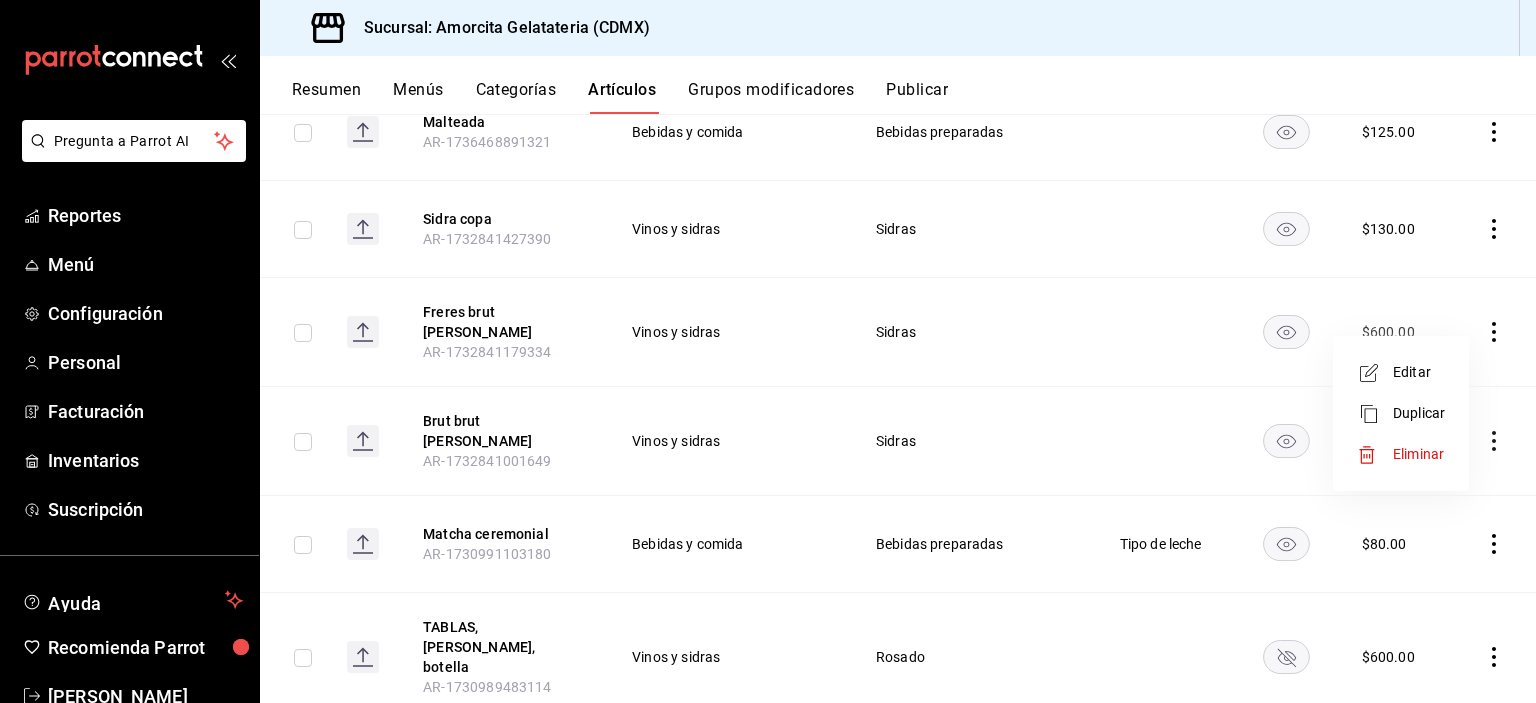 click on "Eliminar" at bounding box center (1401, 454) 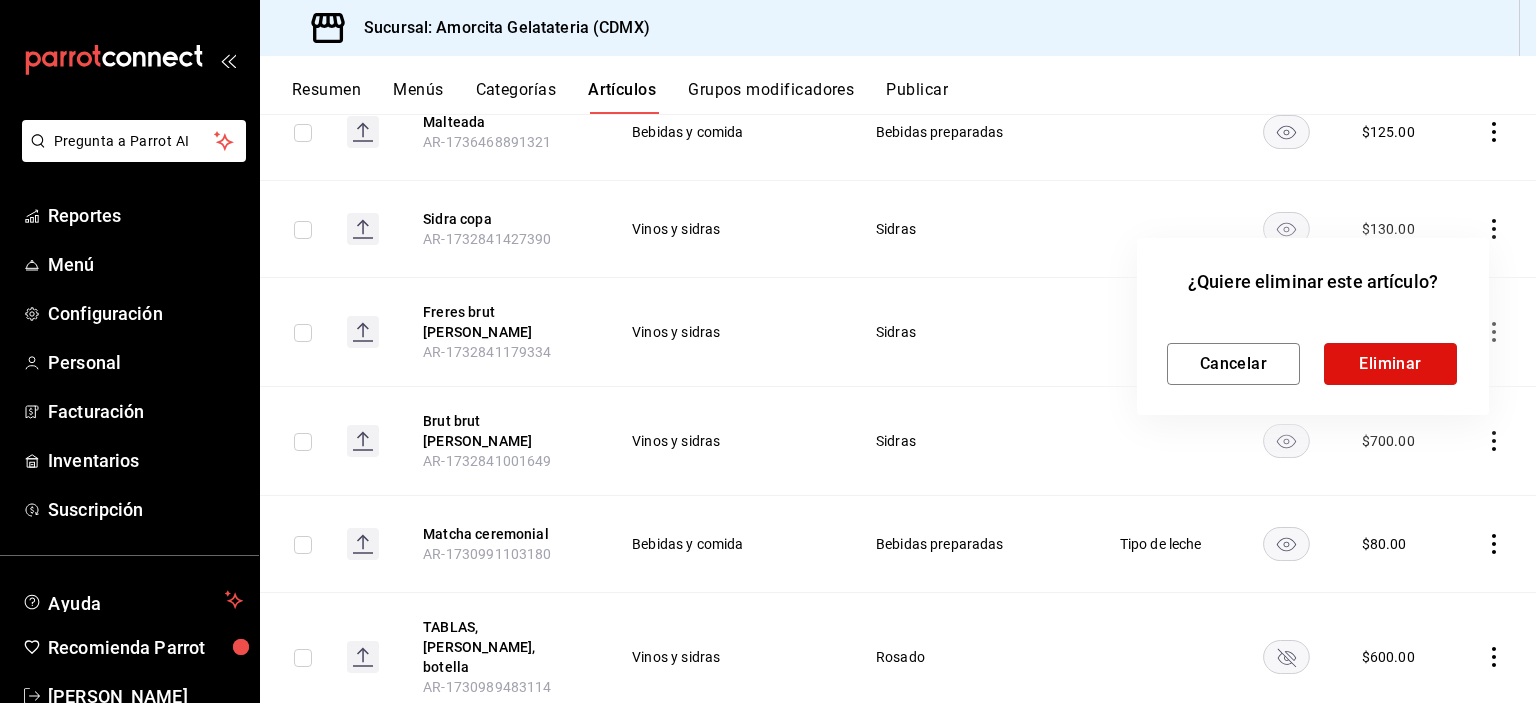 click on "Eliminar" at bounding box center (1390, 364) 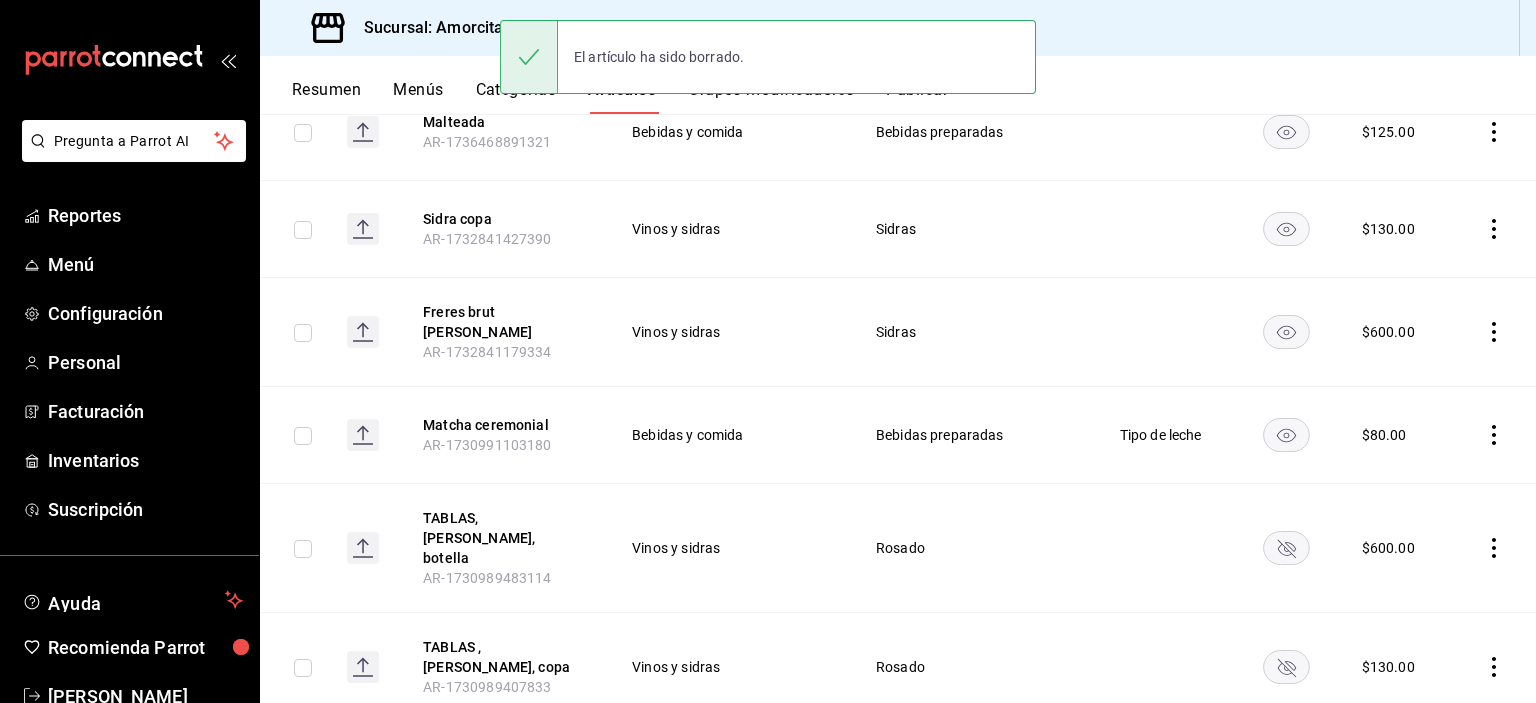 click at bounding box center (303, 333) 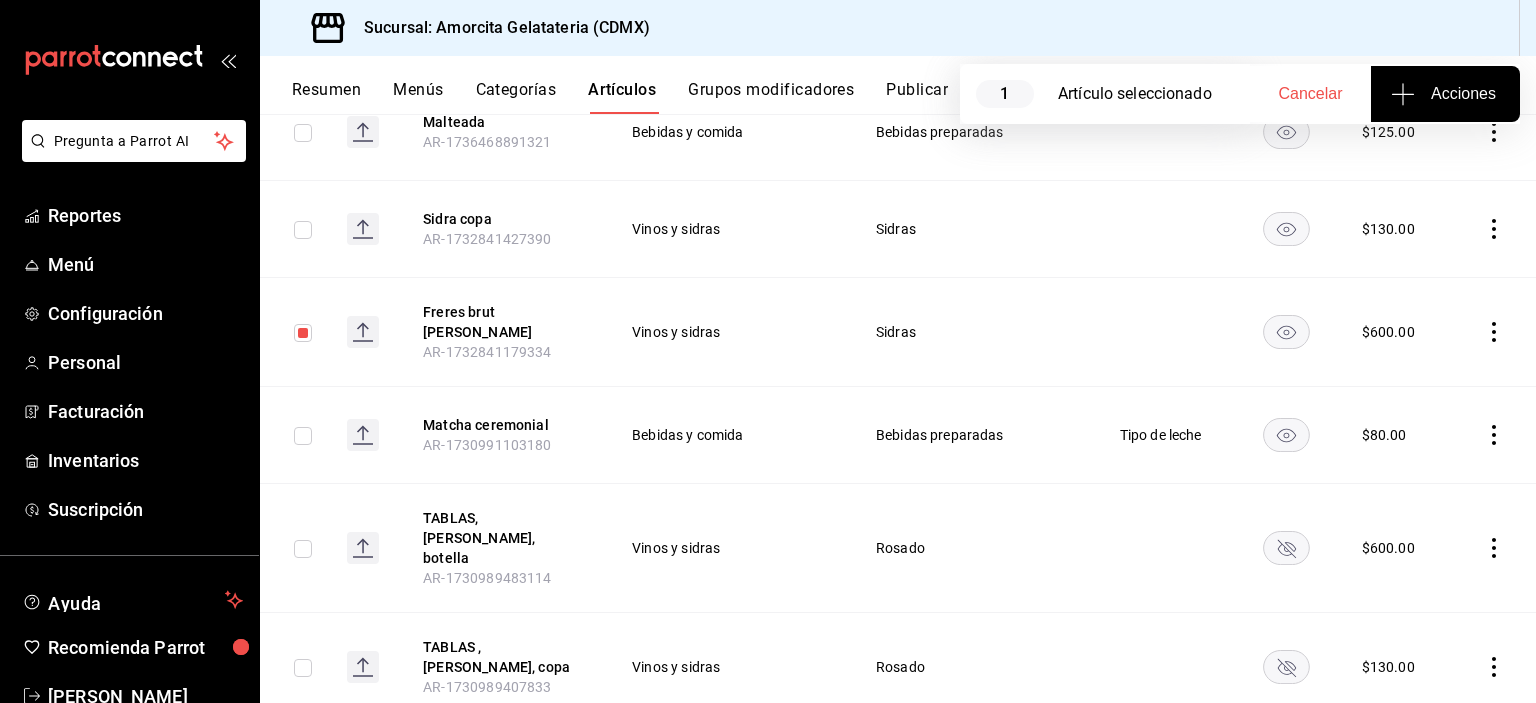 click 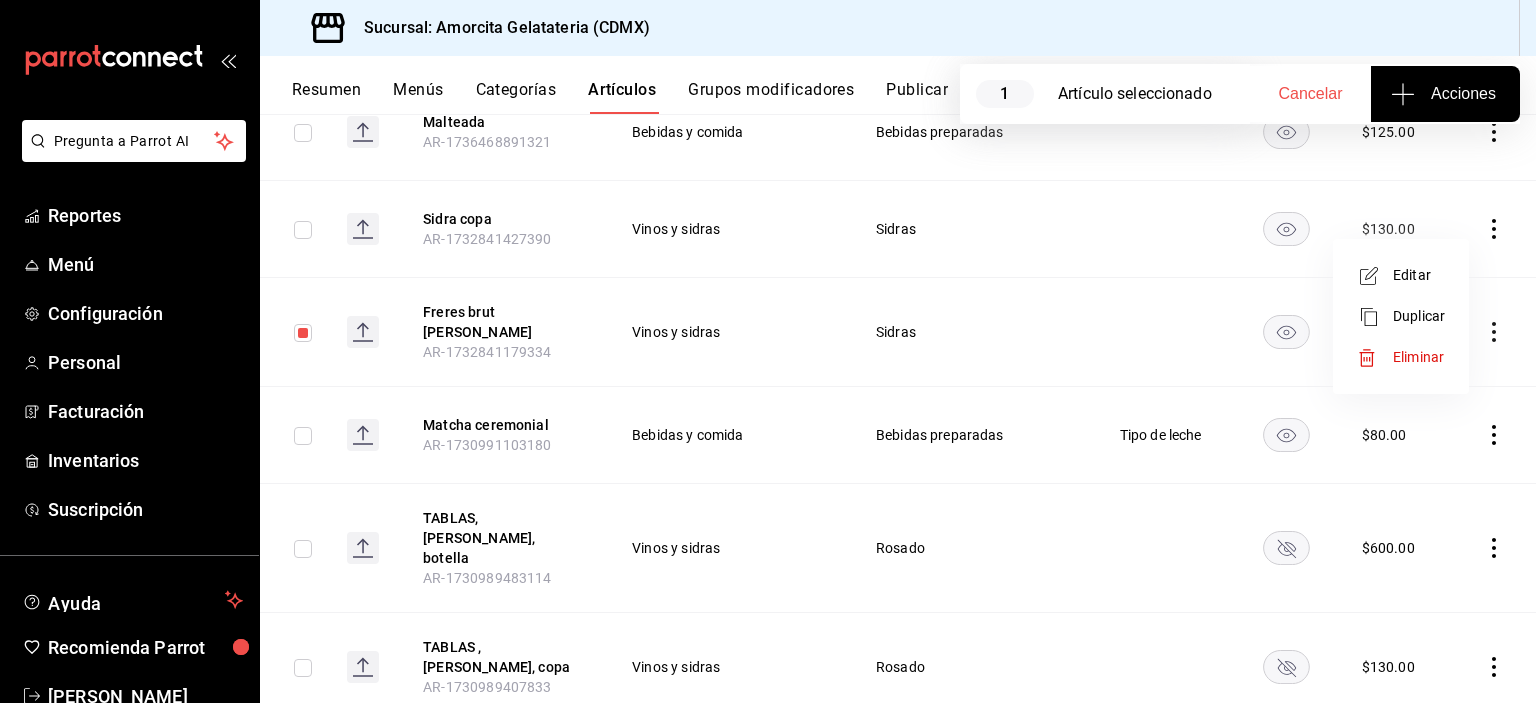 click on "Eliminar" at bounding box center [1401, 357] 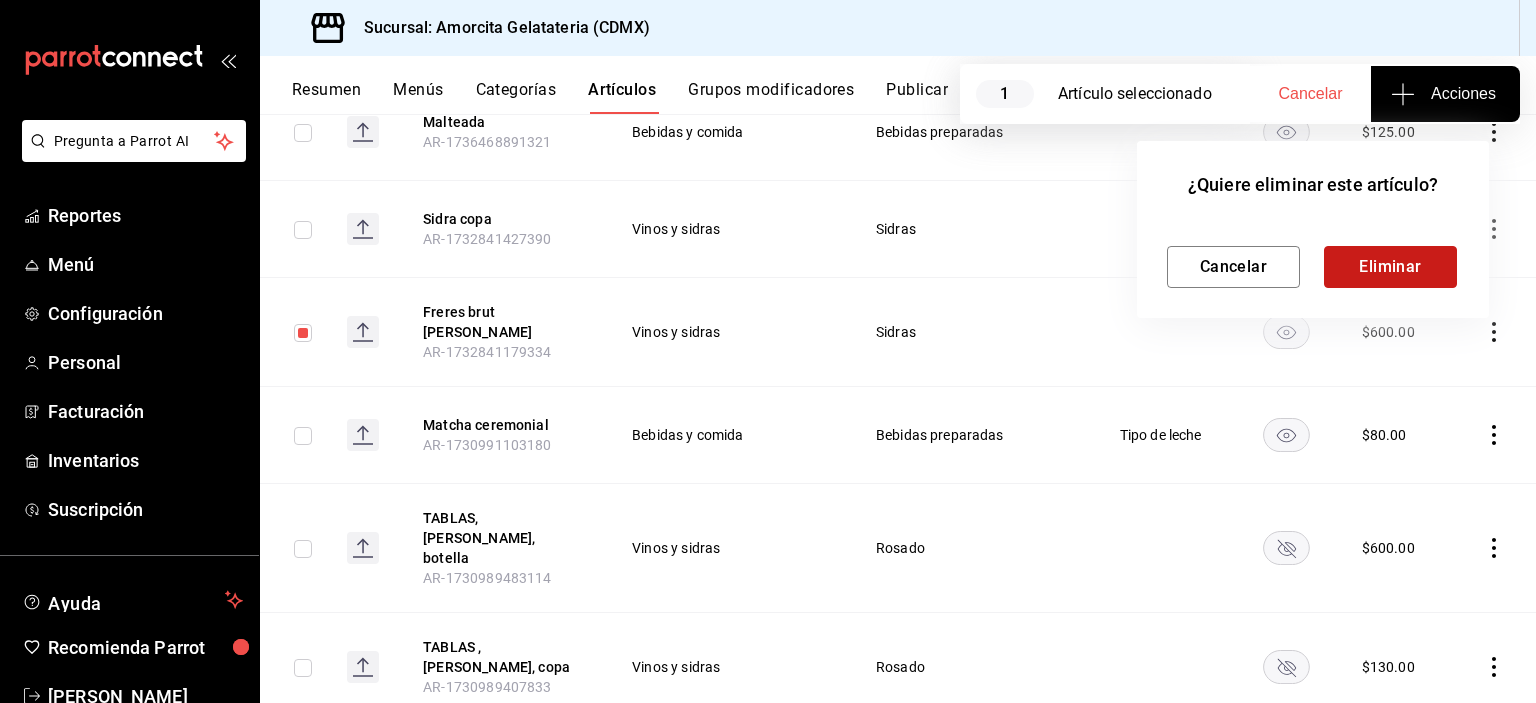 click on "Eliminar" at bounding box center [1390, 267] 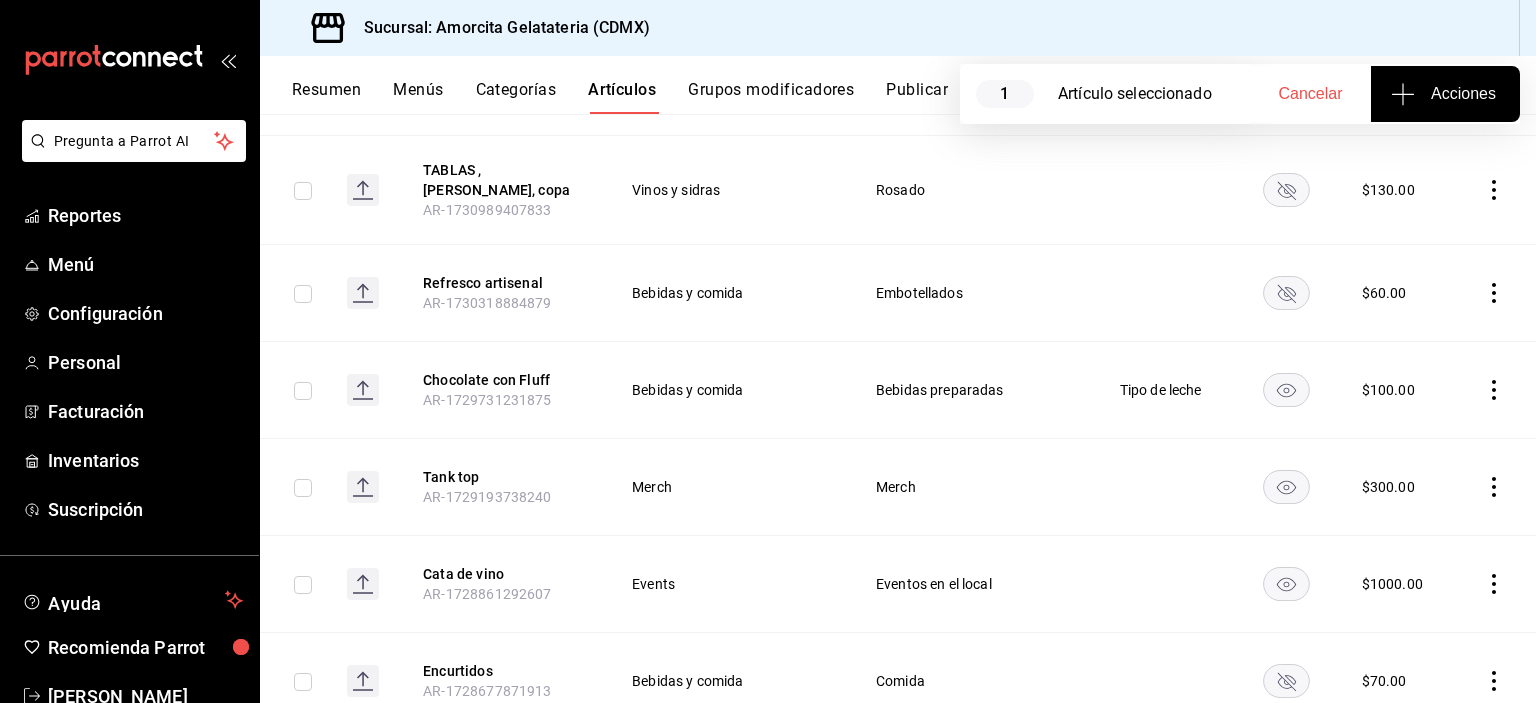 scroll, scrollTop: 5089, scrollLeft: 0, axis: vertical 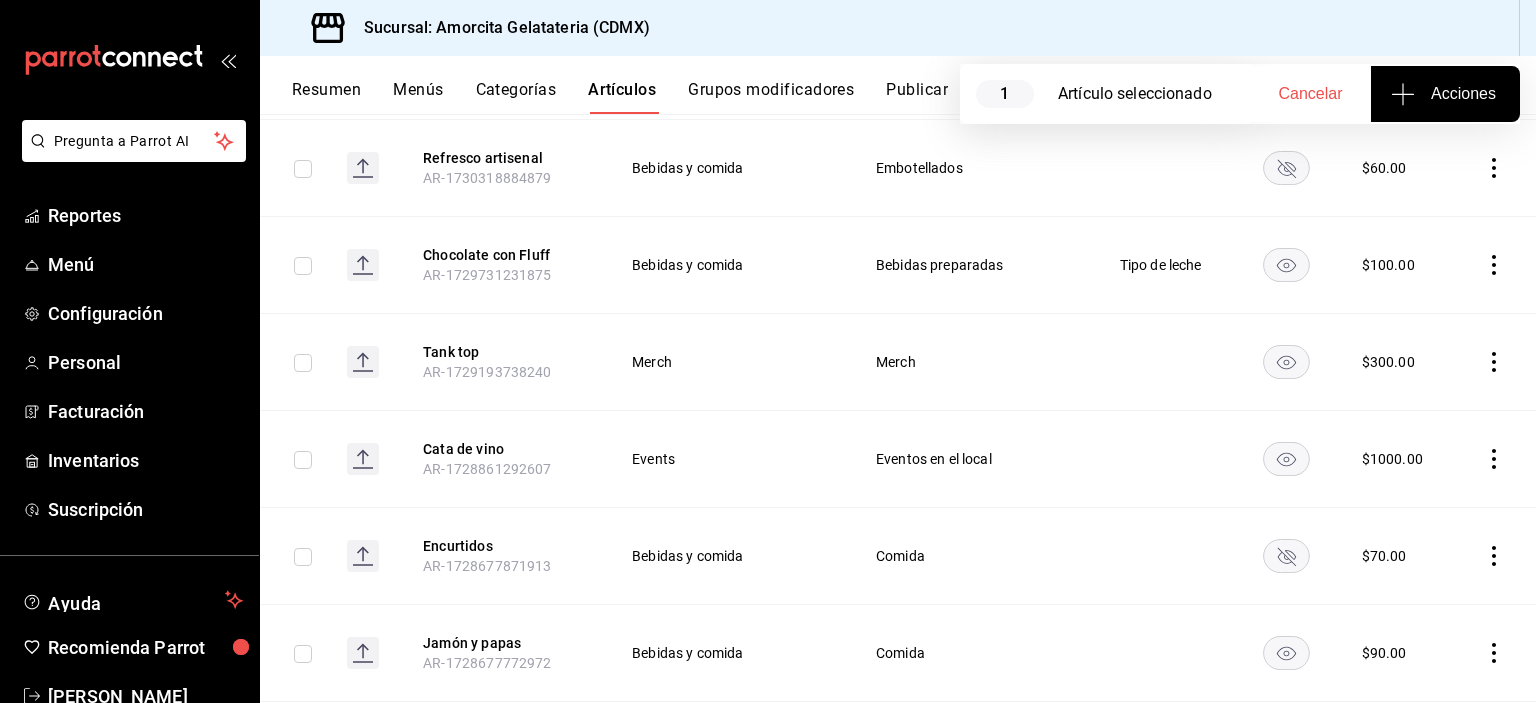 click 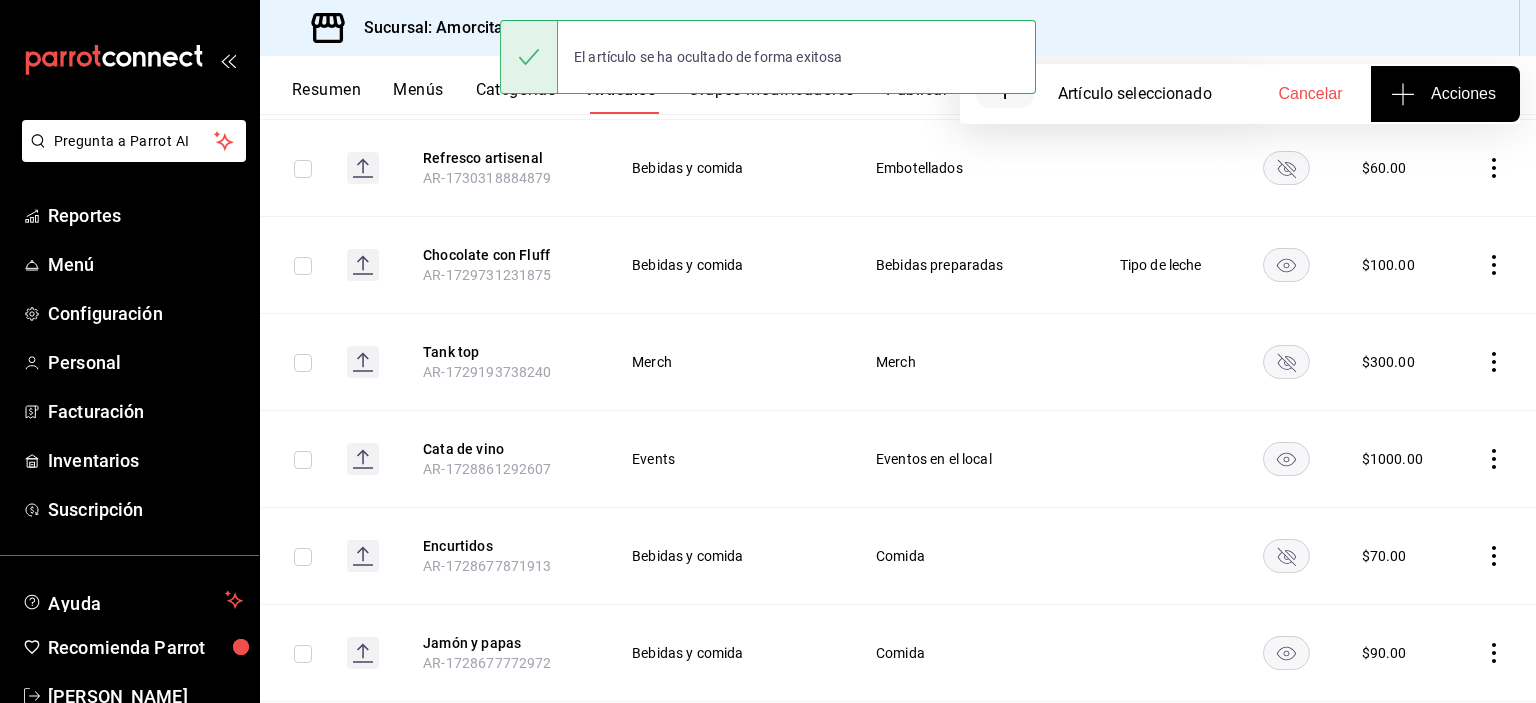 click 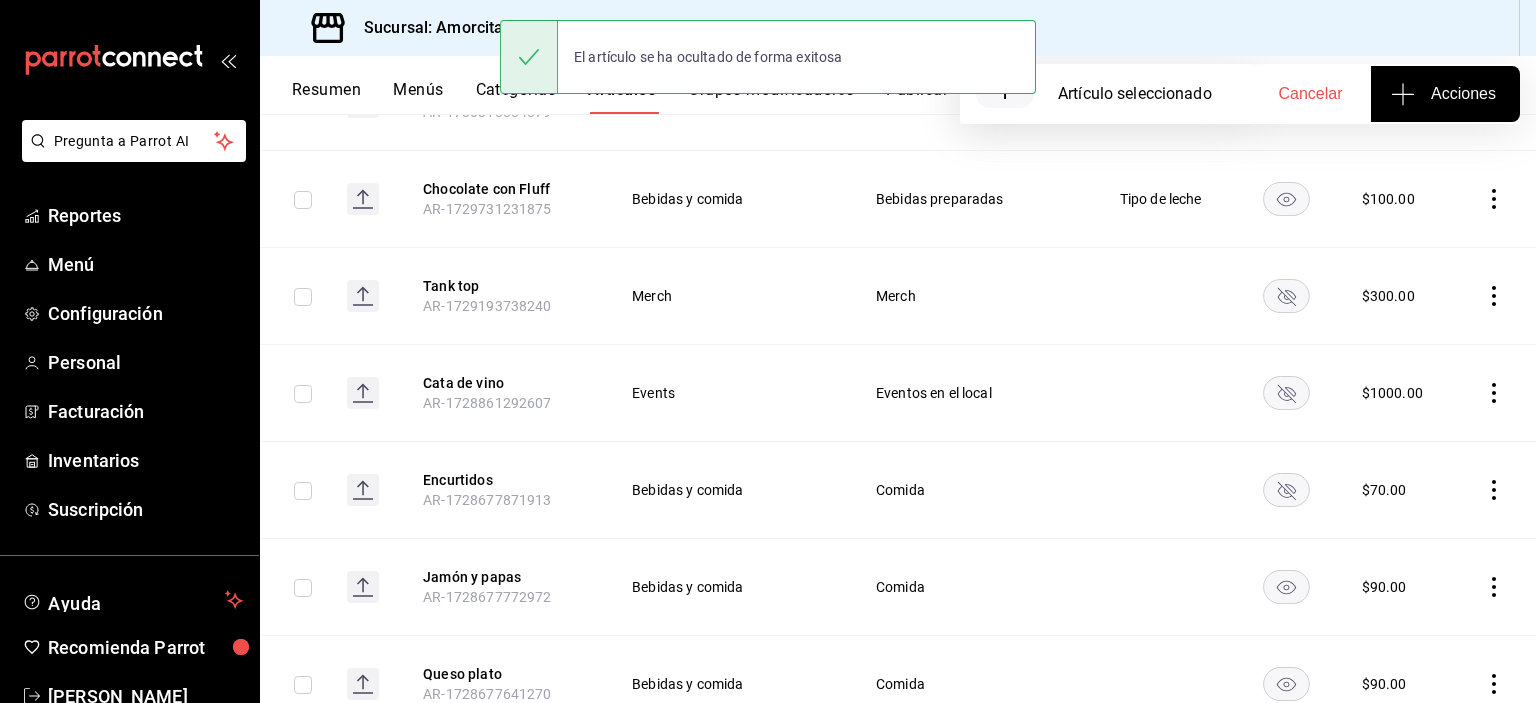 scroll, scrollTop: 5189, scrollLeft: 0, axis: vertical 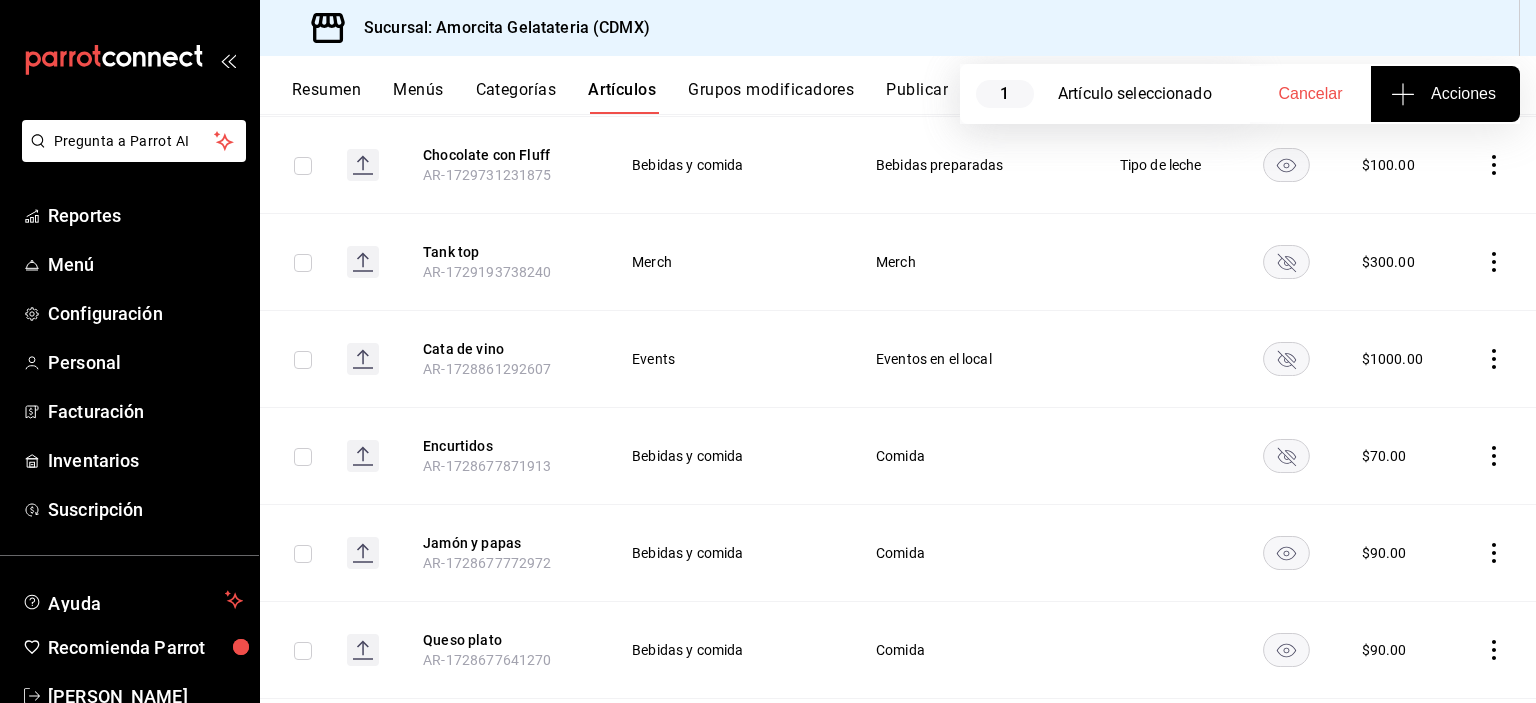 click 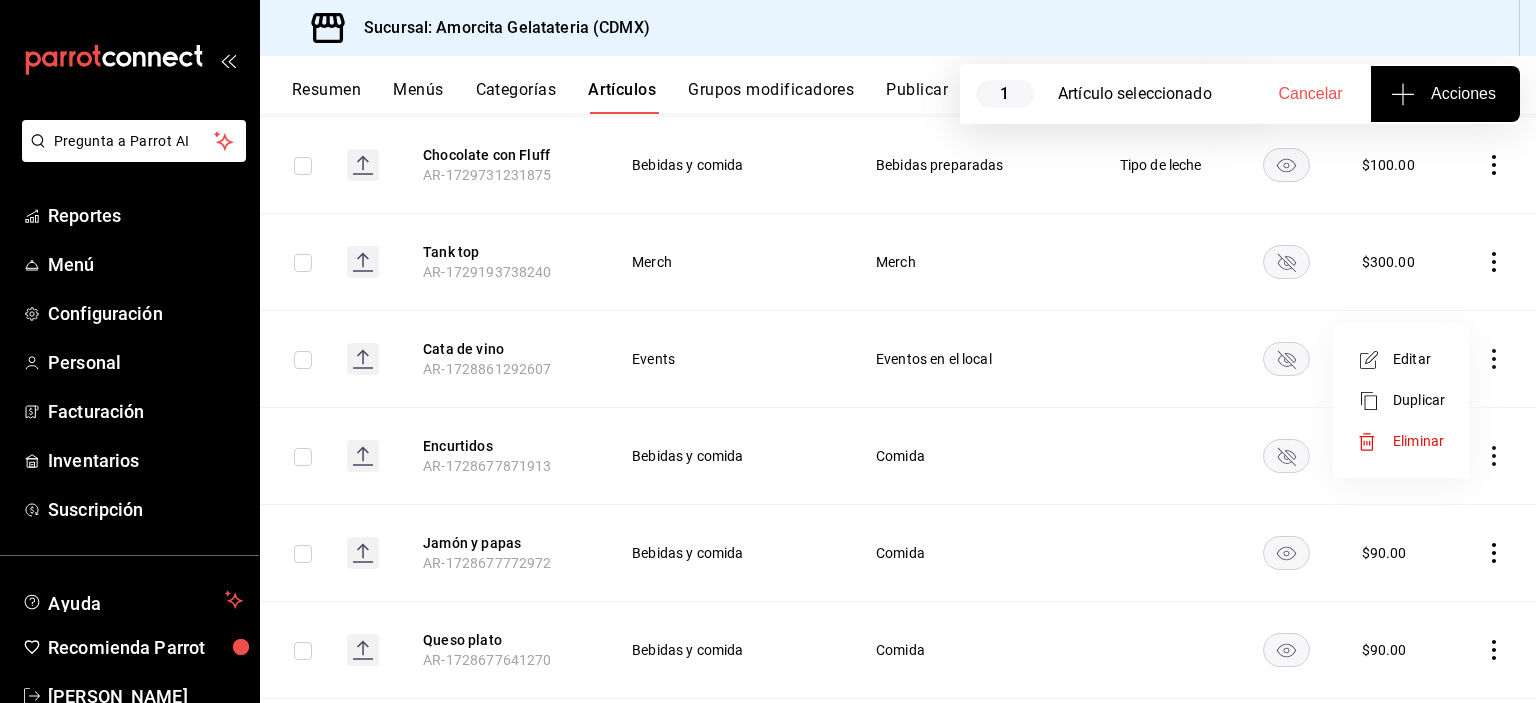 click at bounding box center (768, 351) 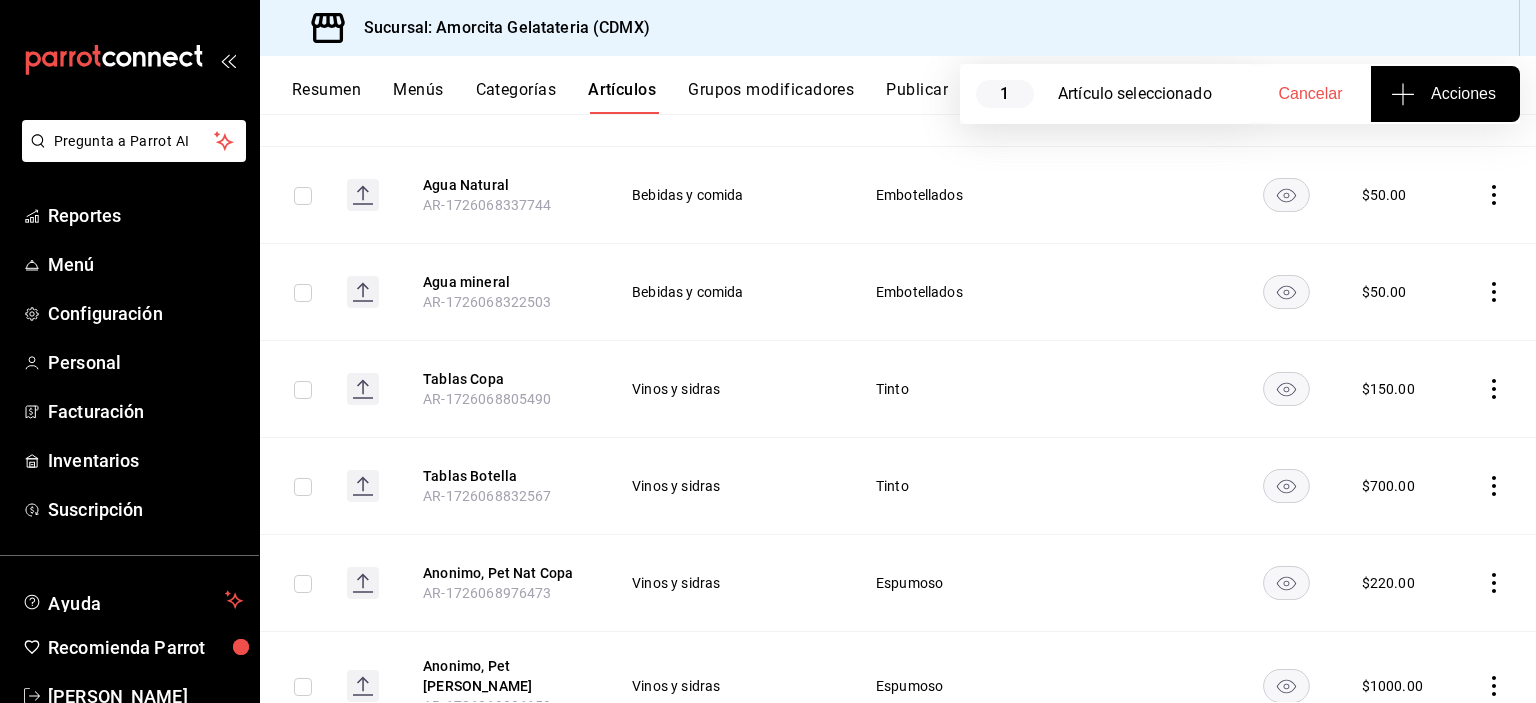 scroll, scrollTop: 7908, scrollLeft: 0, axis: vertical 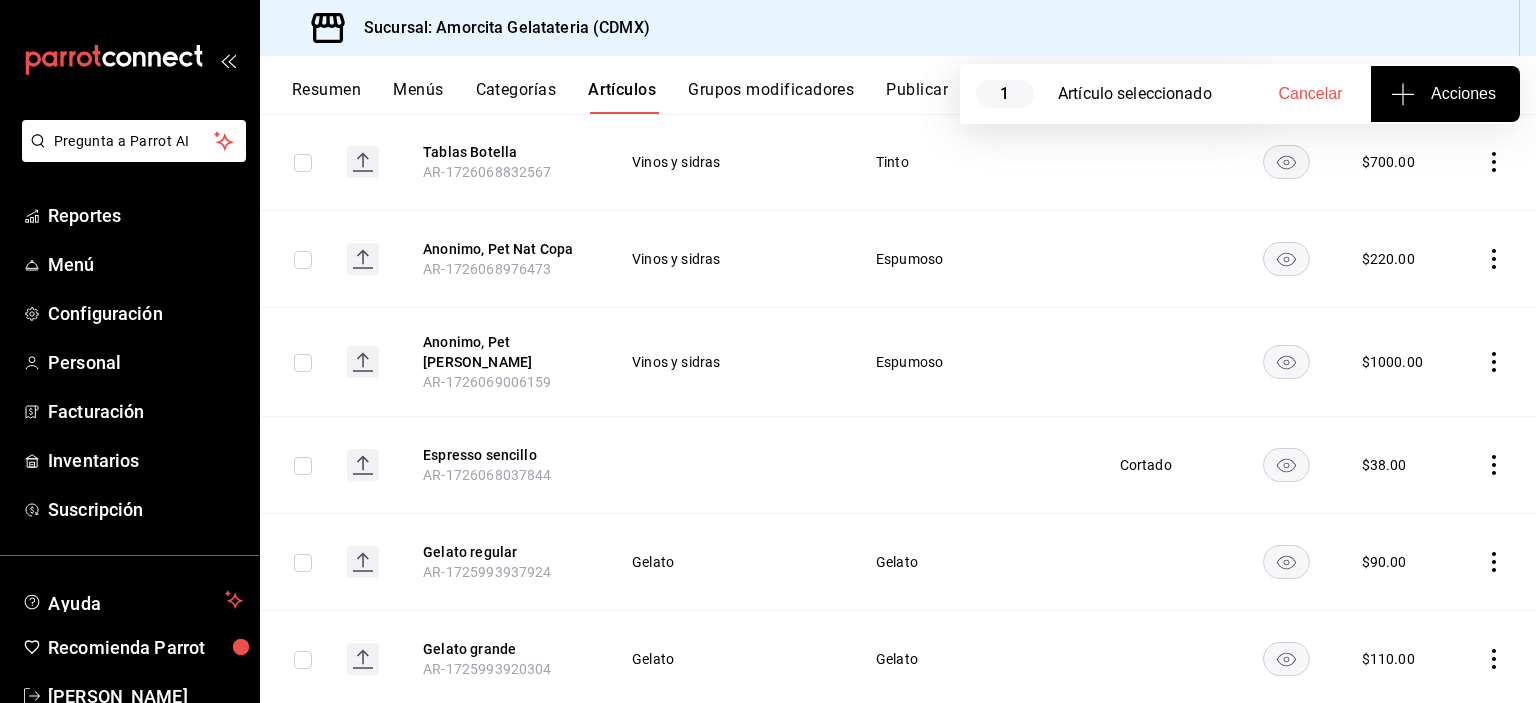 click on "Cancelar" at bounding box center (1310, 94) 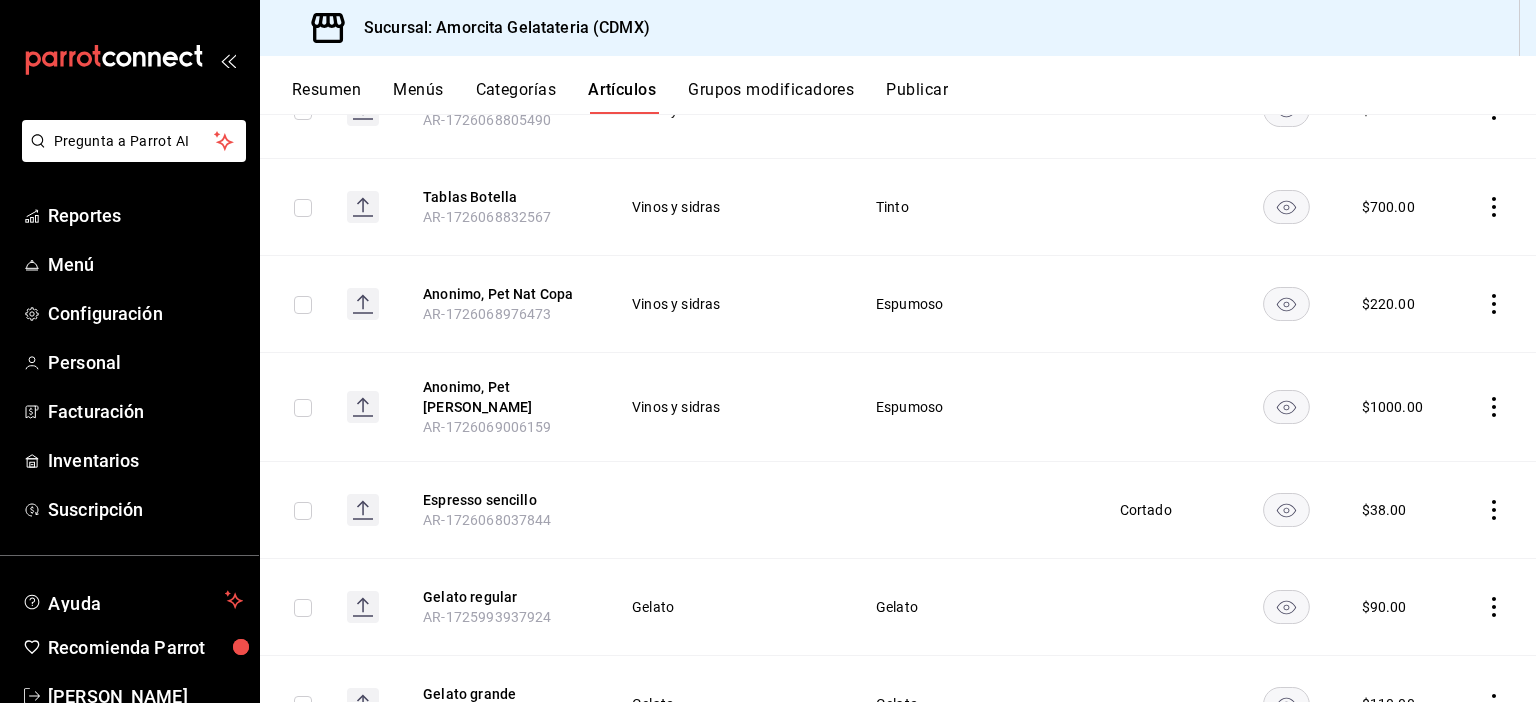 scroll, scrollTop: 7908, scrollLeft: 0, axis: vertical 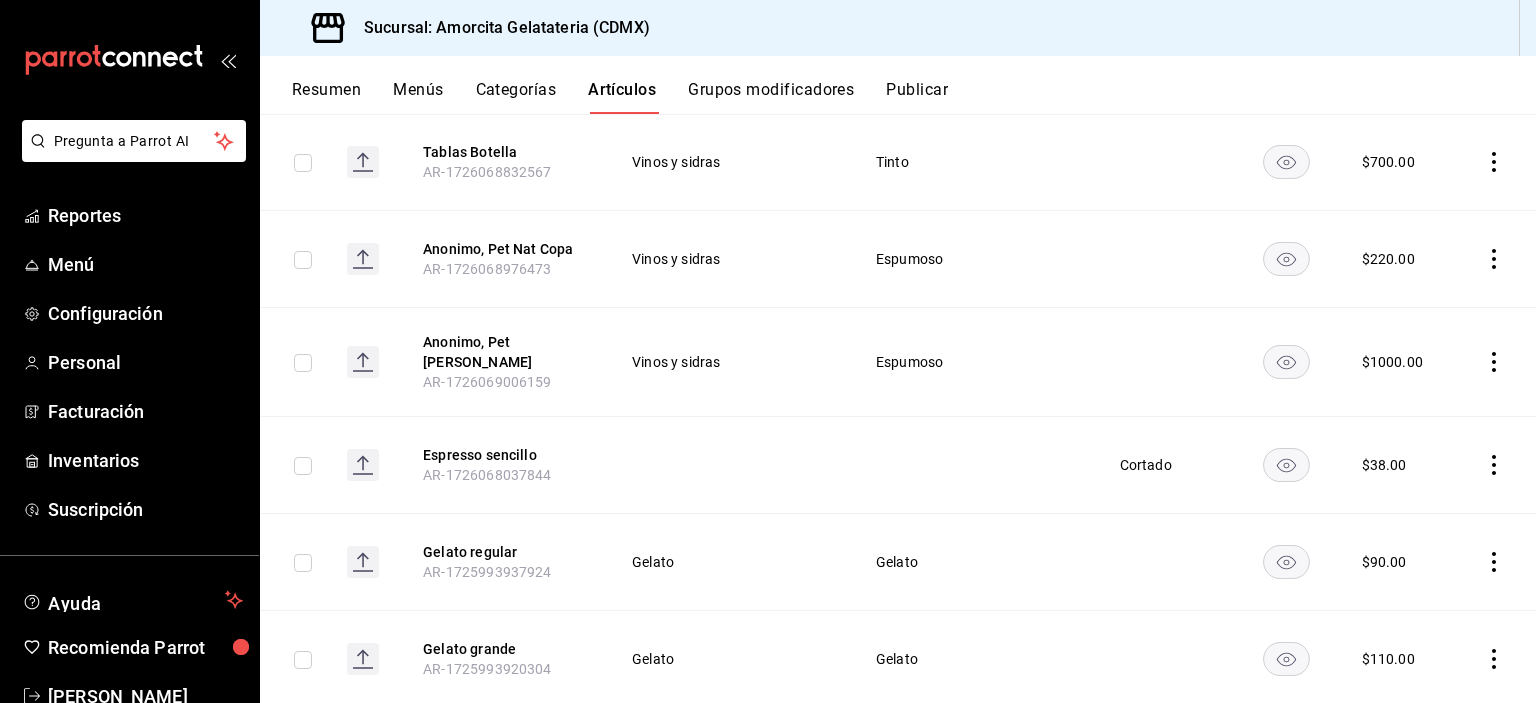 click on "Grupos modificadores" at bounding box center [771, 97] 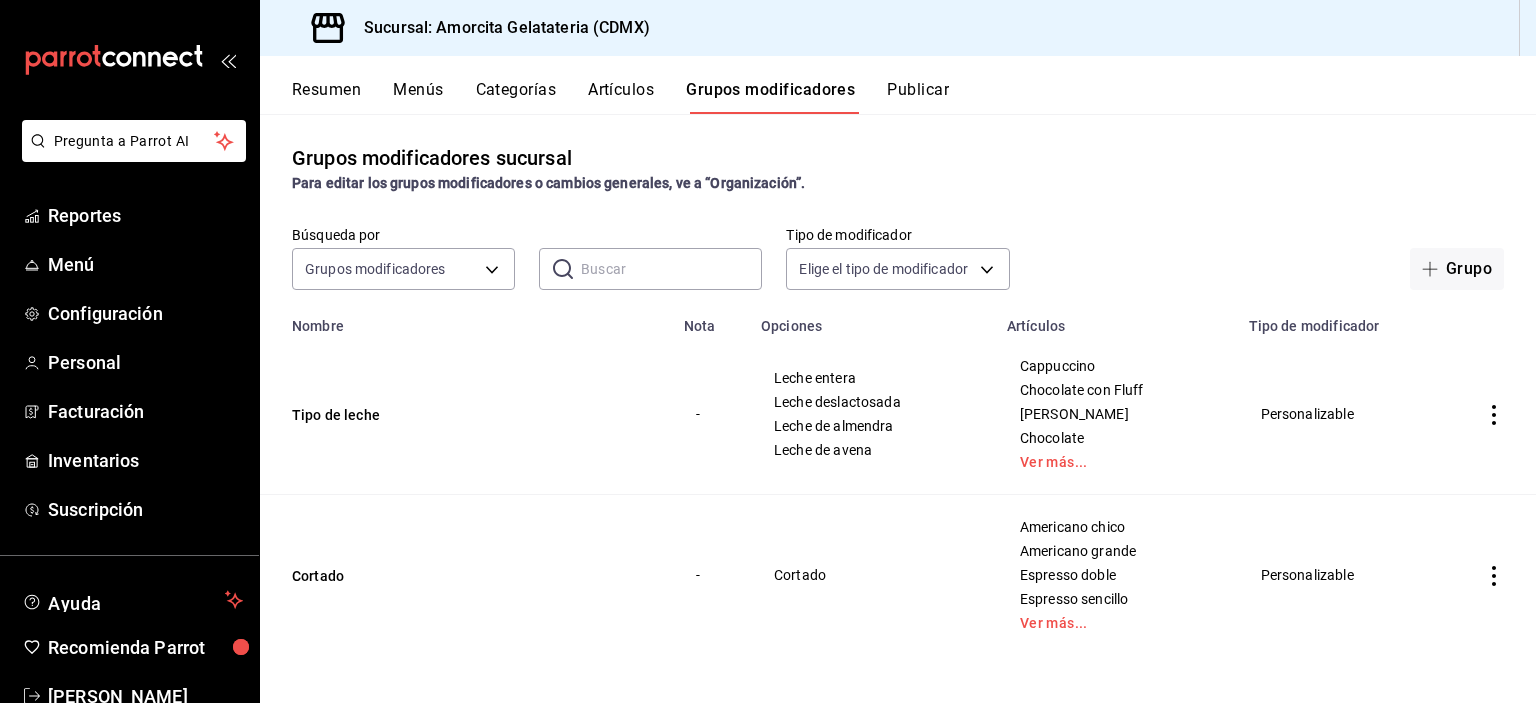scroll, scrollTop: 4, scrollLeft: 0, axis: vertical 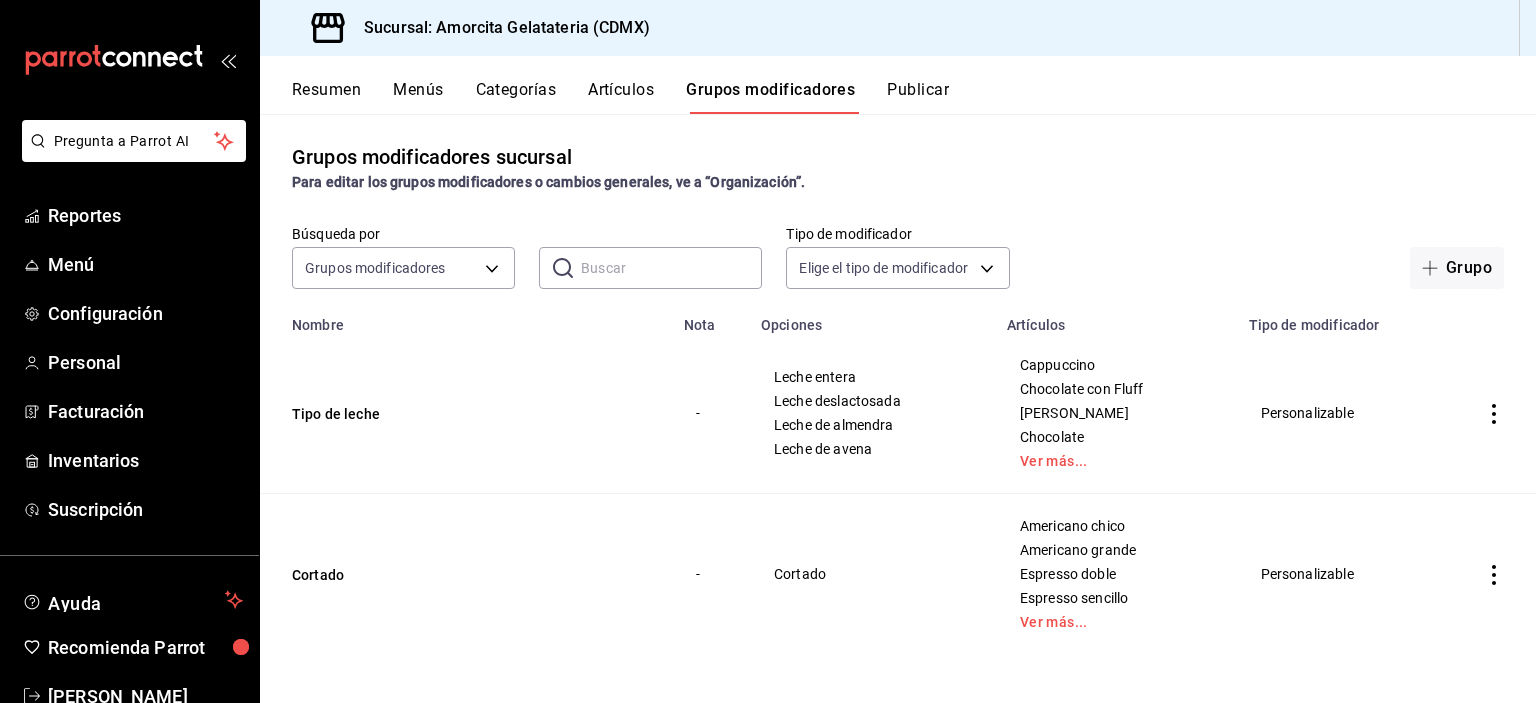 click on "Categorías" at bounding box center [516, 97] 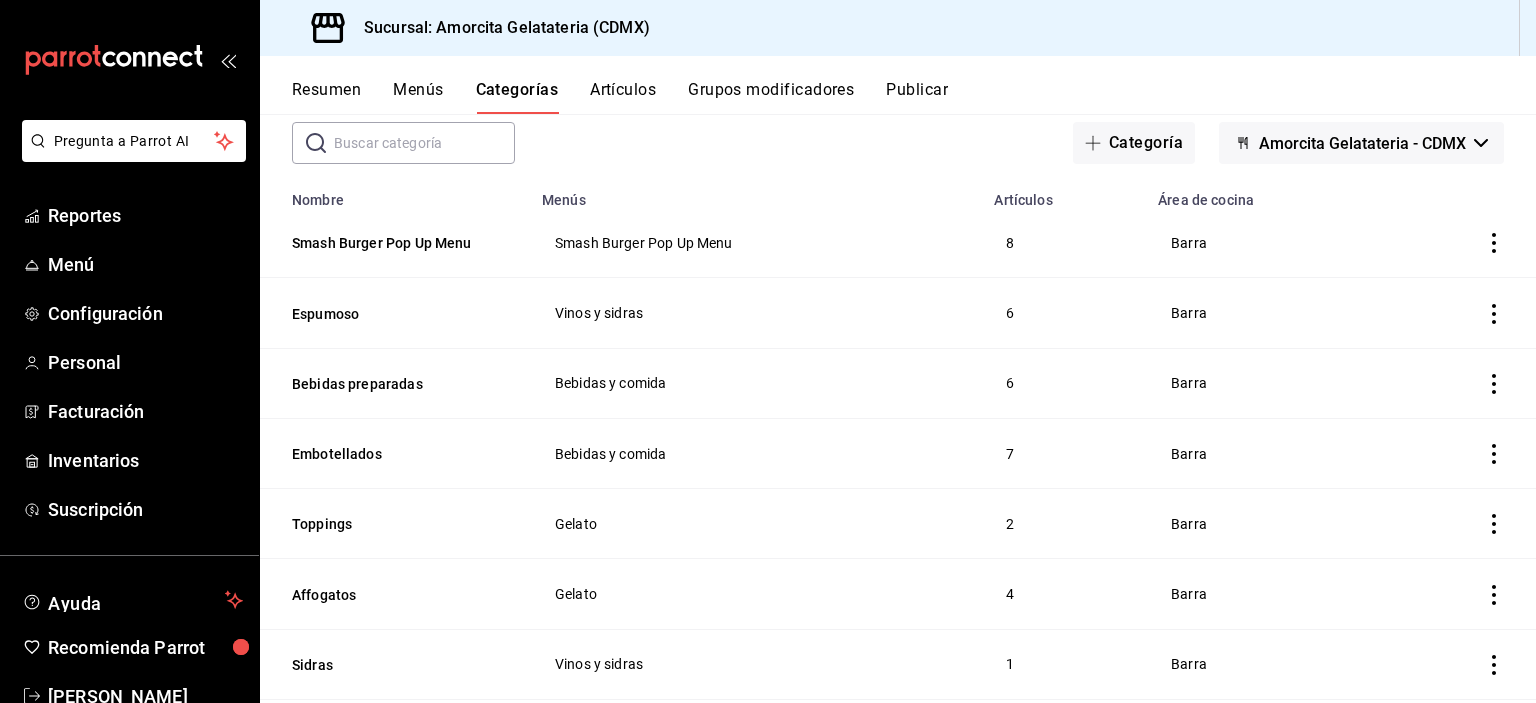 scroll, scrollTop: 100, scrollLeft: 0, axis: vertical 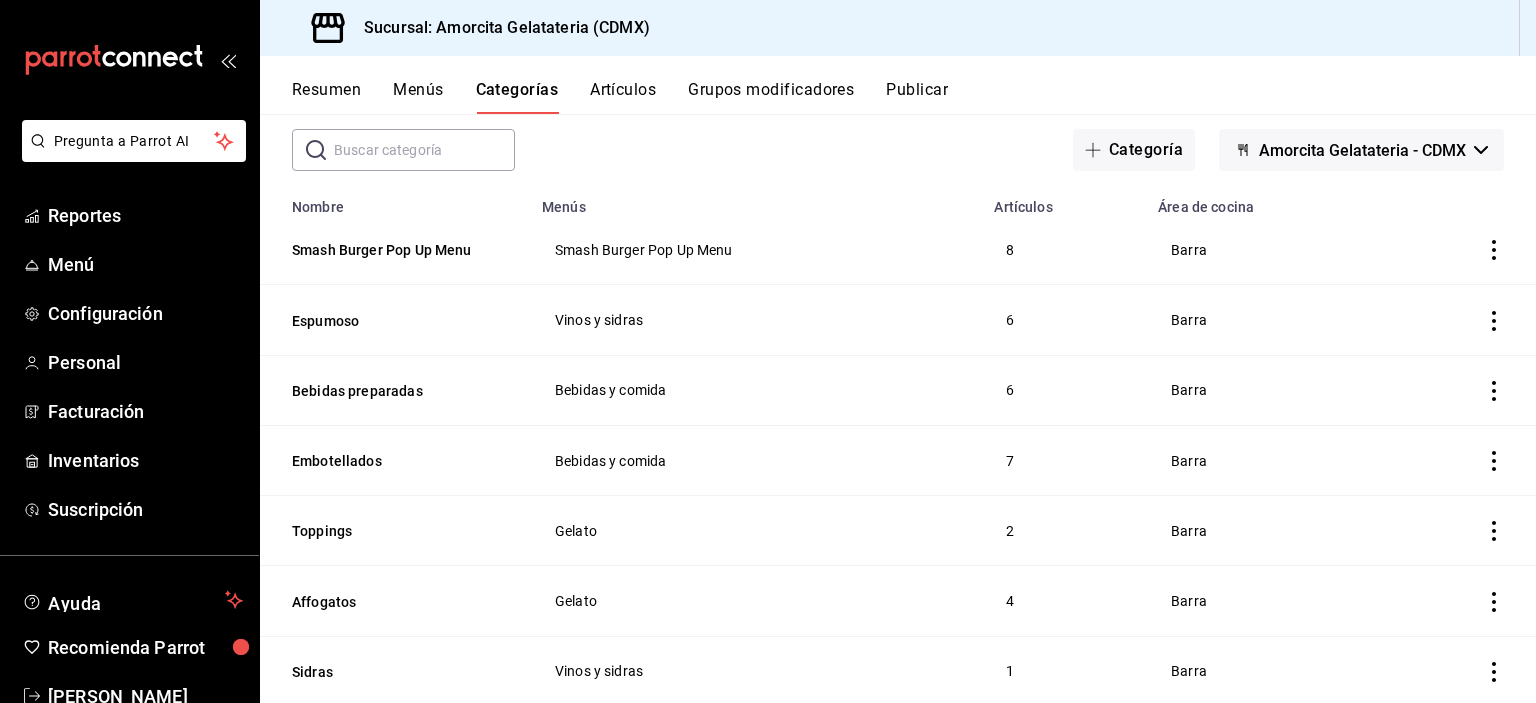 click on "Menús" at bounding box center (418, 97) 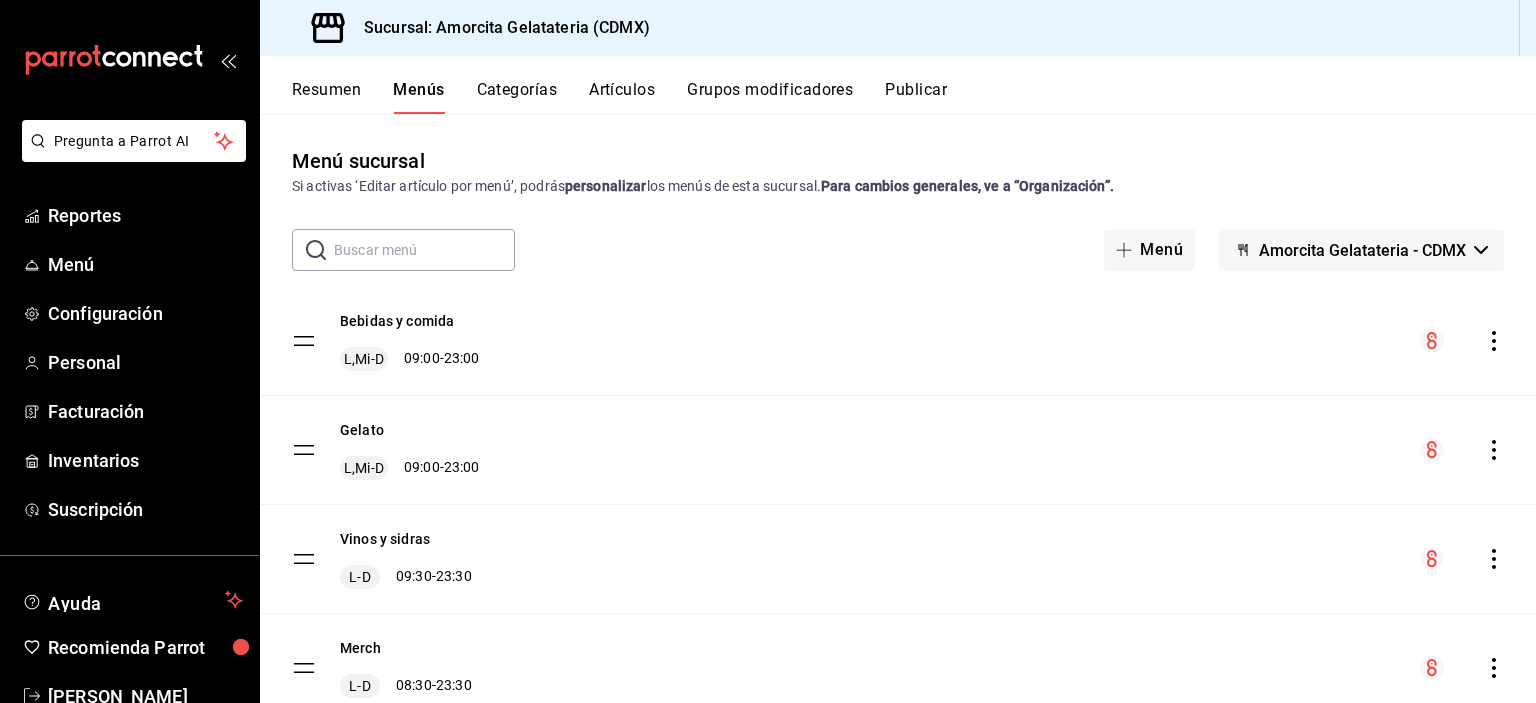 click on "Publicar" at bounding box center (916, 97) 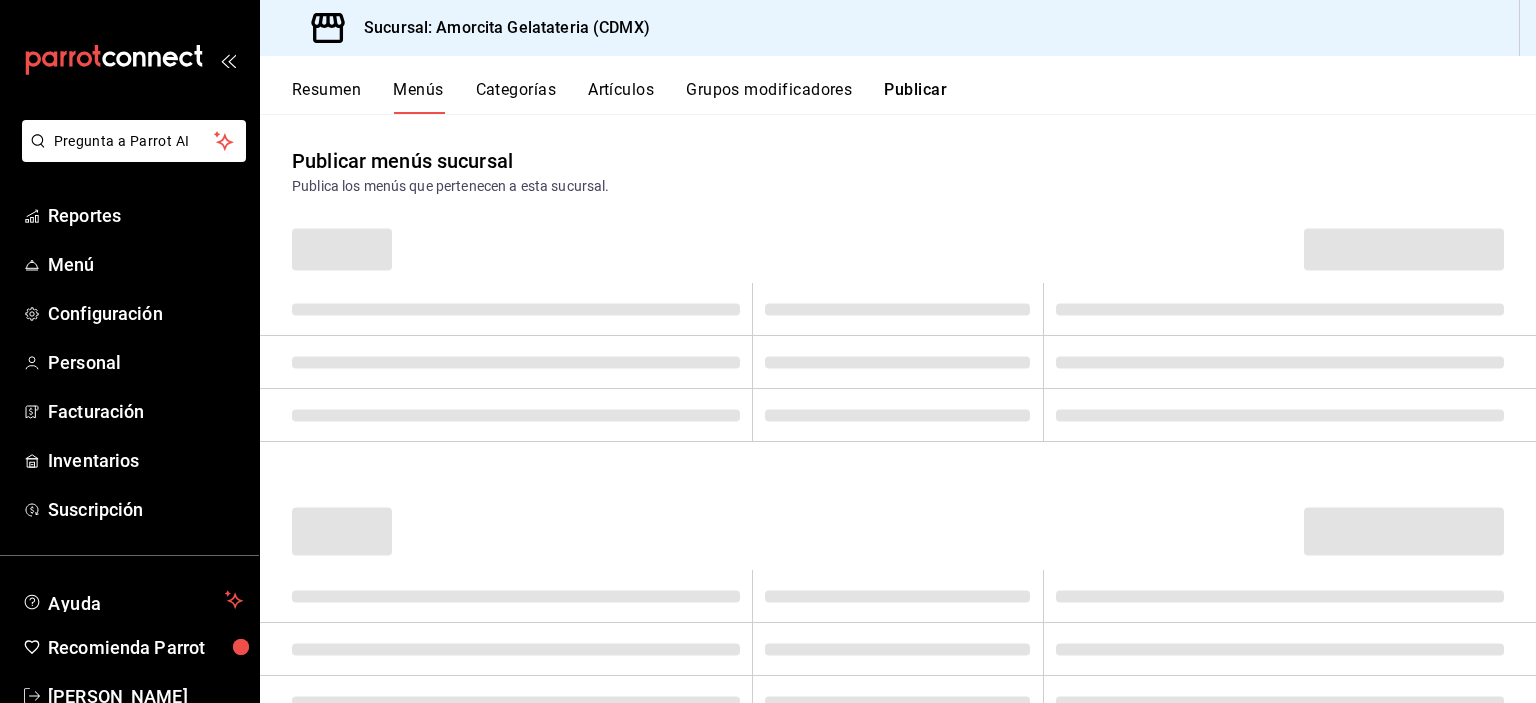 click on "Publicar" at bounding box center [915, 97] 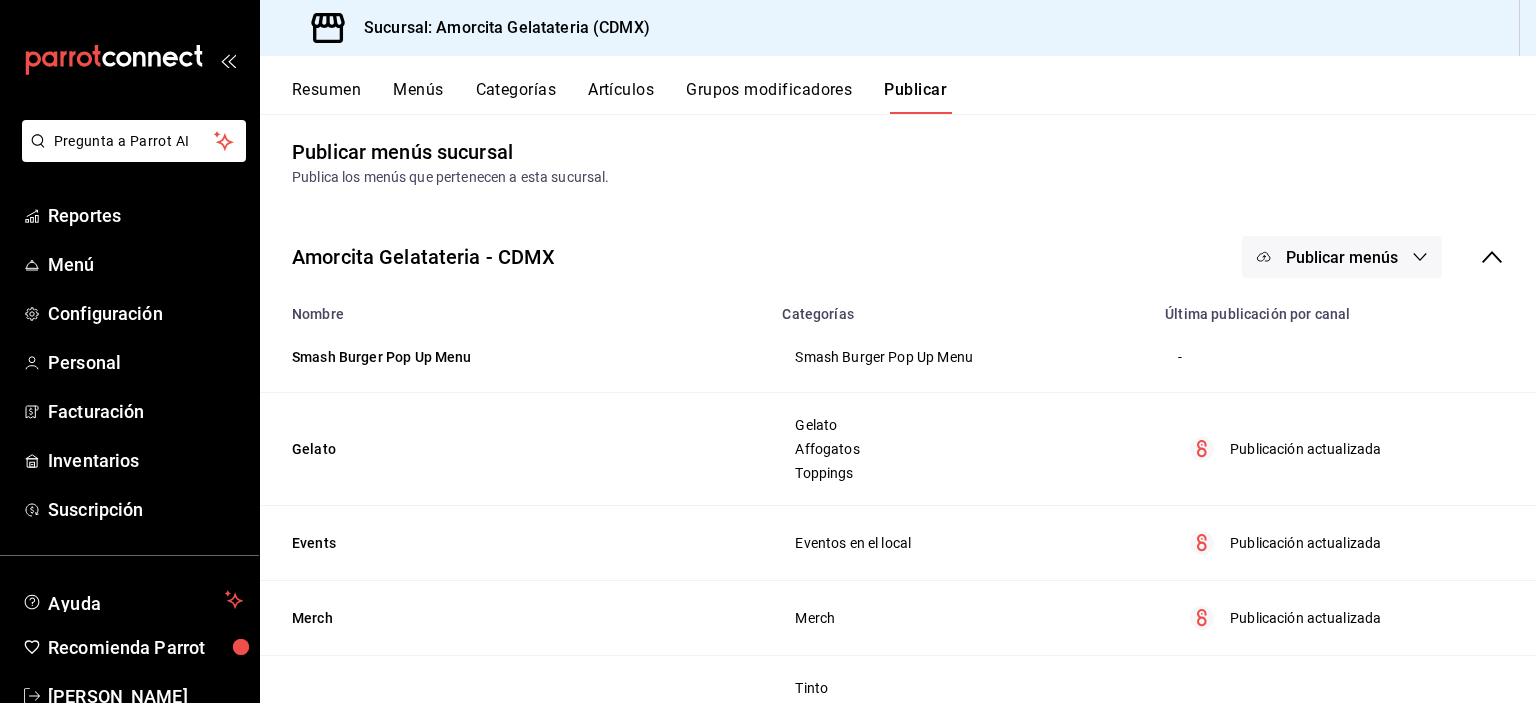scroll, scrollTop: 0, scrollLeft: 0, axis: both 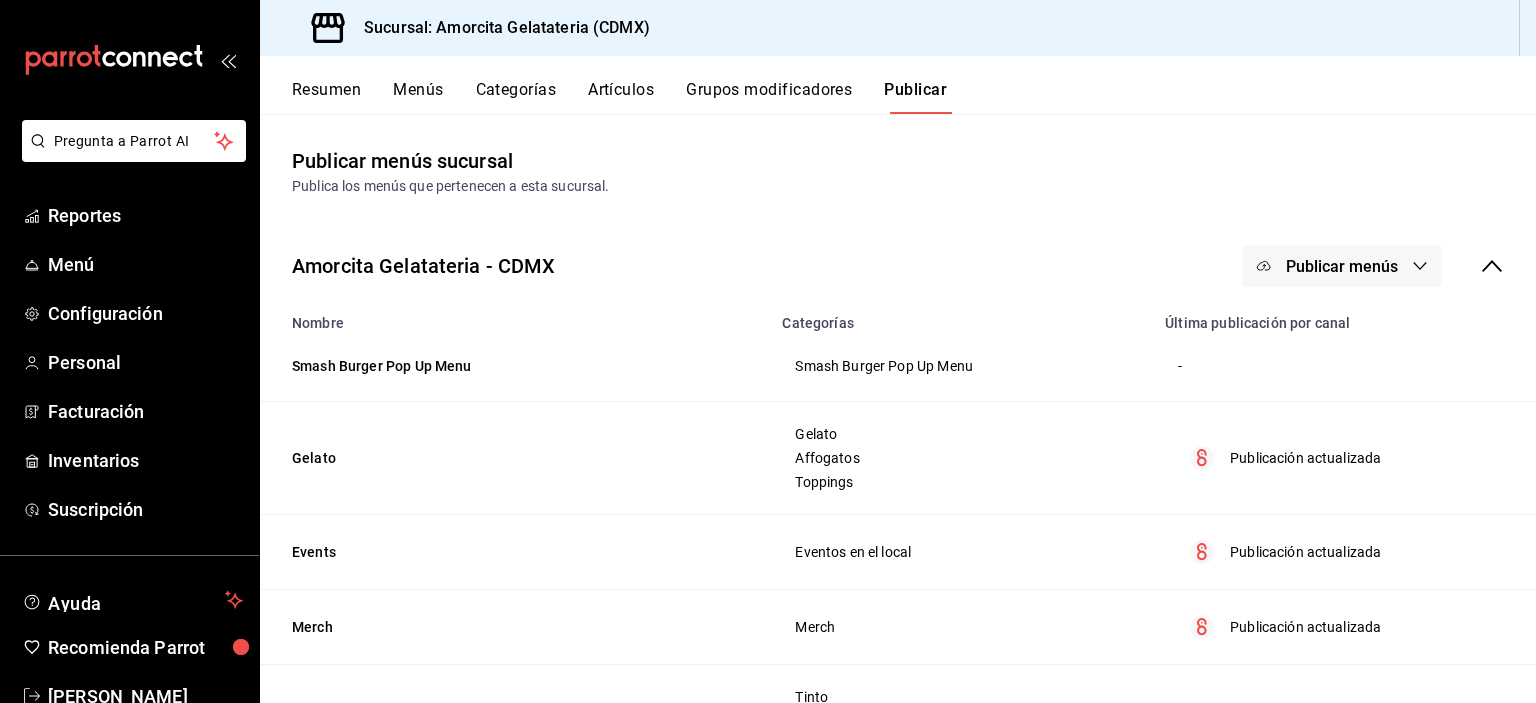 click on "Resumen" at bounding box center (326, 97) 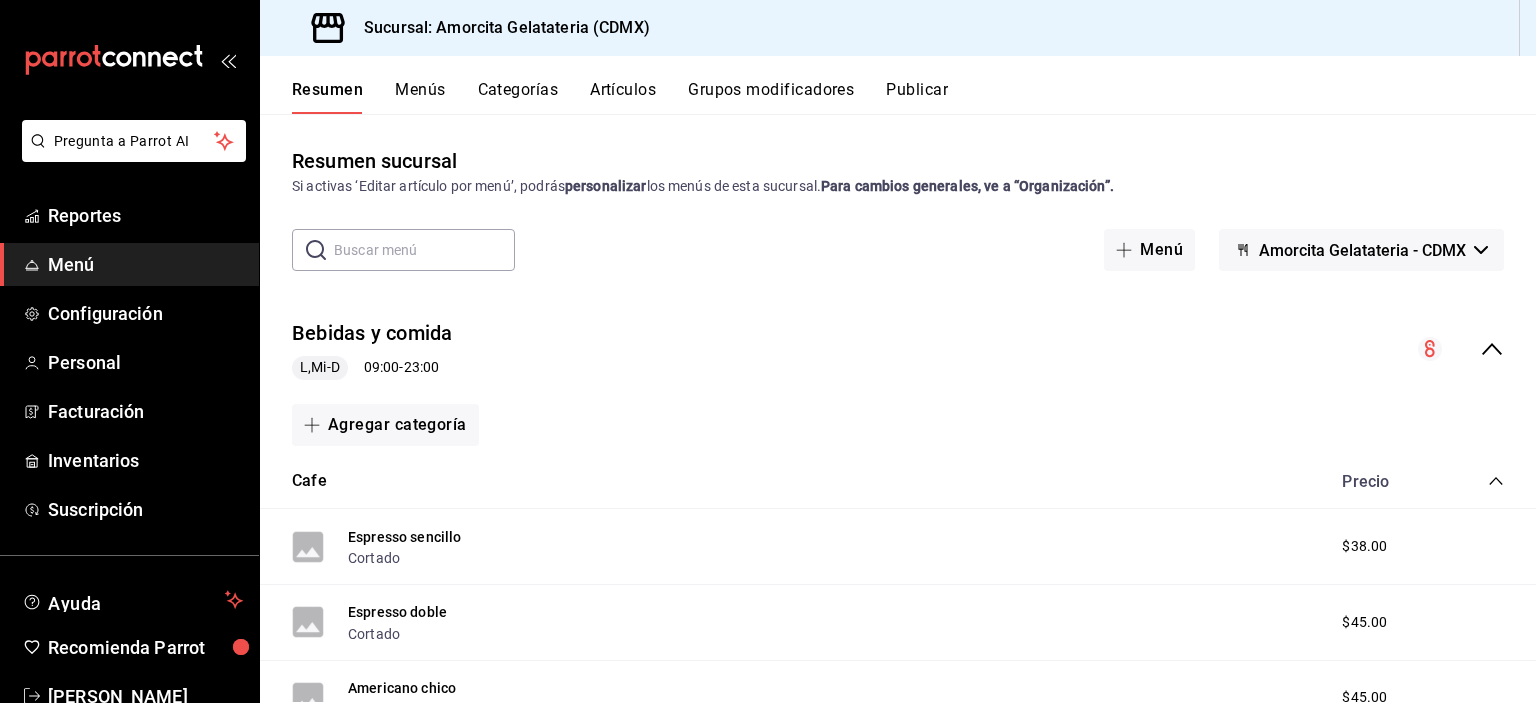 click on "Artículos" at bounding box center (623, 97) 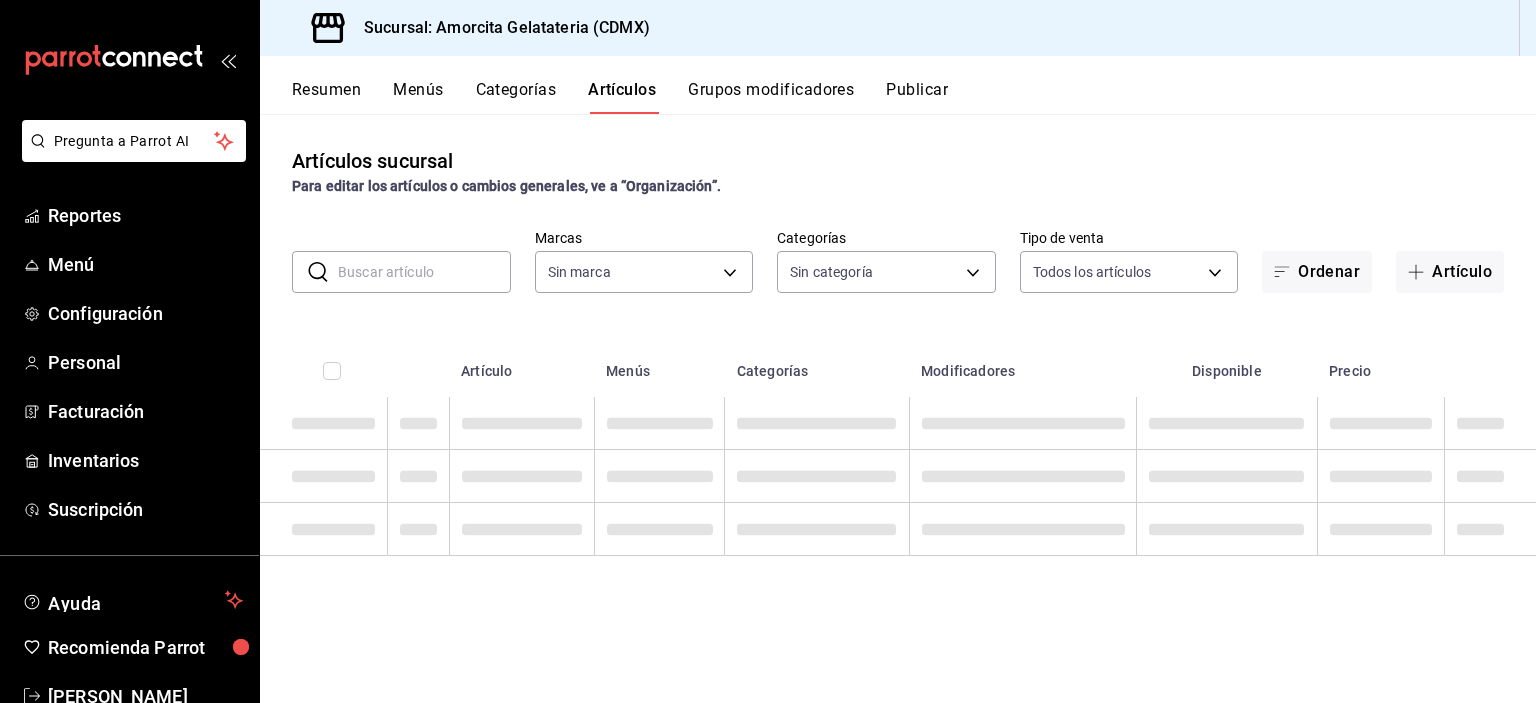 type on "204a7fd5-d88e-4098-986c-e1ba20e37abd,7468c62b-03cb-4c61-8709-849fcb7d4cde,6e9628aa-b9c3-4457-bb48-2fc4e6824d12,313d5ae5-8ac8-4371-968a-26bd935c0cbf,a9fc6735-3f88-4284-b55b-d2052d8037cd,71806fa7-a9f8-4caf-b617-1dbc32c6d035,7064ecb4-9e72-45a5-986e-e109971906e8,b11abced-d676-4630-9a9a-9f41bcab7990,ad2bbae4-0e2e-4b63-9496-298f351af1ab,a563ccb7-514b-4dfc-8c16-051fffa1ff8d,ea4d898c-1fa4-4c5a-a0a9-30791816148f,f6feb682-cd45-4938-82c0-eace391059b7,a009e63f-c9b9-4f88-9586-9438a89d6c8d,e1da2654-d0a6-4e24-966c-ff286b3e8161,ec194d51-b3f0-4370-b637-86e586cac9d2,31e02358-5e61-498c-8ebe-f754ca8906d3" 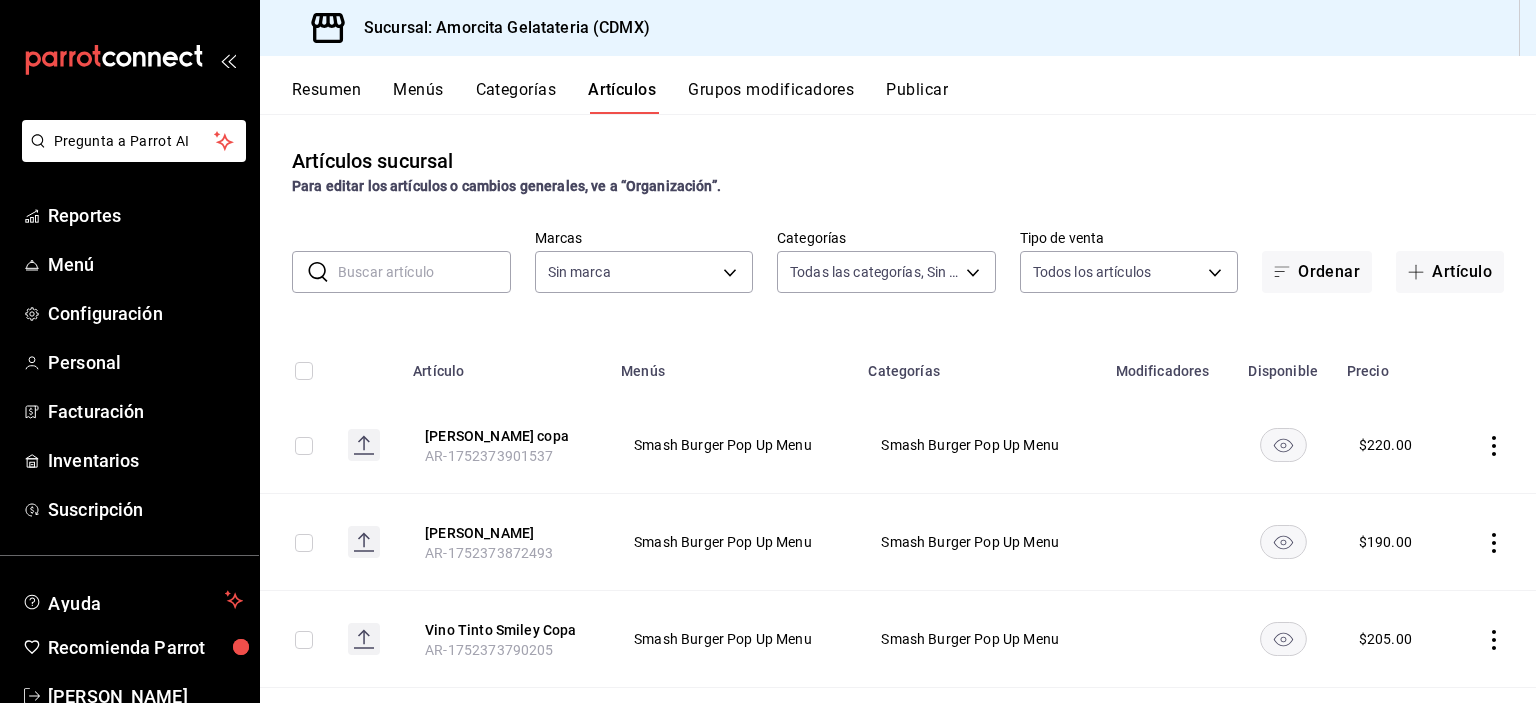 type on "e8c1bf9e-0bd2-4c7b-8b77-829988e21144" 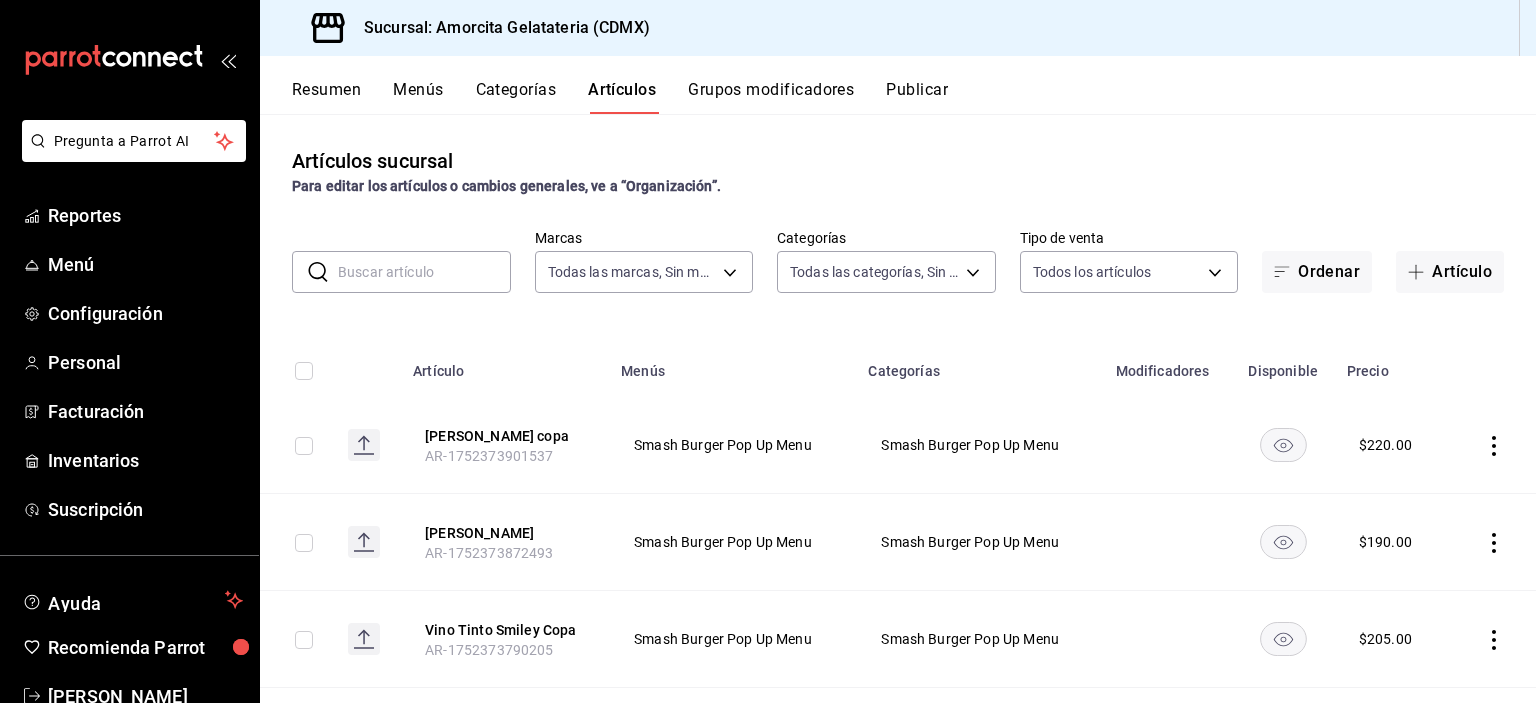 click on "Menús" at bounding box center [418, 97] 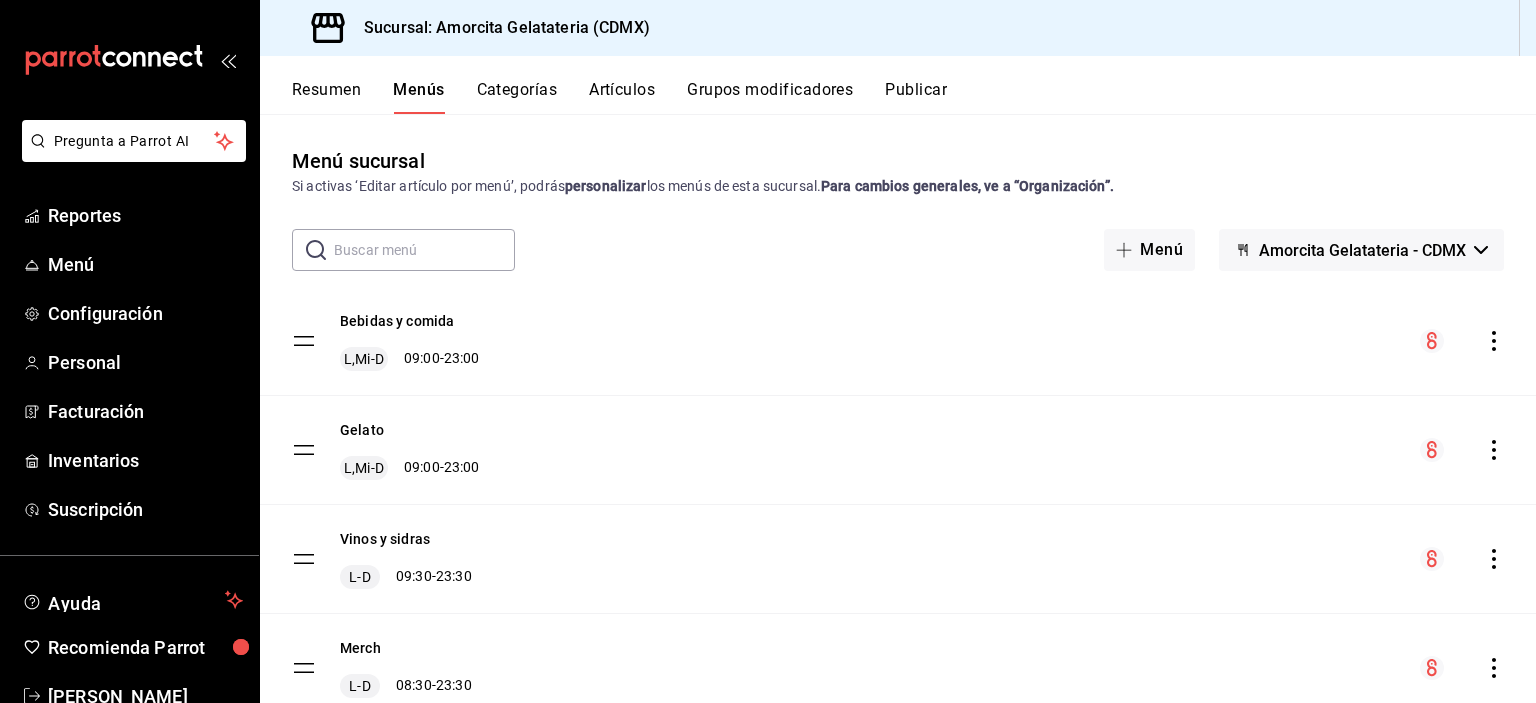 click on "Categorías" at bounding box center [517, 97] 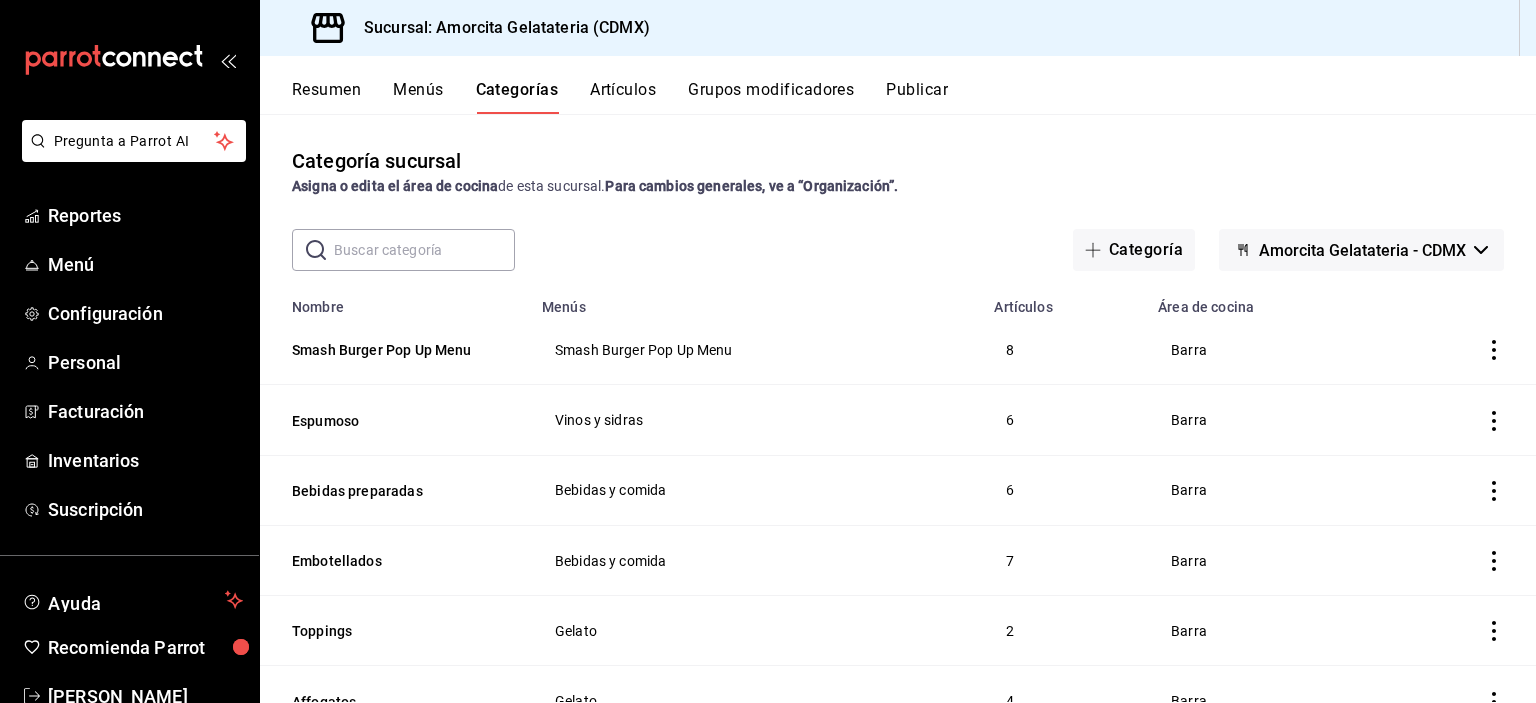click on "Menús" at bounding box center [418, 97] 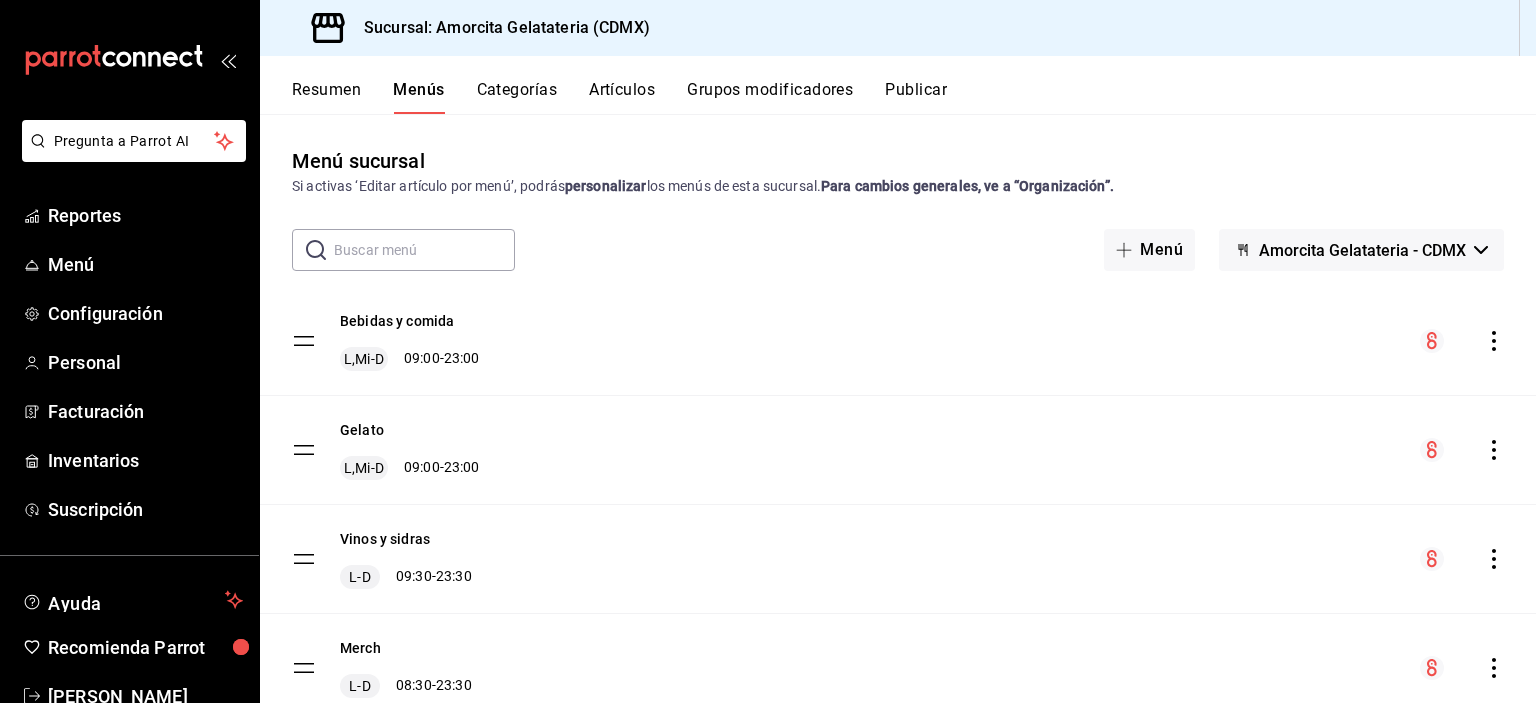 click on "Resumen" at bounding box center [326, 97] 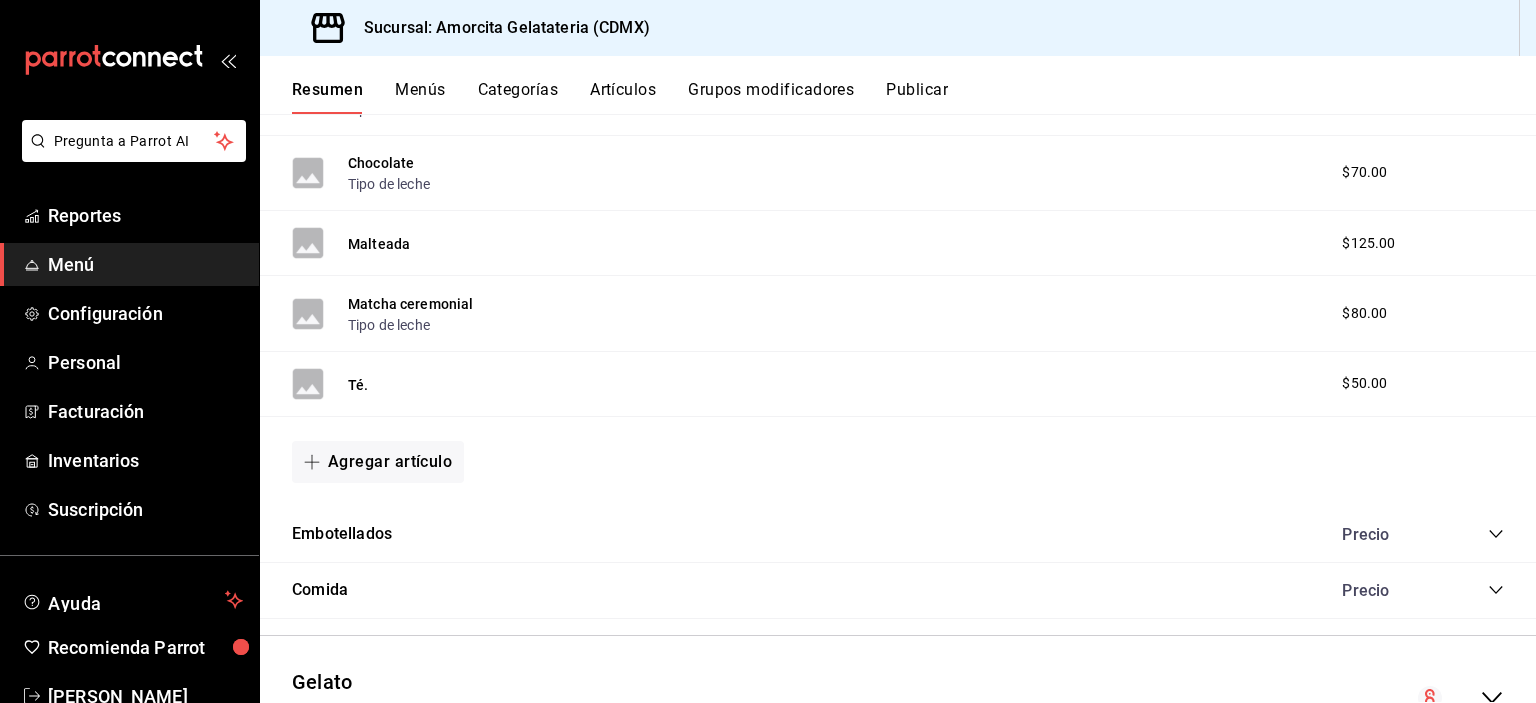 scroll, scrollTop: 765, scrollLeft: 0, axis: vertical 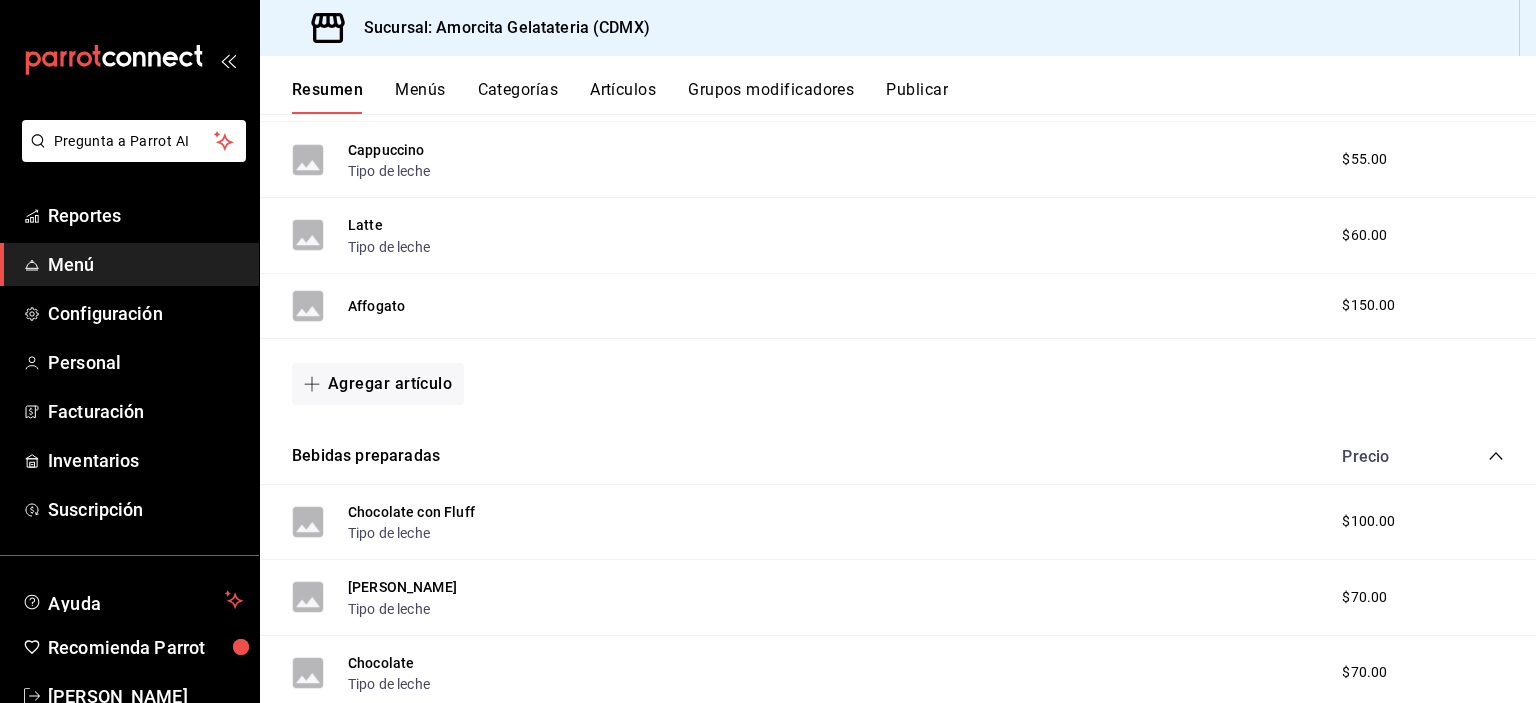click 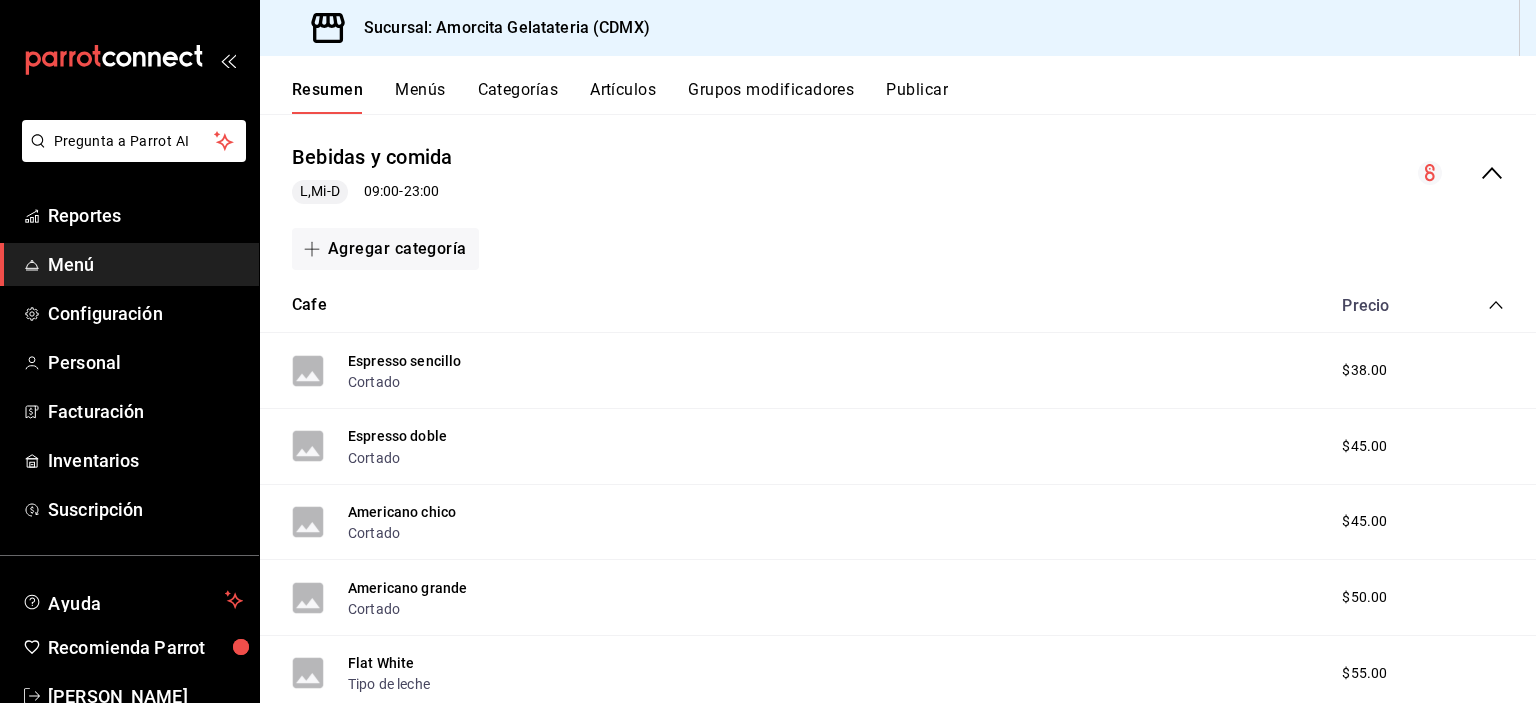 scroll, scrollTop: 0, scrollLeft: 0, axis: both 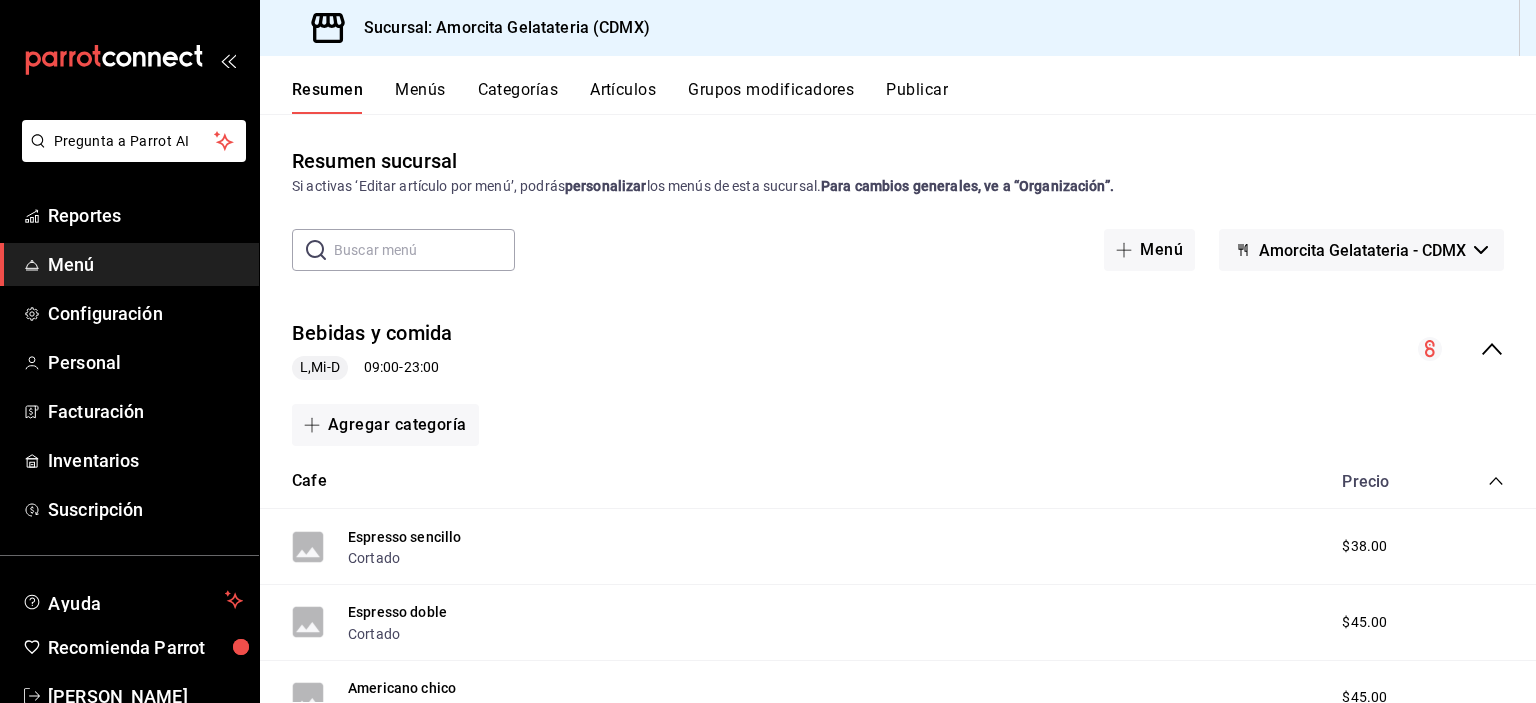 click 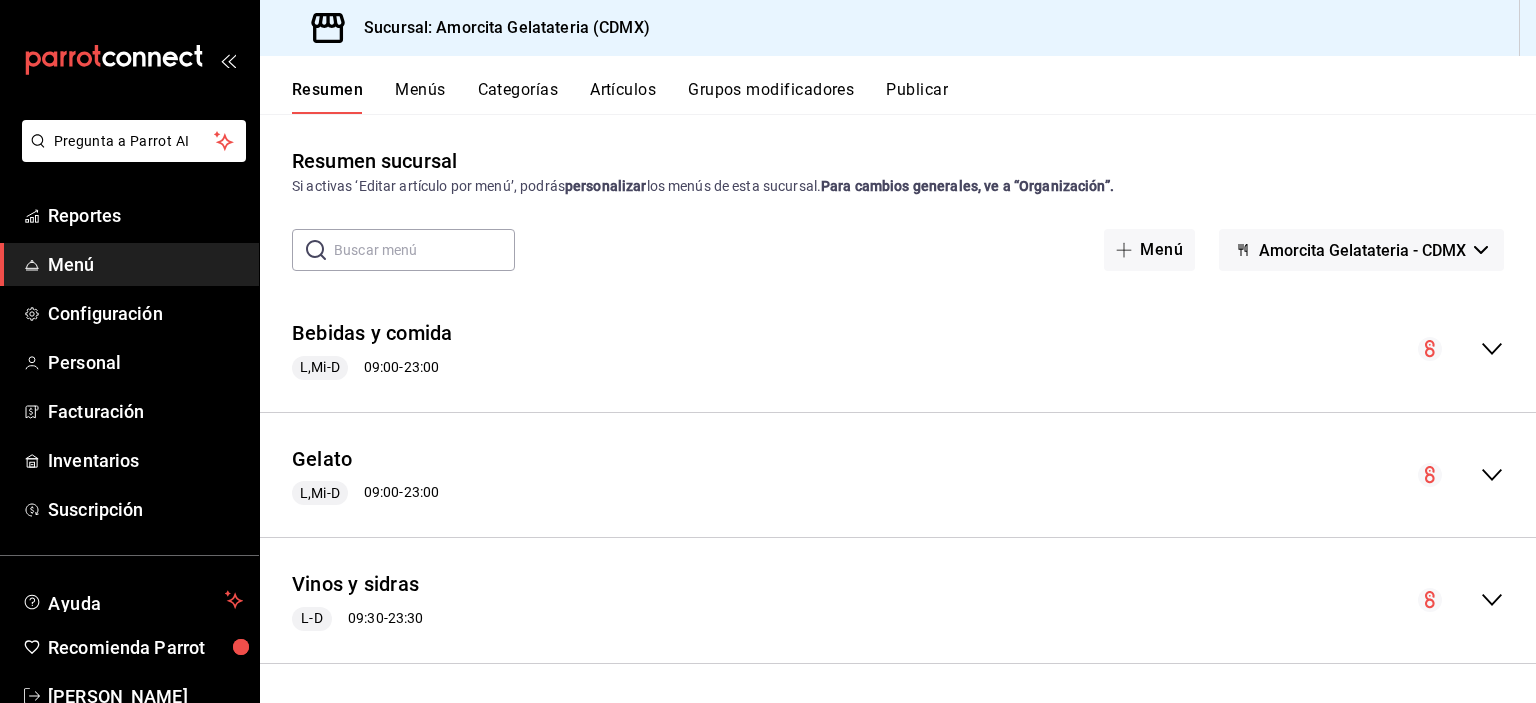 scroll, scrollTop: 376, scrollLeft: 0, axis: vertical 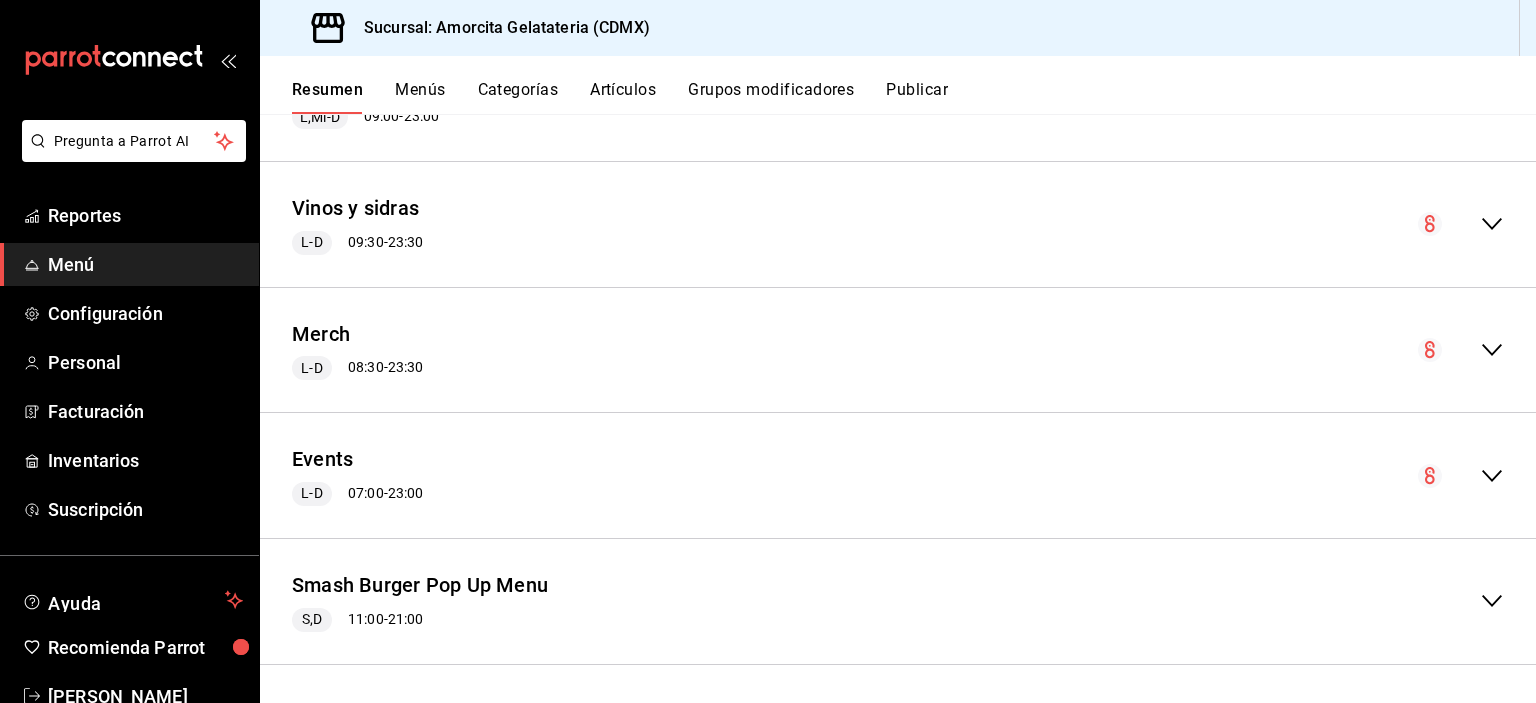 click on "Menú" at bounding box center (145, 264) 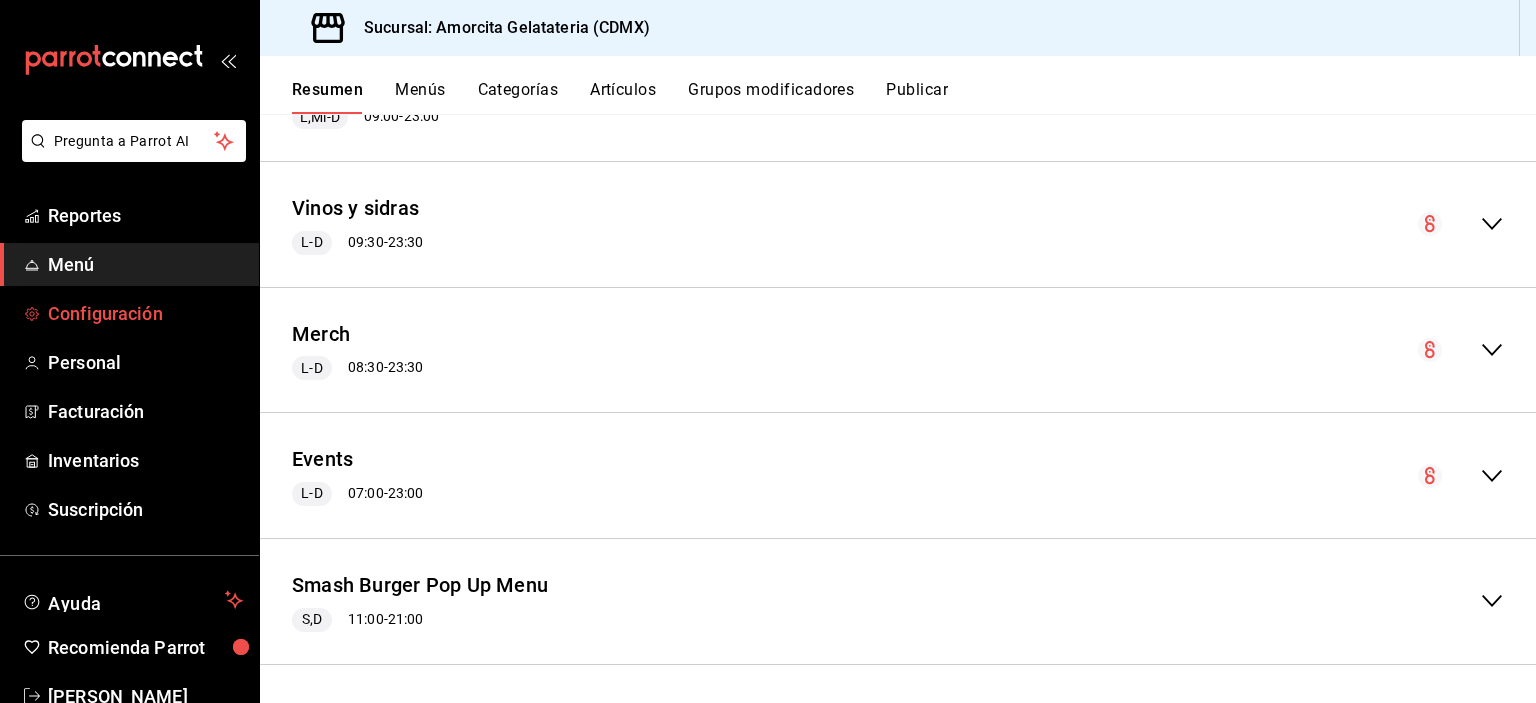 click on "Configuración" at bounding box center [145, 313] 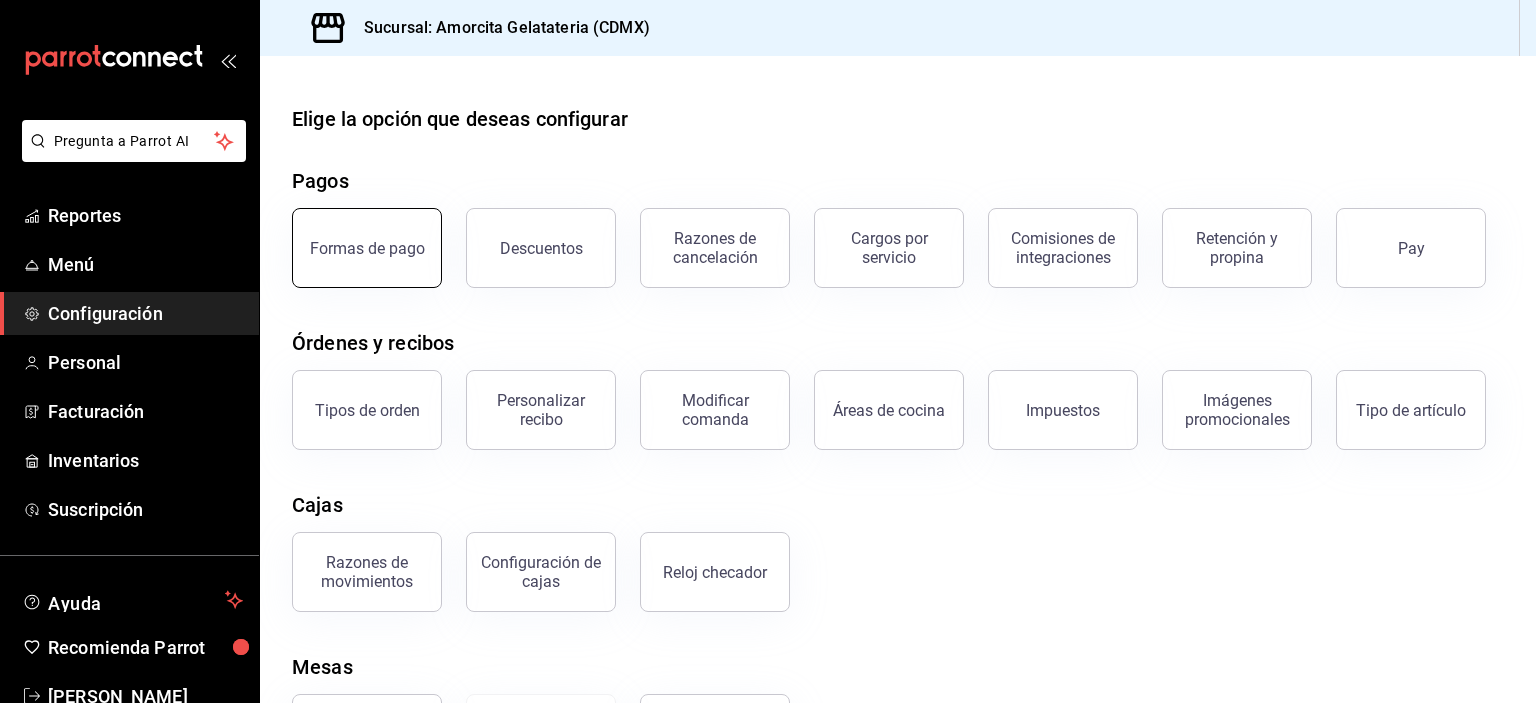 click on "Formas de pago" at bounding box center [367, 248] 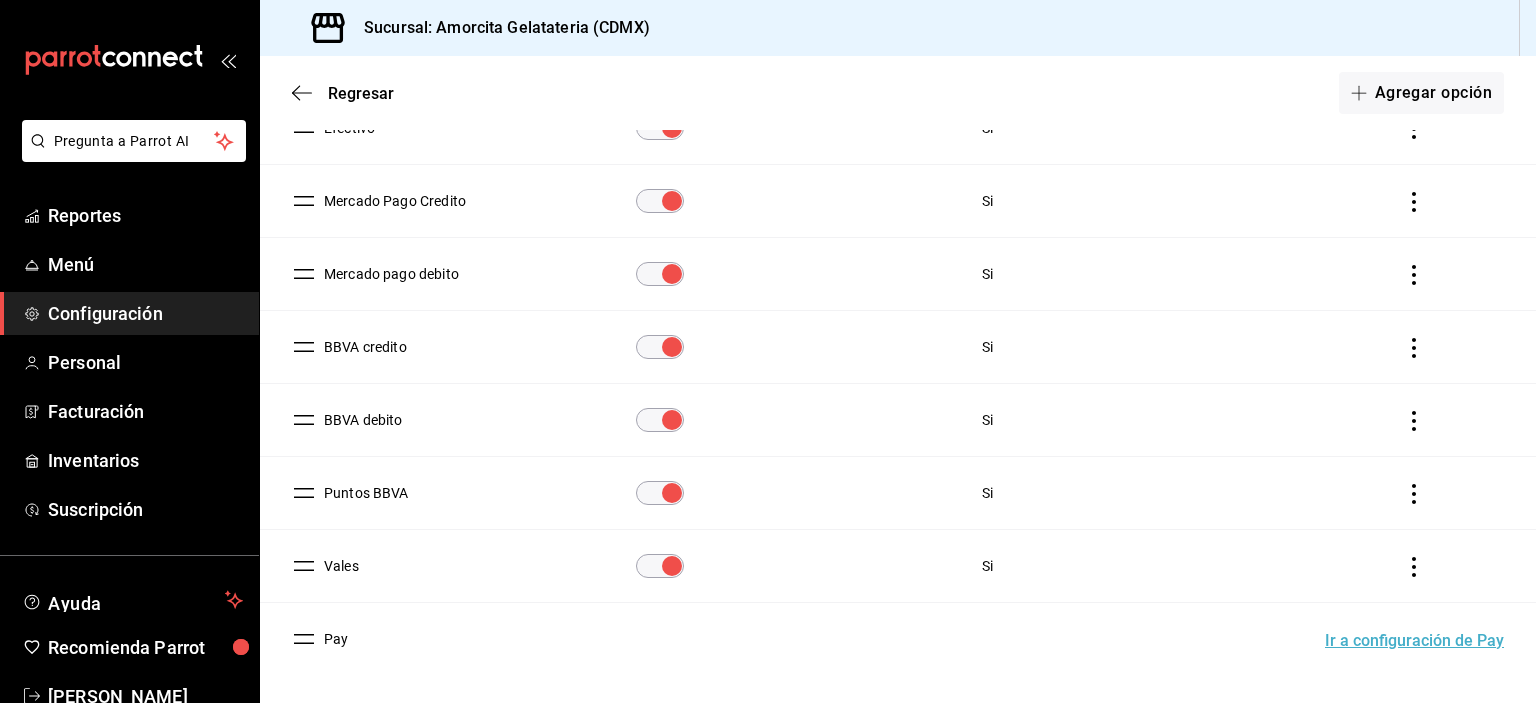 scroll, scrollTop: 300, scrollLeft: 0, axis: vertical 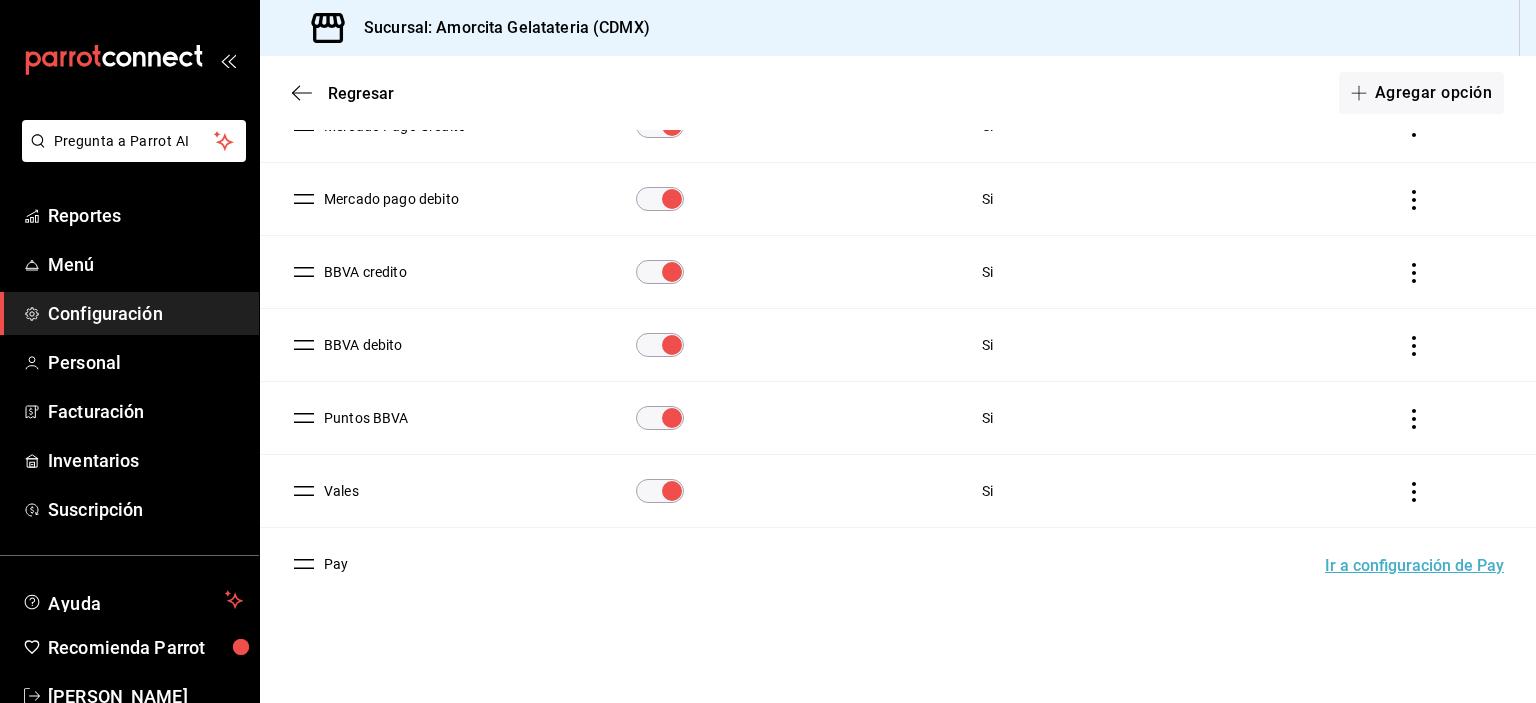 click at bounding box center (672, 272) 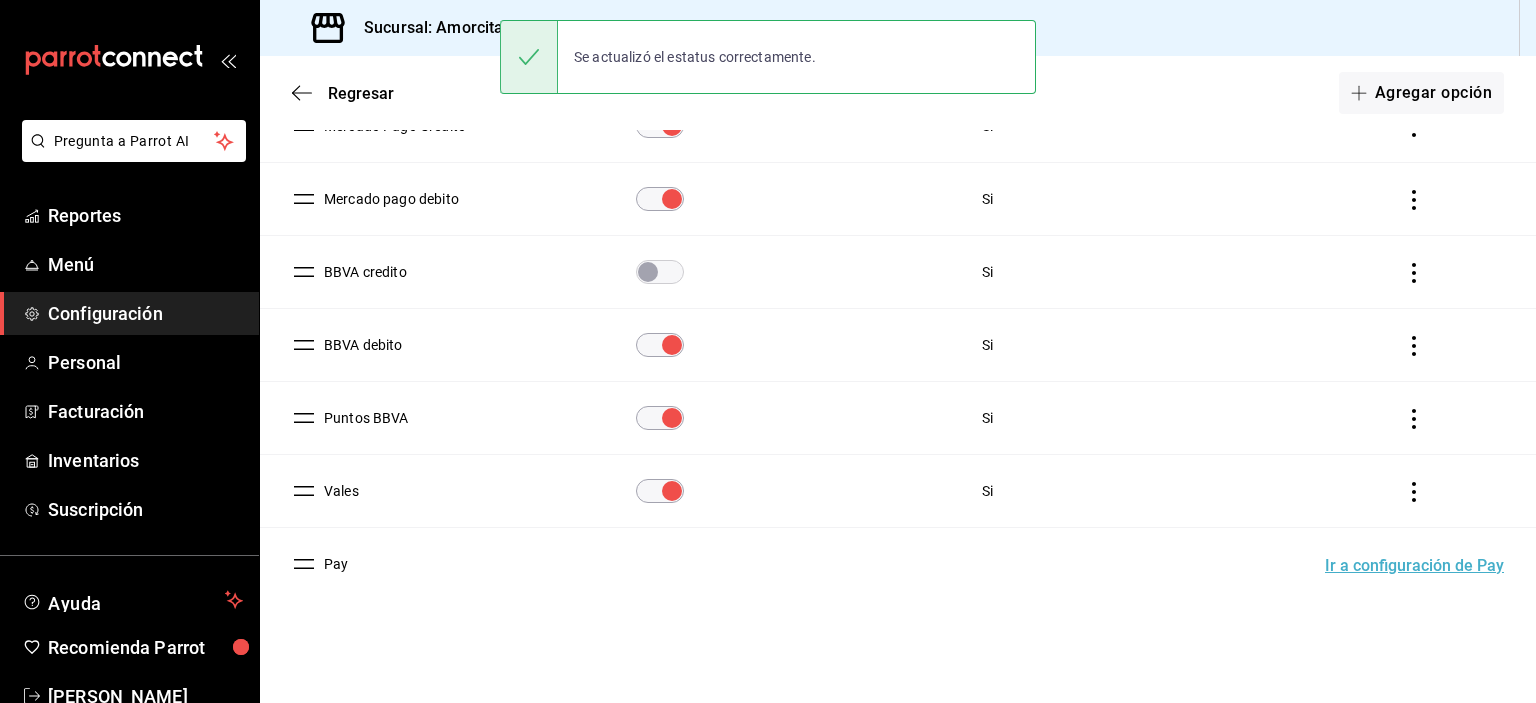 click at bounding box center [648, 272] 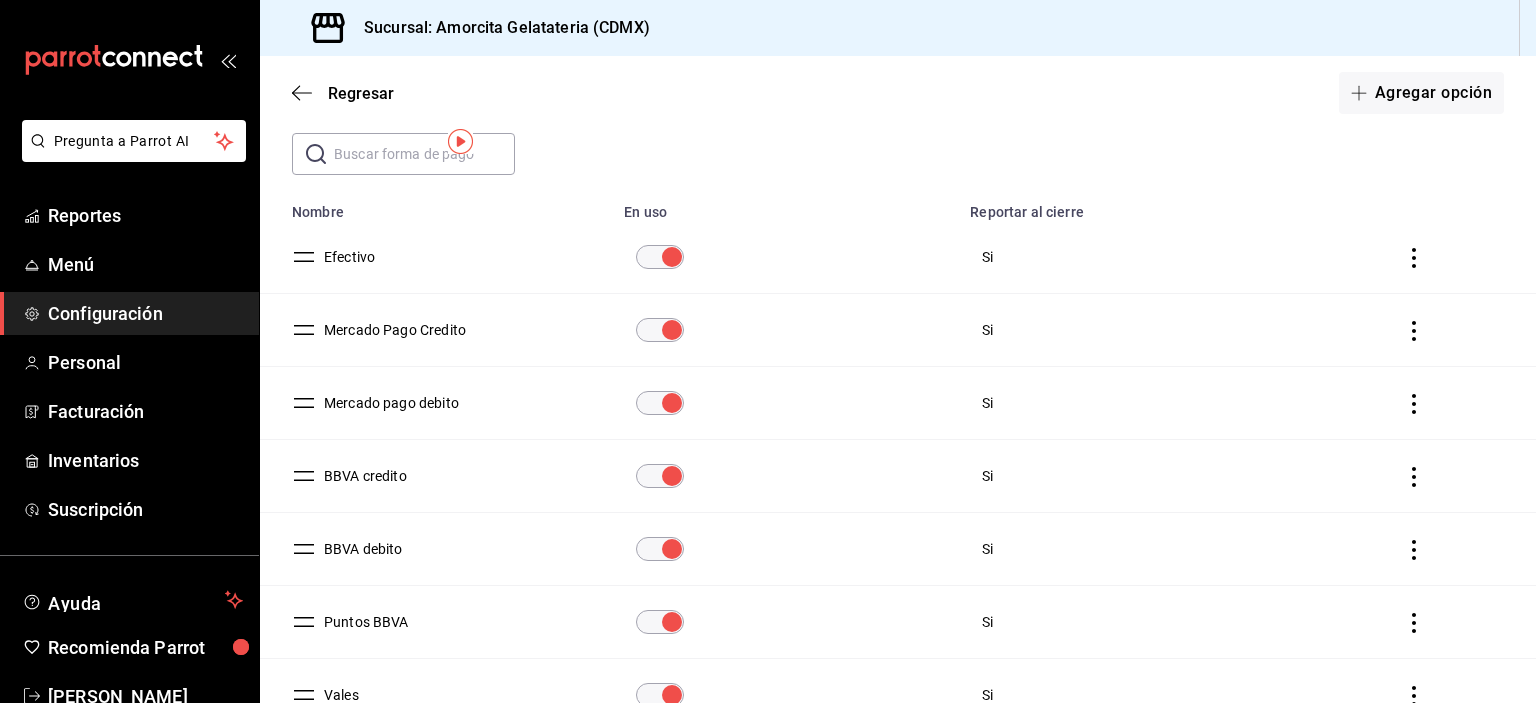 scroll, scrollTop: 0, scrollLeft: 0, axis: both 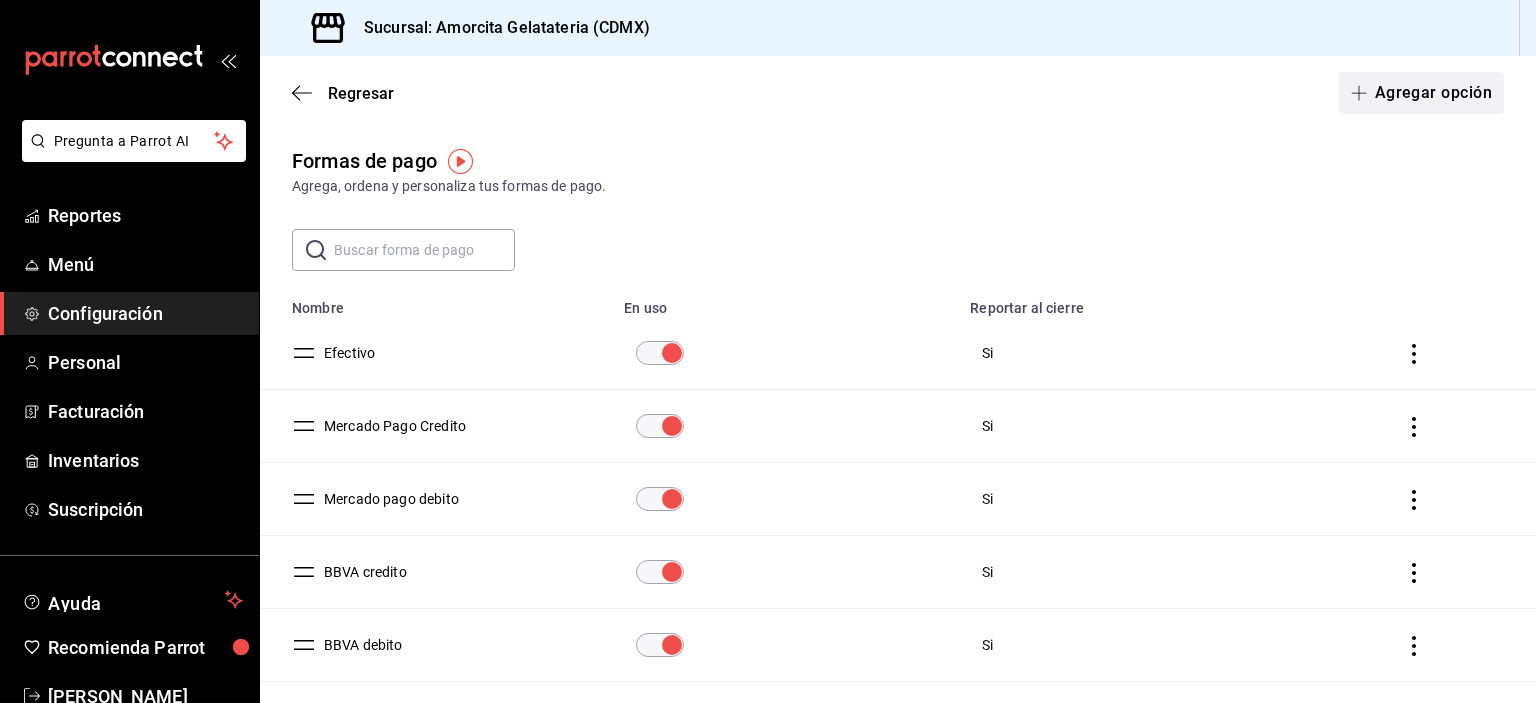 click on "Agregar opción" at bounding box center [1421, 93] 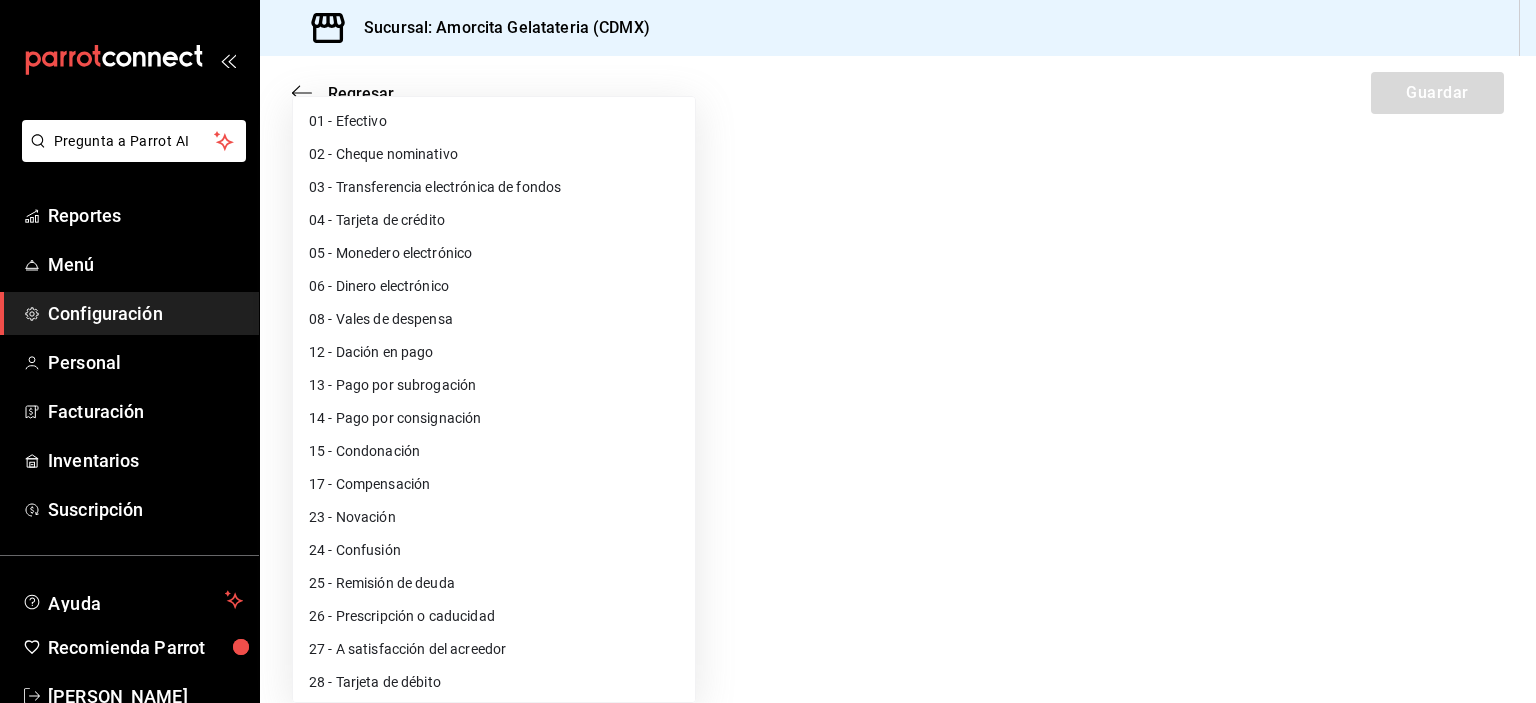 click on "Pregunta a Parrot AI Reportes   Menú   Configuración   Personal   Facturación   Inventarios   Suscripción   Ayuda Recomienda Parrot   [PERSON_NAME]   Sugerir nueva función   Sucursal: Amorcita Gelatateria (CDMX) Regresar Guardar ¿Cómo se va a llamar? Elige la forma de pago Elige una opción ¿Debe reportarse al hacer el cierre de caja? Si No Clave SAT para facturación Sin configurar Ver video tutorial Ir a video GANA 1 MES GRATIS EN TU SUSCRIPCIÓN AQUÍ ¿Recuerdas cómo empezó tu restaurante?
[DATE] puedes ayudar a un colega a tener el mismo cambio que tú viviste.
Recomienda Parrot directamente desde tu Portal Administrador.
Es fácil y rápido.
🎁 Por cada restaurante que se una, ganas 1 mes gratis. Pregunta a Parrot AI Reportes   Menú   Configuración   Personal   Facturación   Inventarios   Suscripción   Ayuda Recomienda Parrot   [PERSON_NAME]   Sugerir nueva función   Visitar centro de ayuda [PHONE_NUMBER] [EMAIL_ADDRESS][DOMAIN_NAME] Visitar centro de ayuda [PHONE_NUMBER] - Efectivo" at bounding box center (768, 351) 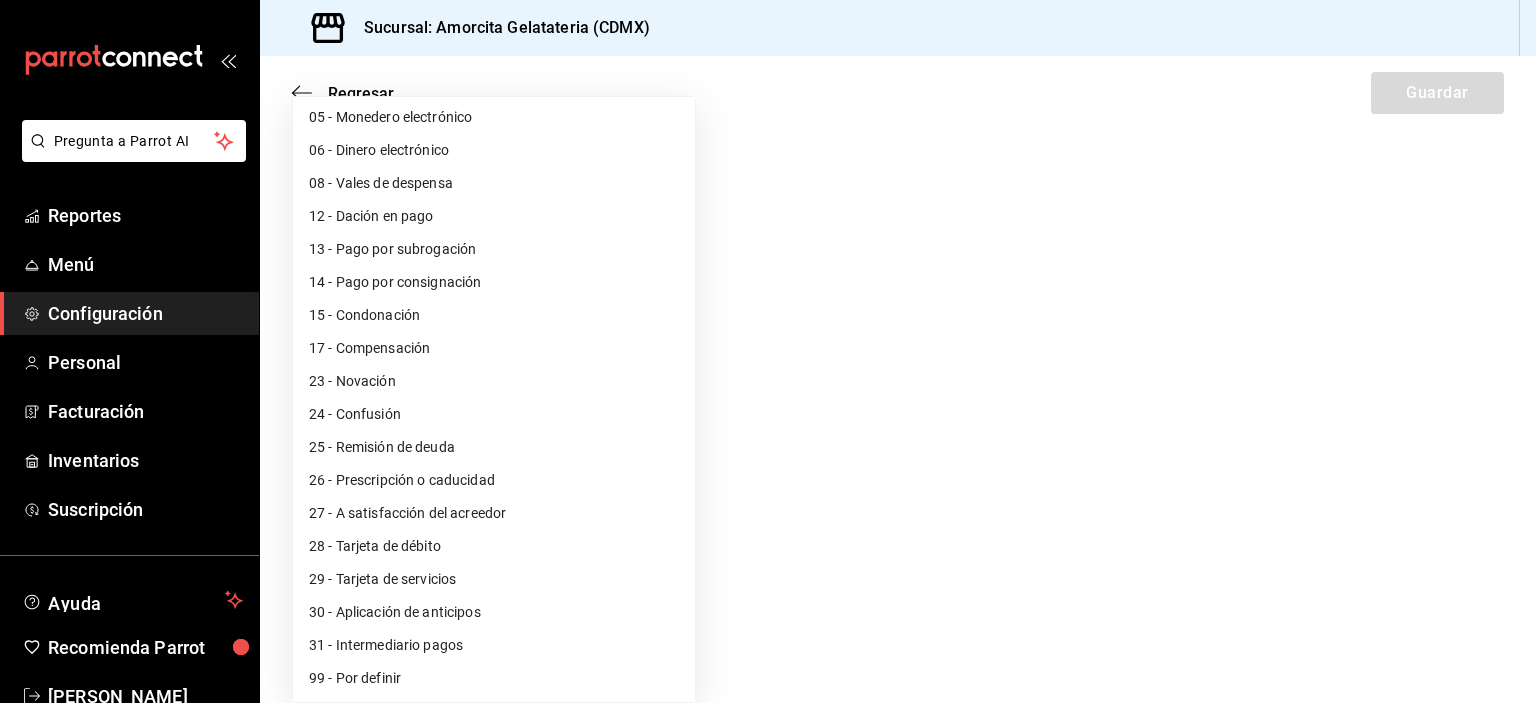 scroll, scrollTop: 0, scrollLeft: 0, axis: both 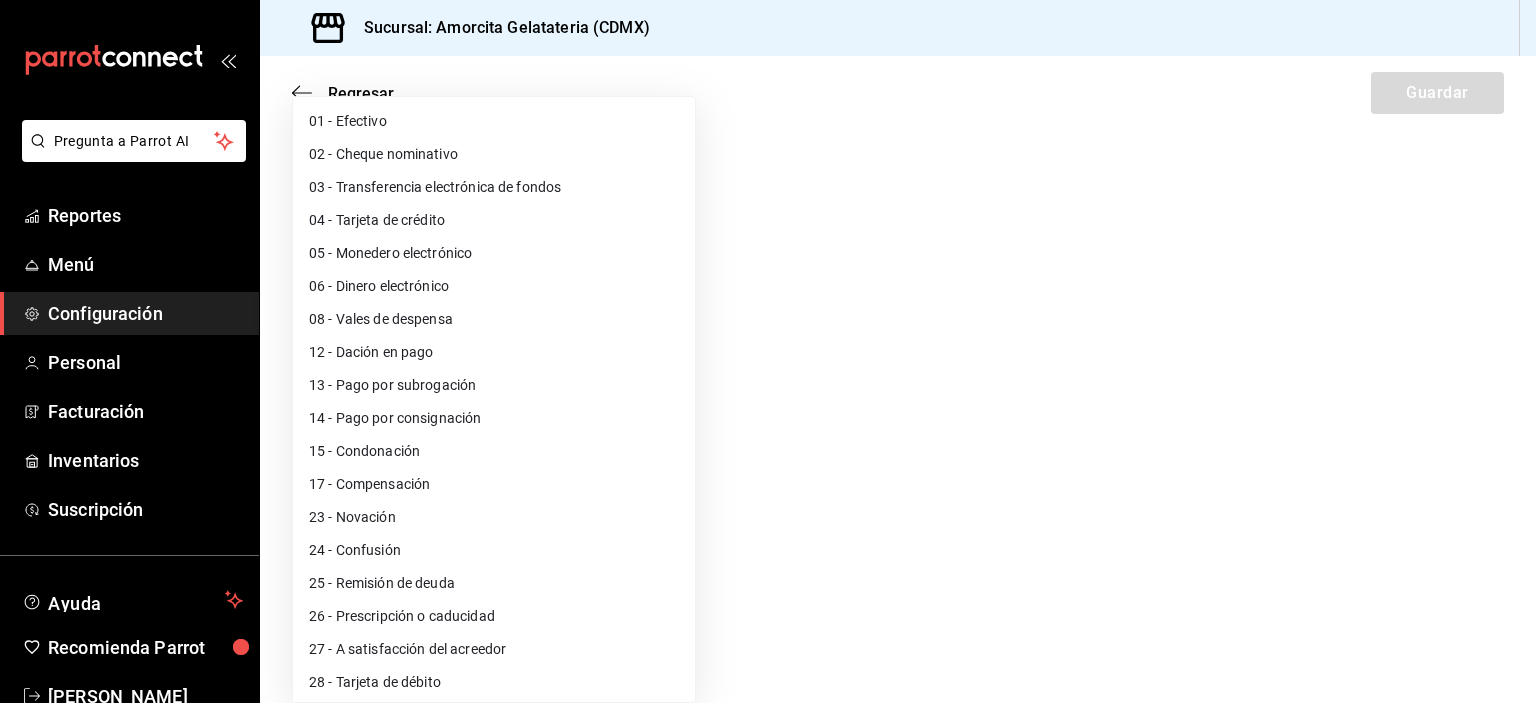 click at bounding box center [768, 351] 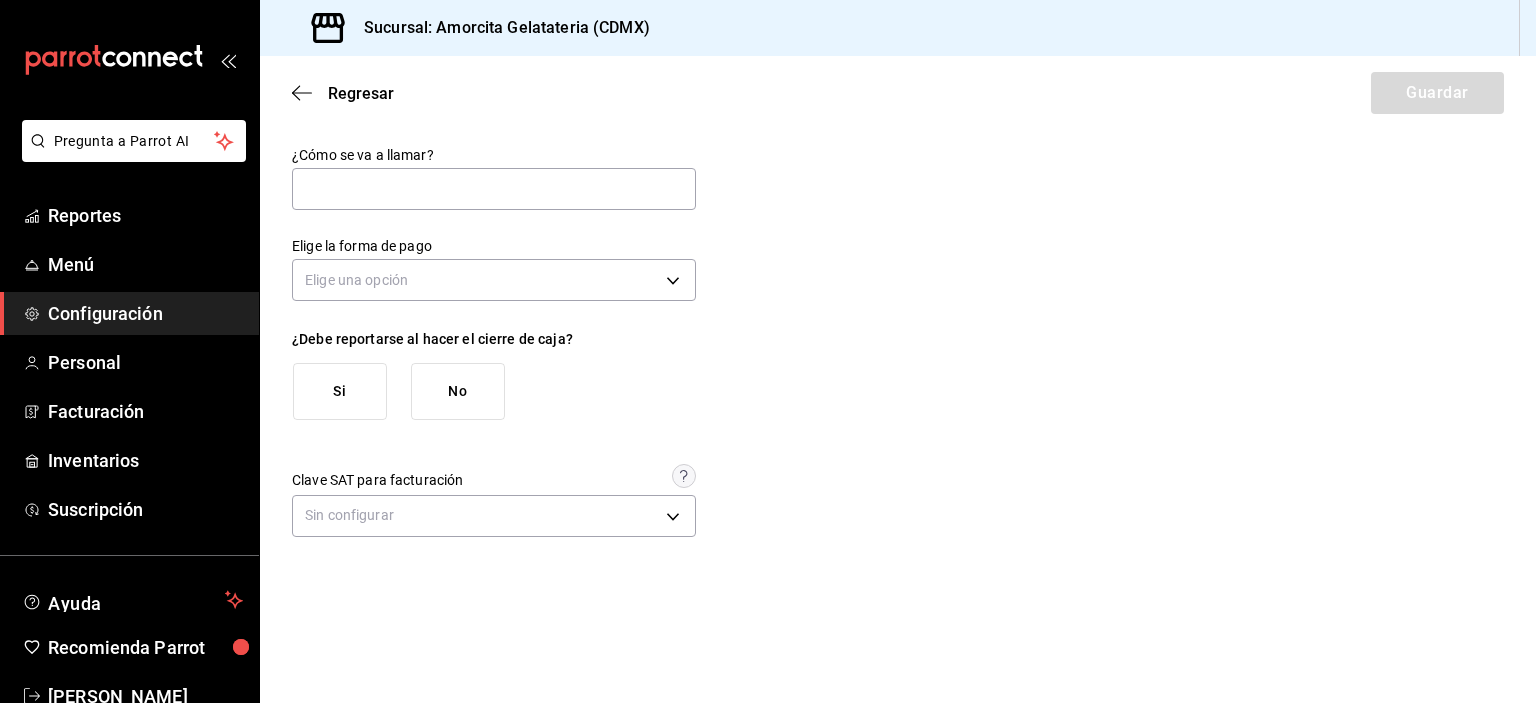 click on "Regresar Guardar" at bounding box center (898, 93) 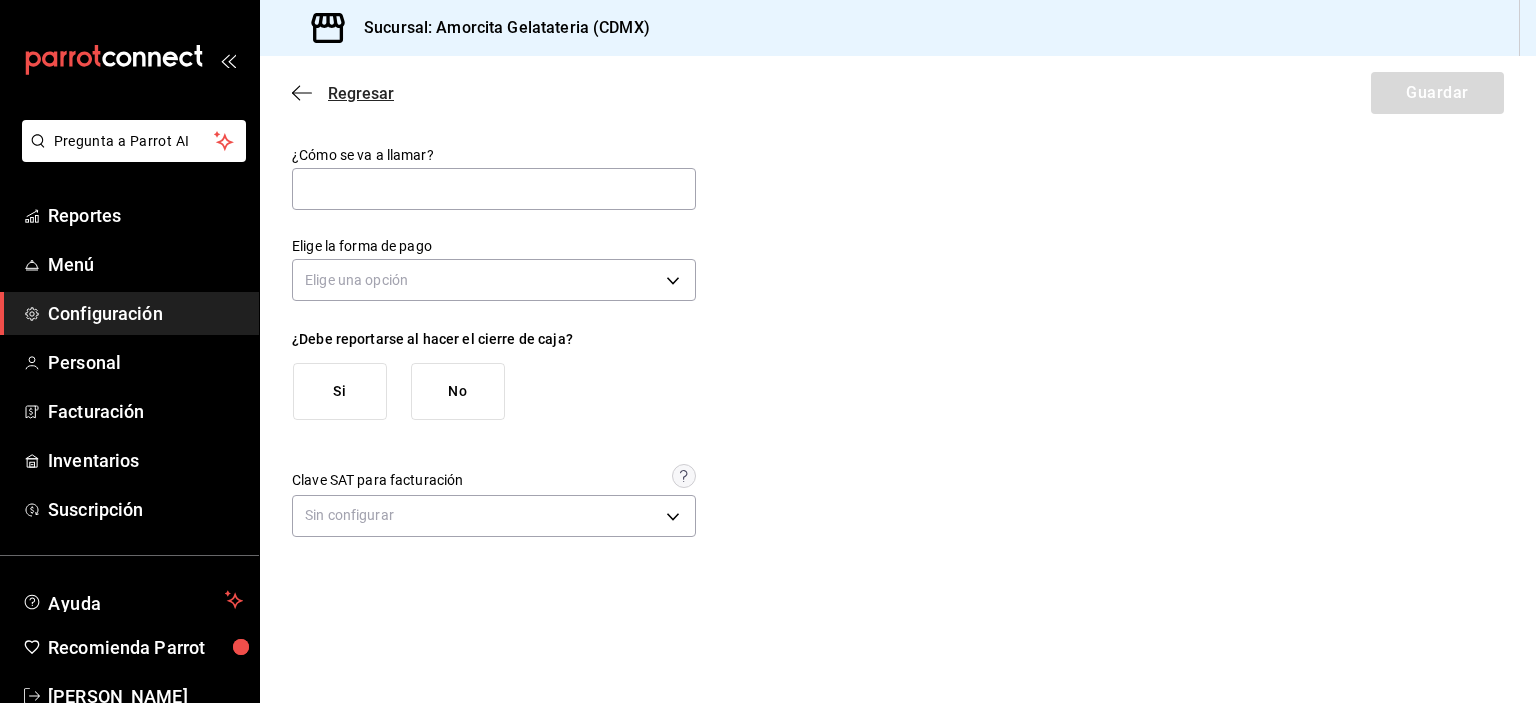 click 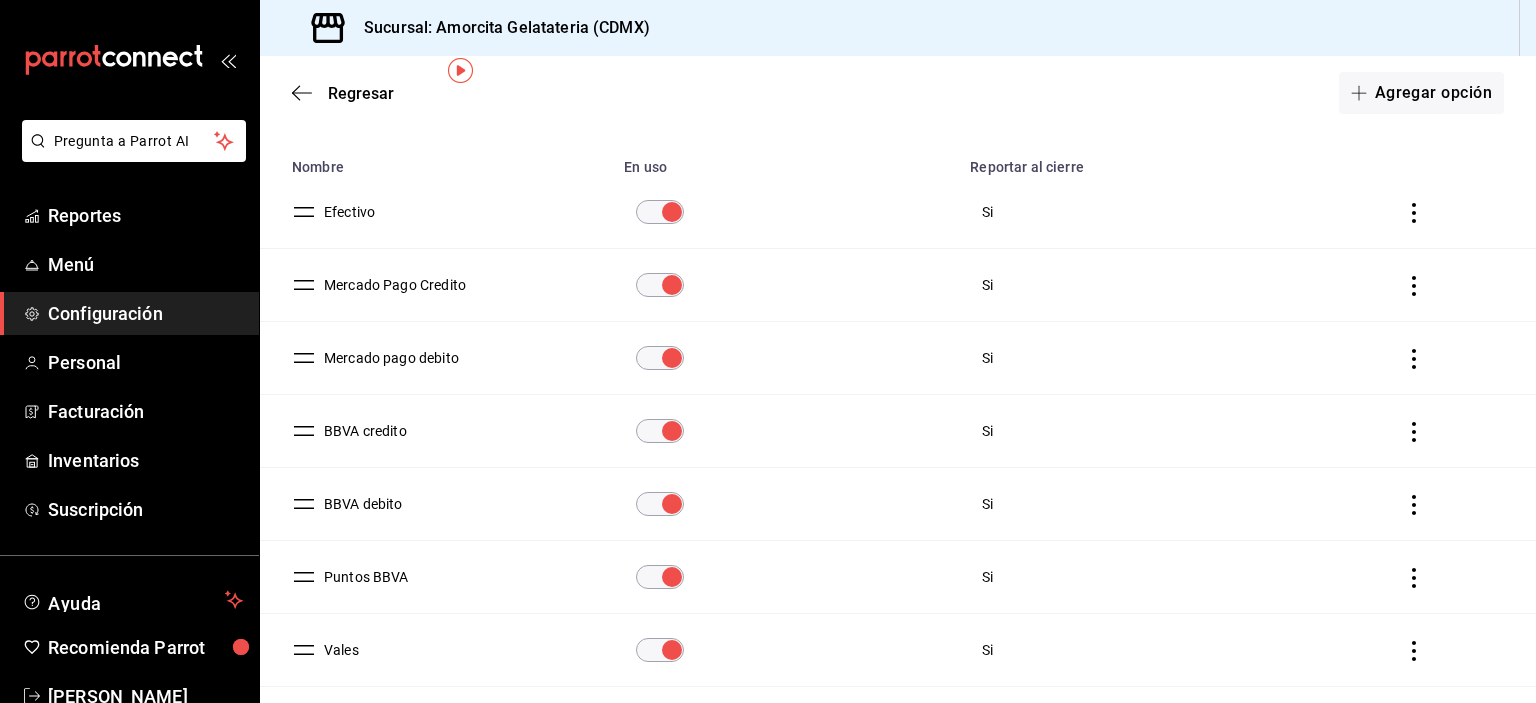 scroll, scrollTop: 0, scrollLeft: 0, axis: both 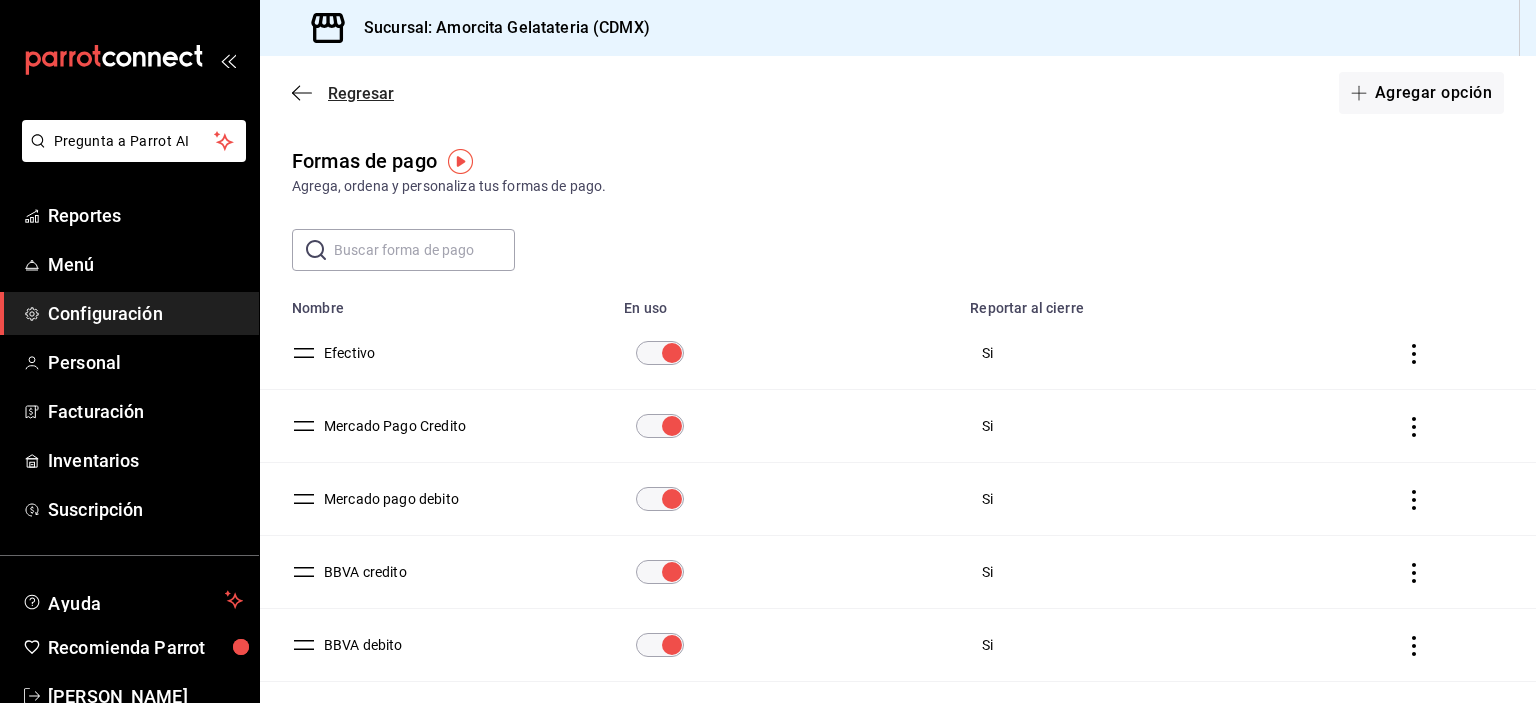 click 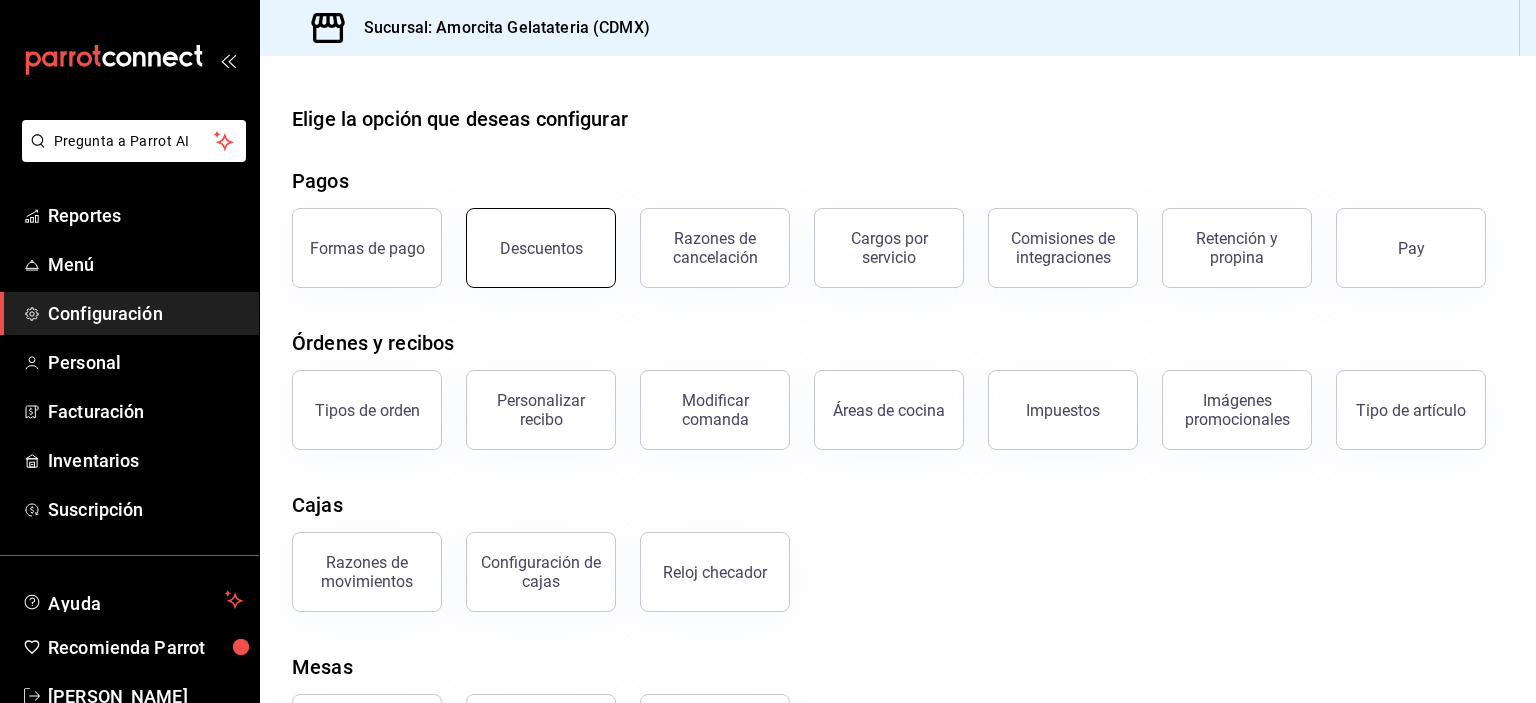 click on "Descuentos" at bounding box center (541, 248) 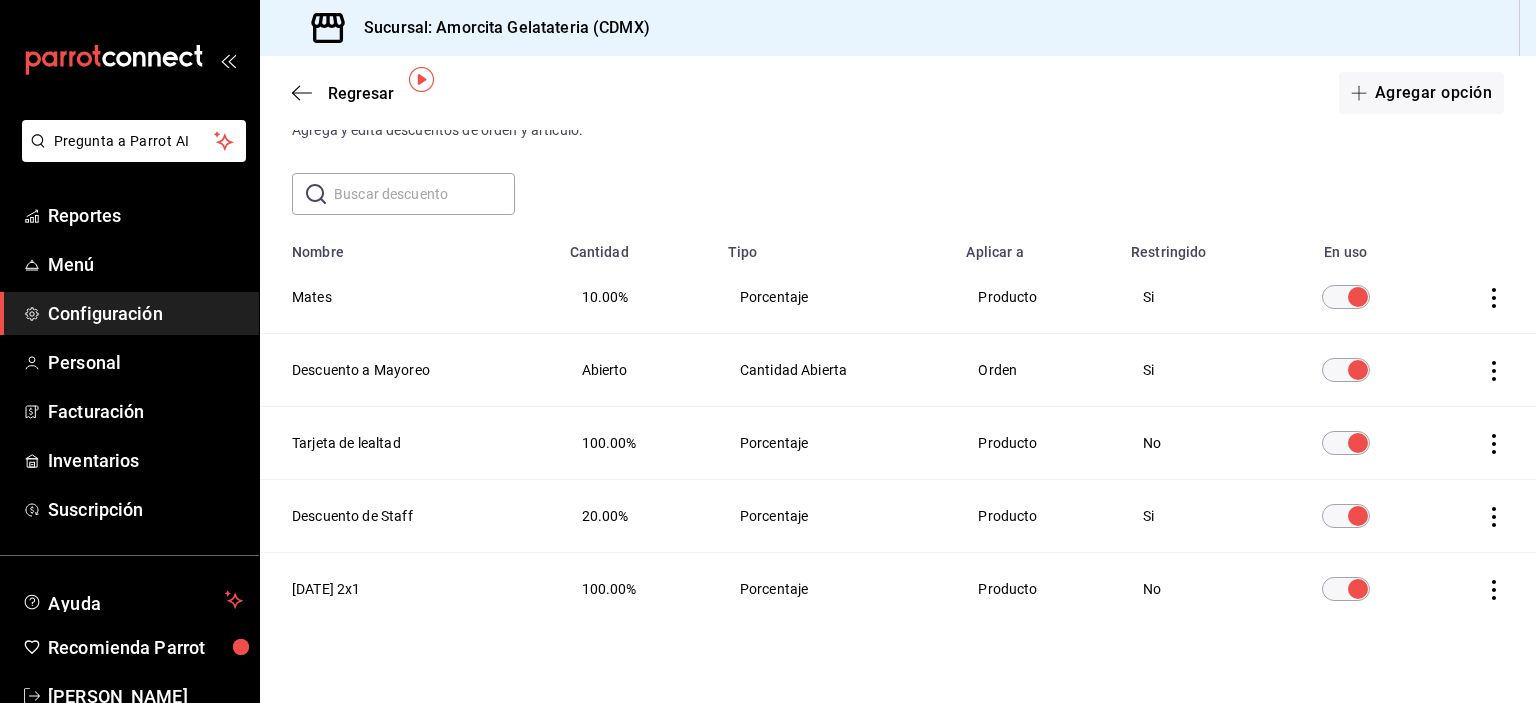 scroll, scrollTop: 81, scrollLeft: 0, axis: vertical 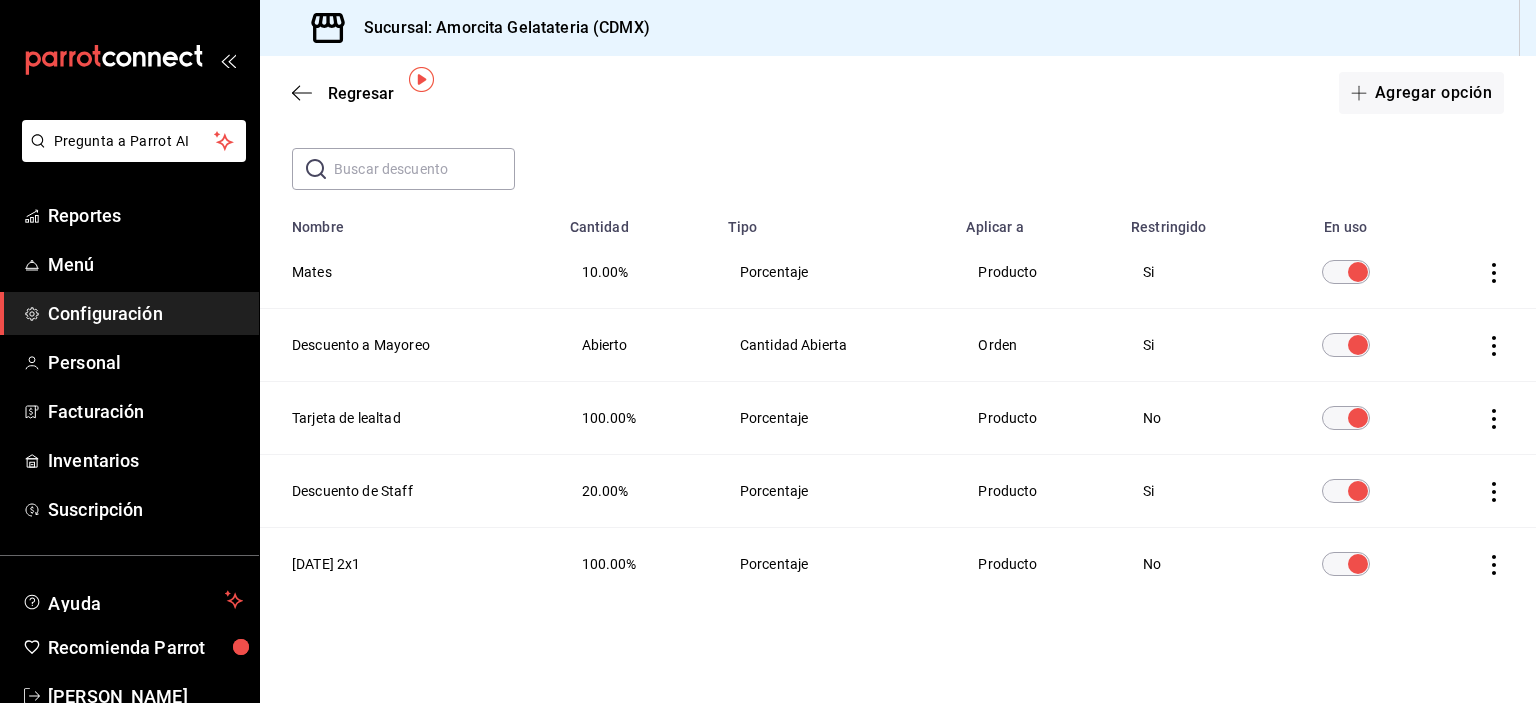 drag, startPoint x: 563, startPoint y: 447, endPoint x: 315, endPoint y: 107, distance: 420.83725 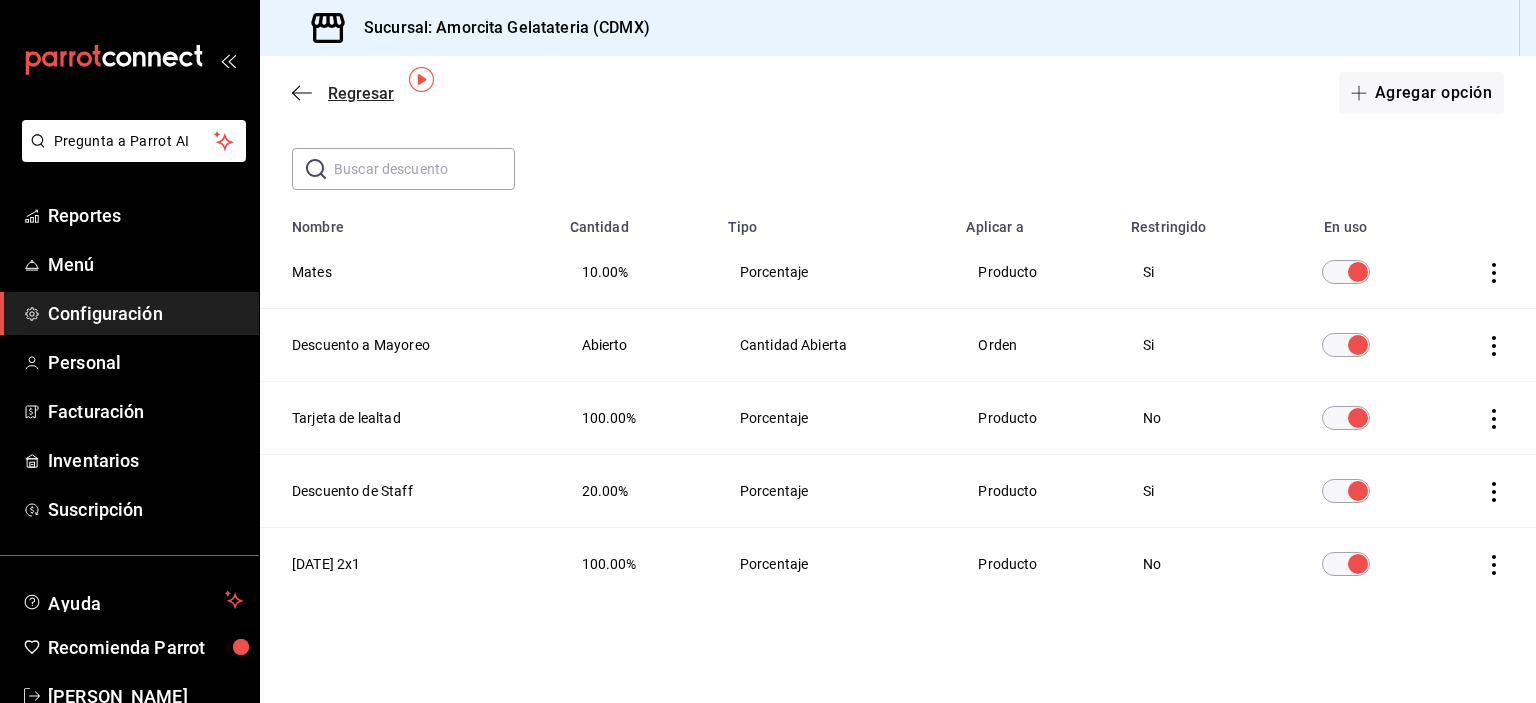 click 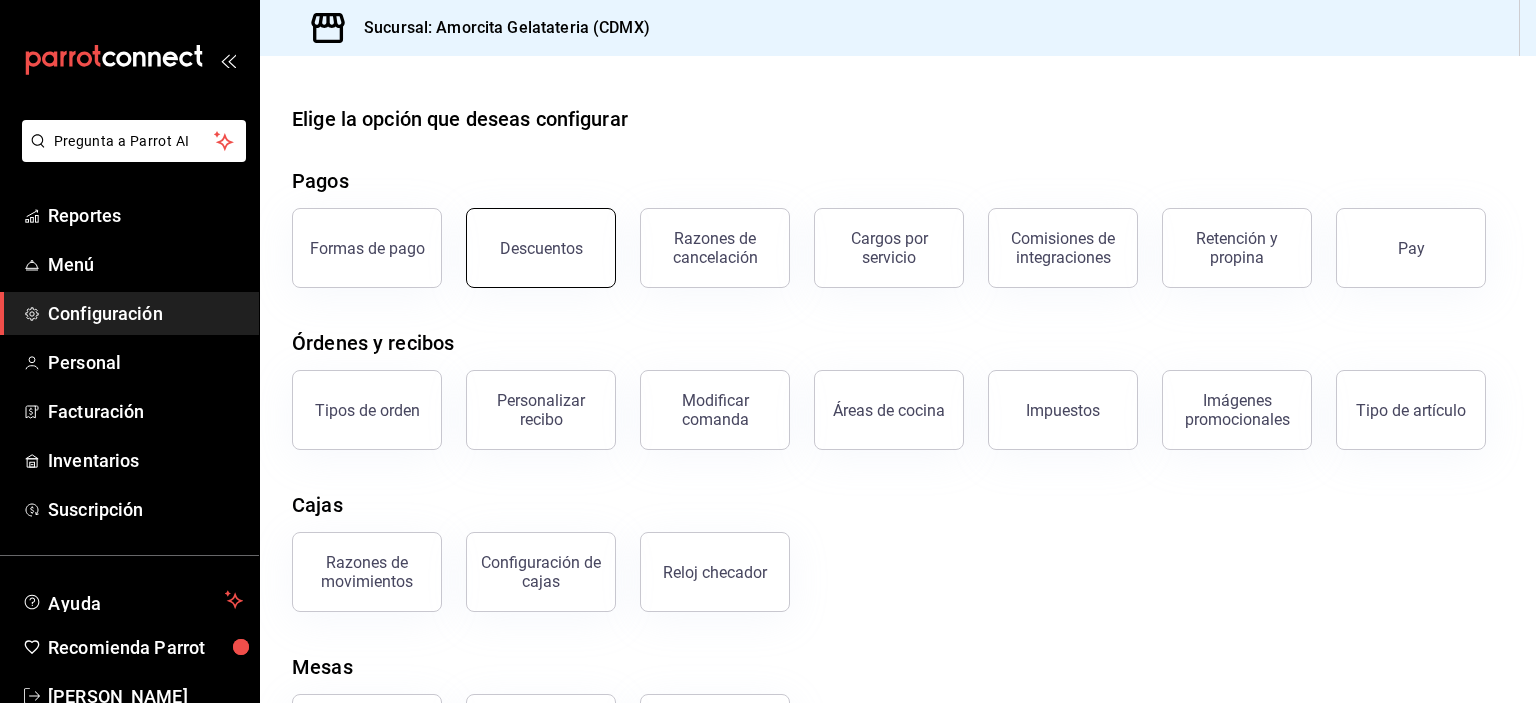 click on "Descuentos" at bounding box center (541, 248) 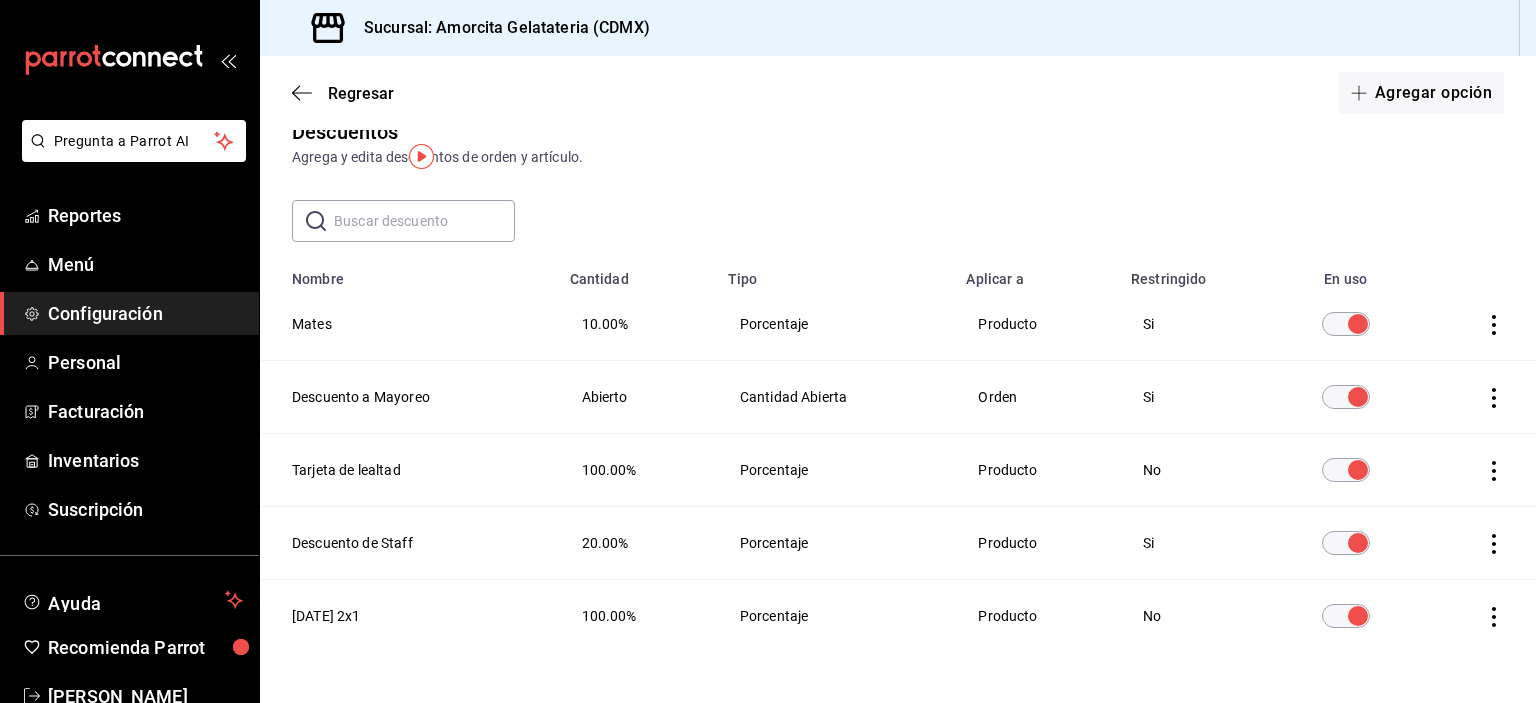 scroll, scrollTop: 81, scrollLeft: 0, axis: vertical 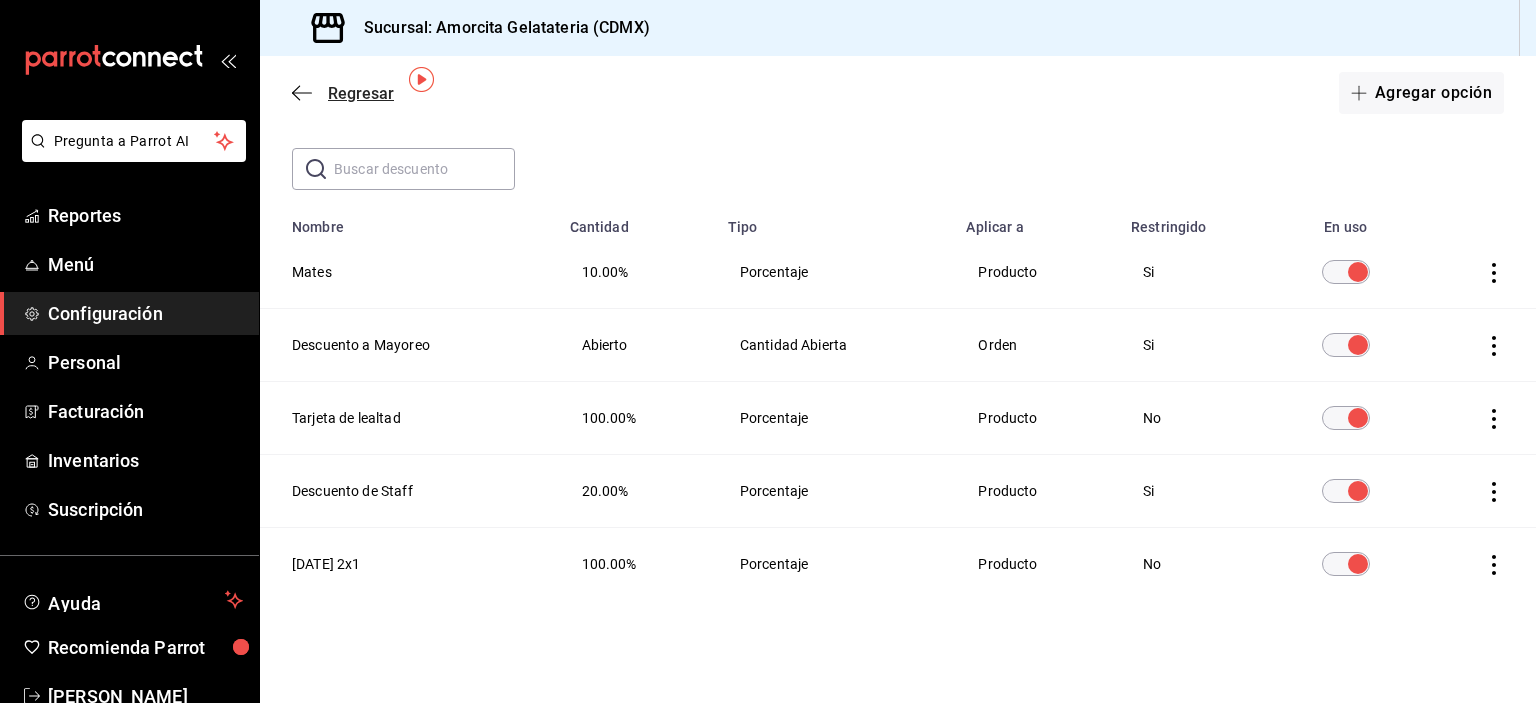 click 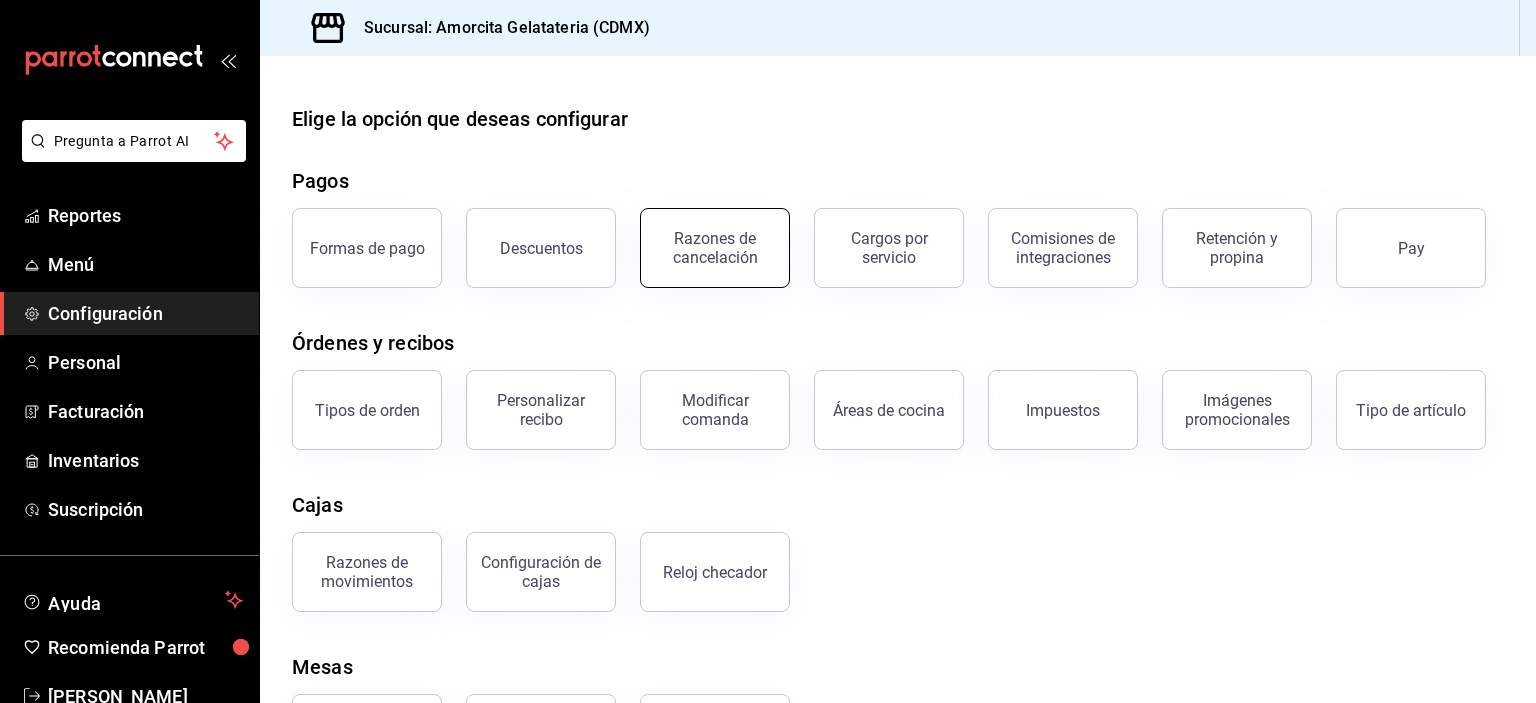 click on "Razones de cancelación" at bounding box center (715, 248) 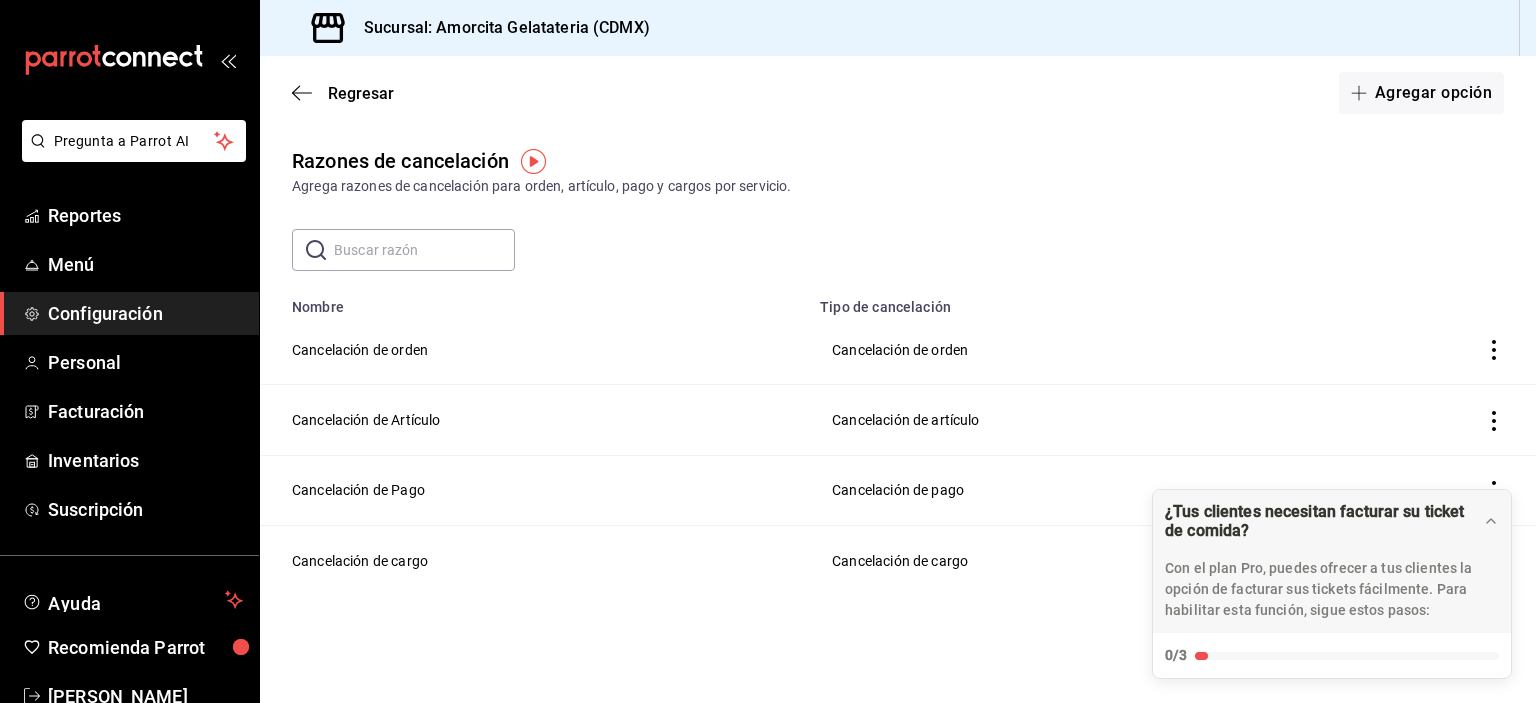click on "Agrega razones de cancelación para orden, artículo, pago y cargos por servicio." at bounding box center [898, 186] 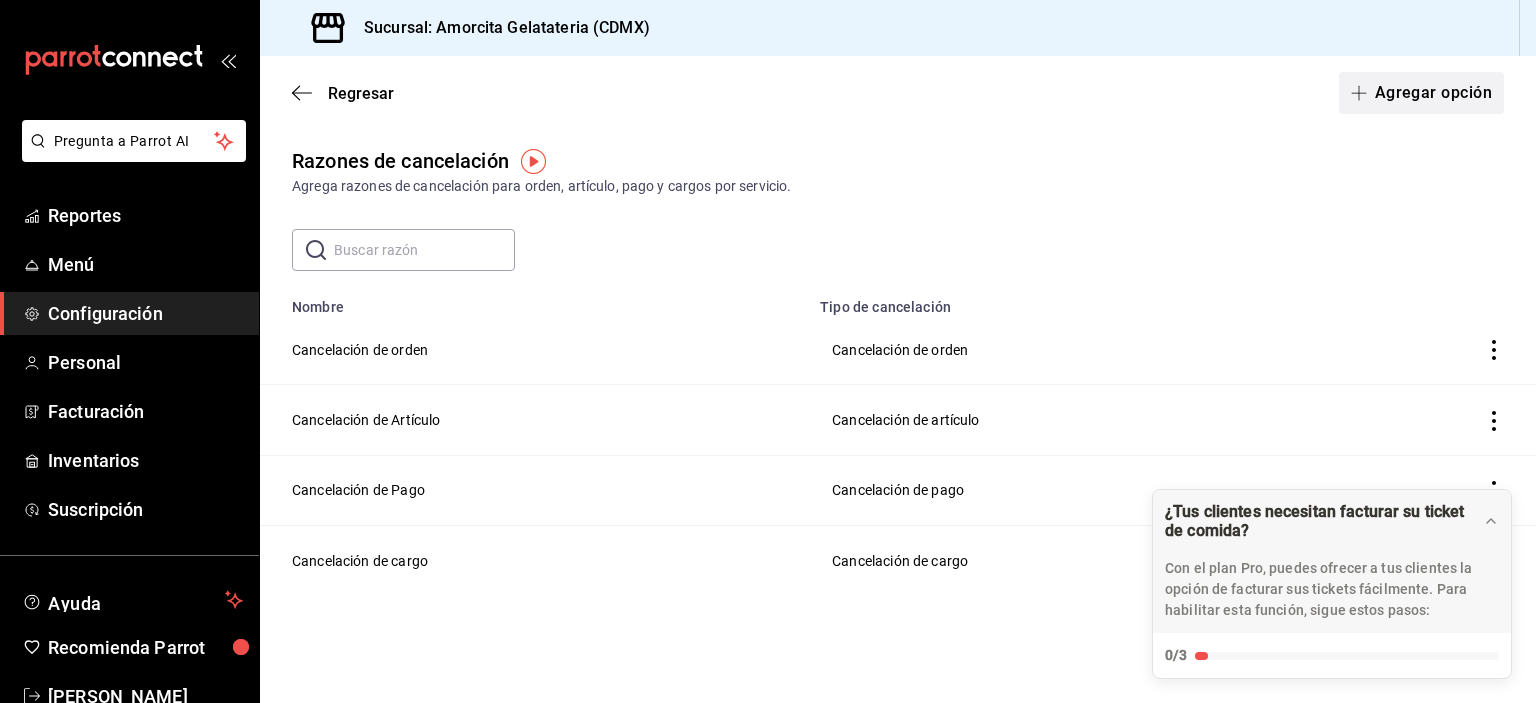 click on "Agregar opción" at bounding box center [1421, 93] 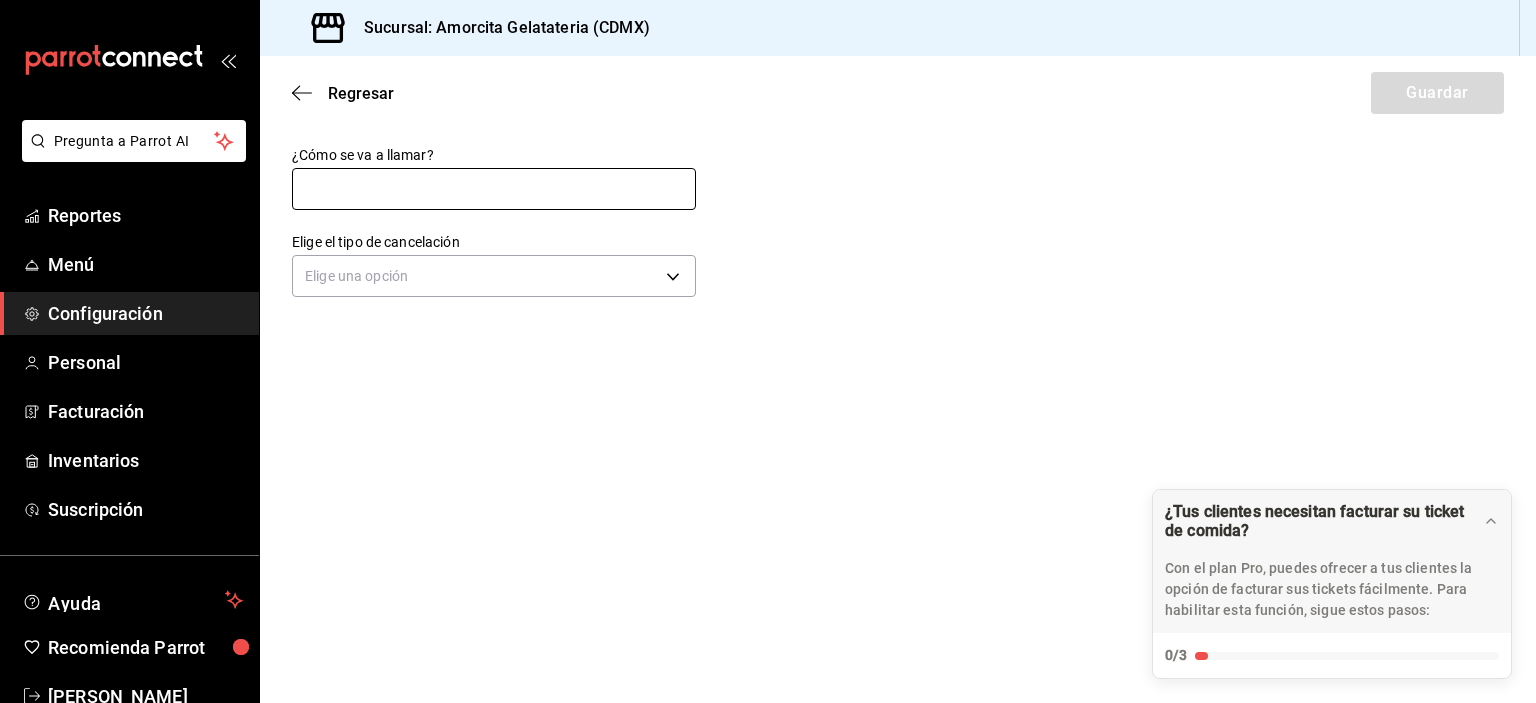 click at bounding box center [494, 189] 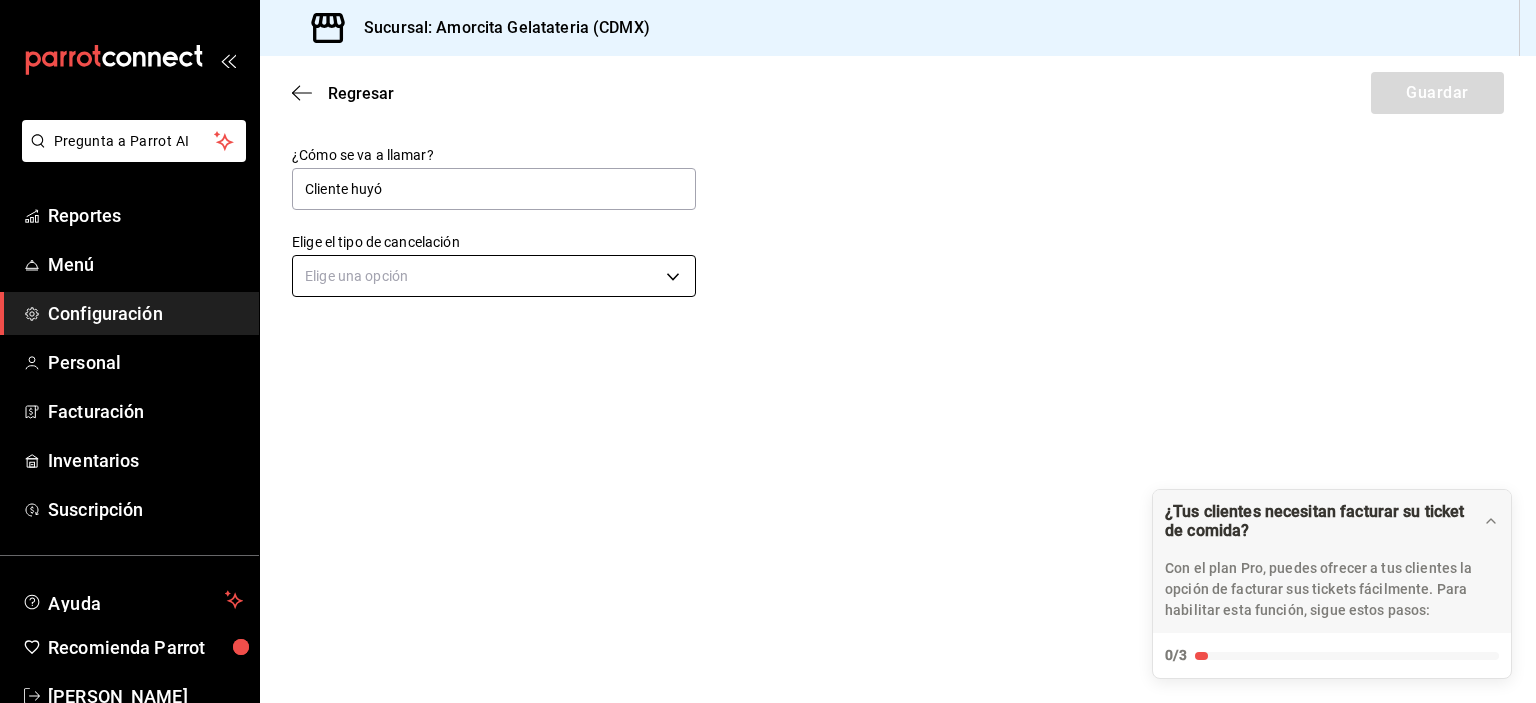 type on "Cliente huyó" 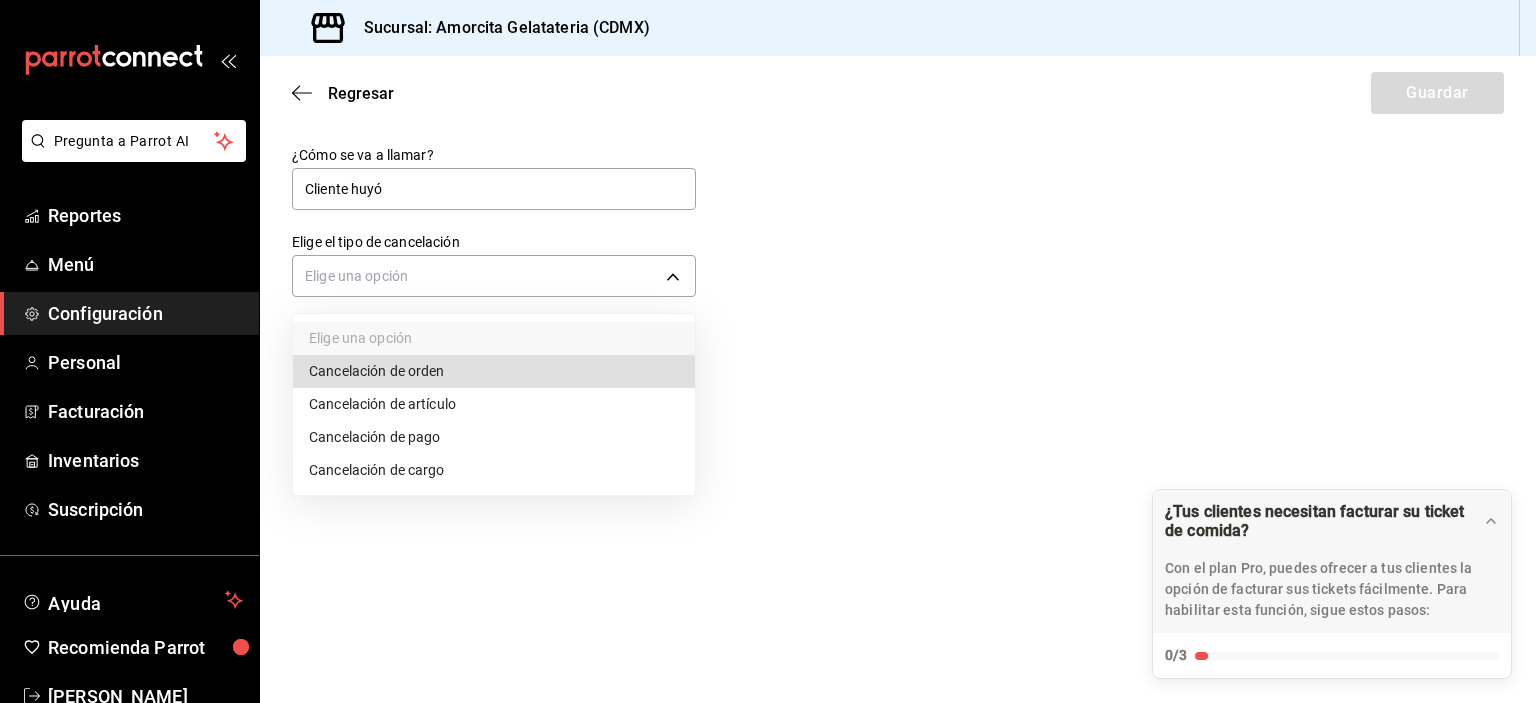 click on "Cancelación de orden" at bounding box center [494, 371] 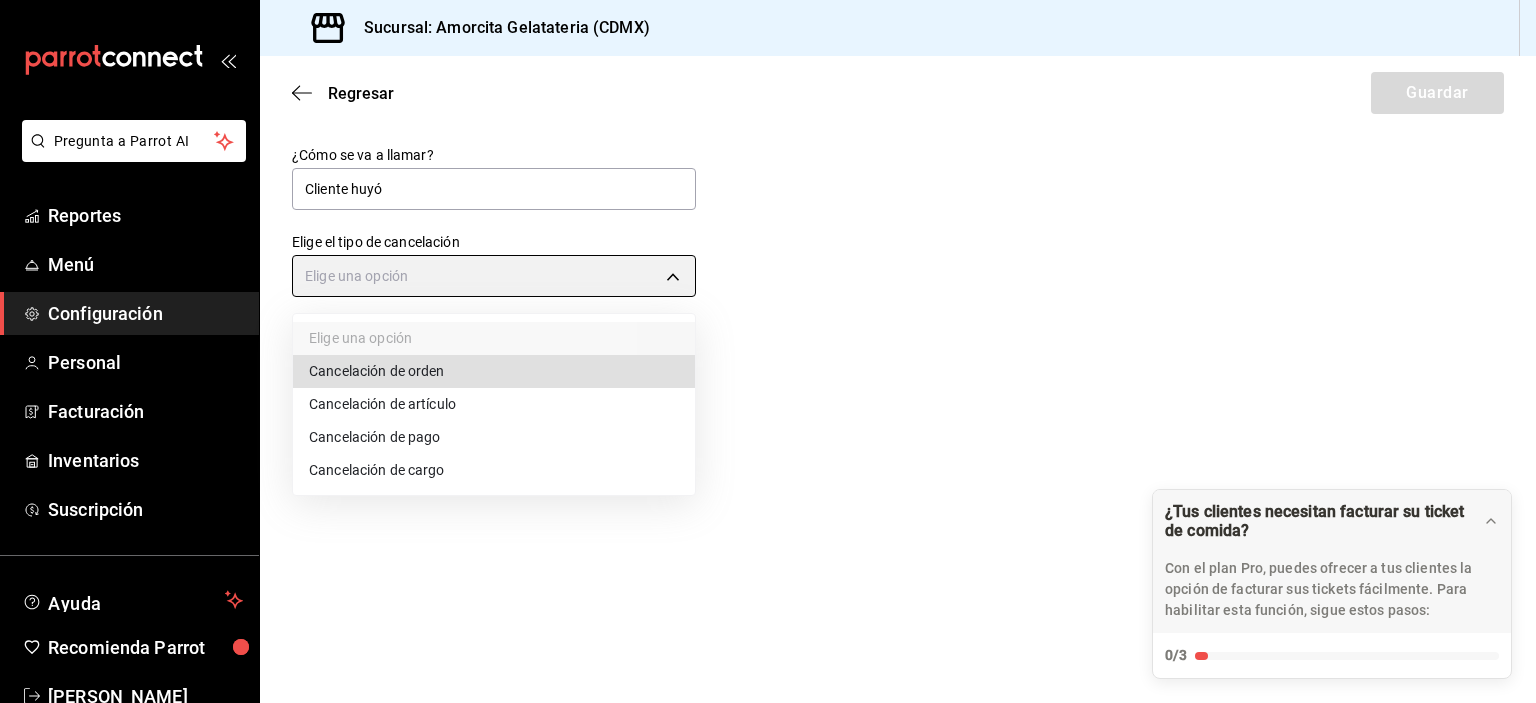 type on "ORDER" 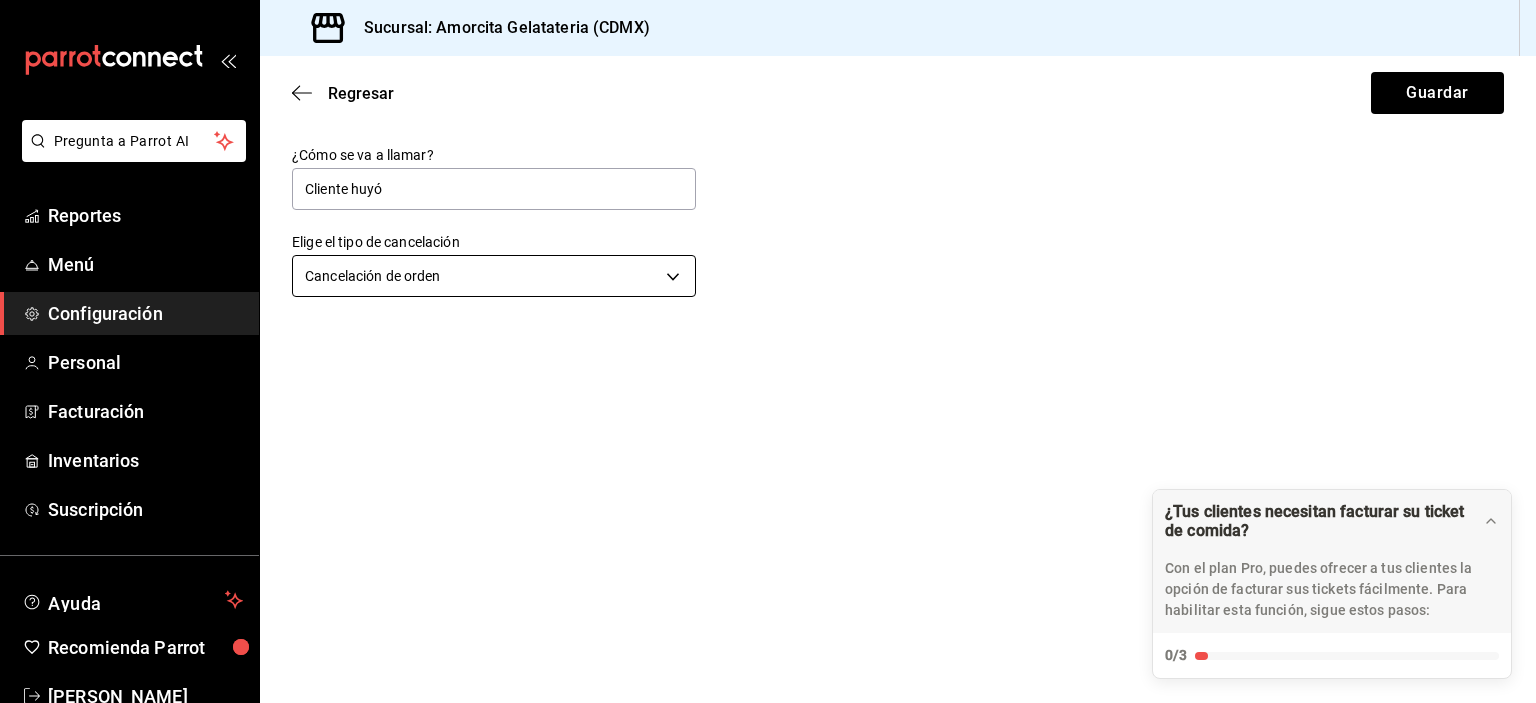 click on "Pregunta a Parrot AI Reportes   Menú   Configuración   Personal   Facturación   Inventarios   Suscripción   Ayuda Recomienda Parrot   [PERSON_NAME]   Sugerir nueva función   Sucursal: Amorcita Gelatateria (CDMX) Regresar Guardar ¿Cómo se va a llamar? Cliente huyó Elige el tipo de cancelación Cancelación de orden ORDER ¿Tus clientes necesitan facturar su ticket de comida? Con el plan Pro, puedes ofrecer a tus clientes la opción de facturar sus tickets fácilmente. Para habilitar esta función, sigue estos pasos: 0/3 Datos de emisión Agrega los datos fiscales esenciales de tu restaurante, como RFC, régimen fiscal y sellos fiscales. Agregar datos Portal de auto facturación Configura tu portal para que los clientes generen sus facturas su ticket. Configura tu portal Activar código QR en recibo Activa el QR en el recibo desde configuración del portal. Ir a Personalizar recibo GANA 1 MES GRATIS EN TU SUSCRIPCIÓN AQUÍ Ver video tutorial Ir a video Pregunta a Parrot AI Reportes   Menú" at bounding box center [768, 351] 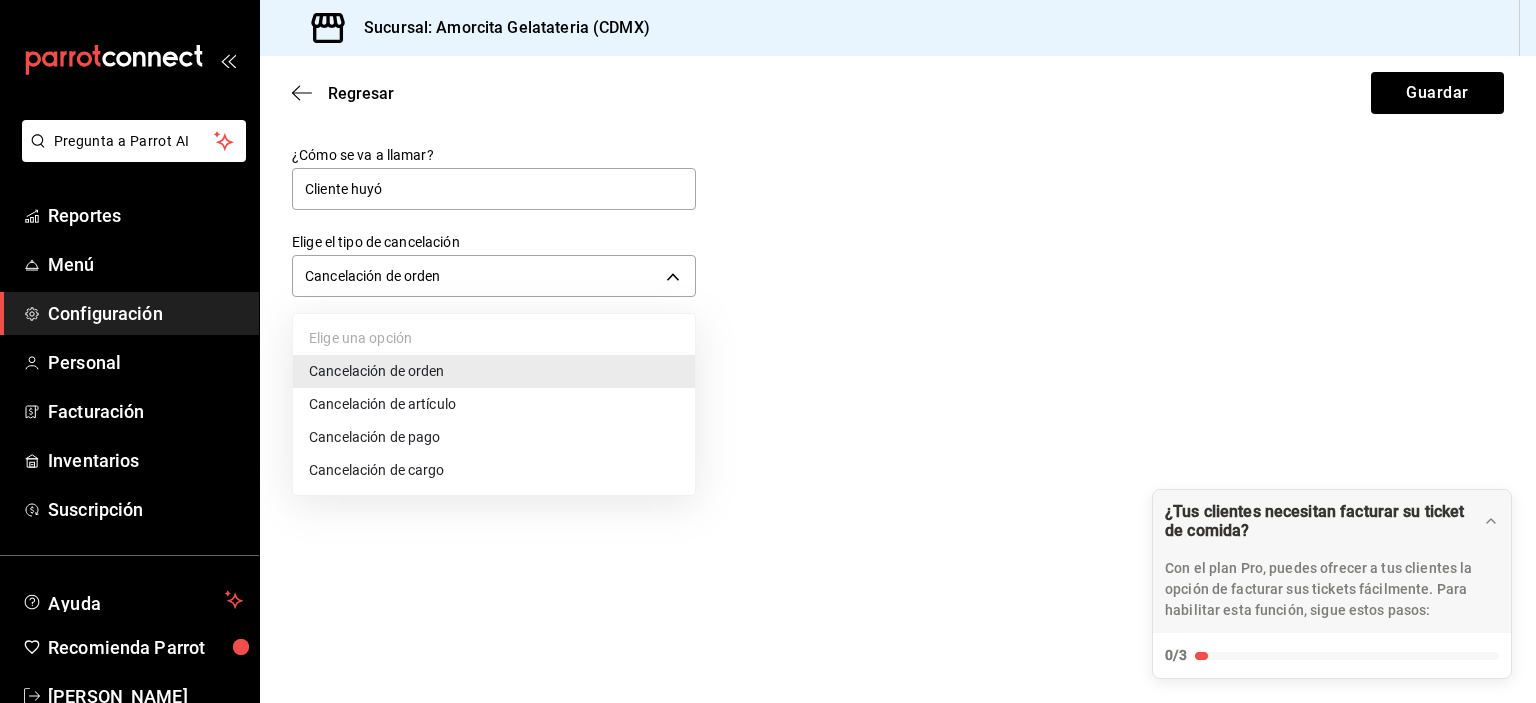 click at bounding box center [768, 351] 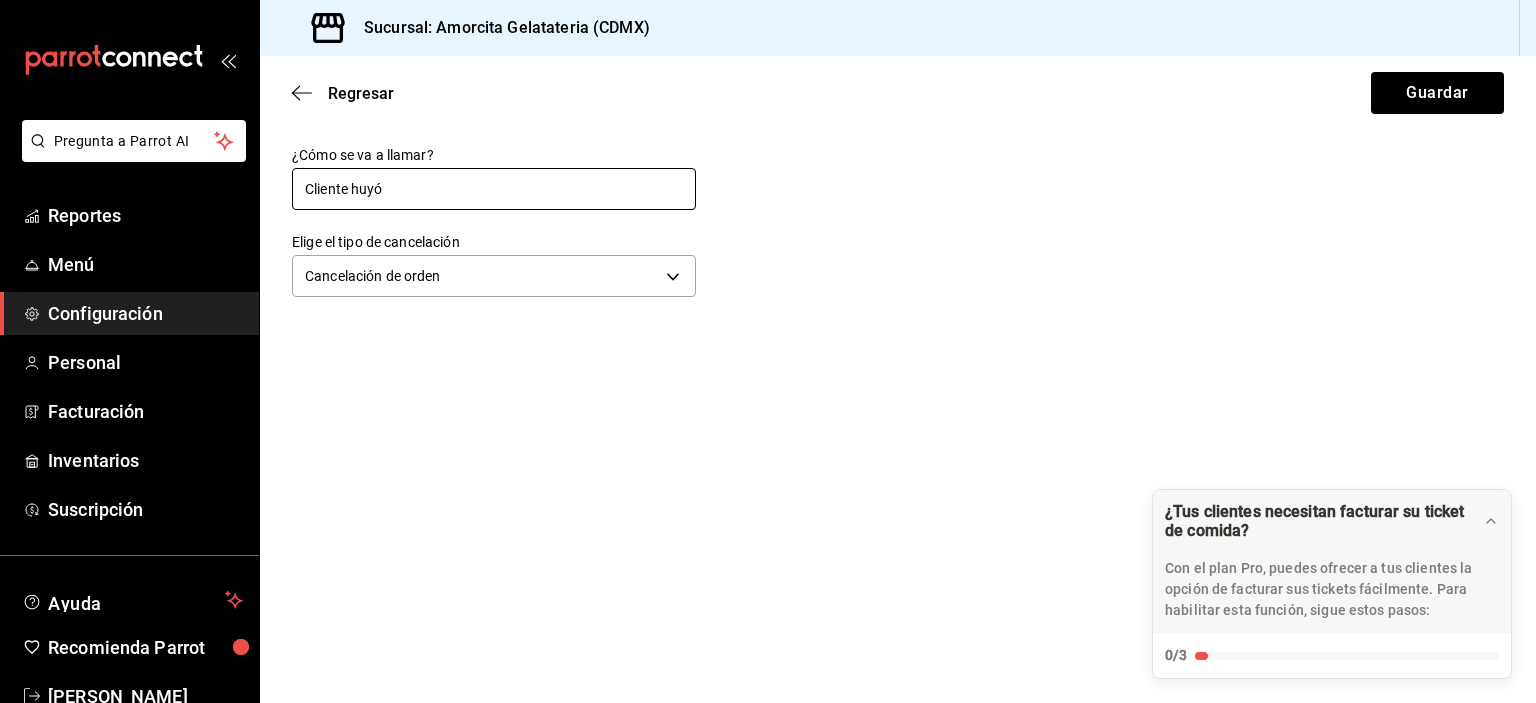 click on "Cliente huyó" at bounding box center [494, 189] 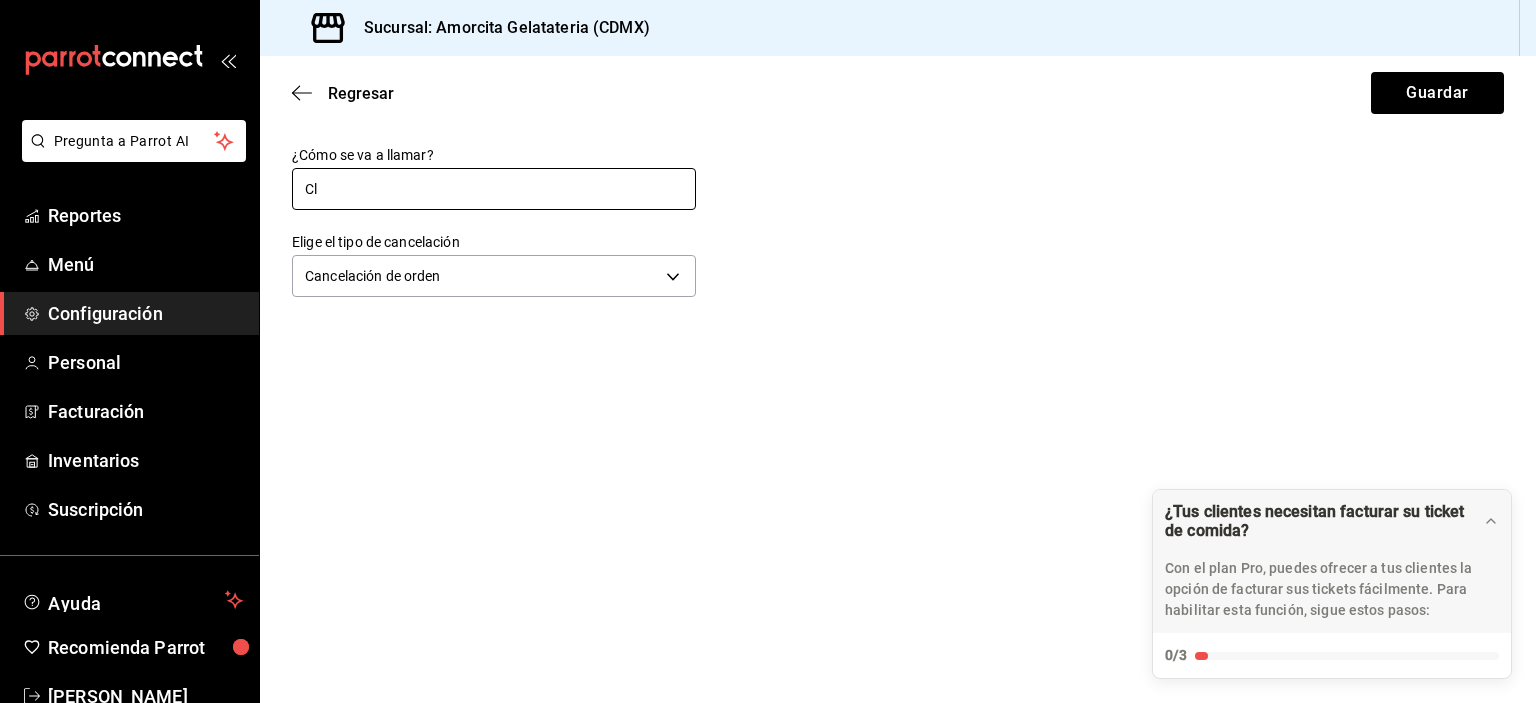 type on "C" 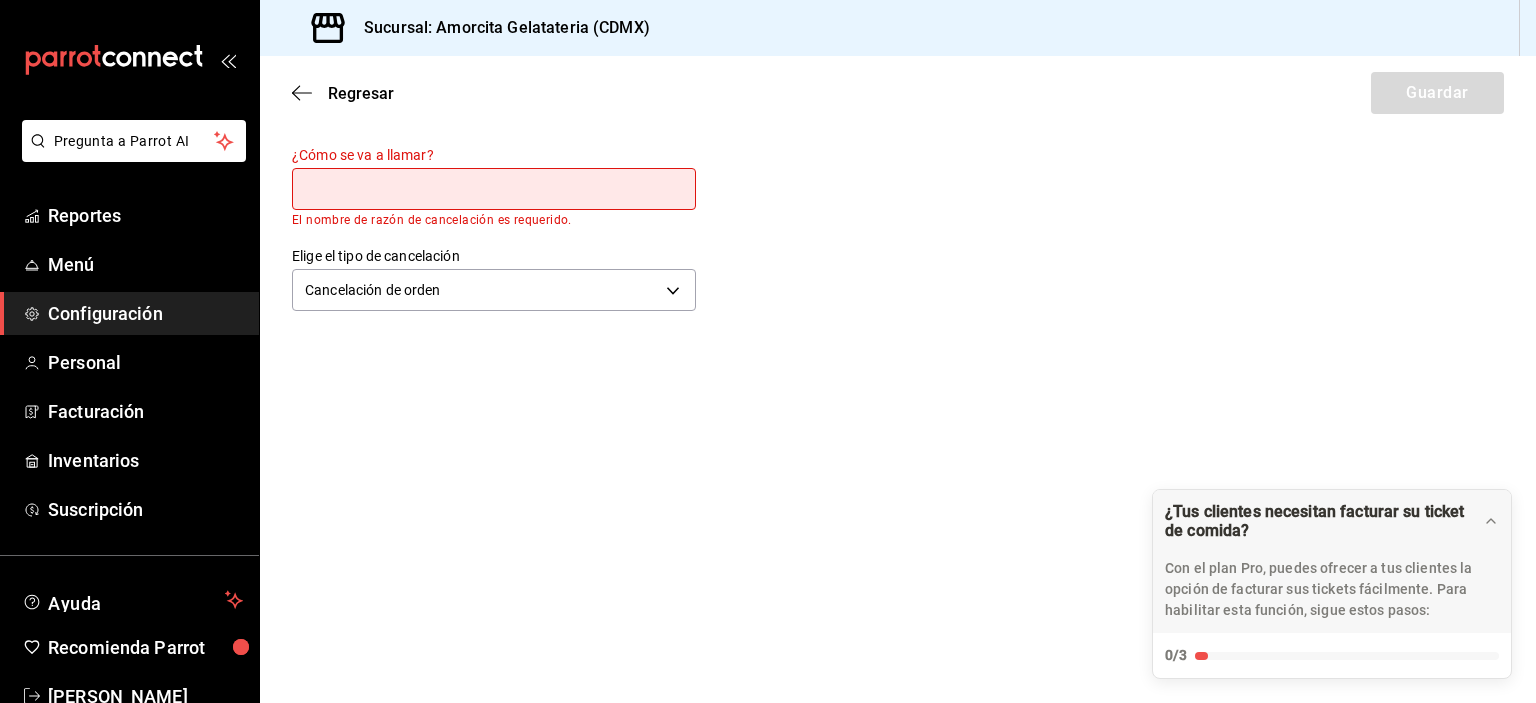 type 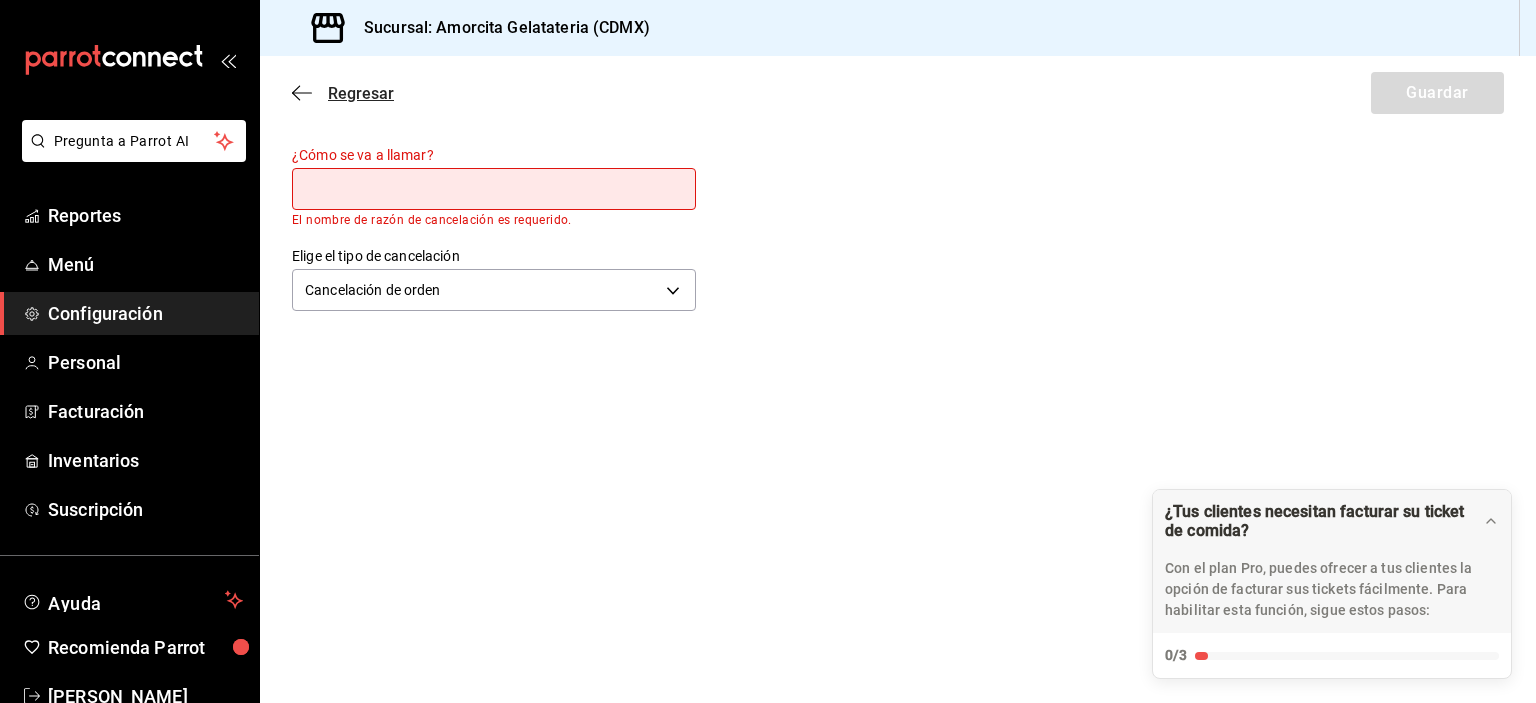click 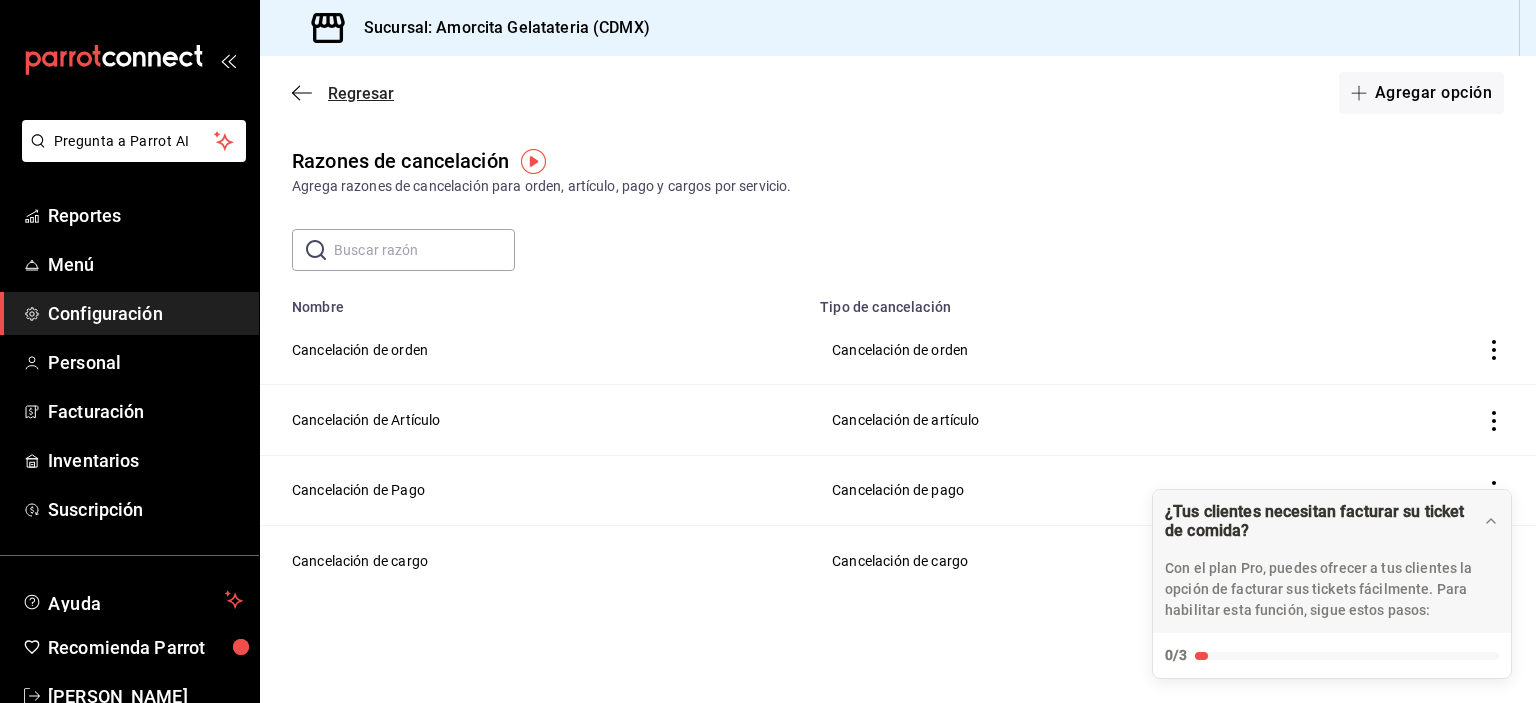 click on "Regresar" at bounding box center (361, 93) 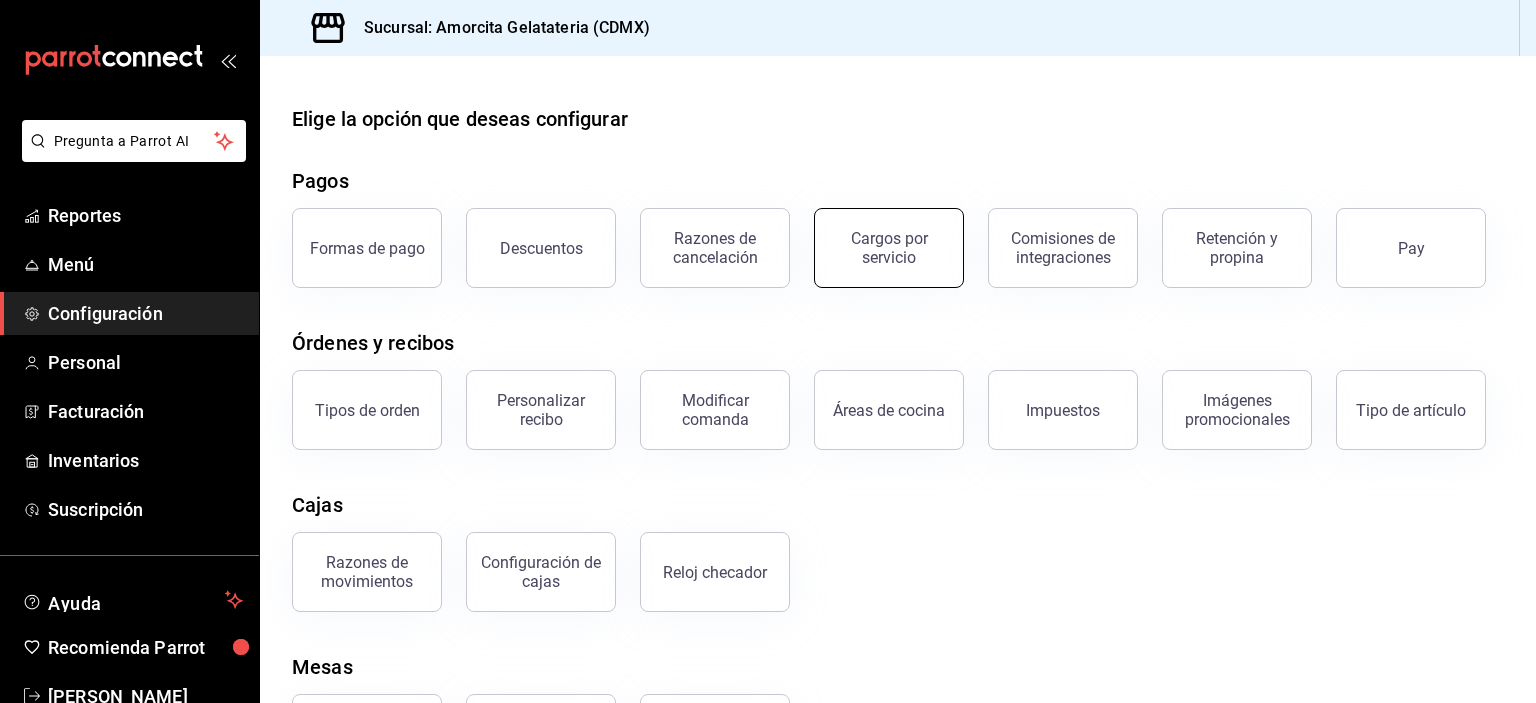 click on "Cargos por servicio" at bounding box center (889, 248) 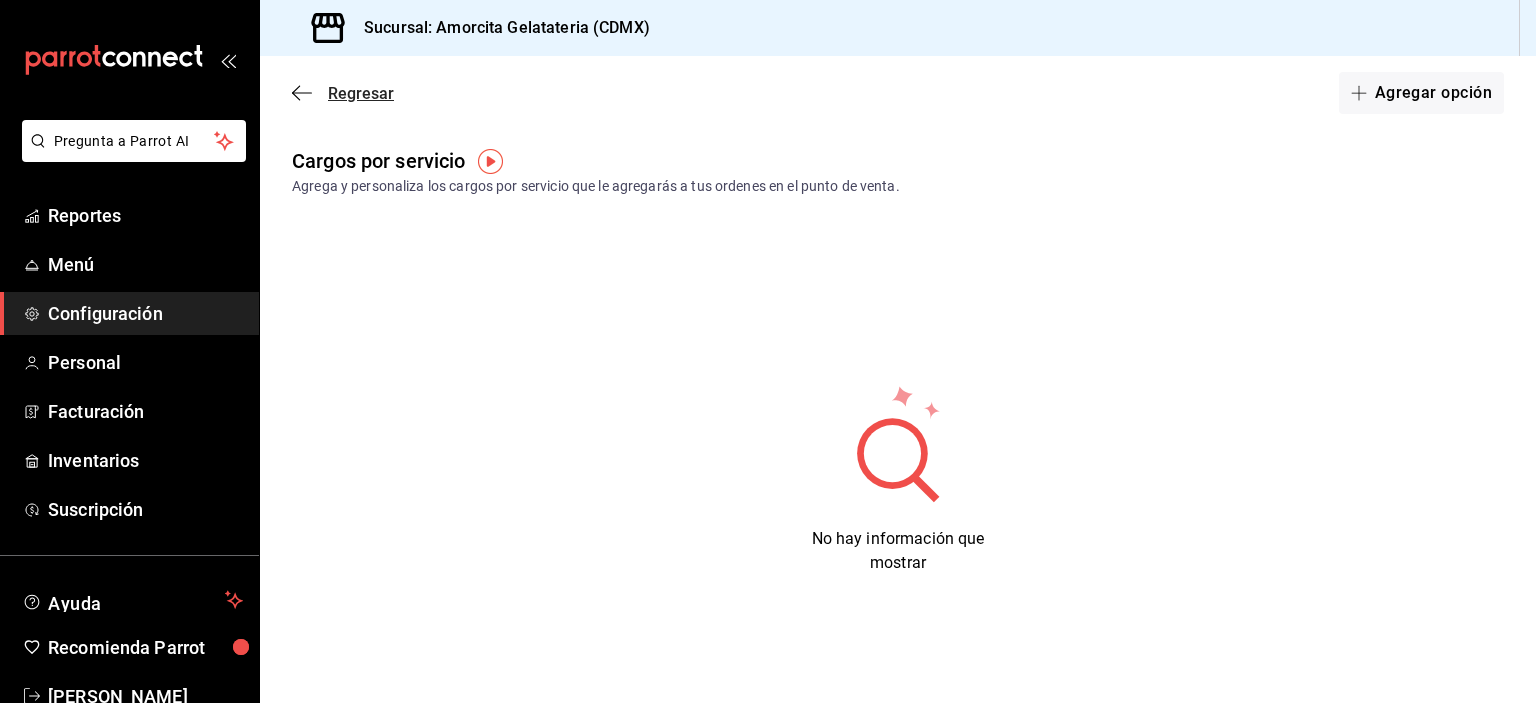 click on "Regresar" at bounding box center (343, 93) 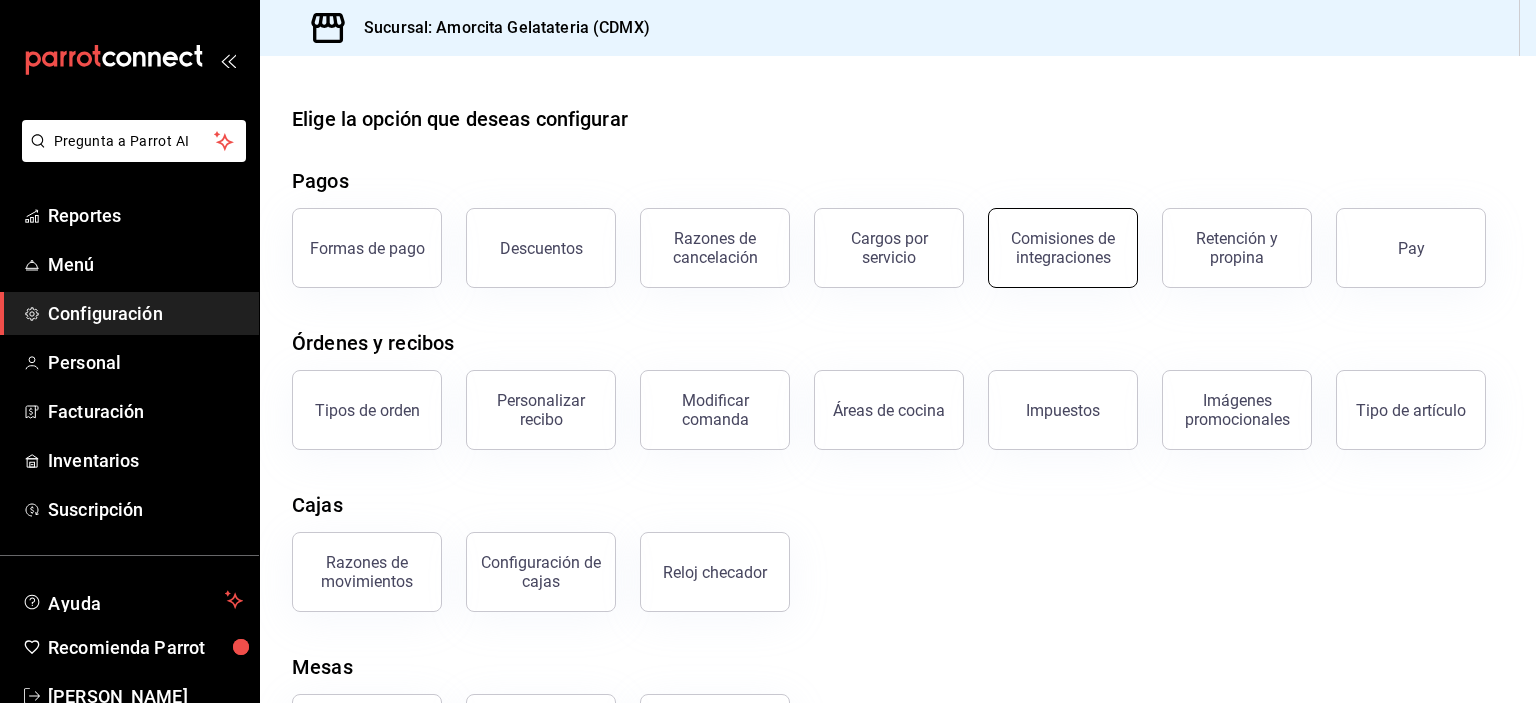 click on "Comisiones de integraciones" at bounding box center (1063, 248) 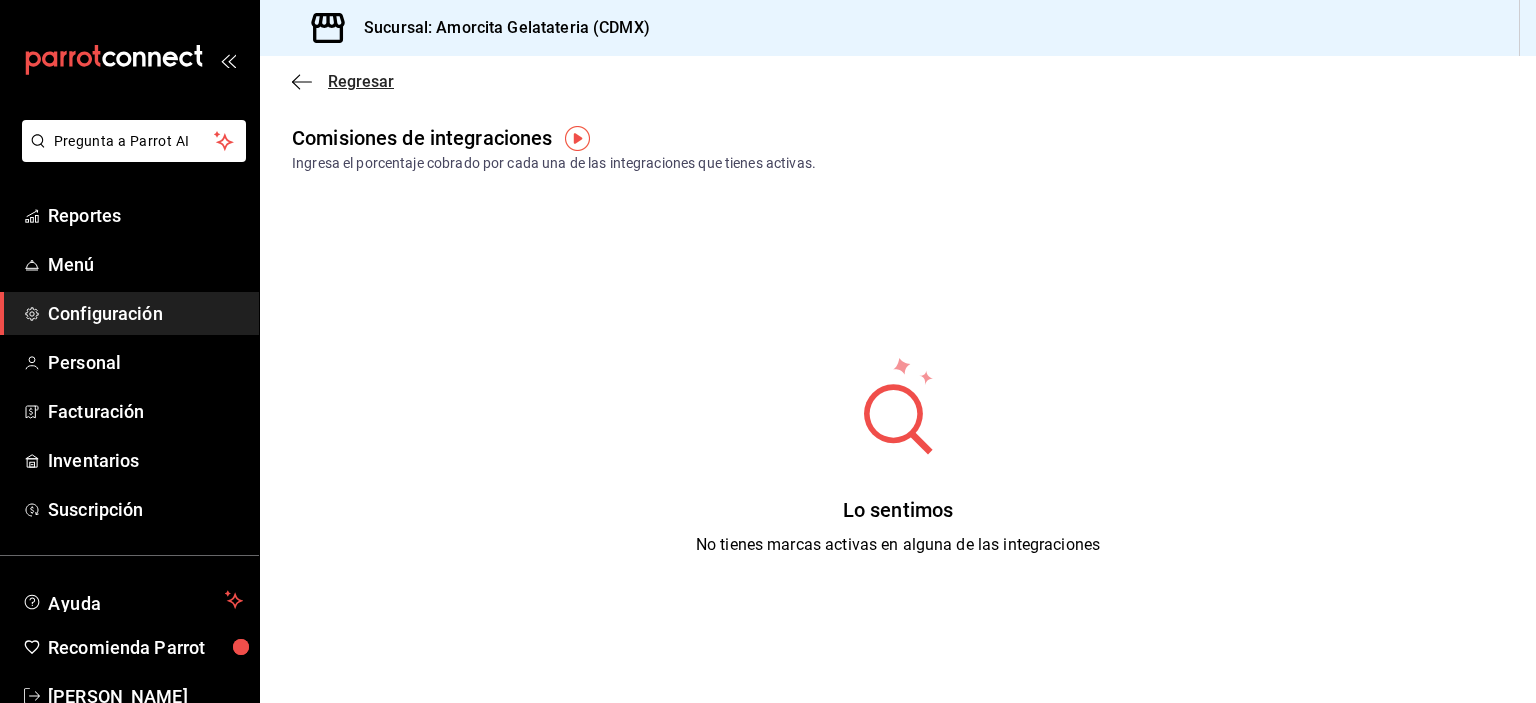 click 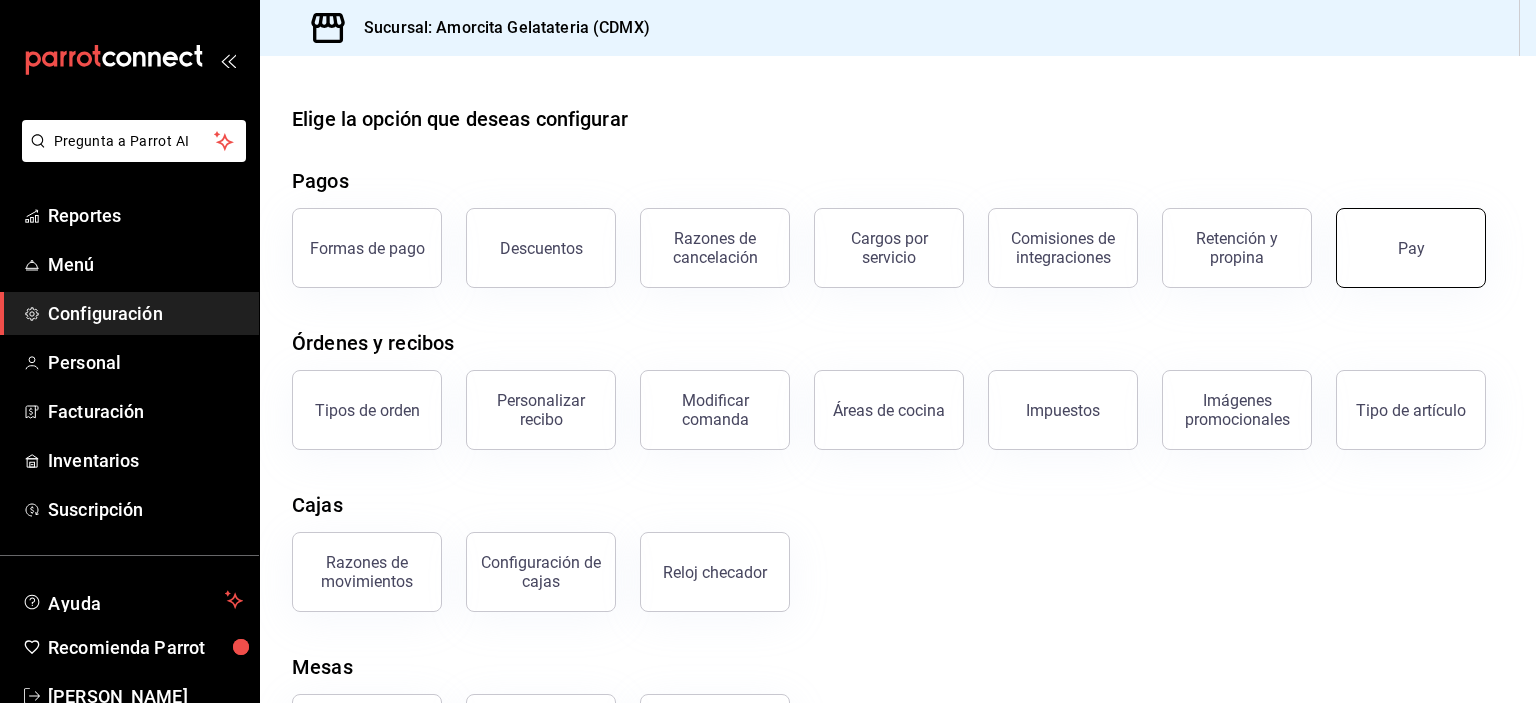 click on "Pay" at bounding box center (1411, 248) 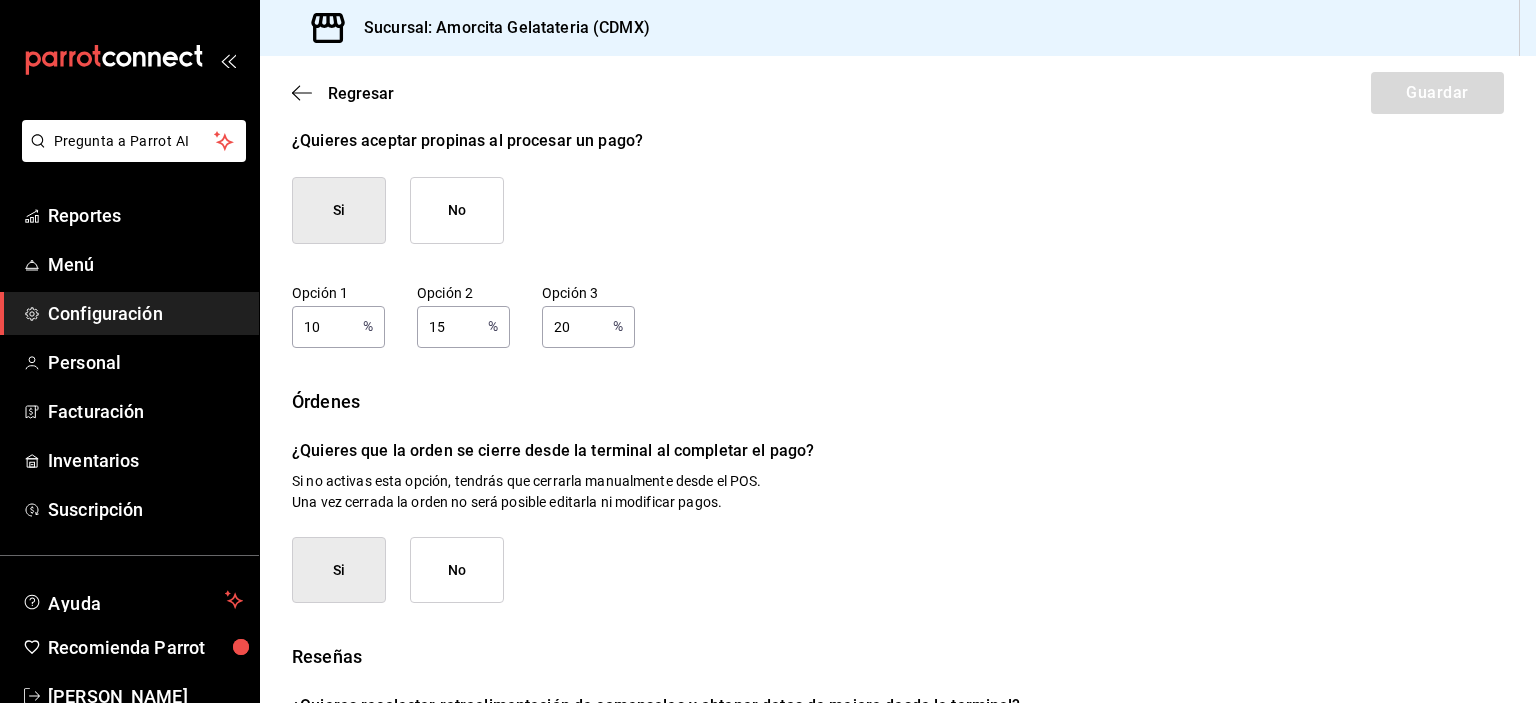 scroll, scrollTop: 16, scrollLeft: 0, axis: vertical 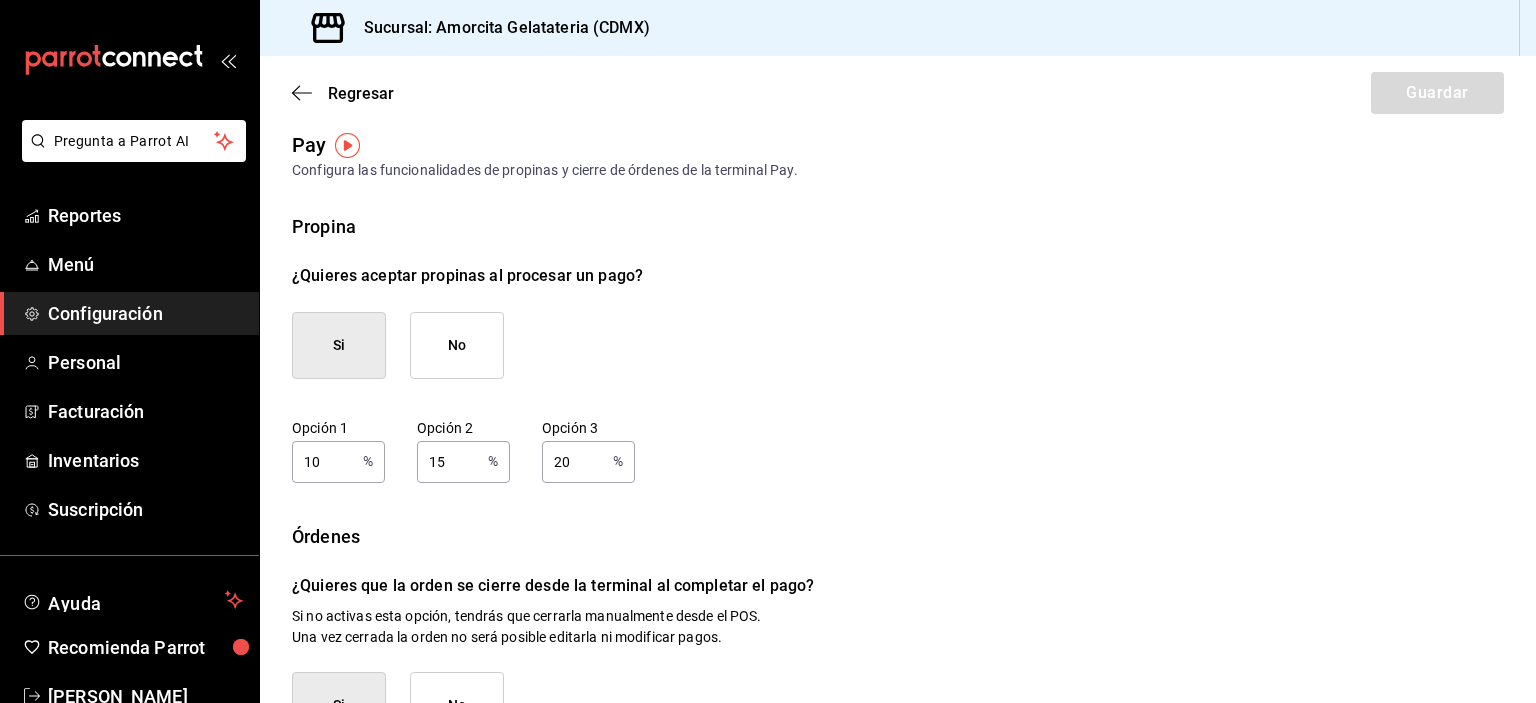 click on "10" at bounding box center [323, 461] 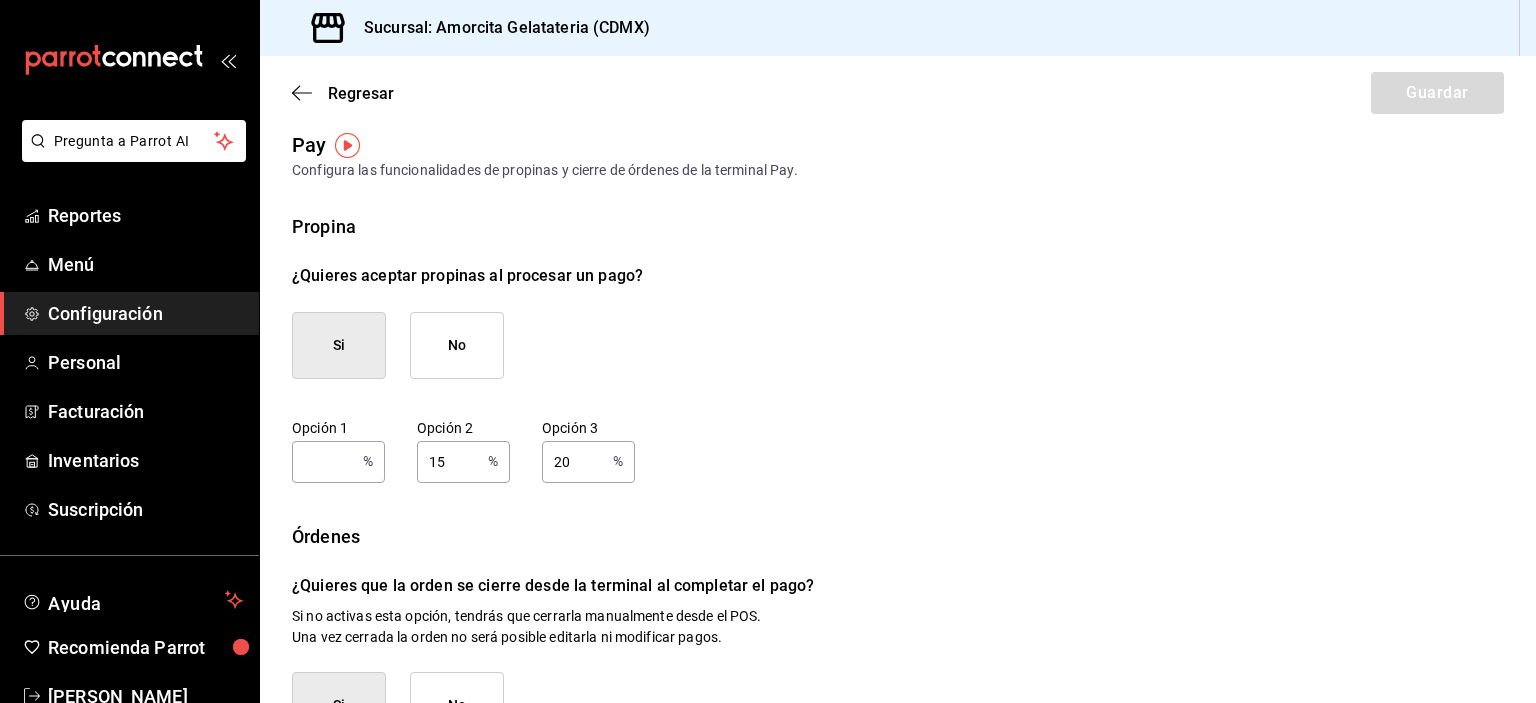 type on "5" 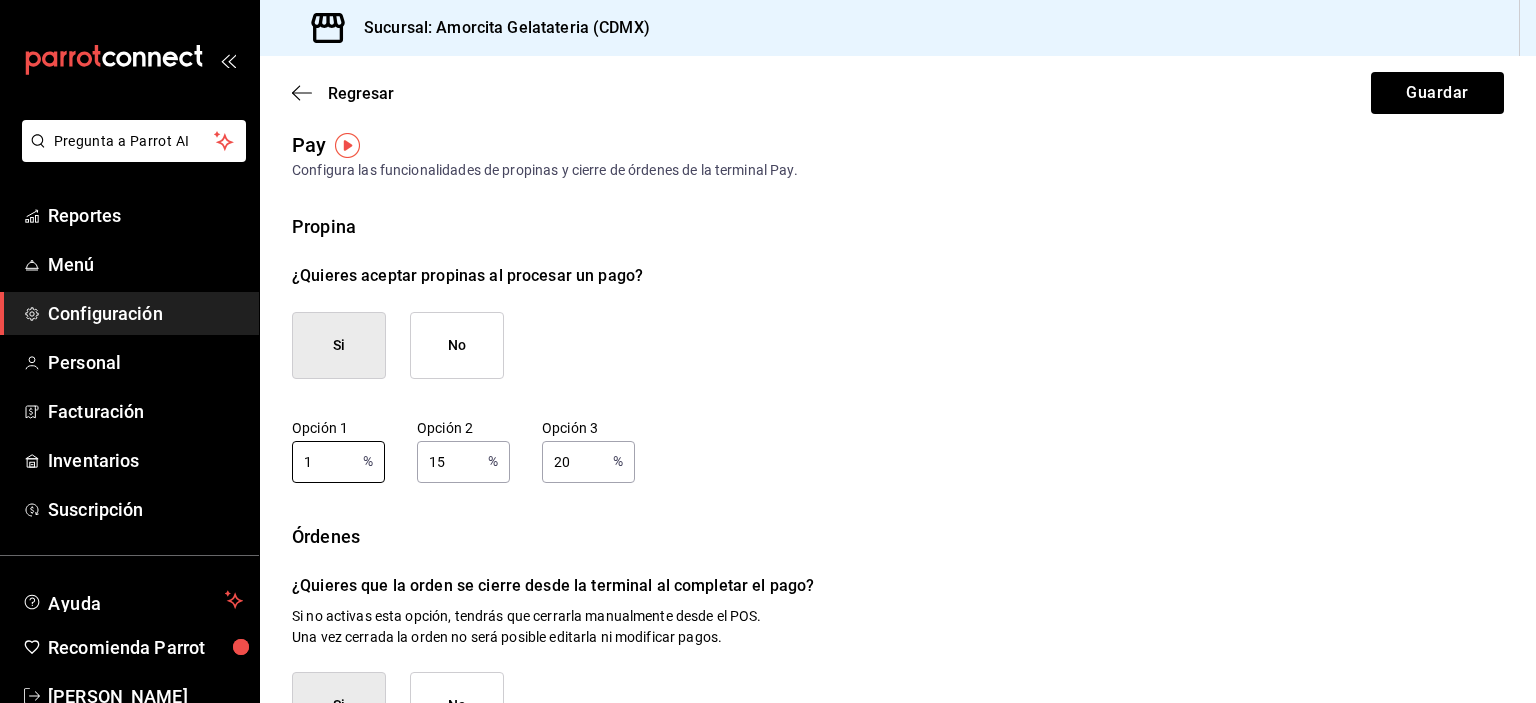 type on "10" 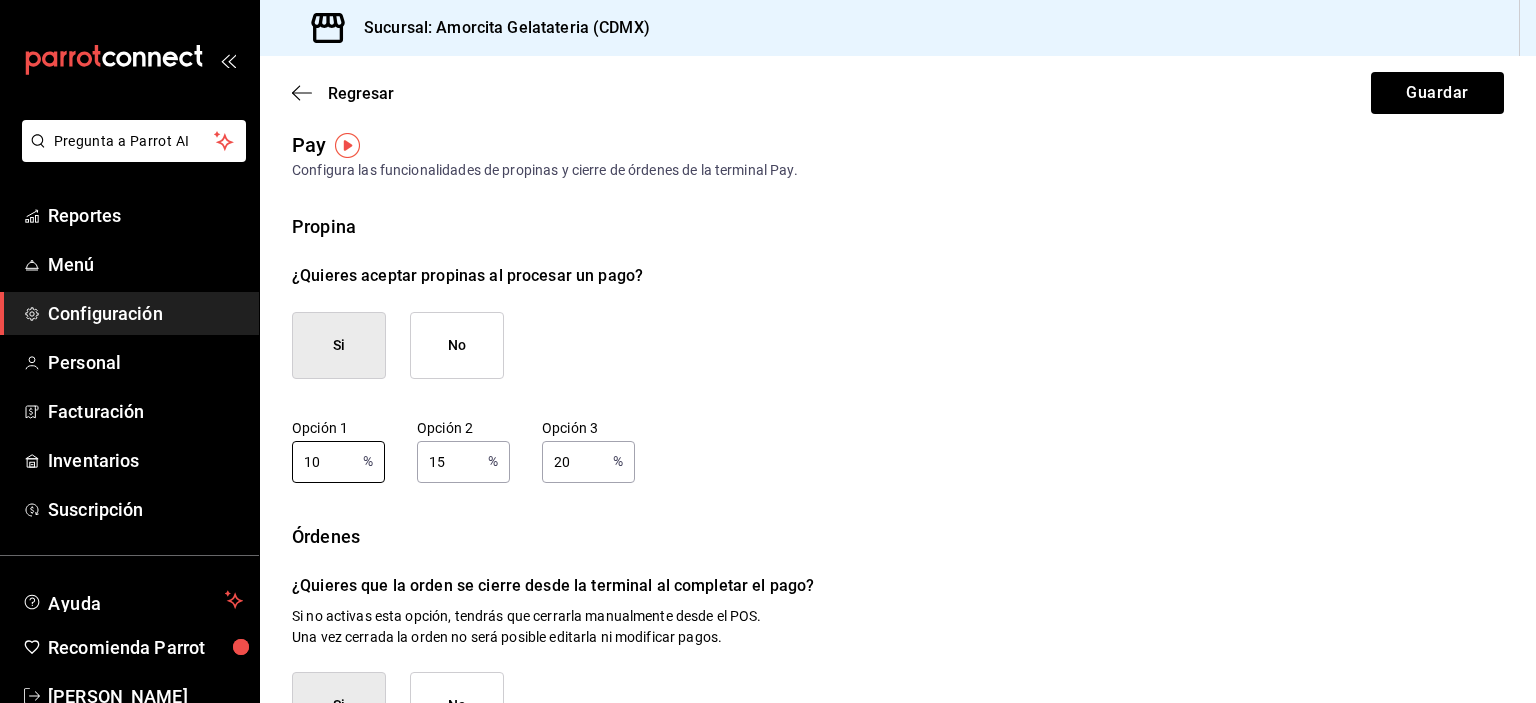 click on "Propina ¿Quieres aceptar propinas al procesar un pago? Si No Opción 1 10 % Opción 1 Opción 2 15 % Opción 2 Opción 3 20 % Opción 3 Órdenes ¿Quieres que la orden se cierre desde la terminal al completar el pago? Si no activas esta opción, tendrás que cerrarla manualmente desde el POS.
Una vez cerrada la orden no será posible editarla ni modificar pagos. Si No Reseñas ¿Quieres recolectar retroalimentación de comensales y obtener datos de mejora desde la terminal? Si no activas esta opción, no podrás tener reseñas de los comensales y conocer los puntos de mejora en tu servicio. Si No" at bounding box center [898, 593] 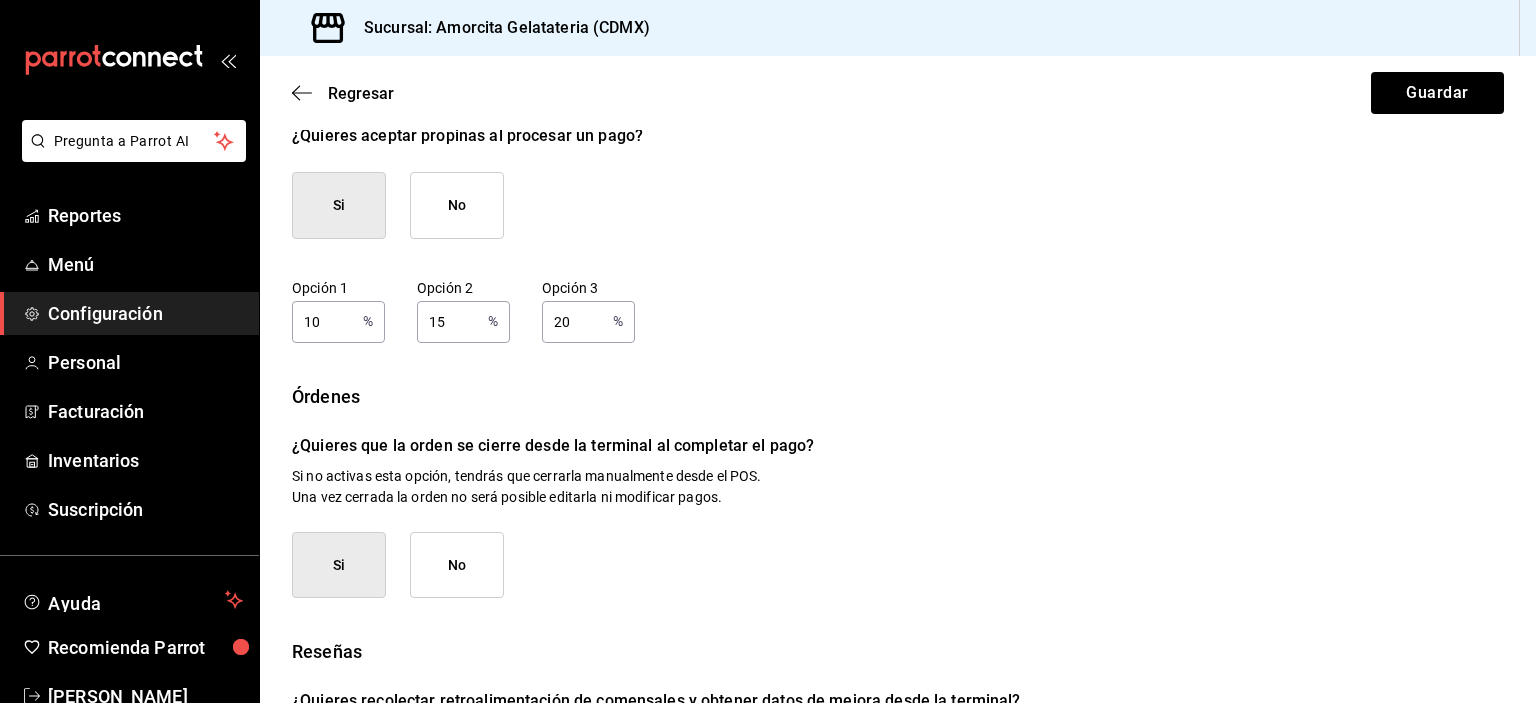 scroll, scrollTop: 316, scrollLeft: 0, axis: vertical 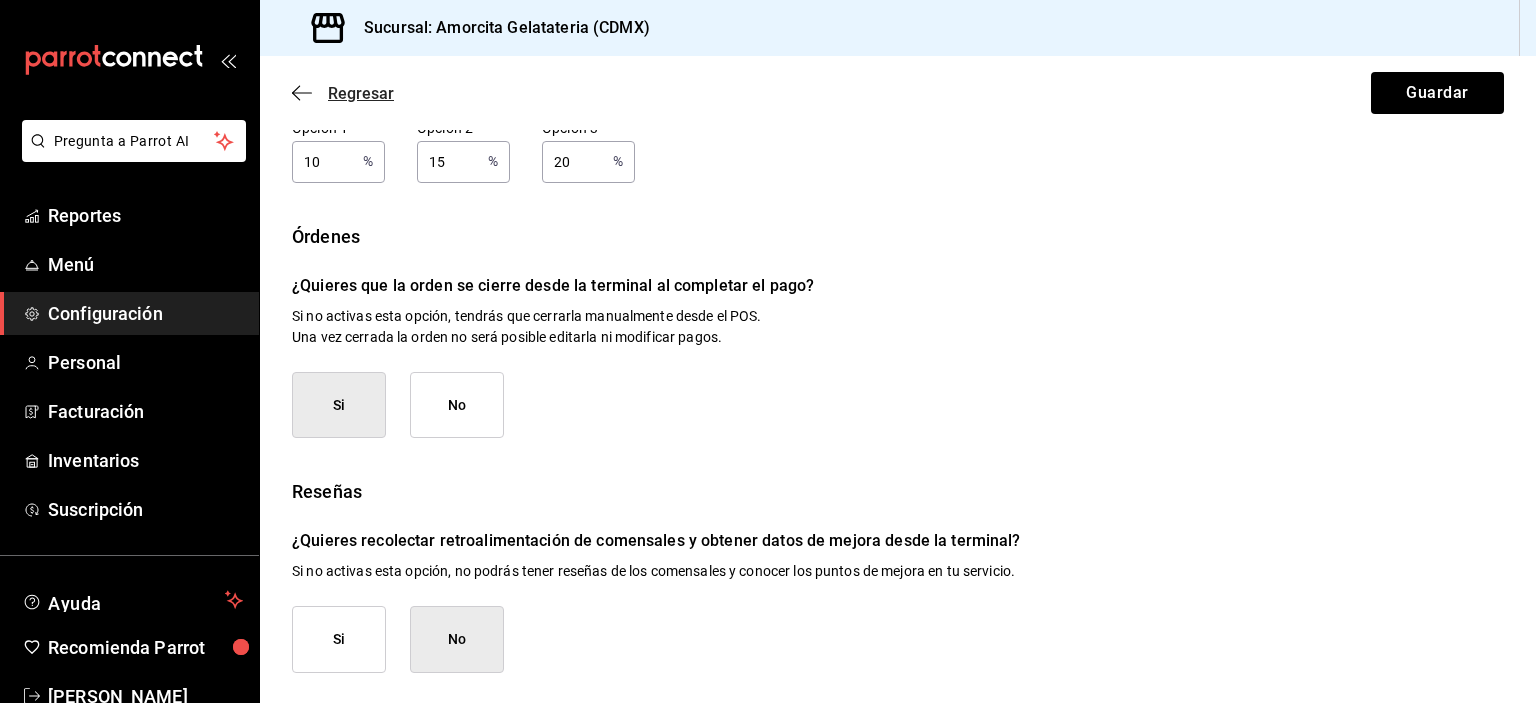 click on "Regresar" at bounding box center [361, 93] 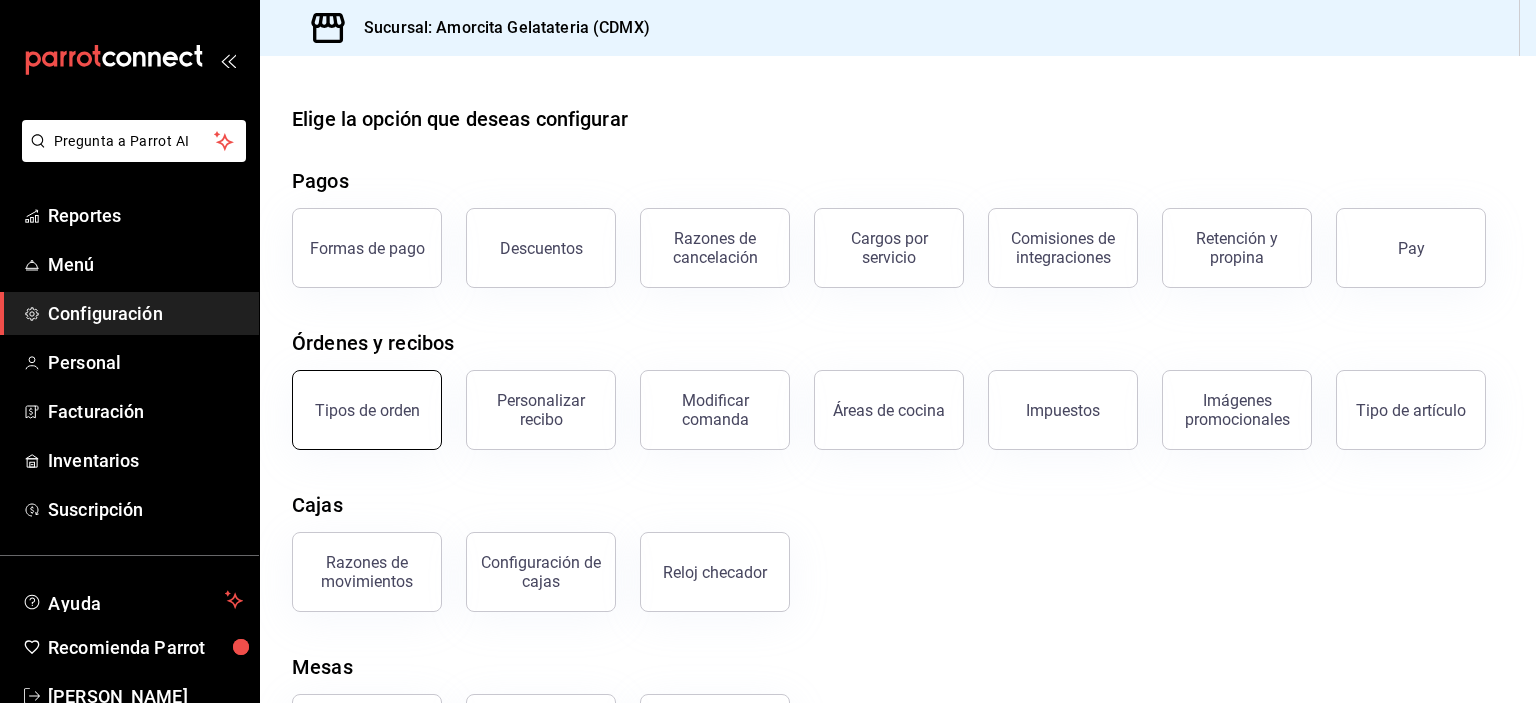 click on "Tipos de orden" at bounding box center (367, 410) 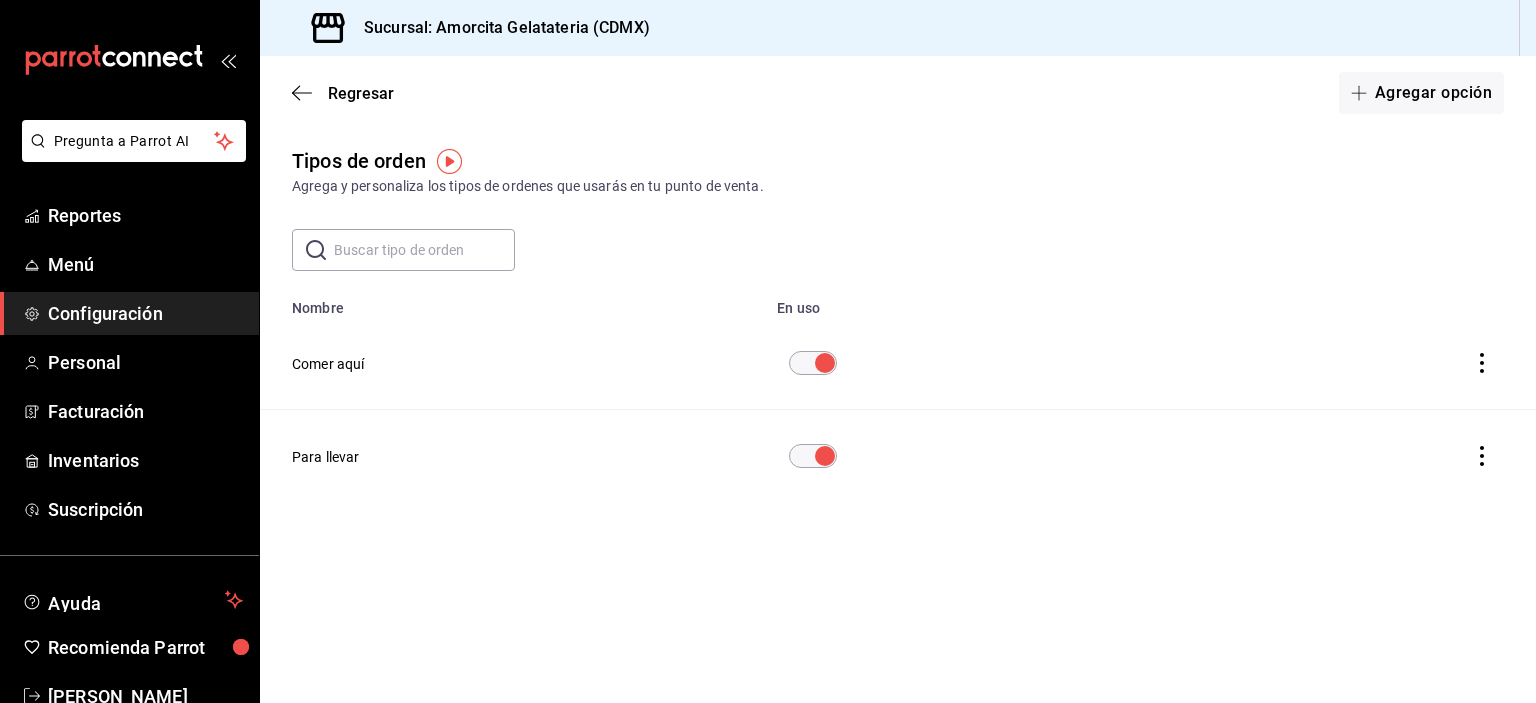 click on "Regresar Agregar opción" at bounding box center [898, 93] 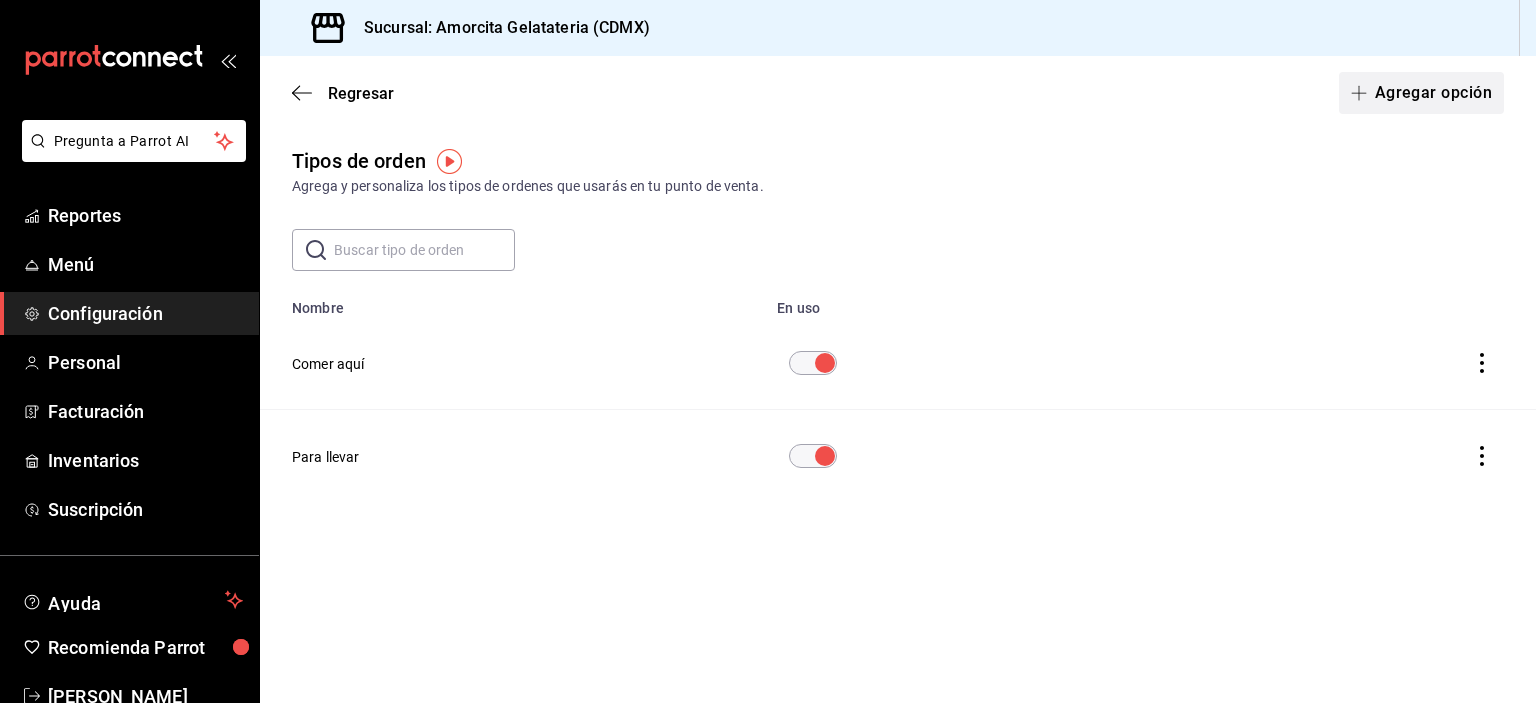 click on "Agregar opción" at bounding box center [1421, 93] 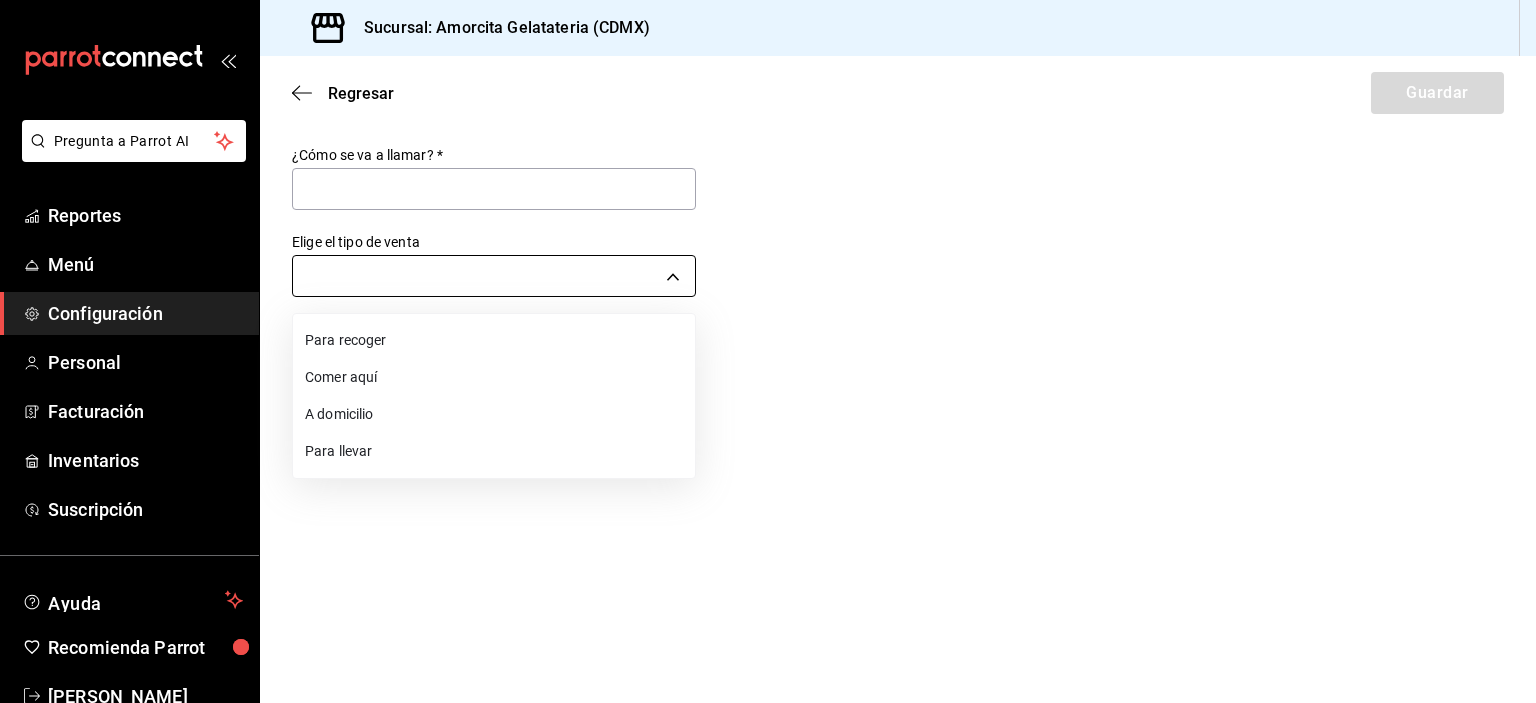 click on "Pregunta a Parrot AI Reportes   Menú   Configuración   Personal   Facturación   Inventarios   Suscripción   Ayuda Recomienda Parrot   [PERSON_NAME]   Sugerir nueva función   Sucursal: Amorcita Gelatateria (CDMX) Regresar Guardar ¿Cómo se va a llamar?   * Elige el tipo de venta ​ GANA 1 MES GRATIS EN TU SUSCRIPCIÓN AQUÍ ¿Recuerdas cómo empezó tu restaurante?
[DATE] puedes ayudar a un colega a tener el mismo cambio que tú viviste.
Recomienda Parrot directamente desde tu Portal Administrador.
Es fácil y rápido.
🎁 Por cada restaurante que se una, ganas 1 mes gratis. Ver video tutorial Ir a video Pregunta a Parrot AI Reportes   Menú   Configuración   Personal   Facturación   Inventarios   Suscripción   Ayuda Recomienda Parrot   [PERSON_NAME]   Sugerir nueva función   Visitar centro de ayuda [PHONE_NUMBER] [EMAIL_ADDRESS][DOMAIN_NAME] Visitar centro de ayuda [PHONE_NUMBER] [EMAIL_ADDRESS][DOMAIN_NAME] Para recoger Comer aquí A domicilio Para llevar" at bounding box center [768, 351] 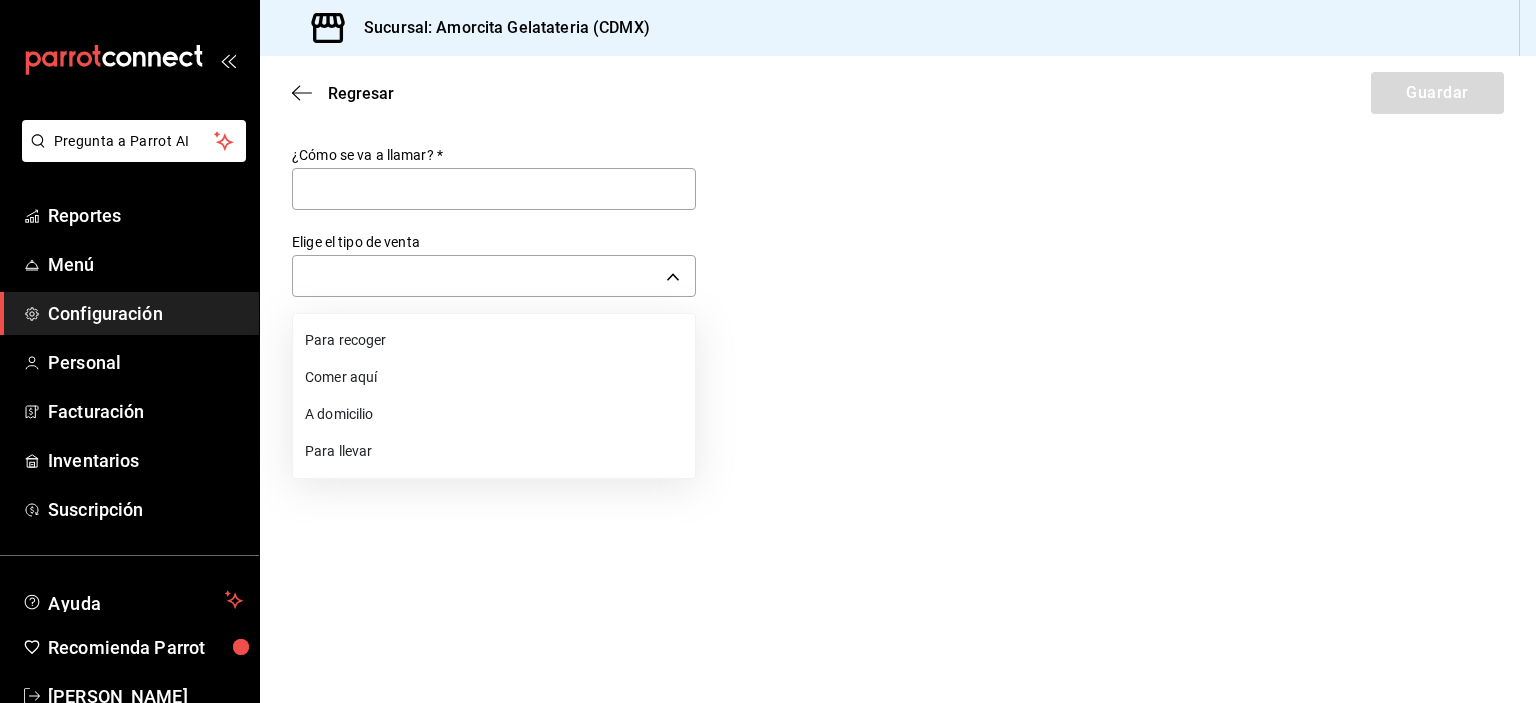 click at bounding box center [768, 351] 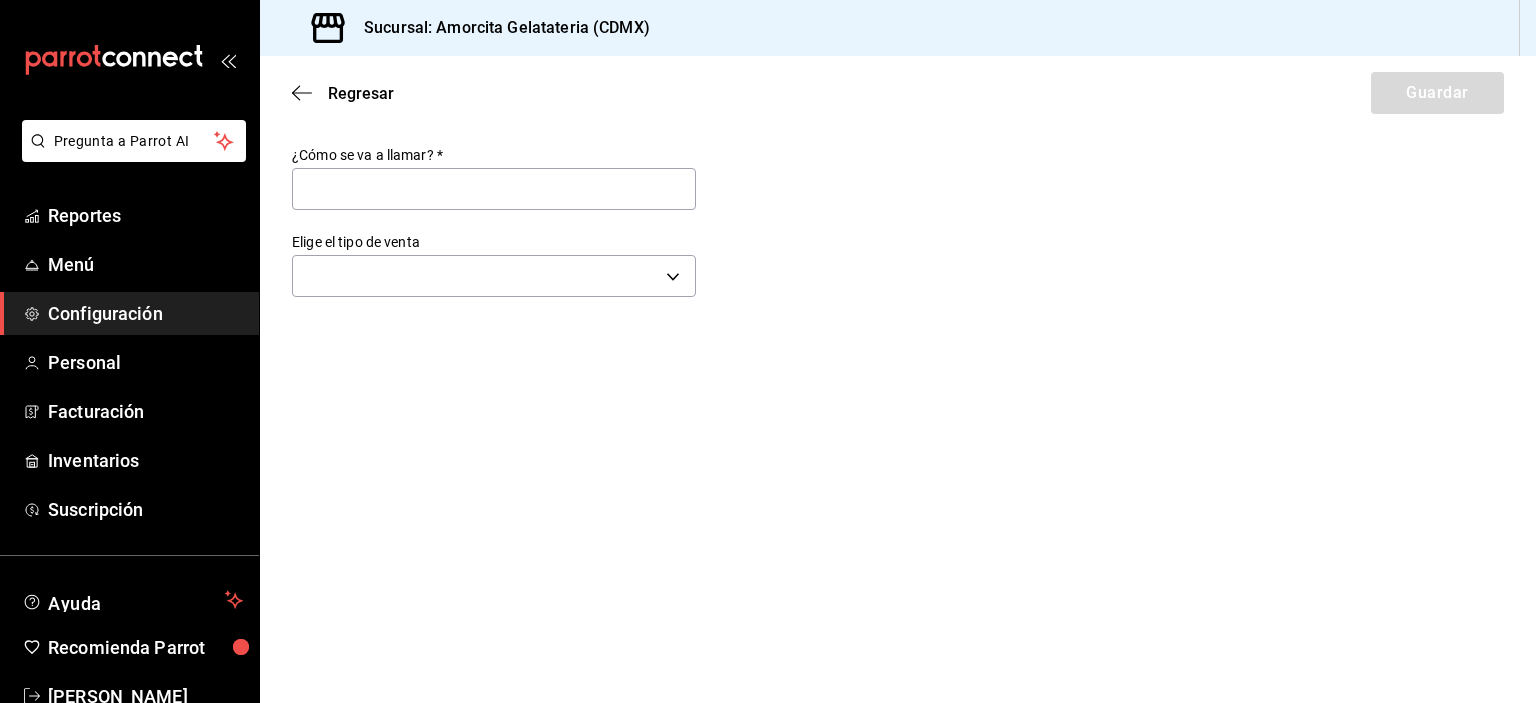 drag, startPoint x: 308, startPoint y: 99, endPoint x: 301, endPoint y: 157, distance: 58.420887 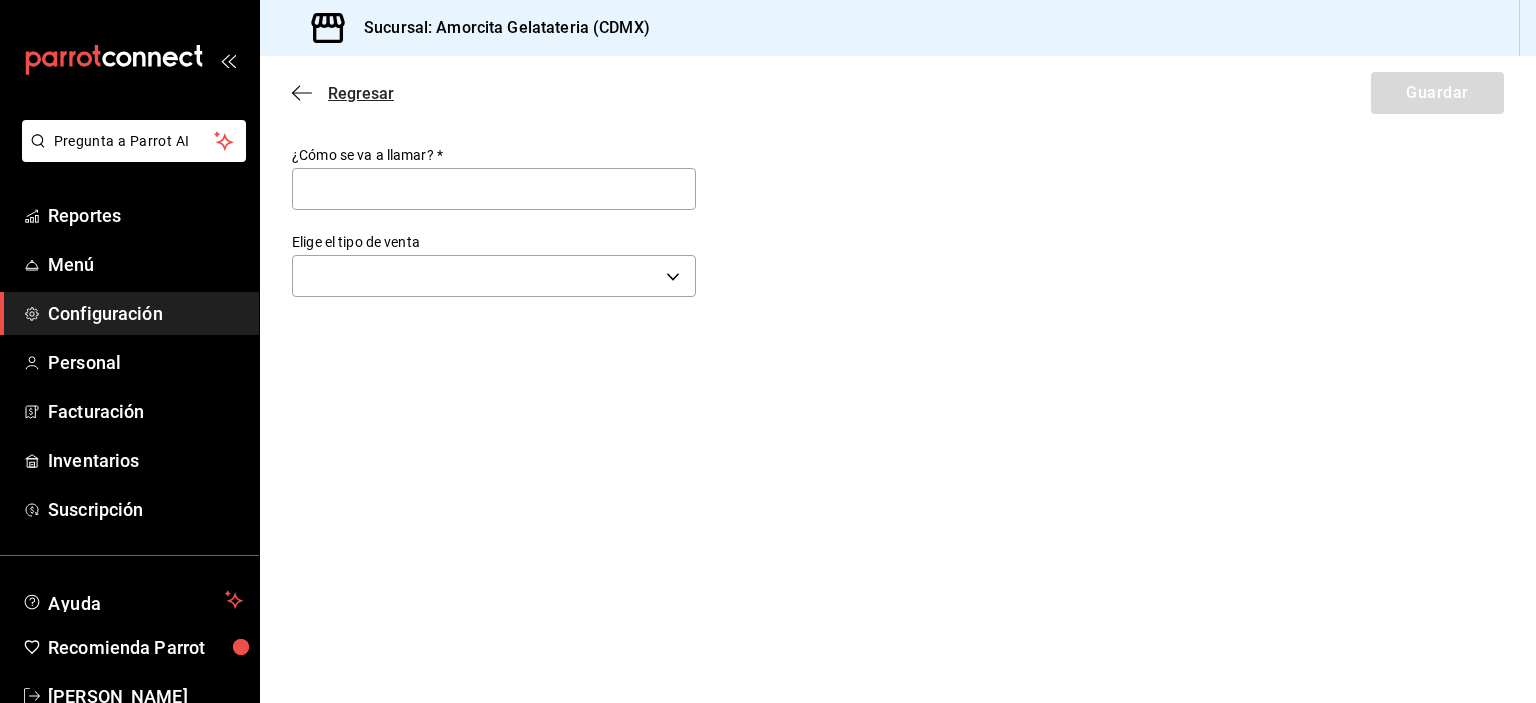 click 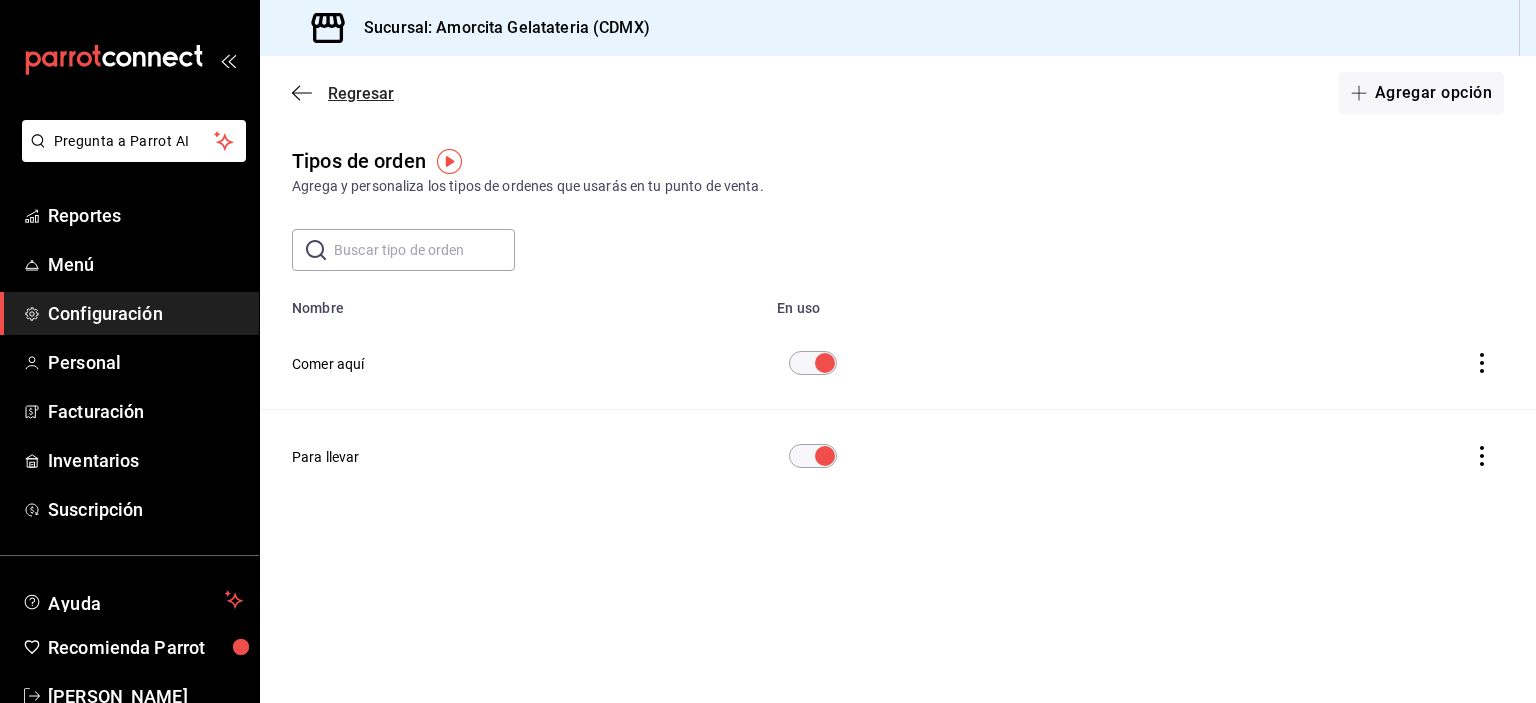 click 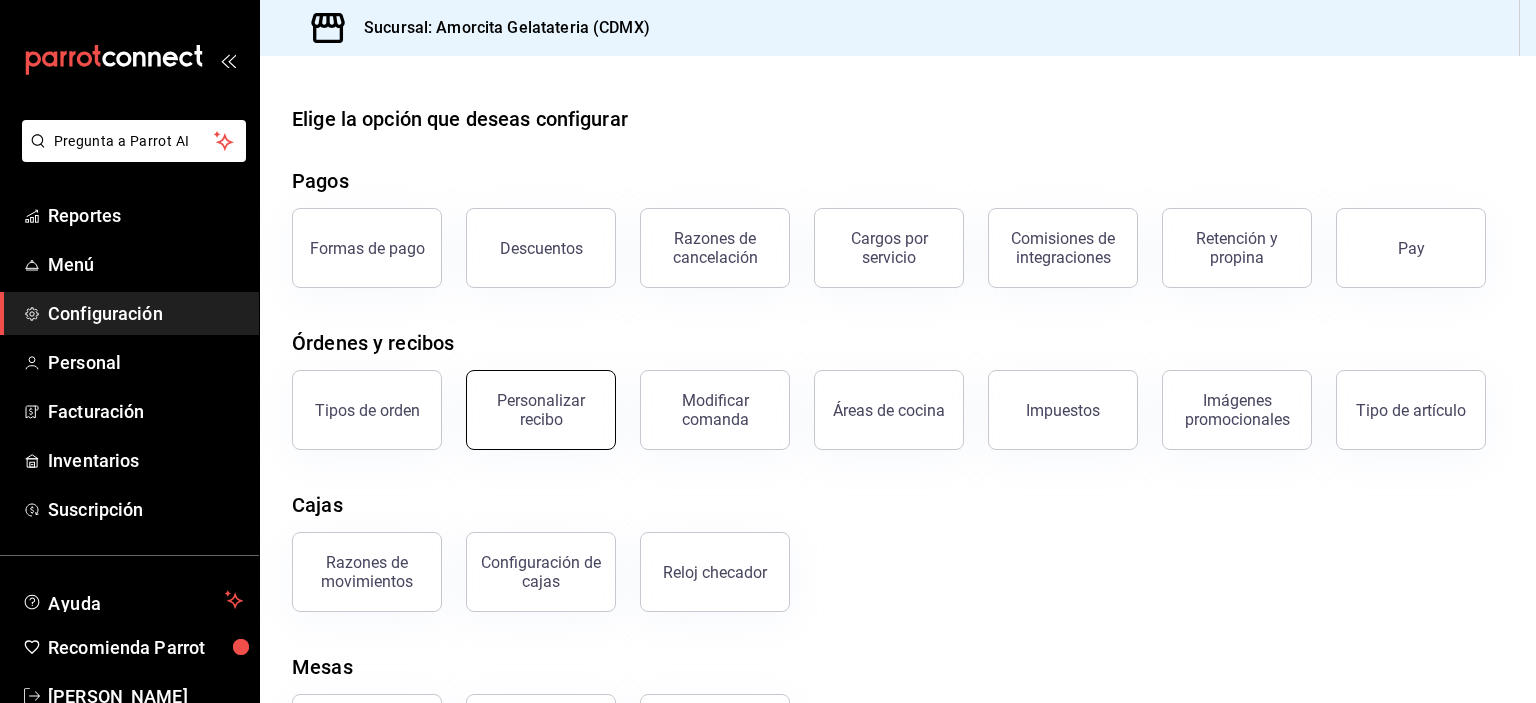 click on "Personalizar recibo" at bounding box center (541, 410) 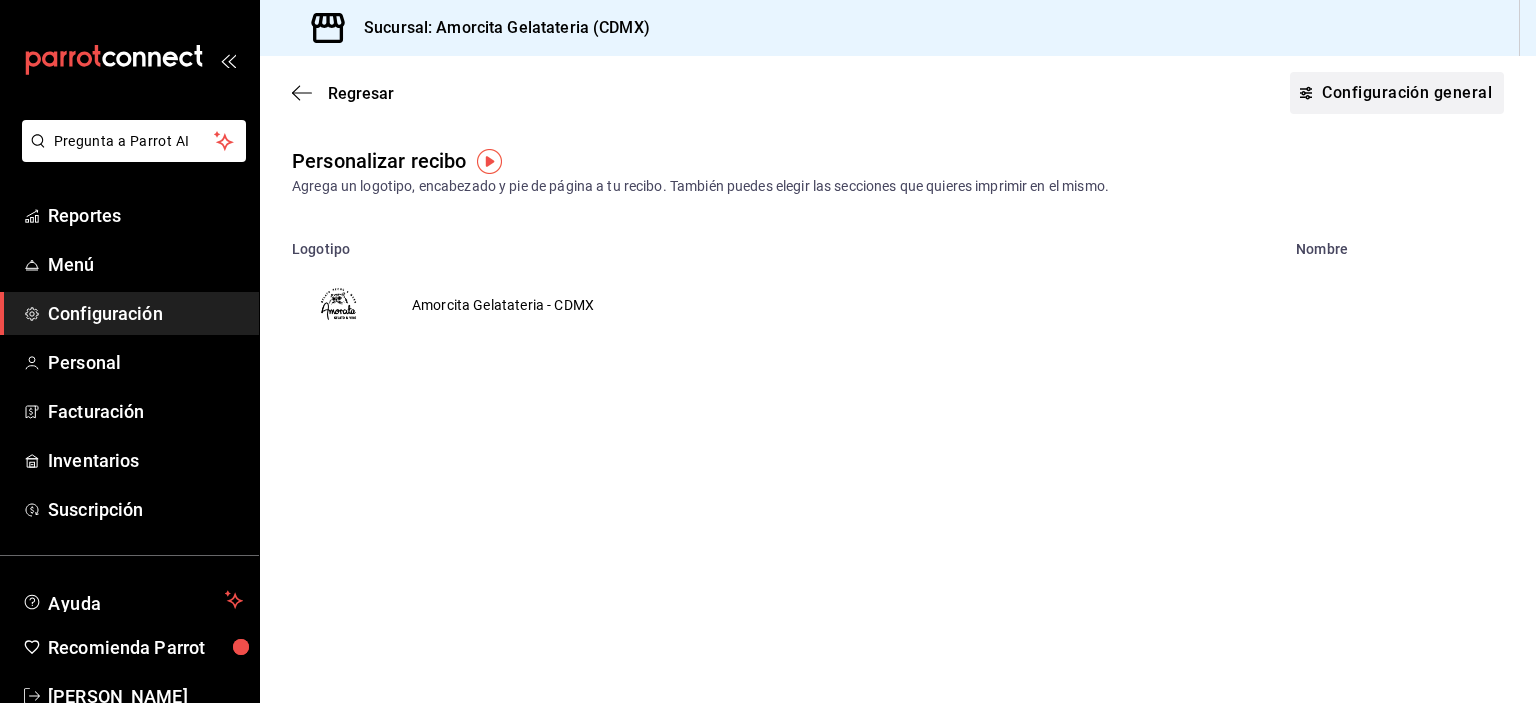 click on "Configuración general" at bounding box center [1397, 93] 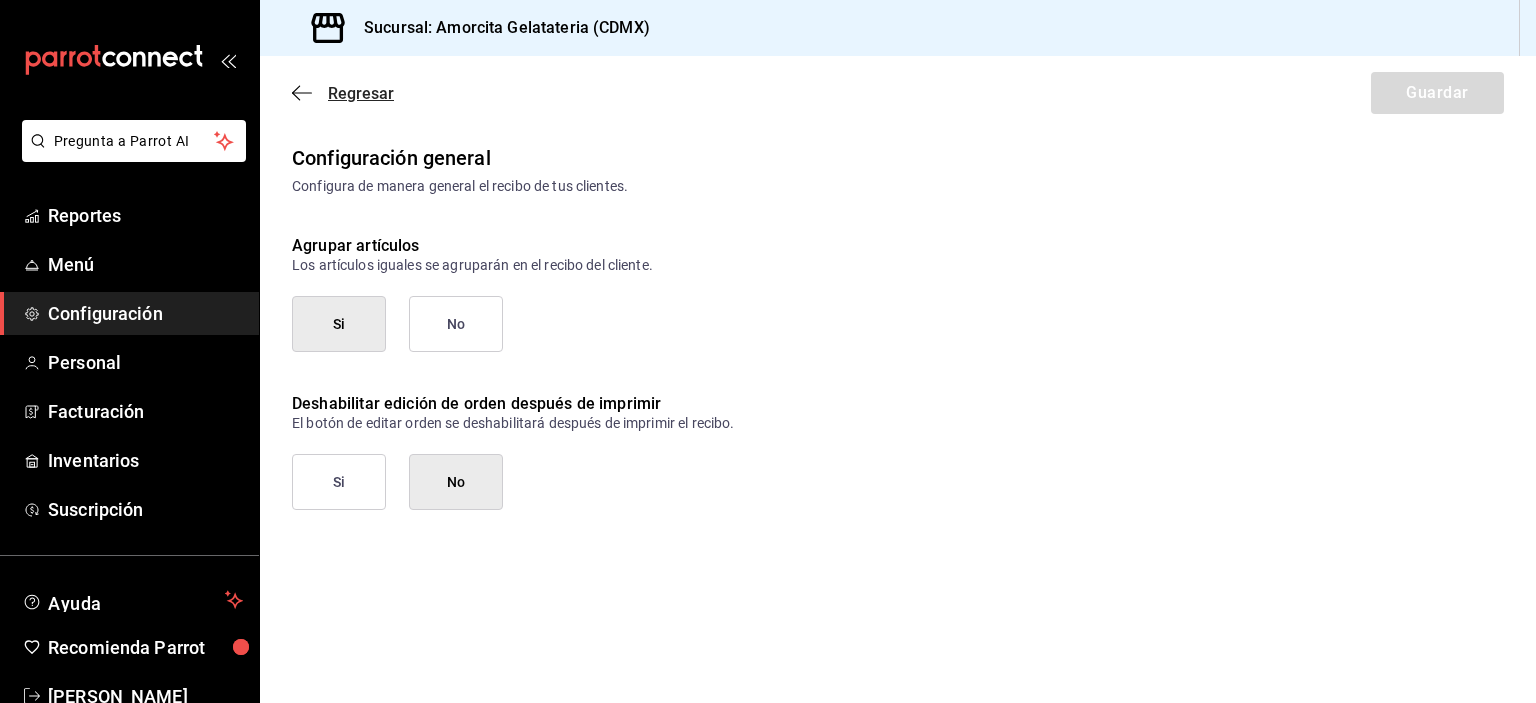 click 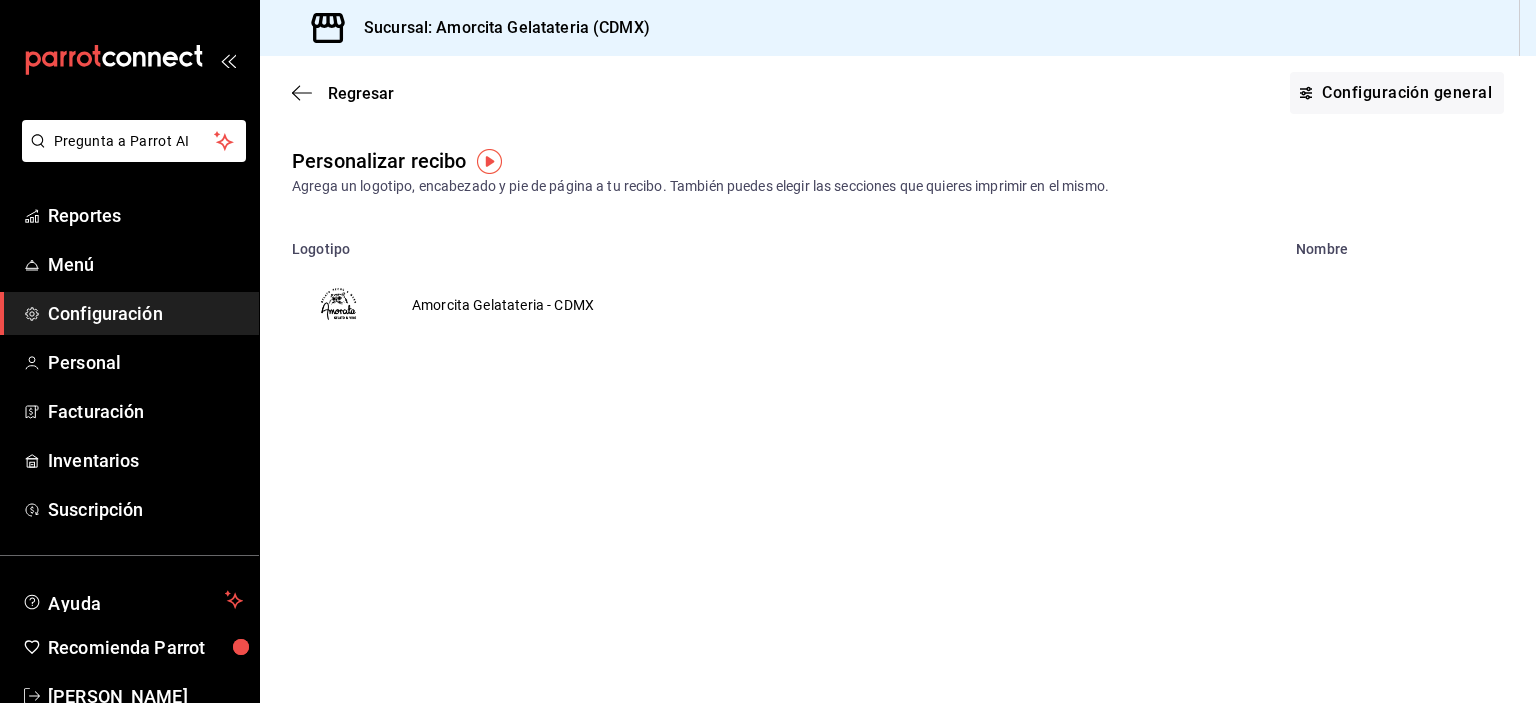 click at bounding box center (489, 161) 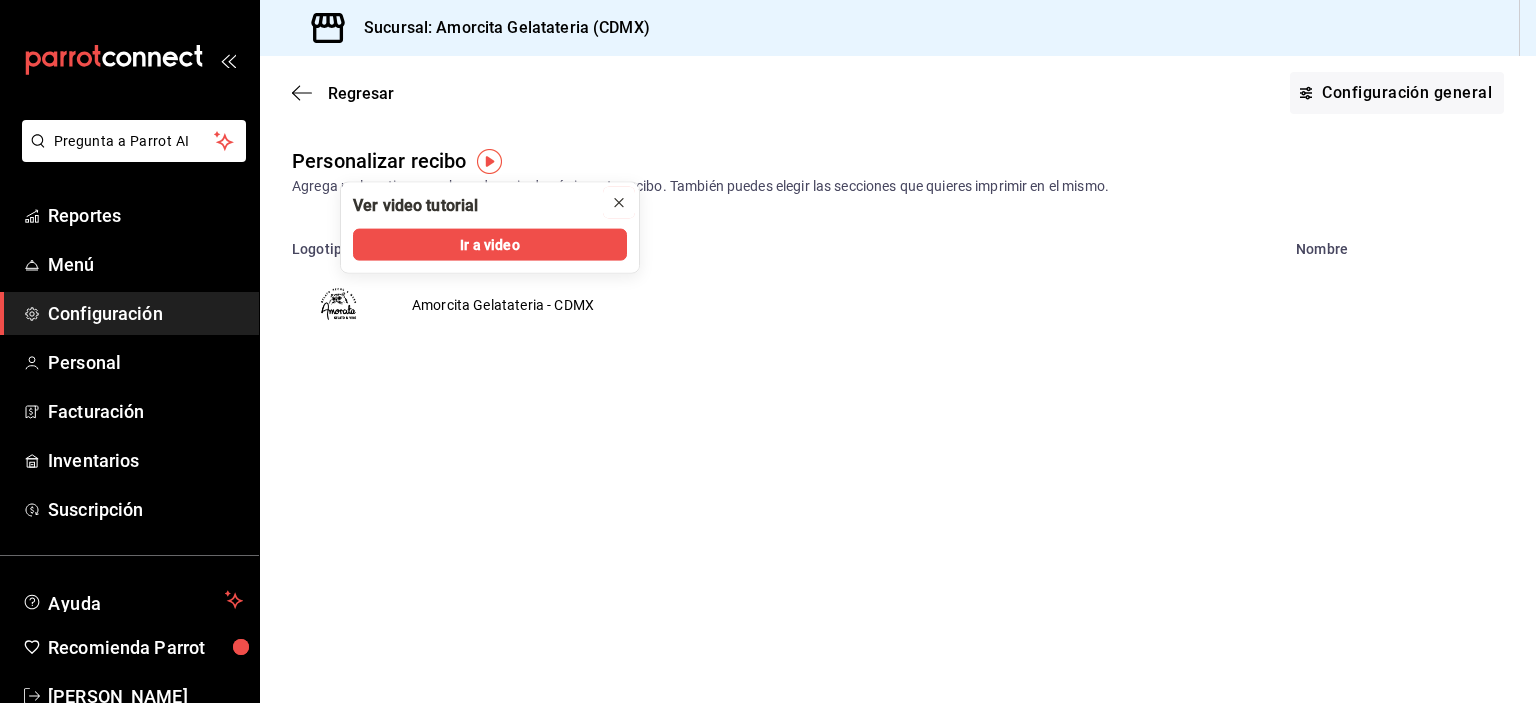 click 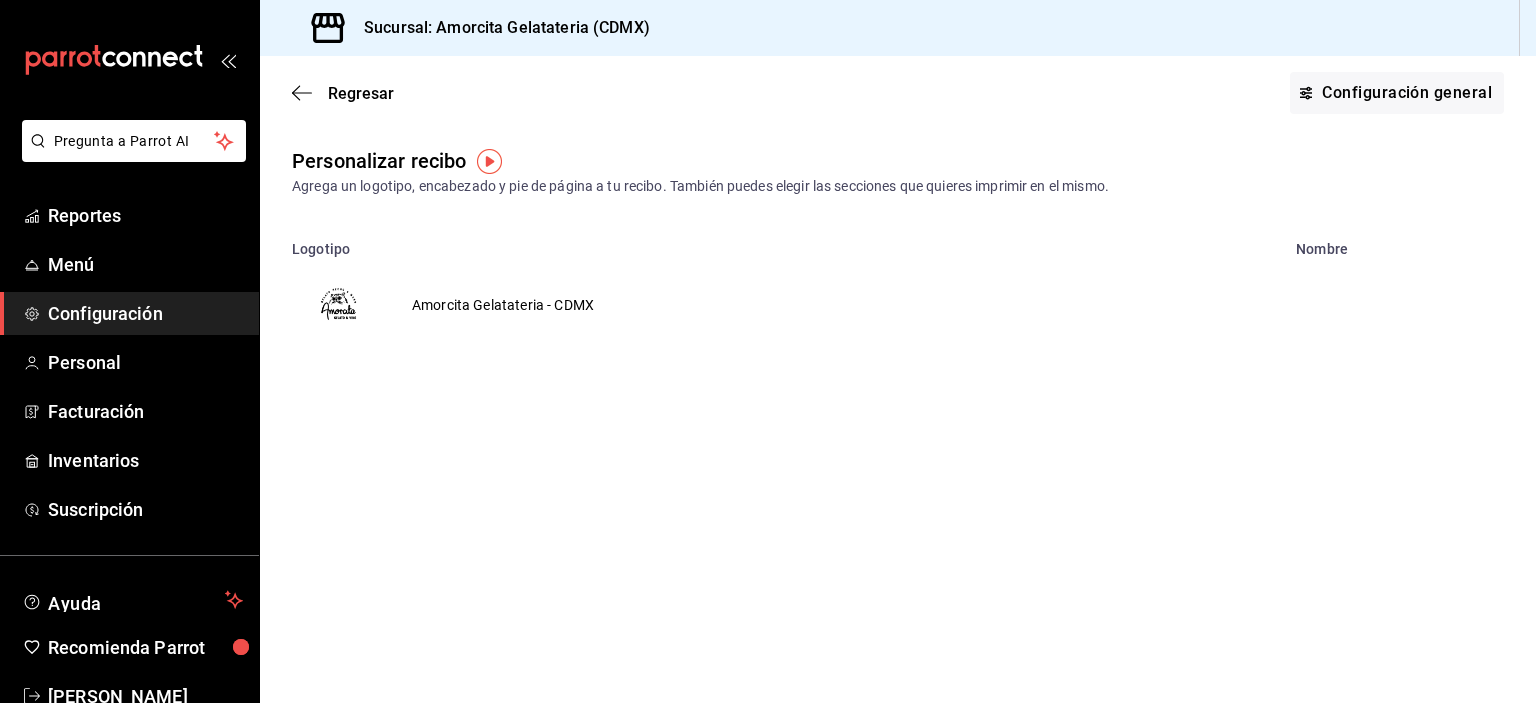 click on "Amorcita Gelatateria - CDMX" at bounding box center [503, 305] 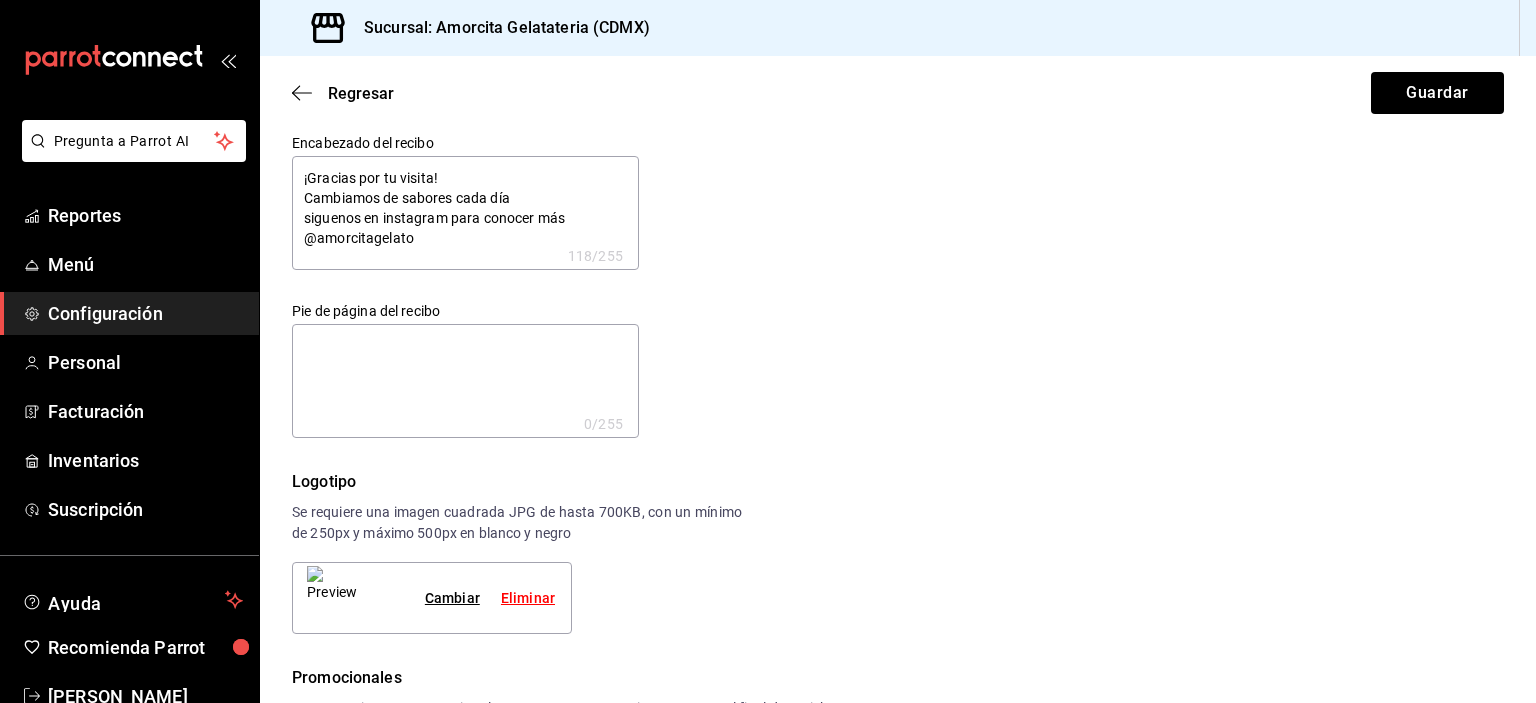 scroll, scrollTop: 0, scrollLeft: 0, axis: both 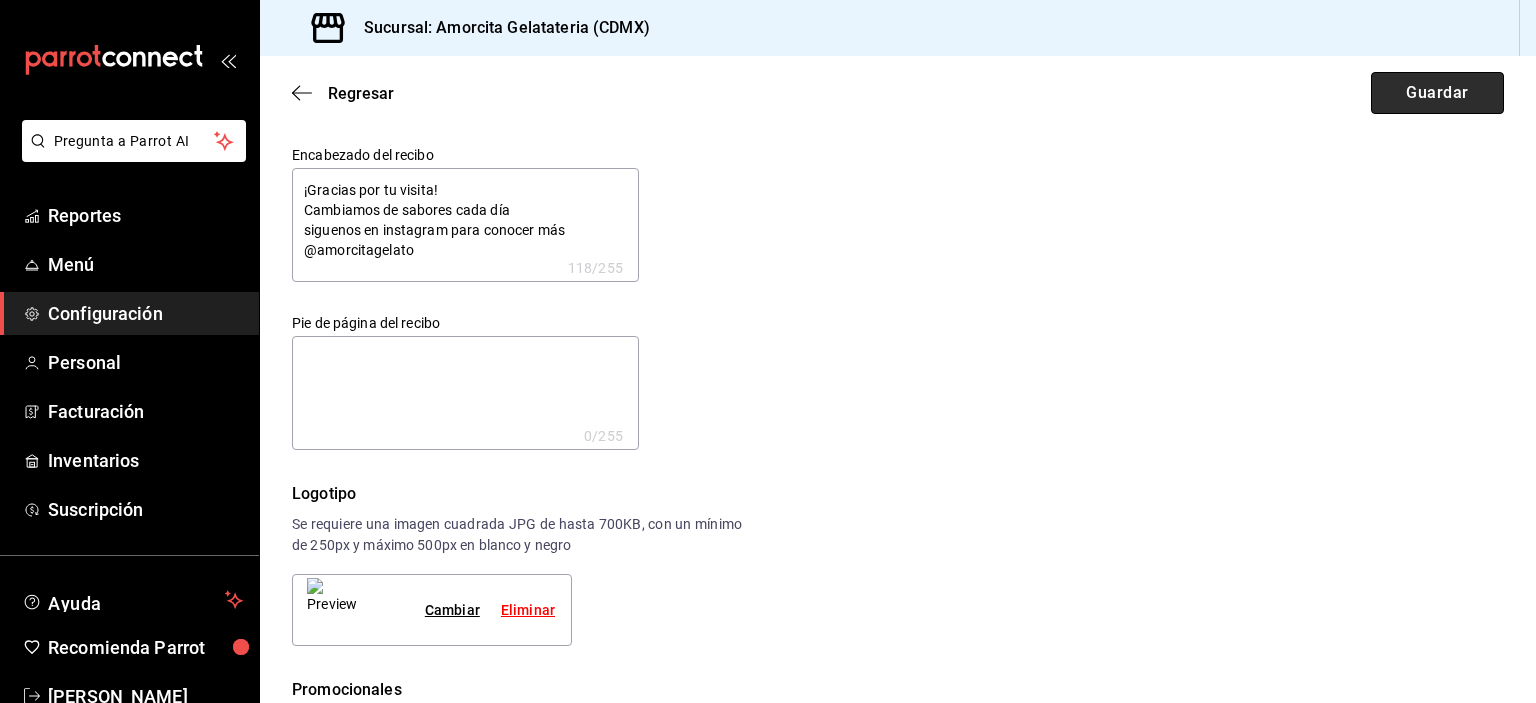 click on "Guardar" at bounding box center (1437, 93) 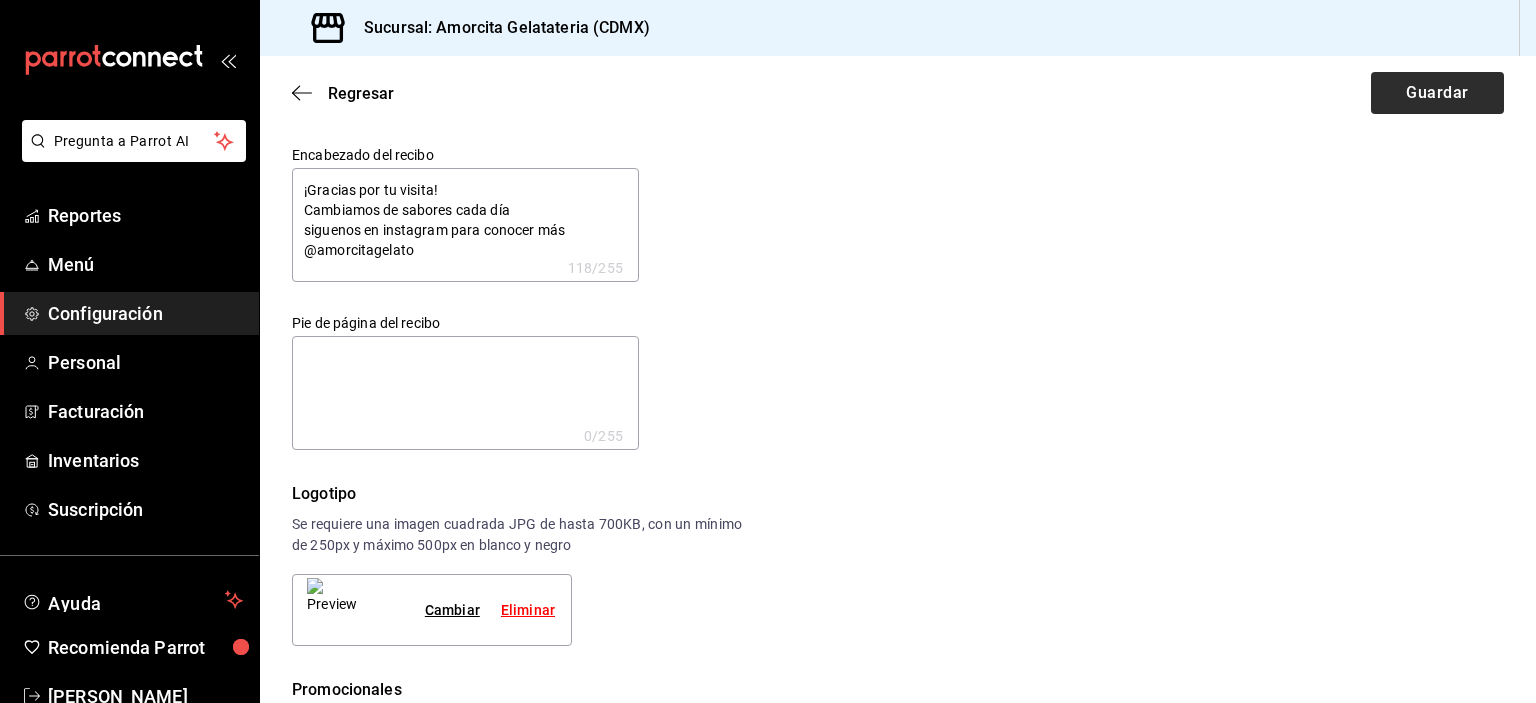 type on "x" 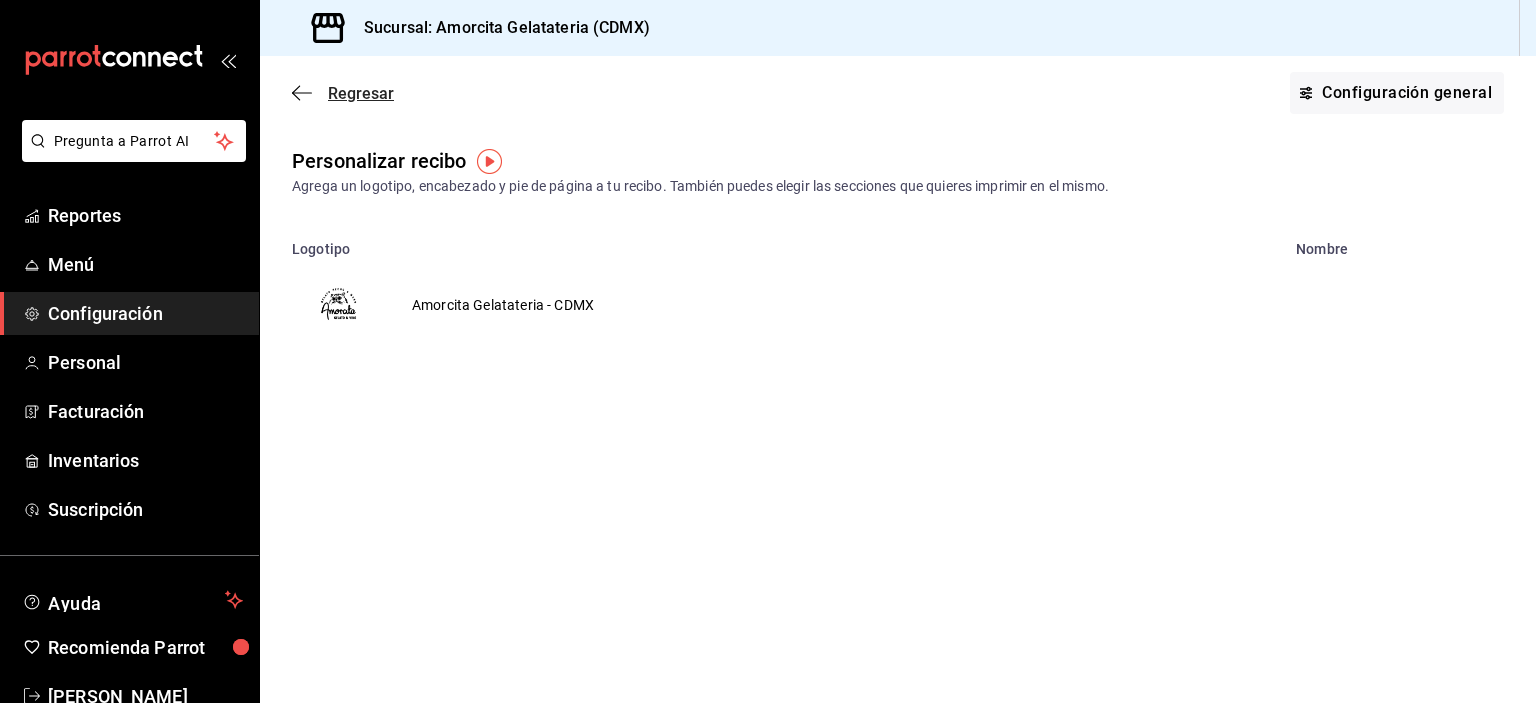 click on "Regresar" at bounding box center (343, 93) 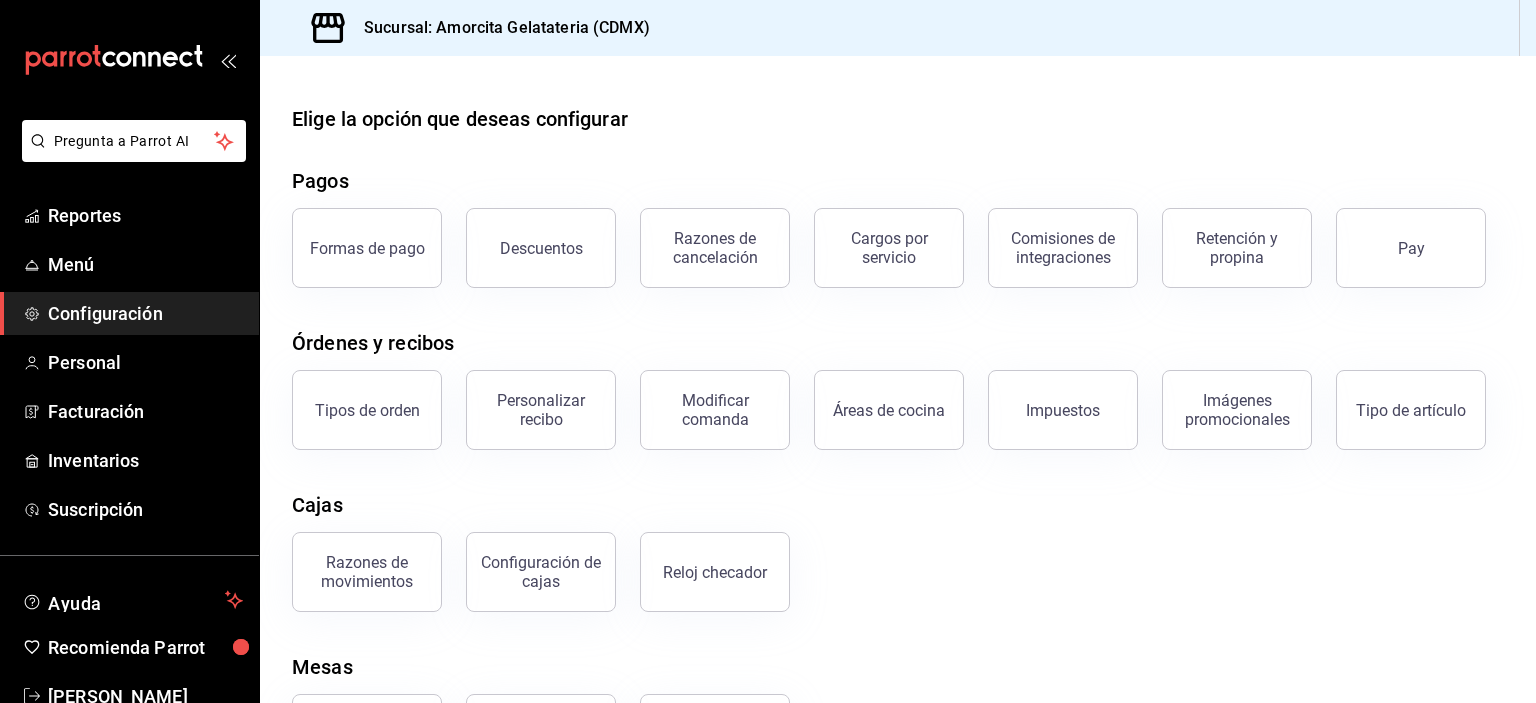 click on "Modificar comanda" at bounding box center (715, 410) 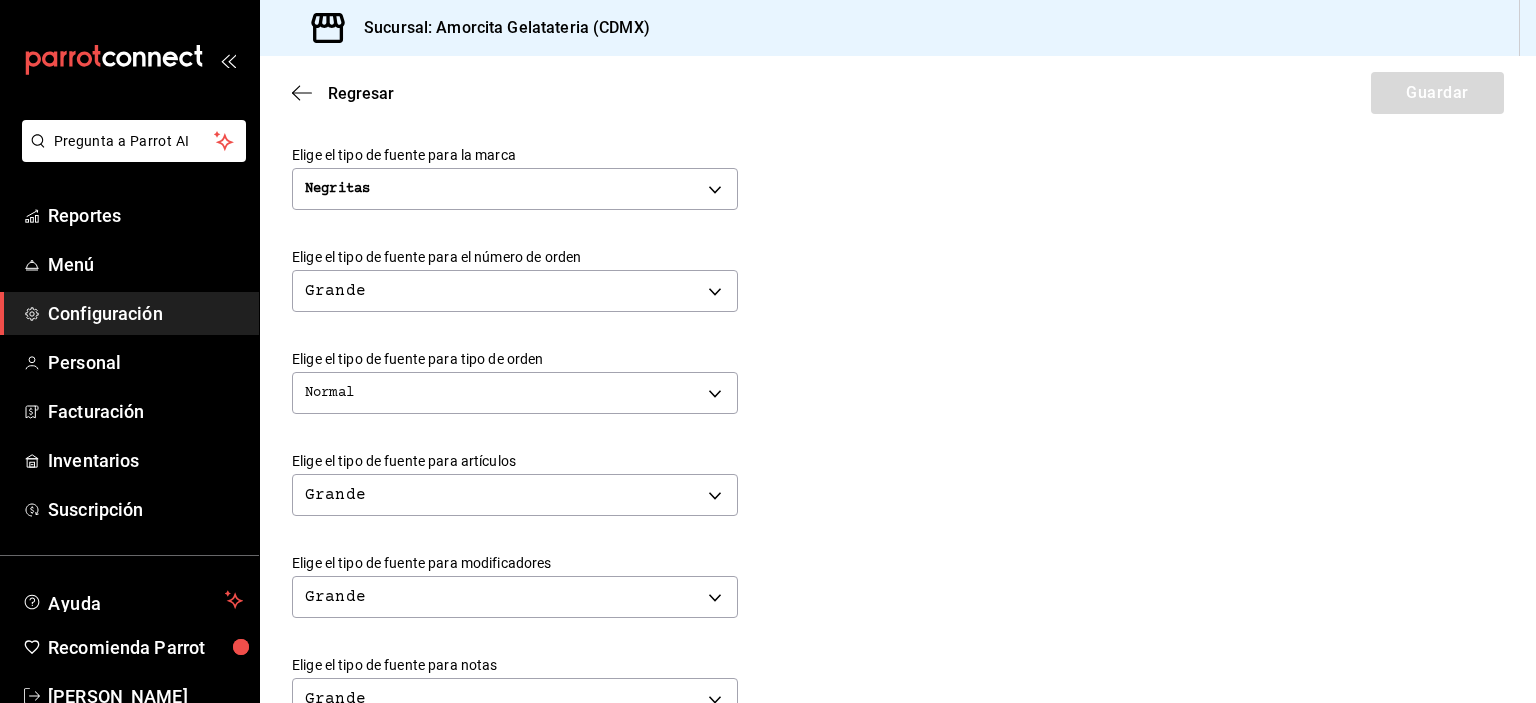 scroll, scrollTop: 400, scrollLeft: 0, axis: vertical 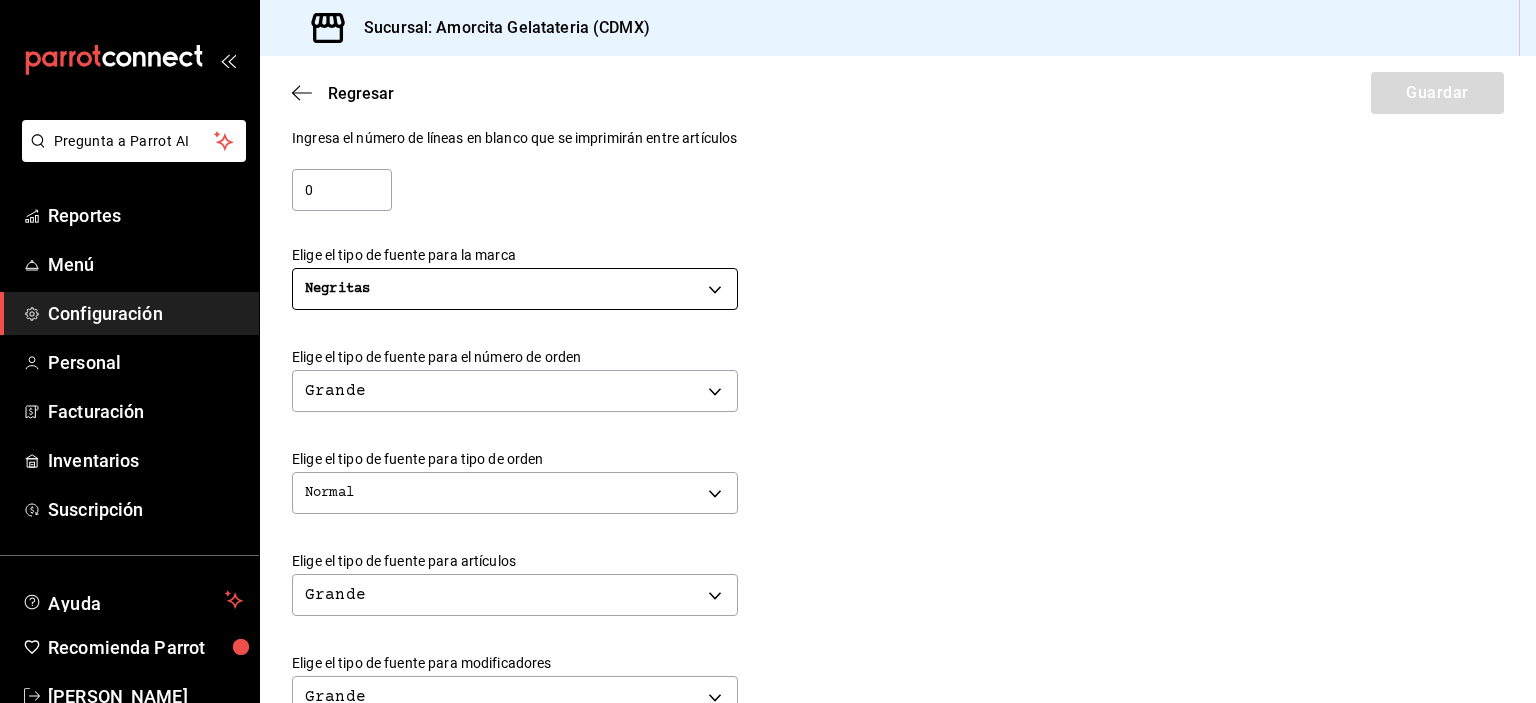 click on "Pregunta a Parrot AI Reportes   Menú   Configuración   Personal   Facturación   Inventarios   Suscripción   Ayuda Recomienda Parrot   [PERSON_NAME]   Sugerir nueva función   Sucursal: Amorcita Gelatateria (CDMX) Regresar Guardar Modificar comanda Personaliza las comandas de tu cocina. Margen Superior Ingresa el número de líneas en blanco que se imprimirán antes de comenzar con el contenido 0 Margen Inferior Ingresa el número de líneas en blanco que se imprimirán después de terminar con el contenido 0 Espacio entre artículos Ingresa el número de líneas en blanco que se imprimirán entre artículos 0 Elige el tipo de fuente para la marca Negritas BOLD Elige el tipo de fuente para el número de orden Grande   BIG Elige el tipo de fuente para tipo de orden Normal   NORMAL Elige el tipo de fuente para artículos Grande BIG Elige el tipo de fuente para modificadores Grande BIG Elige el tipo de fuente para notas Grande BIG ¿Mostrar títulos de grupos modificadores? Si No Si No Ver video tutorial" at bounding box center (768, 351) 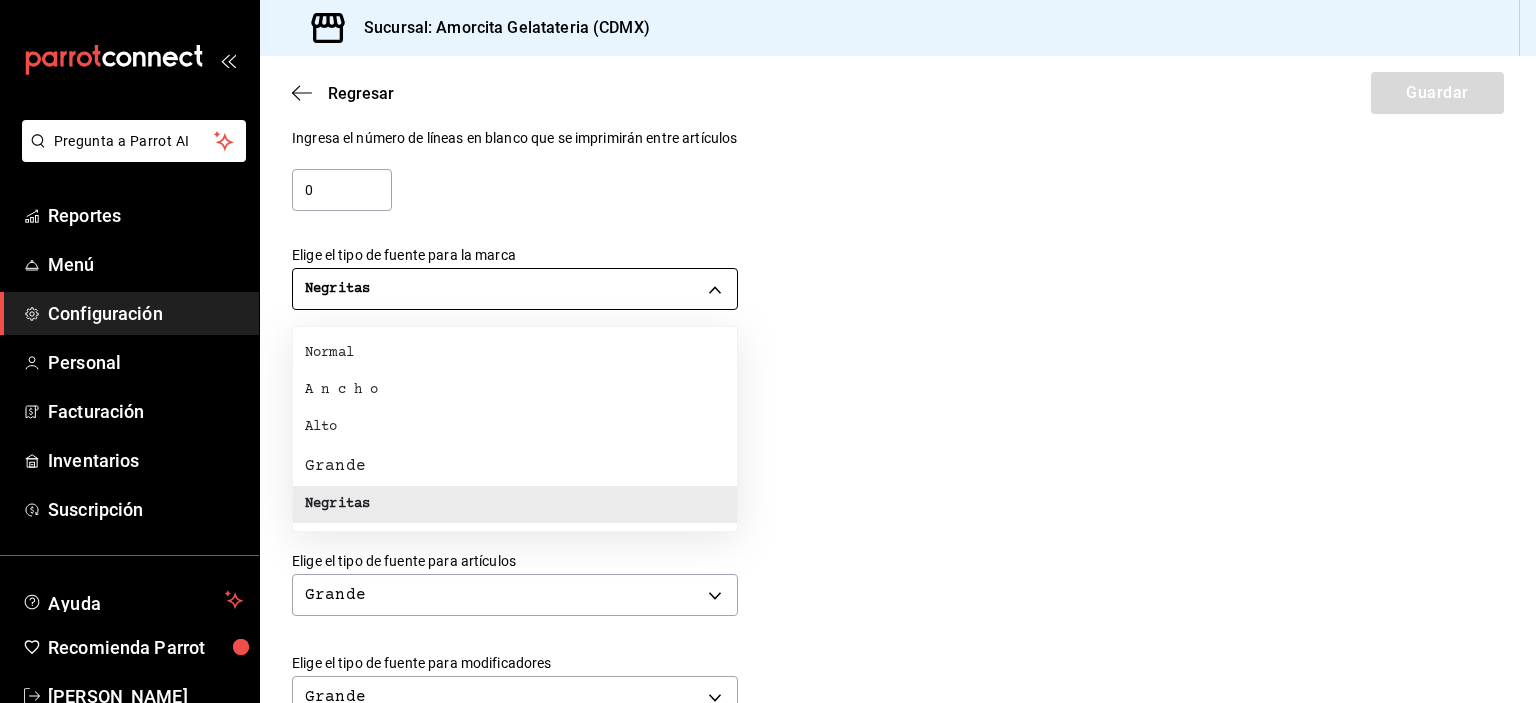 click at bounding box center (768, 351) 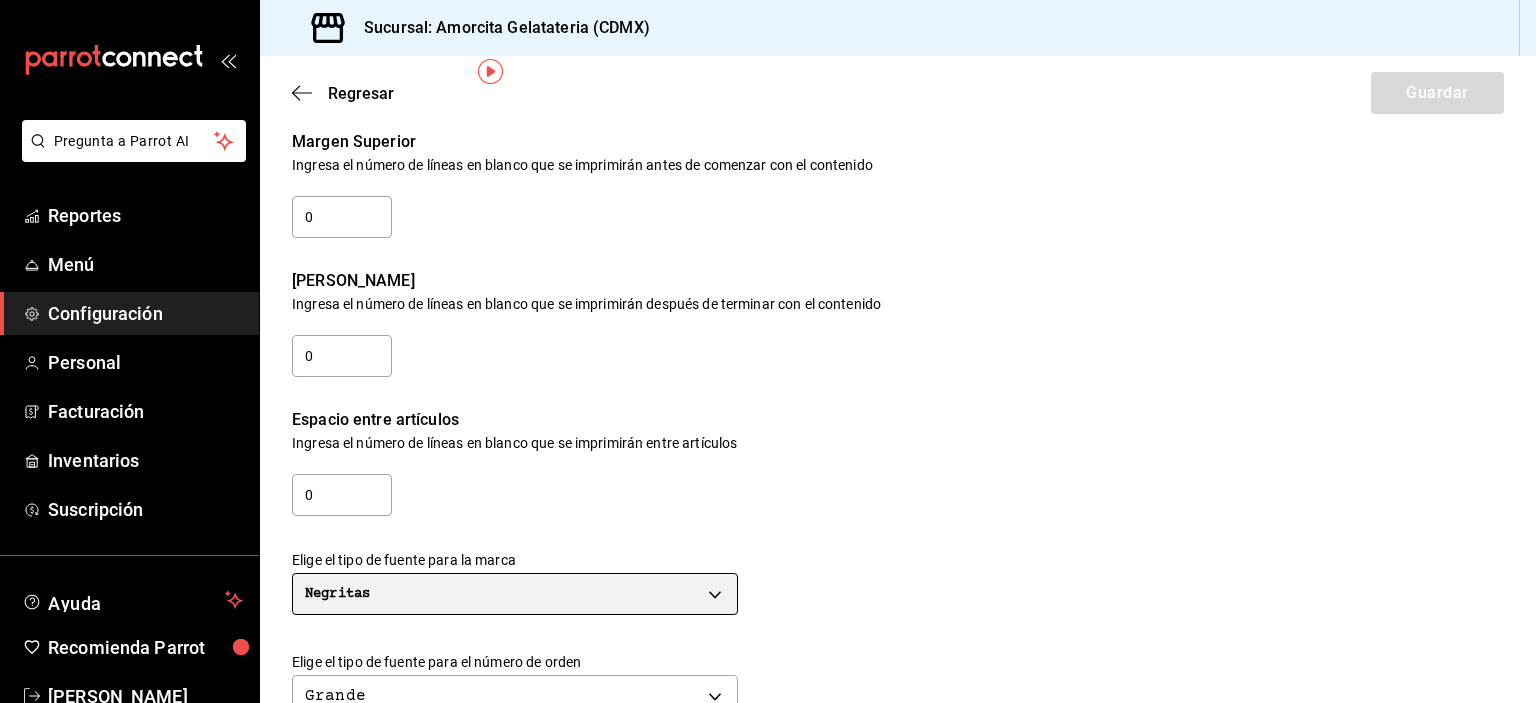scroll, scrollTop: 0, scrollLeft: 0, axis: both 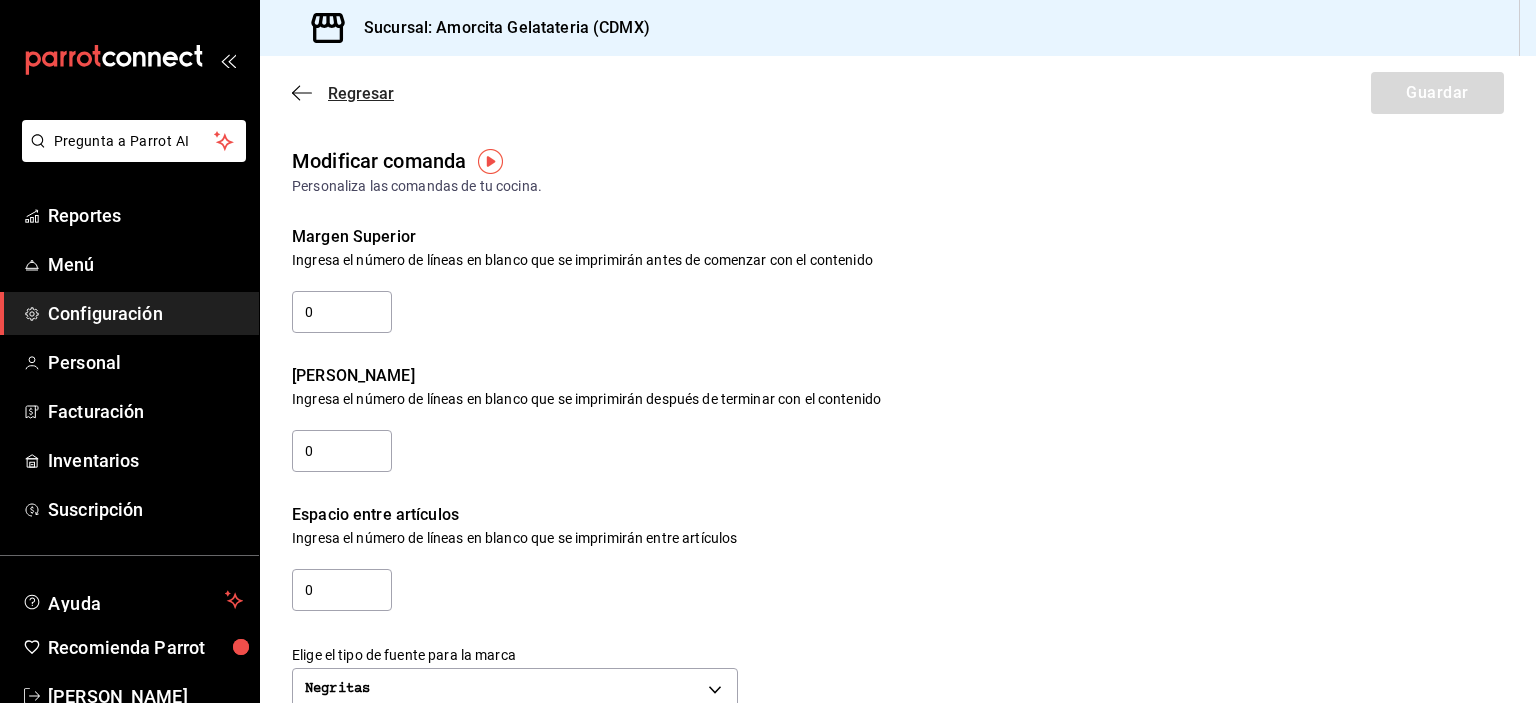 click on "Regresar" at bounding box center (361, 93) 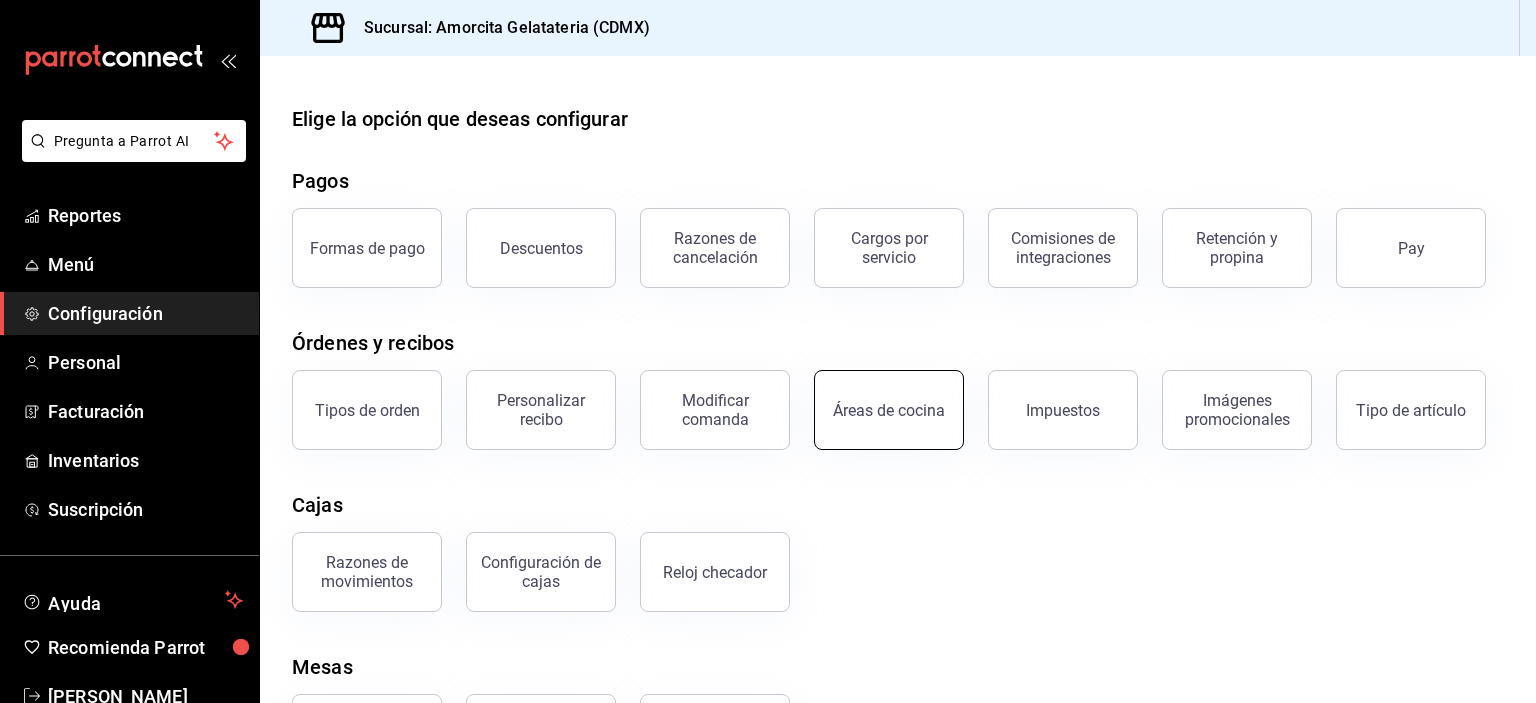 click on "Áreas de cocina" at bounding box center [889, 410] 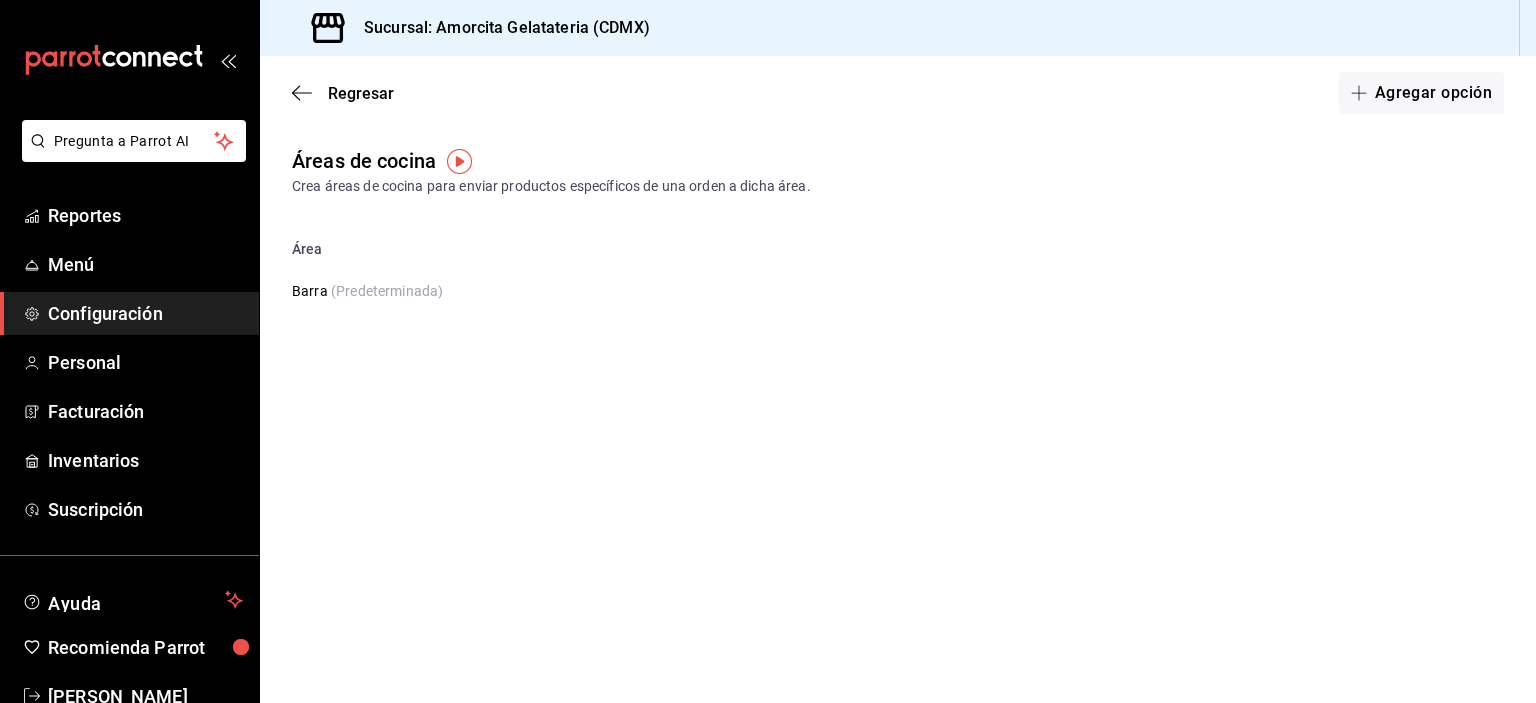 click on "Regresar Agregar opción" at bounding box center [898, 93] 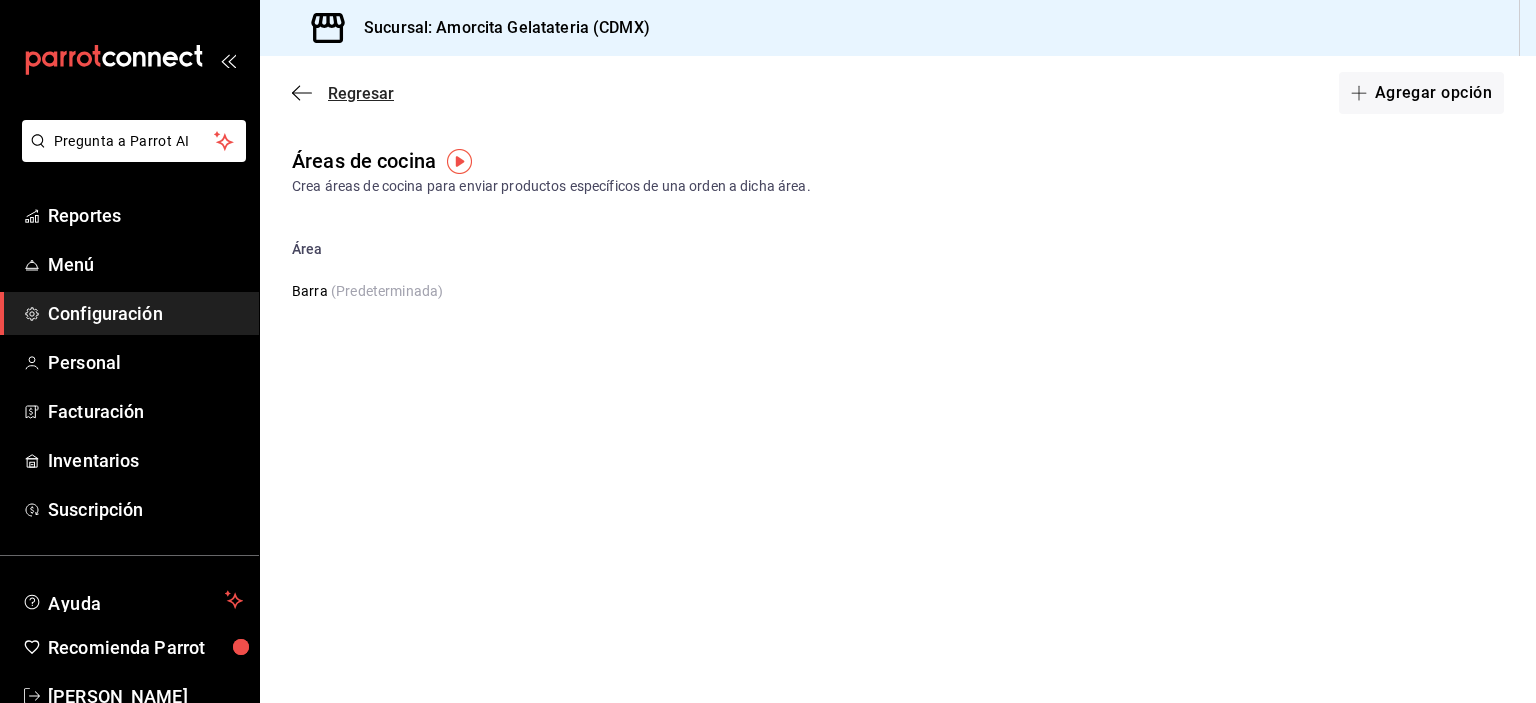click 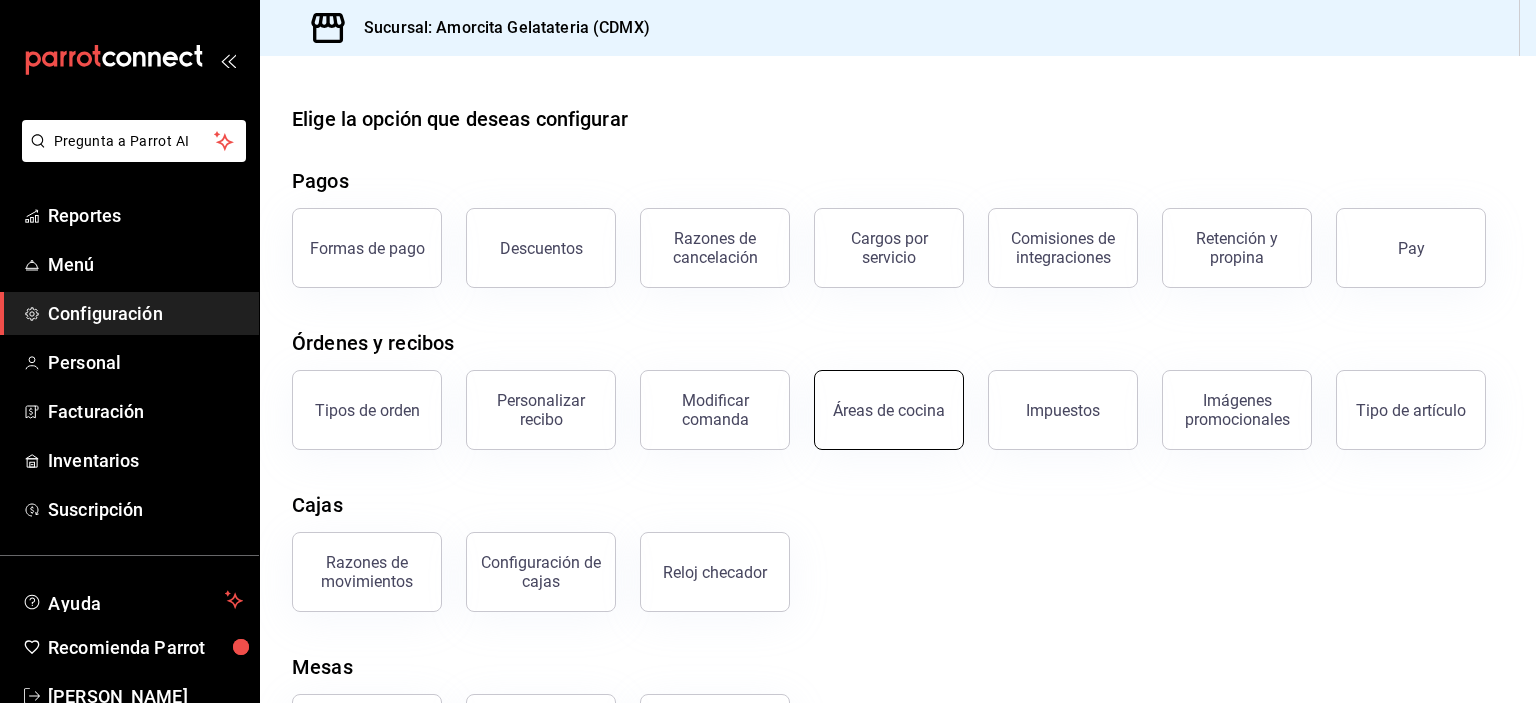 click on "Áreas de cocina" at bounding box center (889, 410) 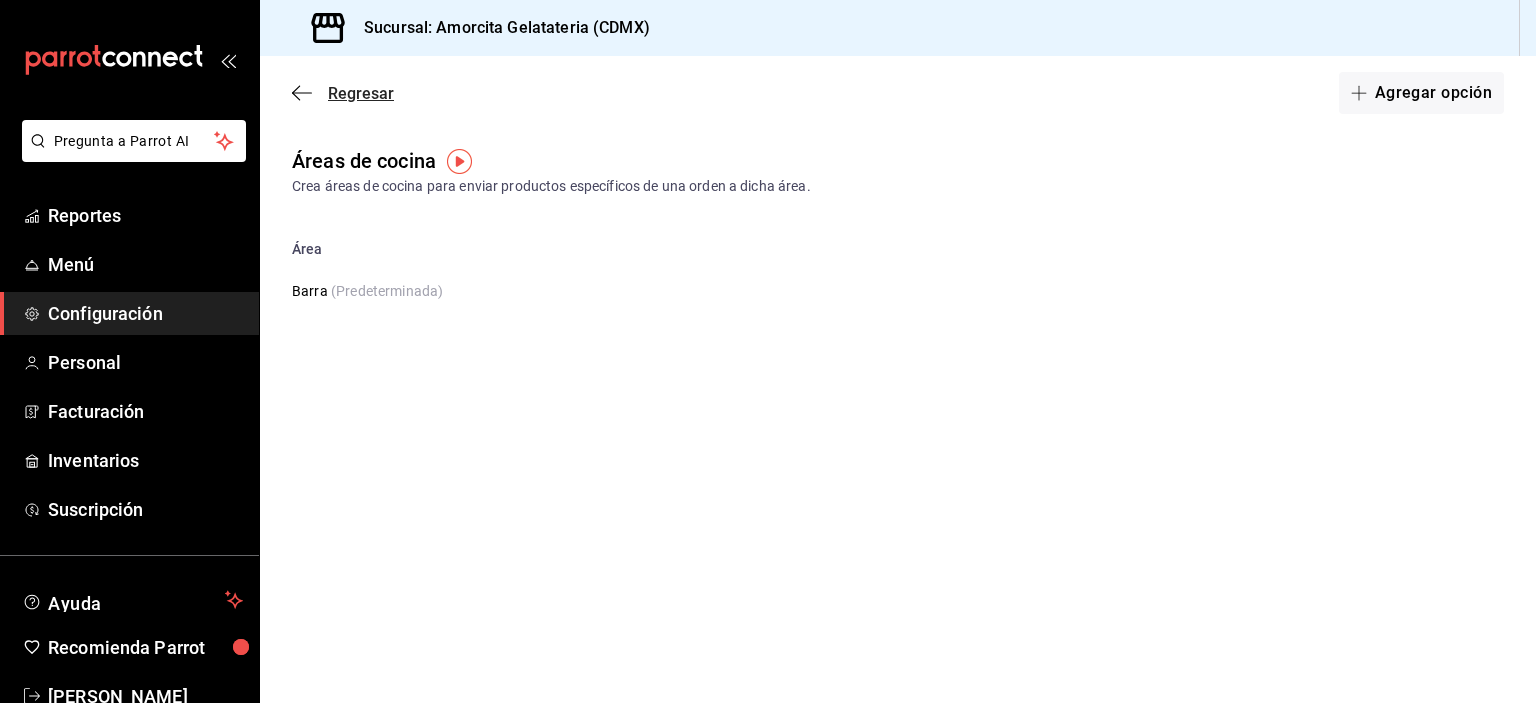 click 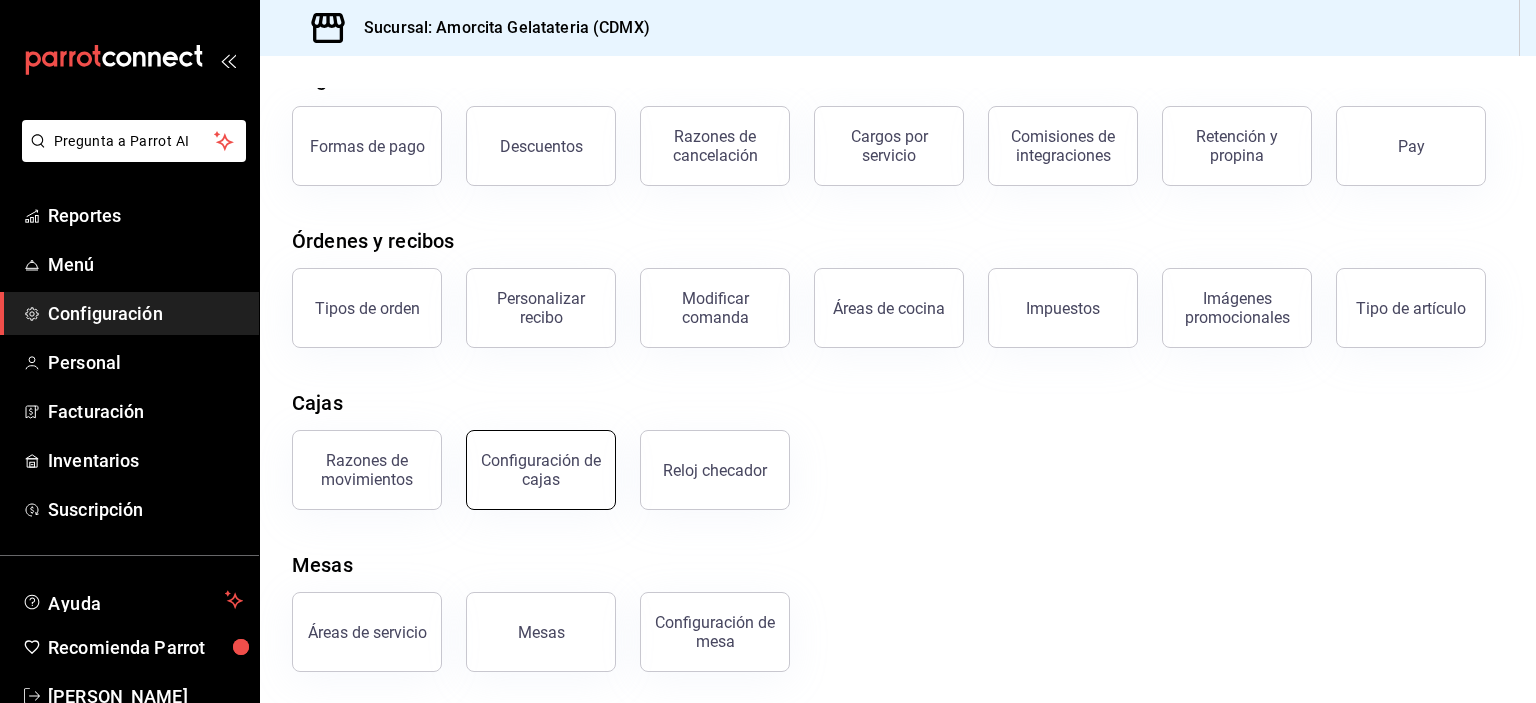 scroll, scrollTop: 103, scrollLeft: 0, axis: vertical 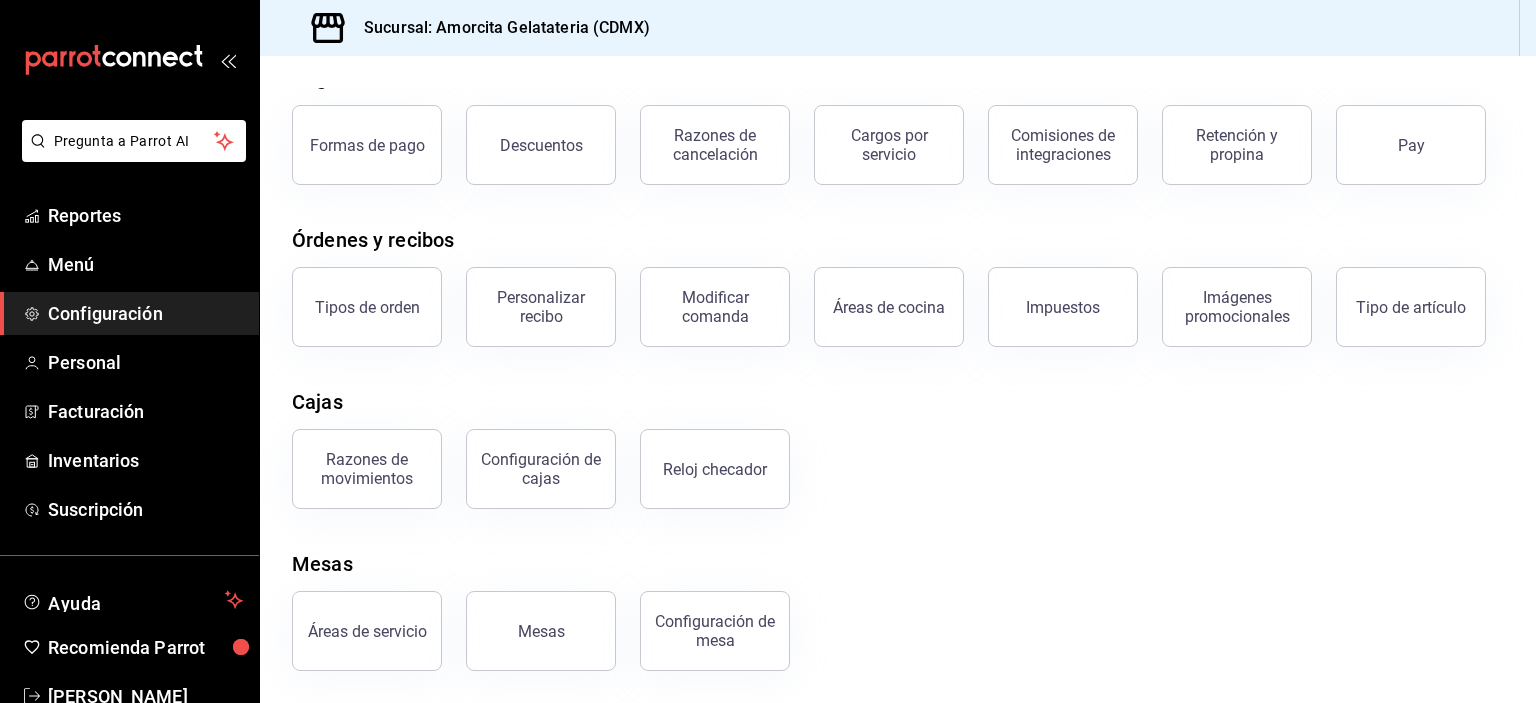 click on "Razones de movimientos" at bounding box center [367, 469] 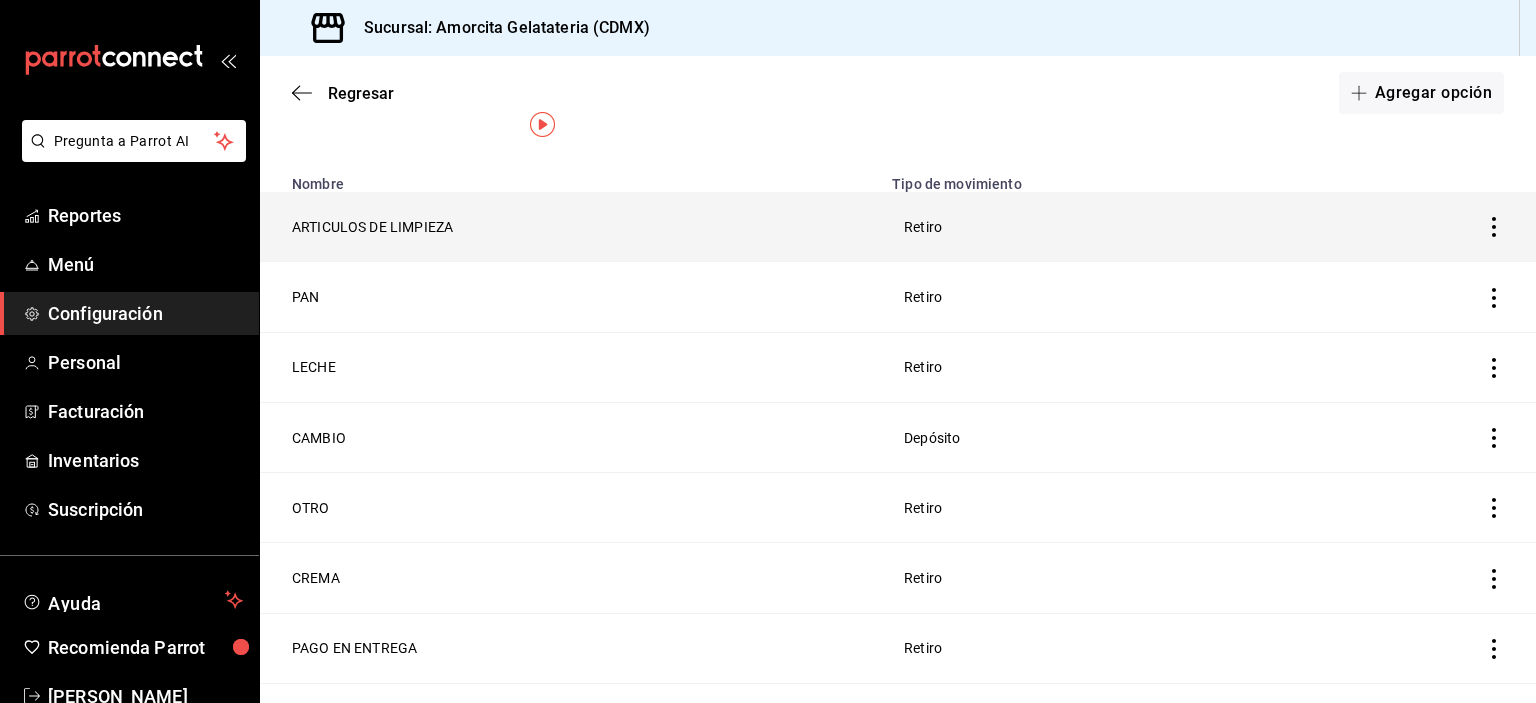 scroll, scrollTop: 100, scrollLeft: 0, axis: vertical 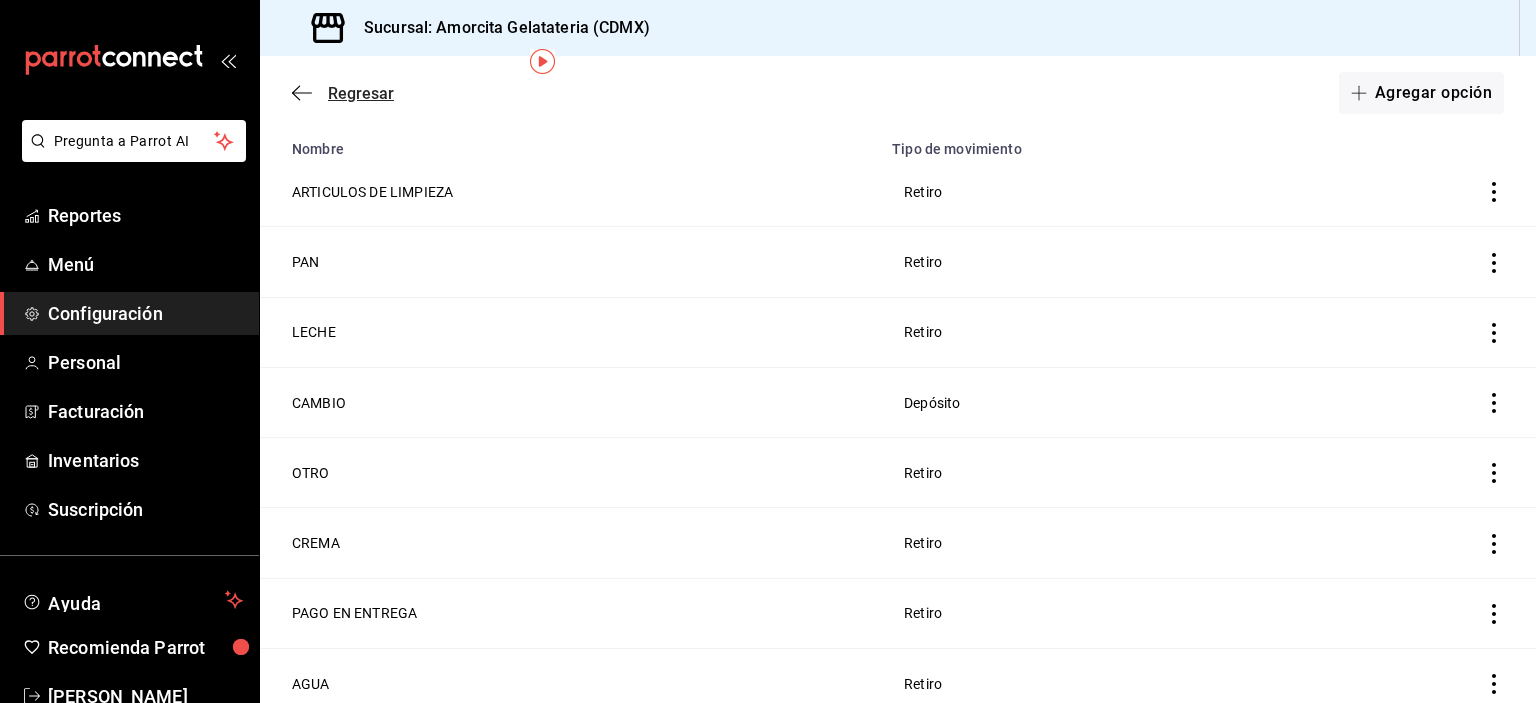 click 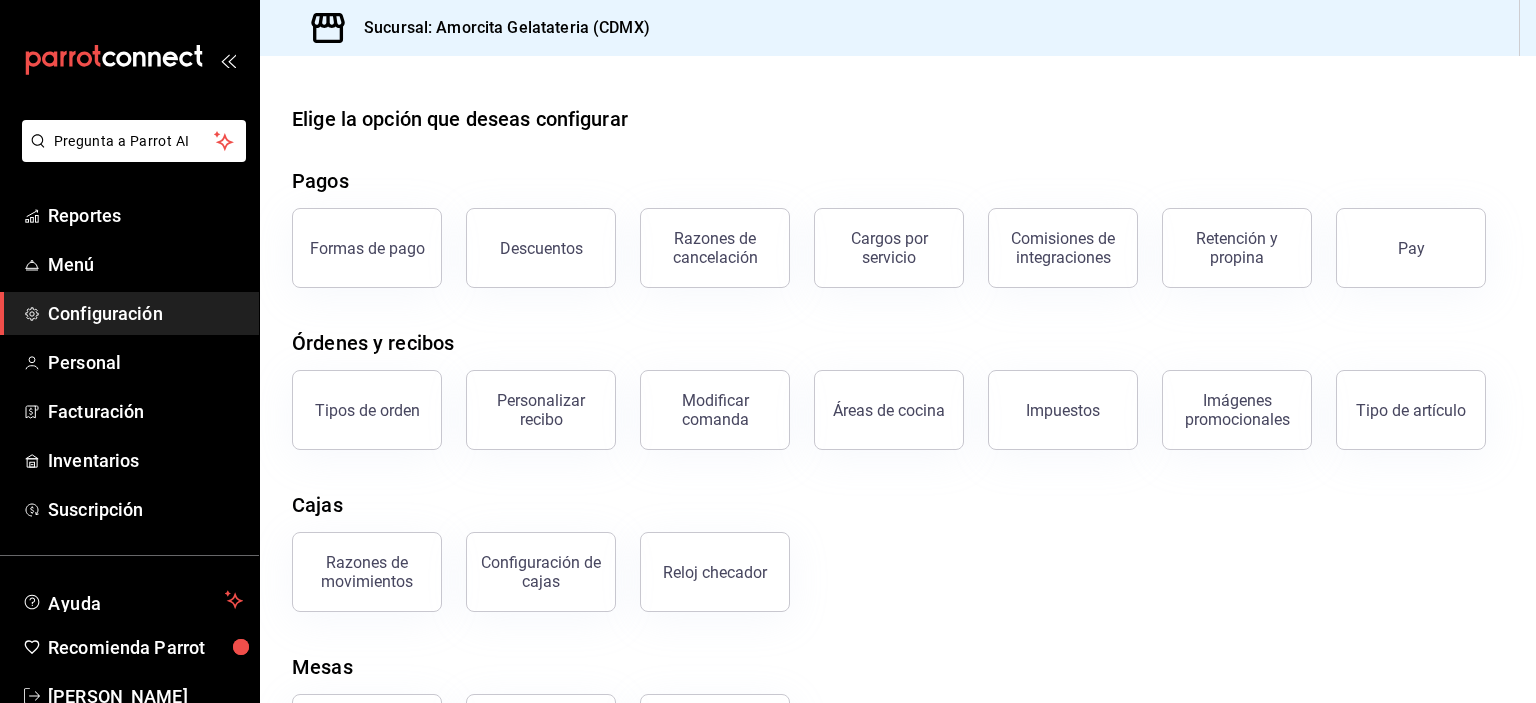 click on "Configuración de cajas" at bounding box center (541, 572) 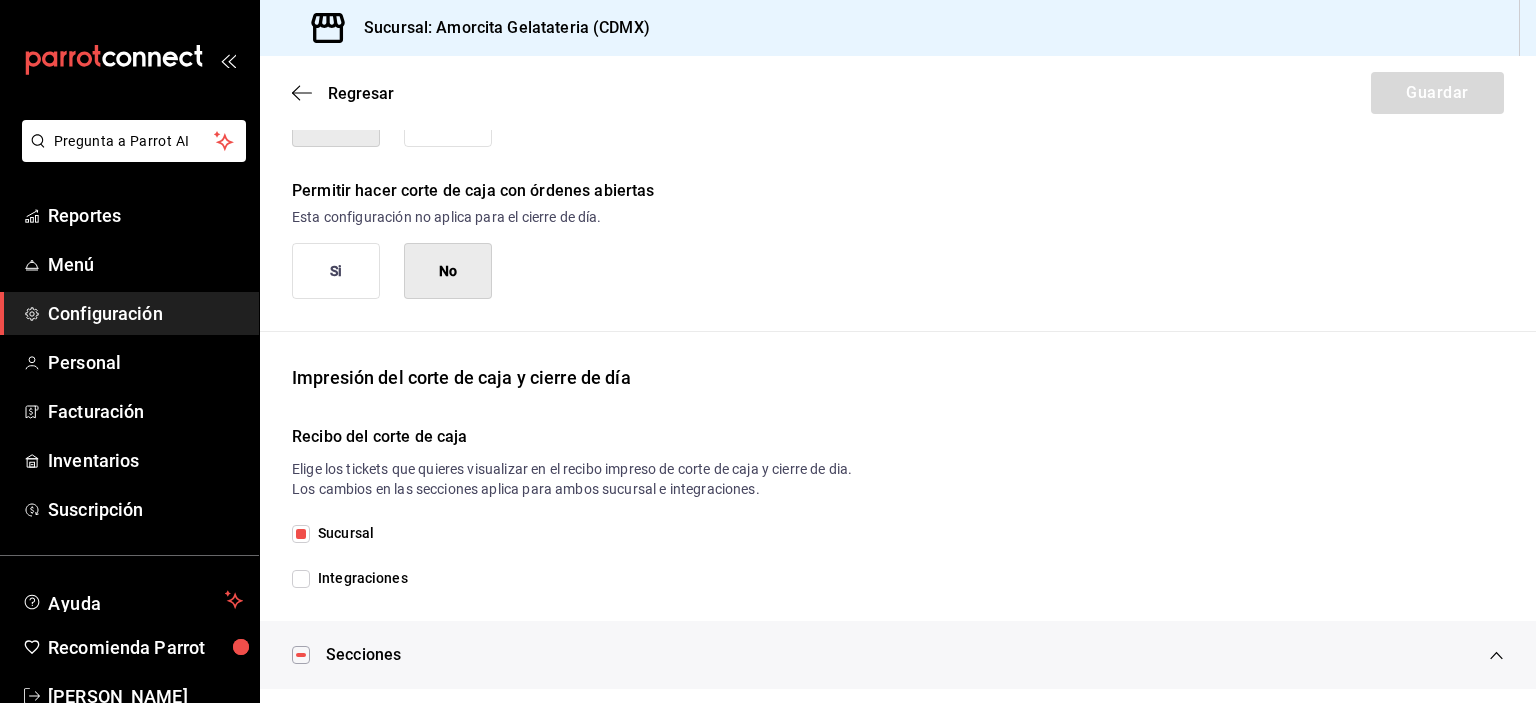 scroll, scrollTop: 0, scrollLeft: 0, axis: both 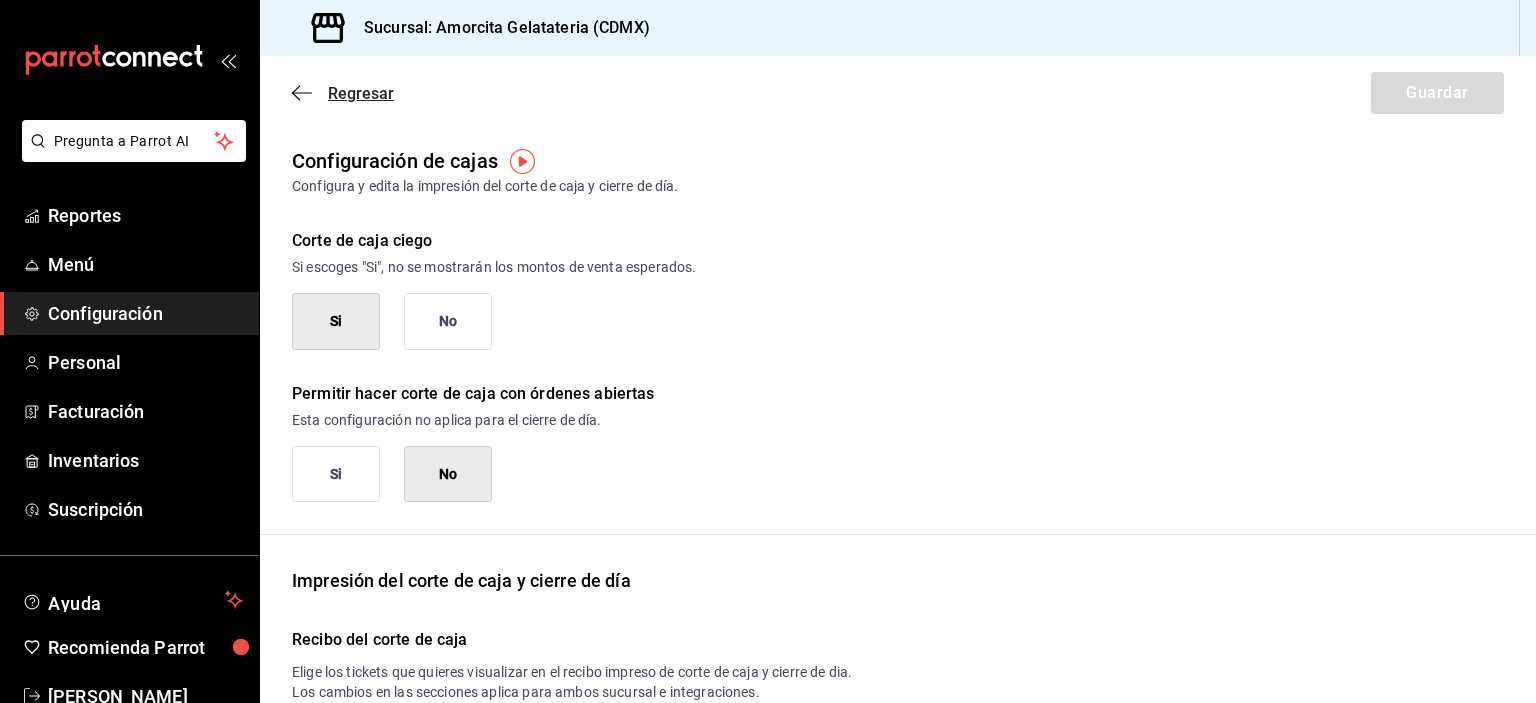 click 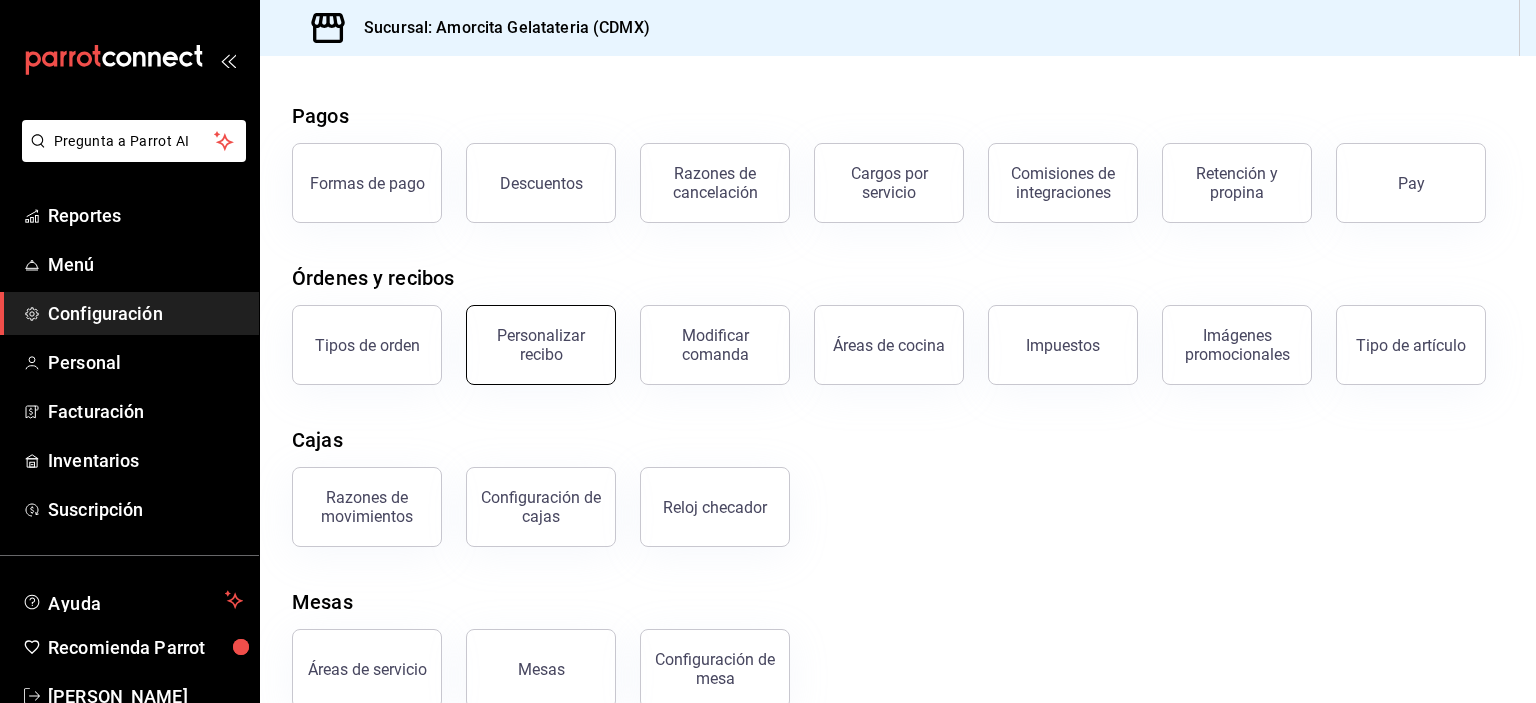 scroll, scrollTop: 103, scrollLeft: 0, axis: vertical 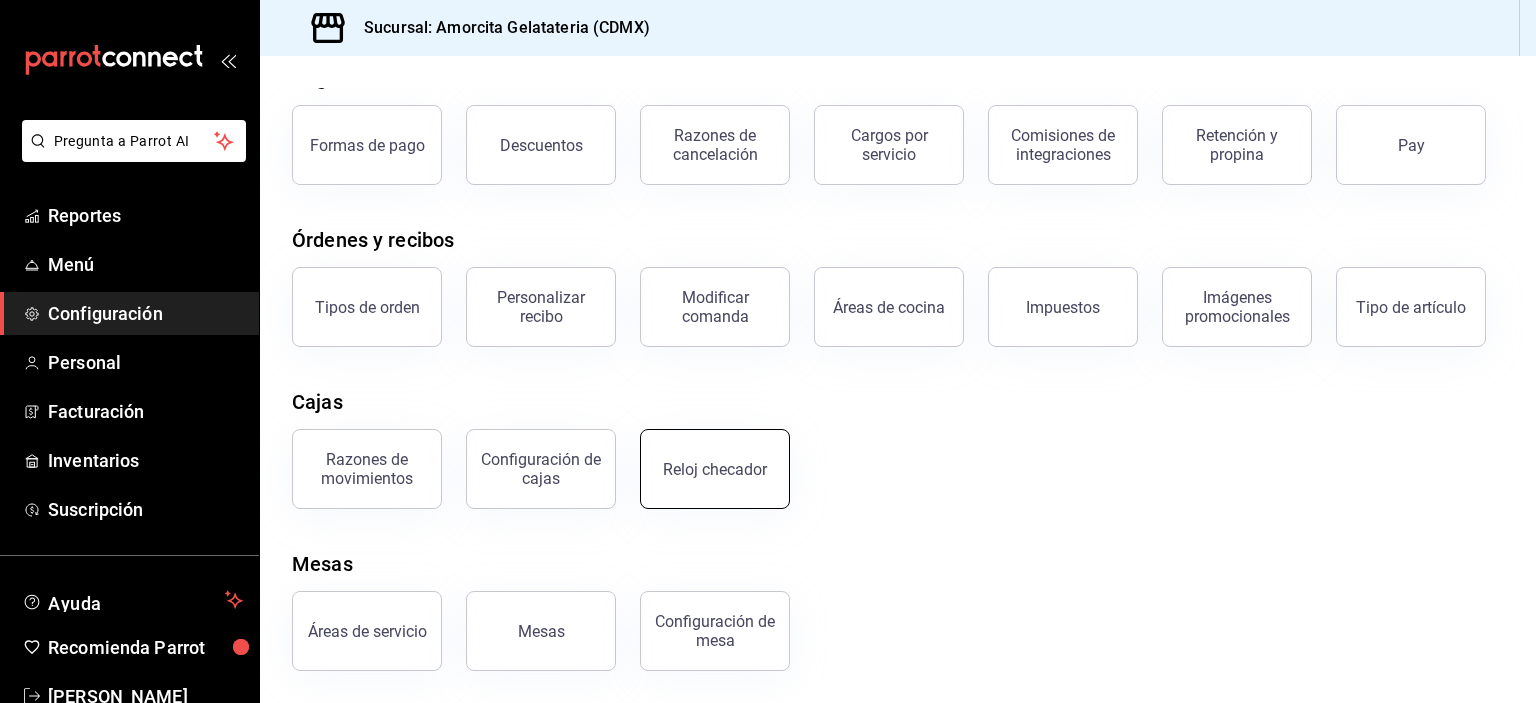 click on "Reloj checador" at bounding box center [715, 469] 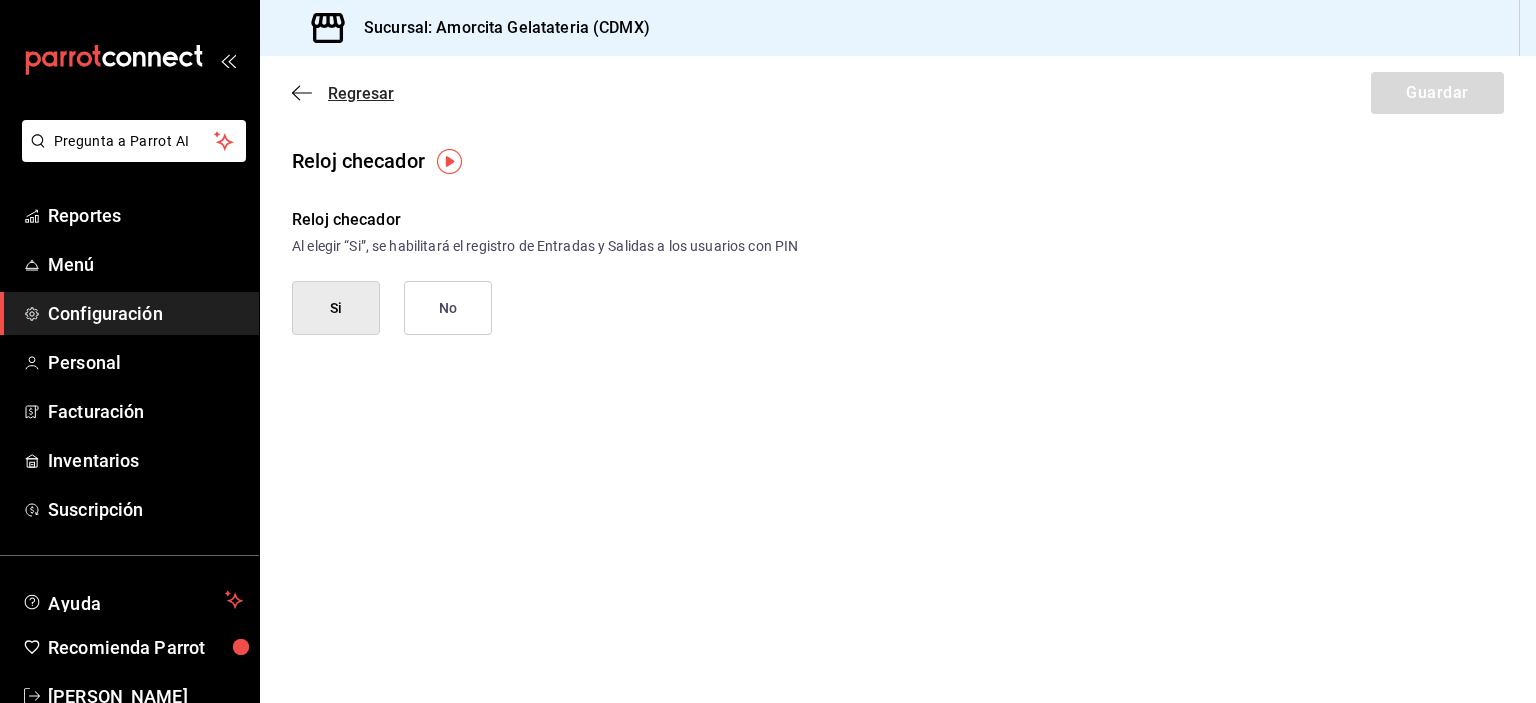 click 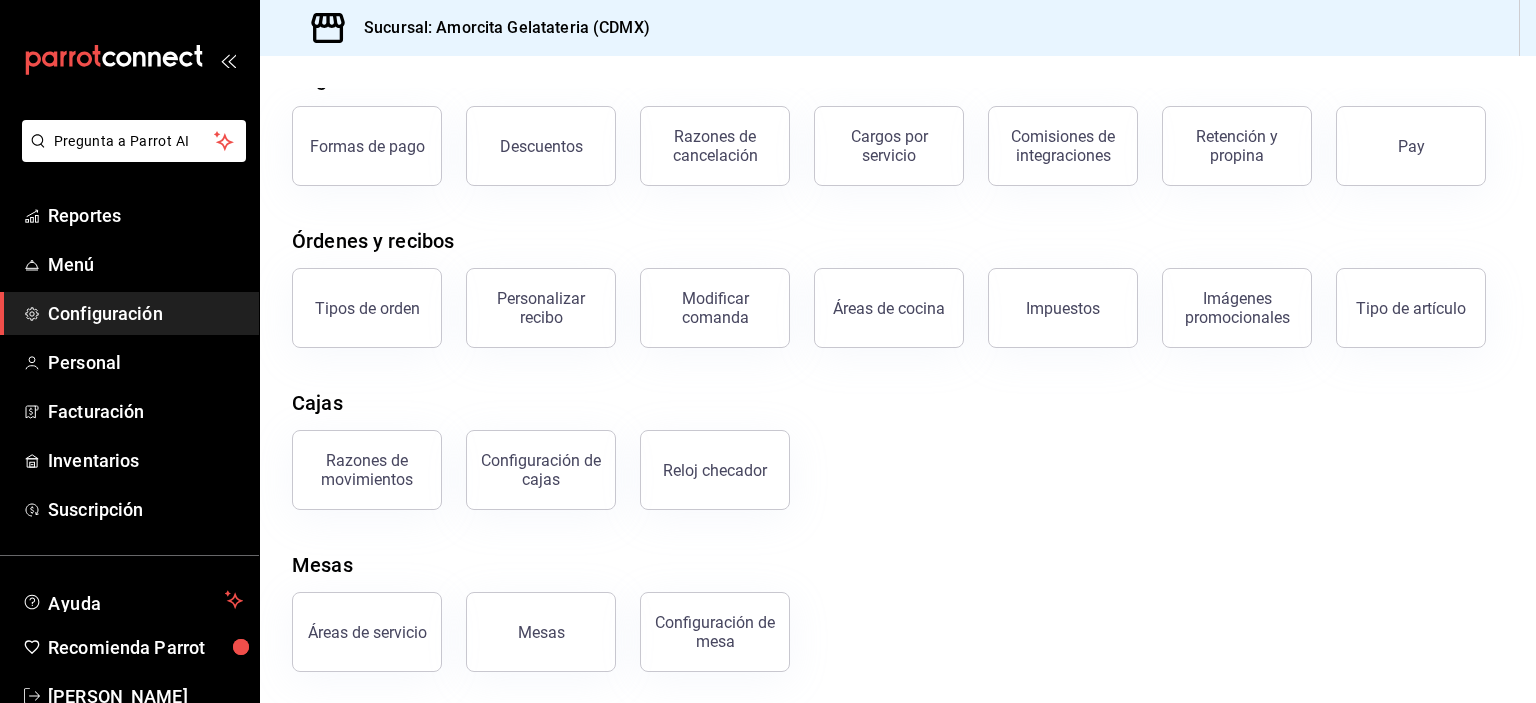 scroll, scrollTop: 103, scrollLeft: 0, axis: vertical 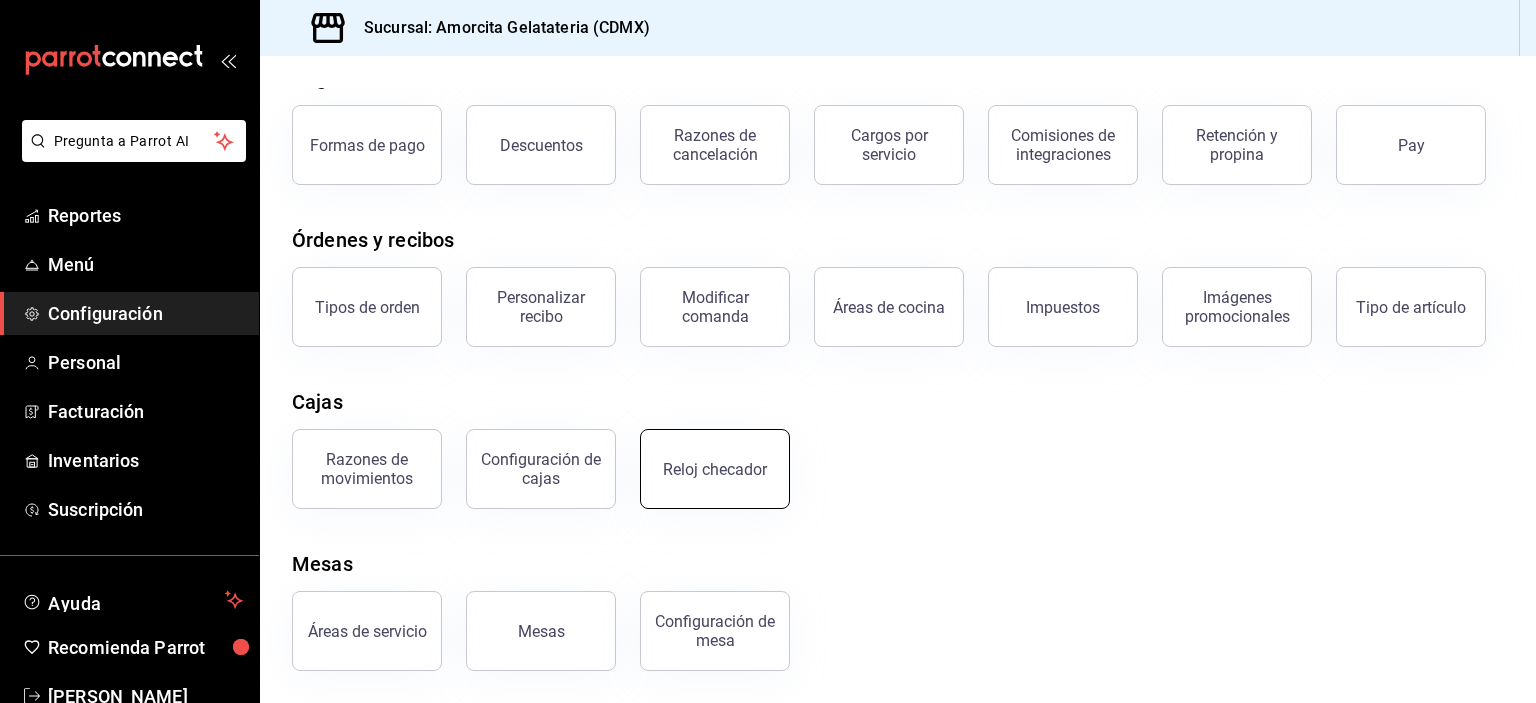 click on "Reloj checador" at bounding box center (715, 469) 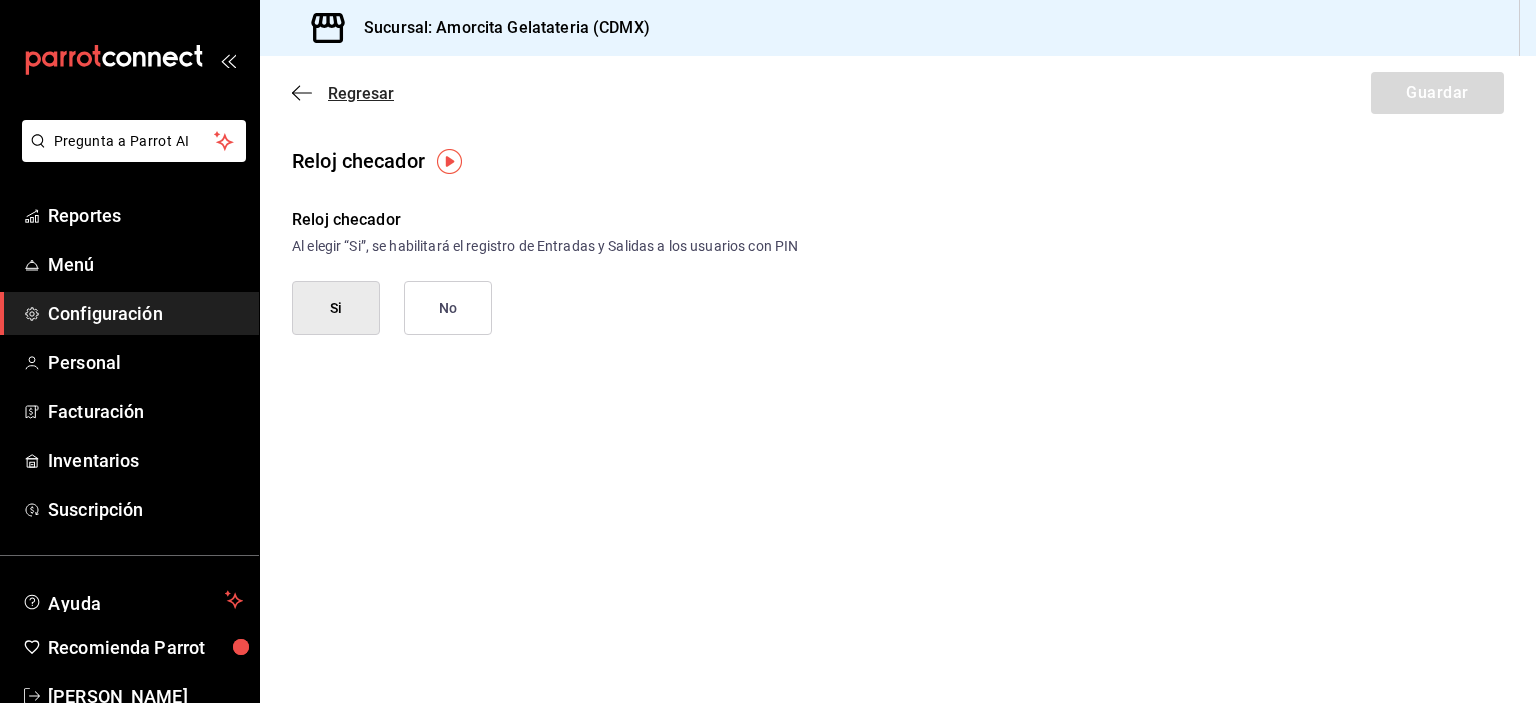 click 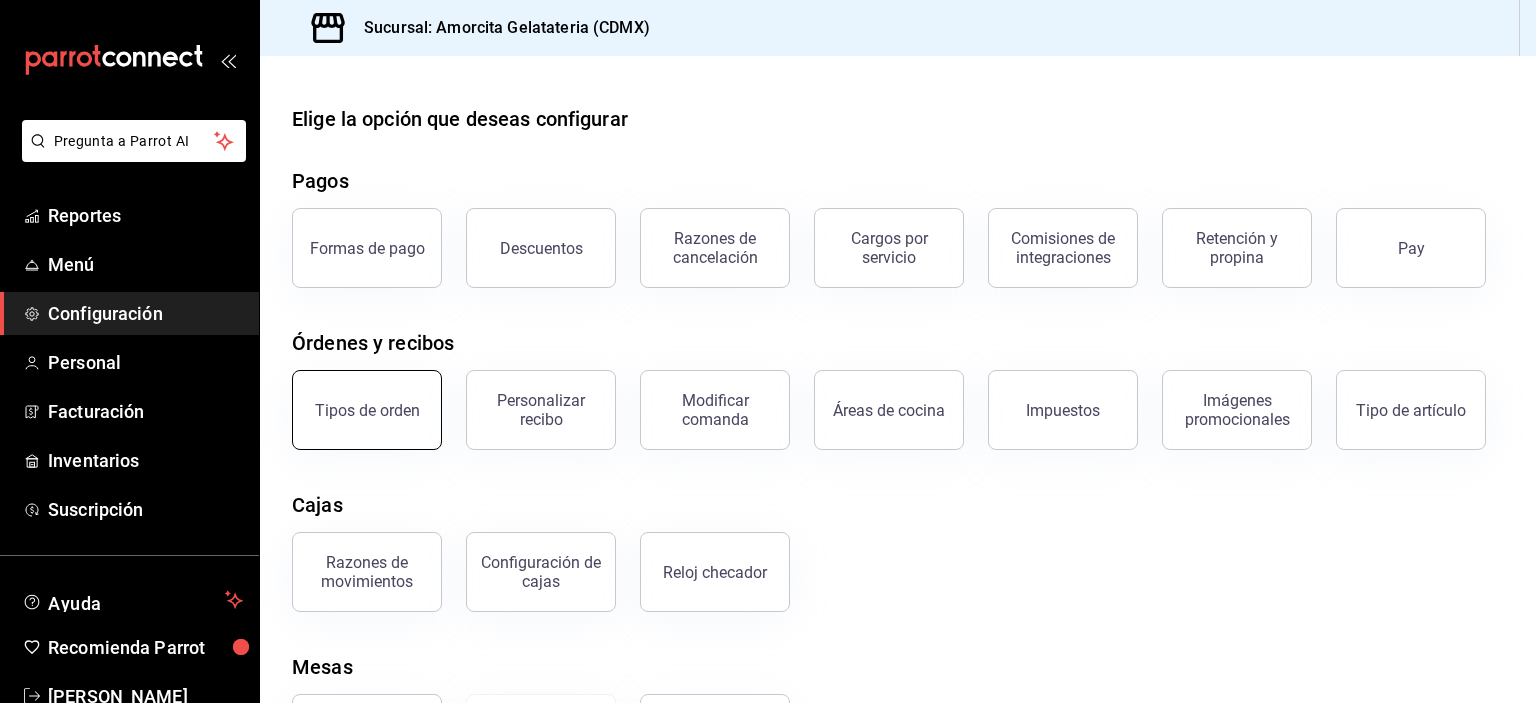 scroll, scrollTop: 103, scrollLeft: 0, axis: vertical 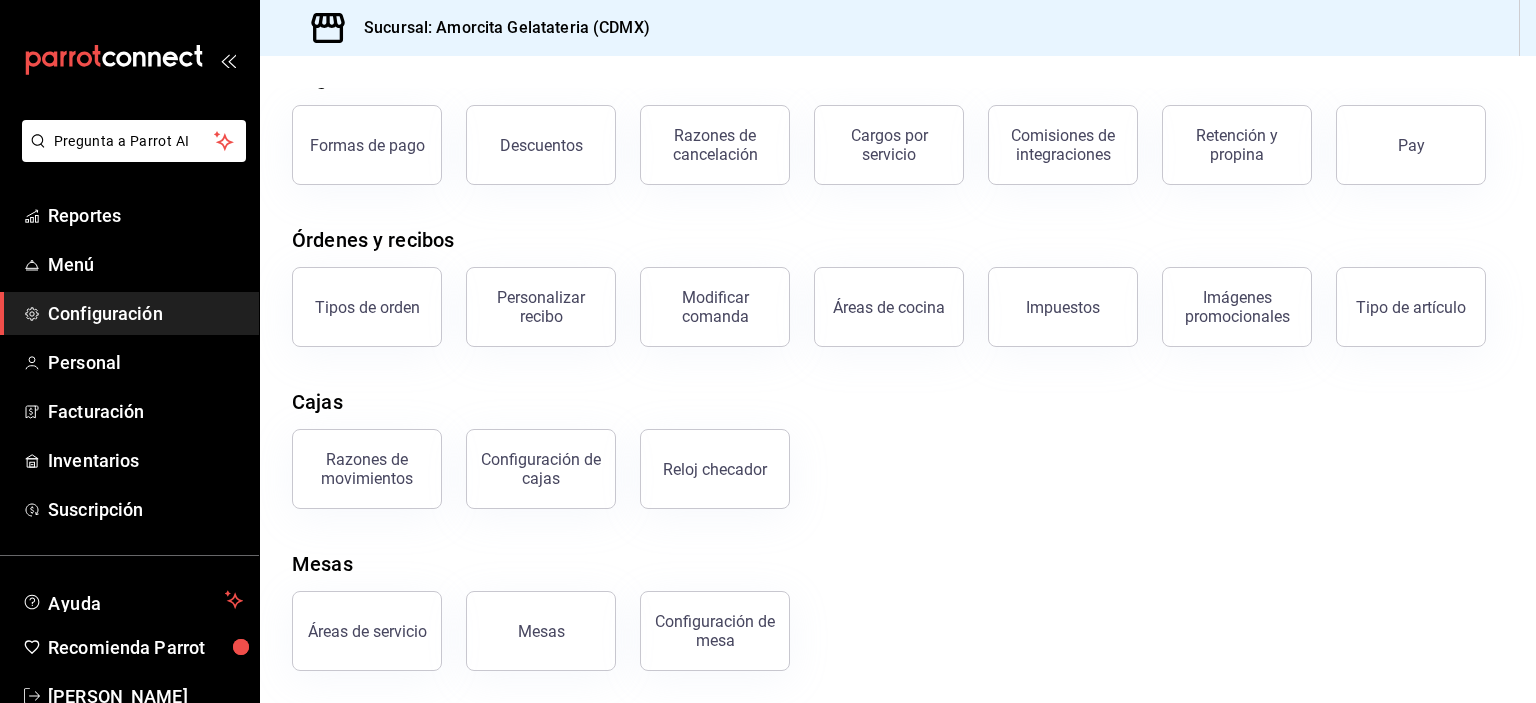 click on "Áreas de servicio" at bounding box center (367, 631) 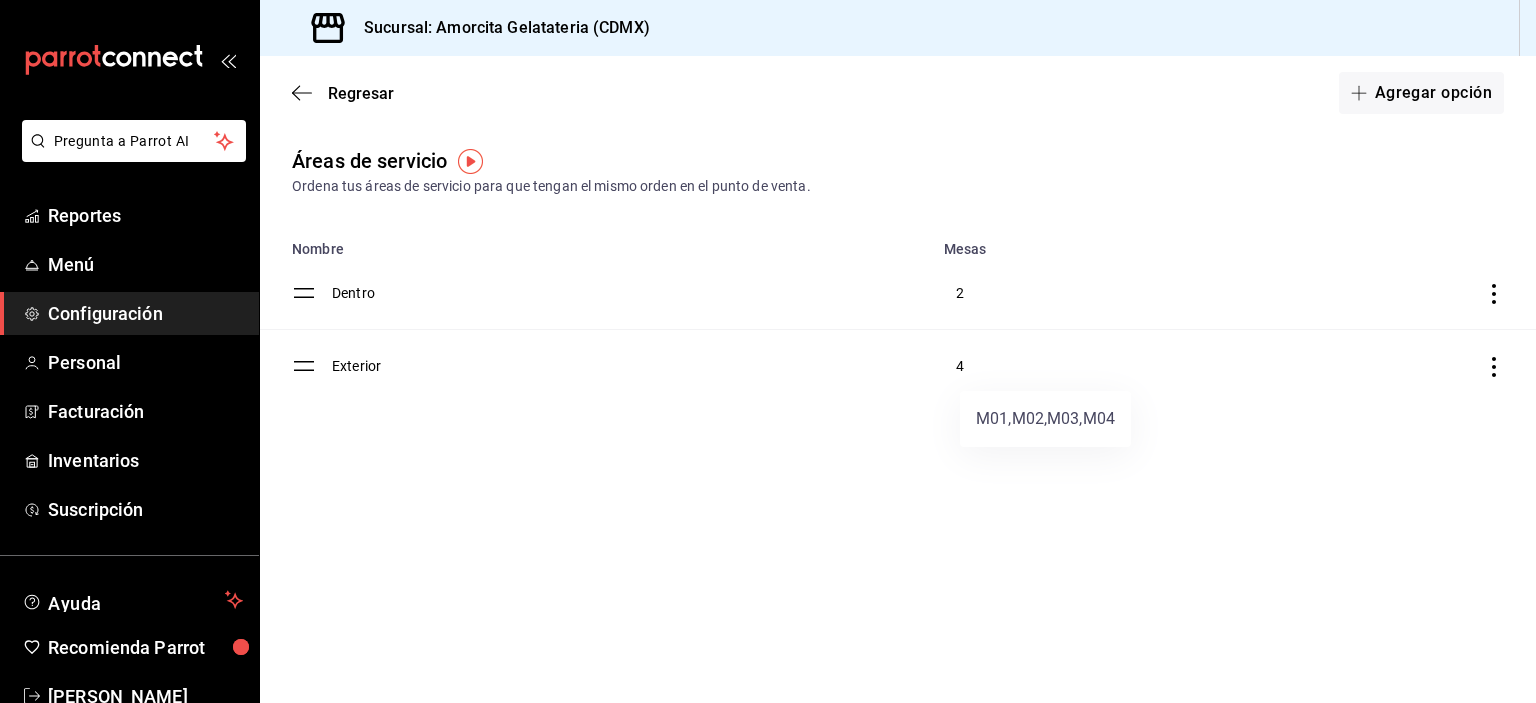 click at bounding box center [768, 351] 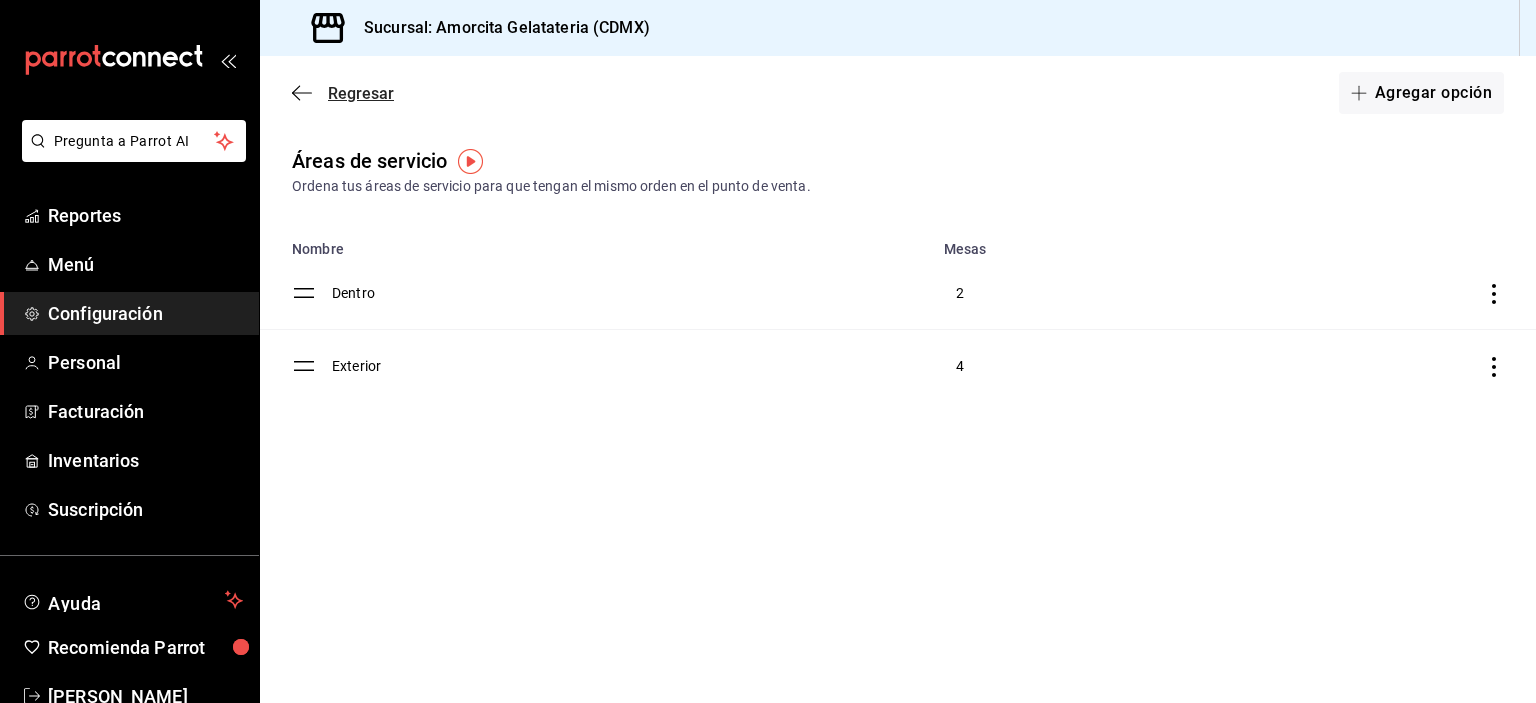 click on "Regresar" at bounding box center [343, 93] 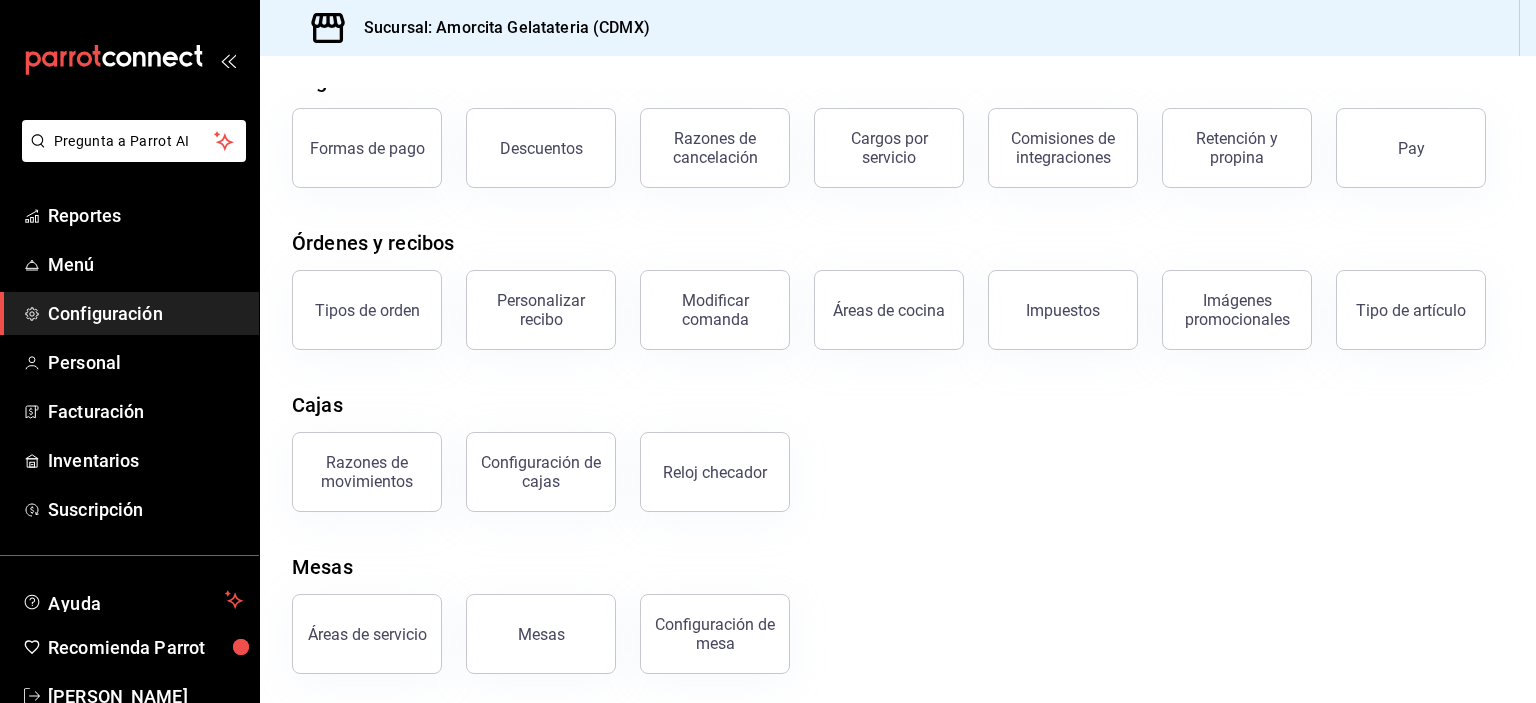 scroll, scrollTop: 103, scrollLeft: 0, axis: vertical 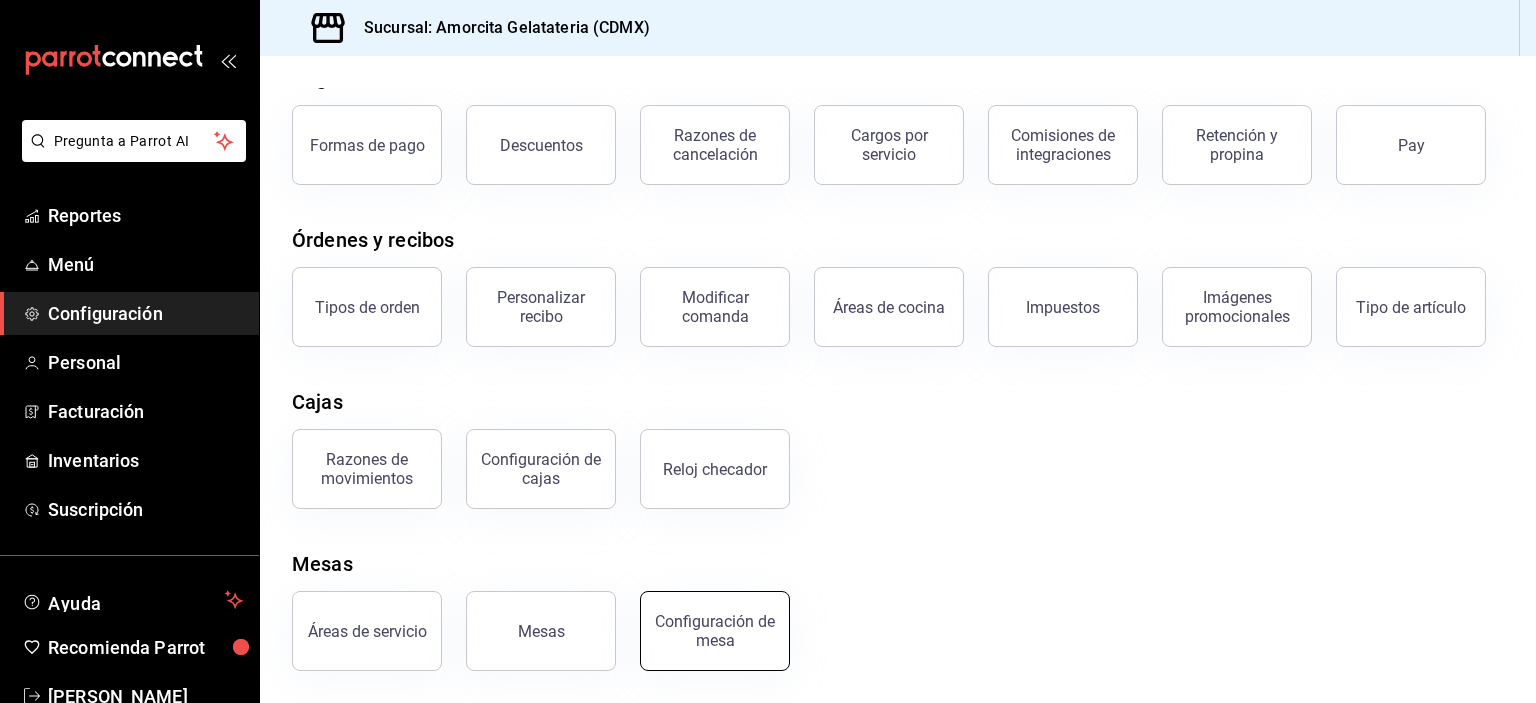 click on "Configuración de mesa" at bounding box center [715, 631] 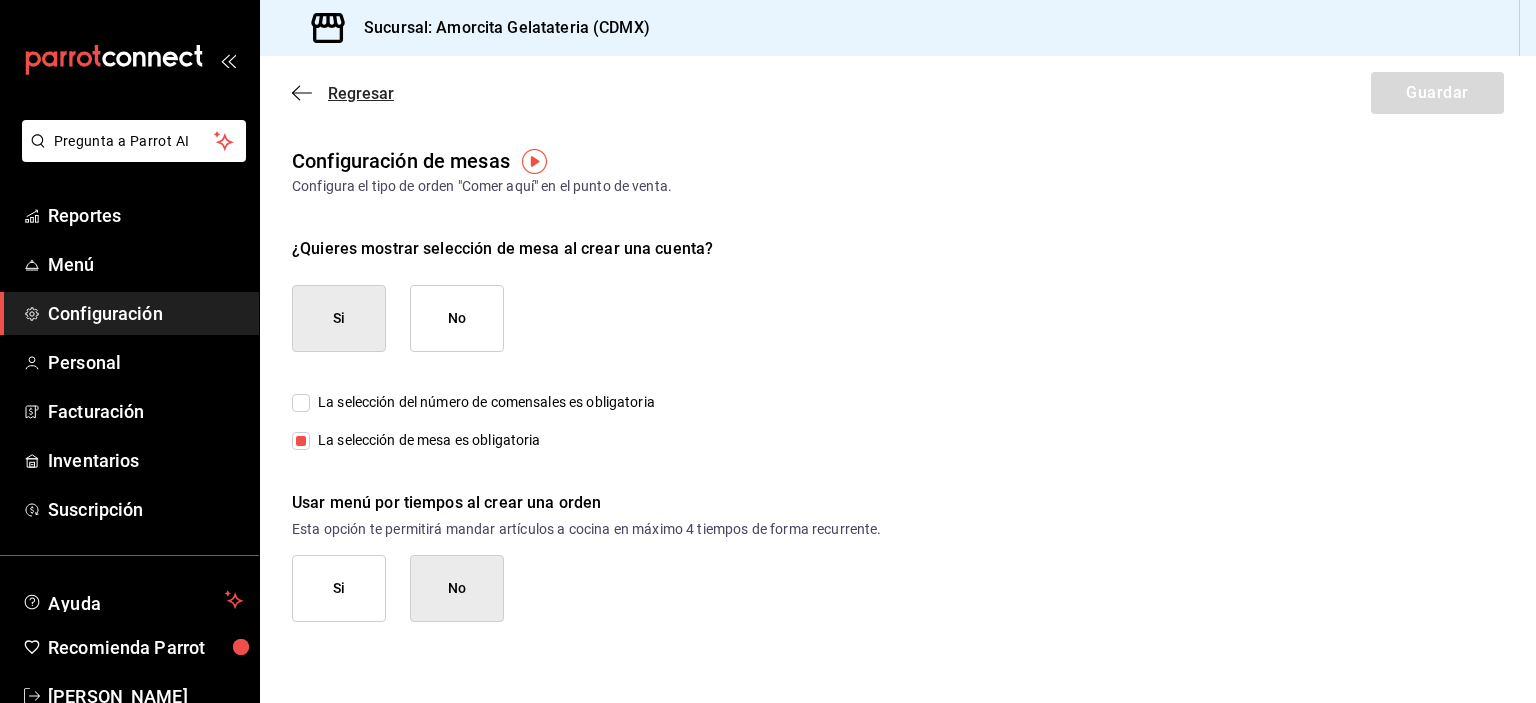click 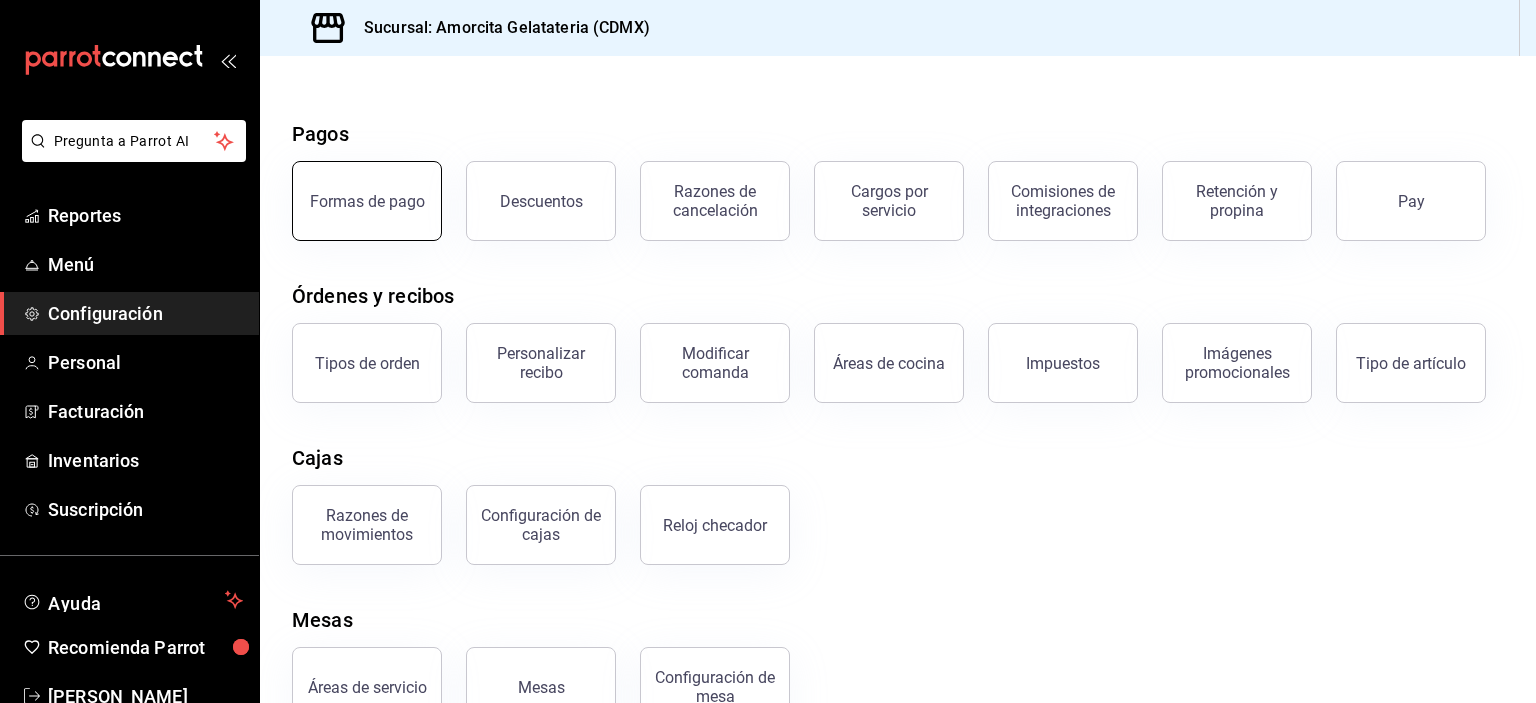 scroll, scrollTop: 0, scrollLeft: 0, axis: both 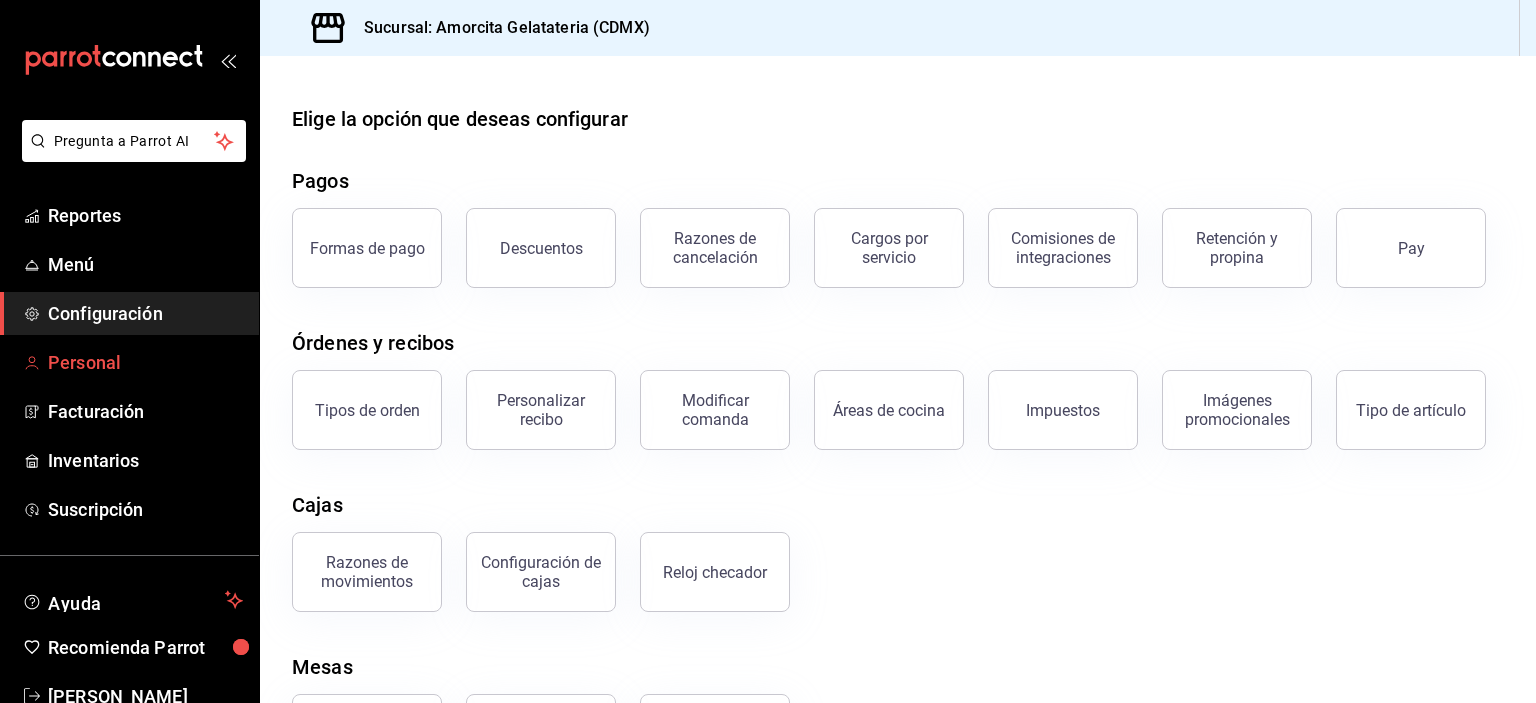 click on "Personal" at bounding box center (145, 362) 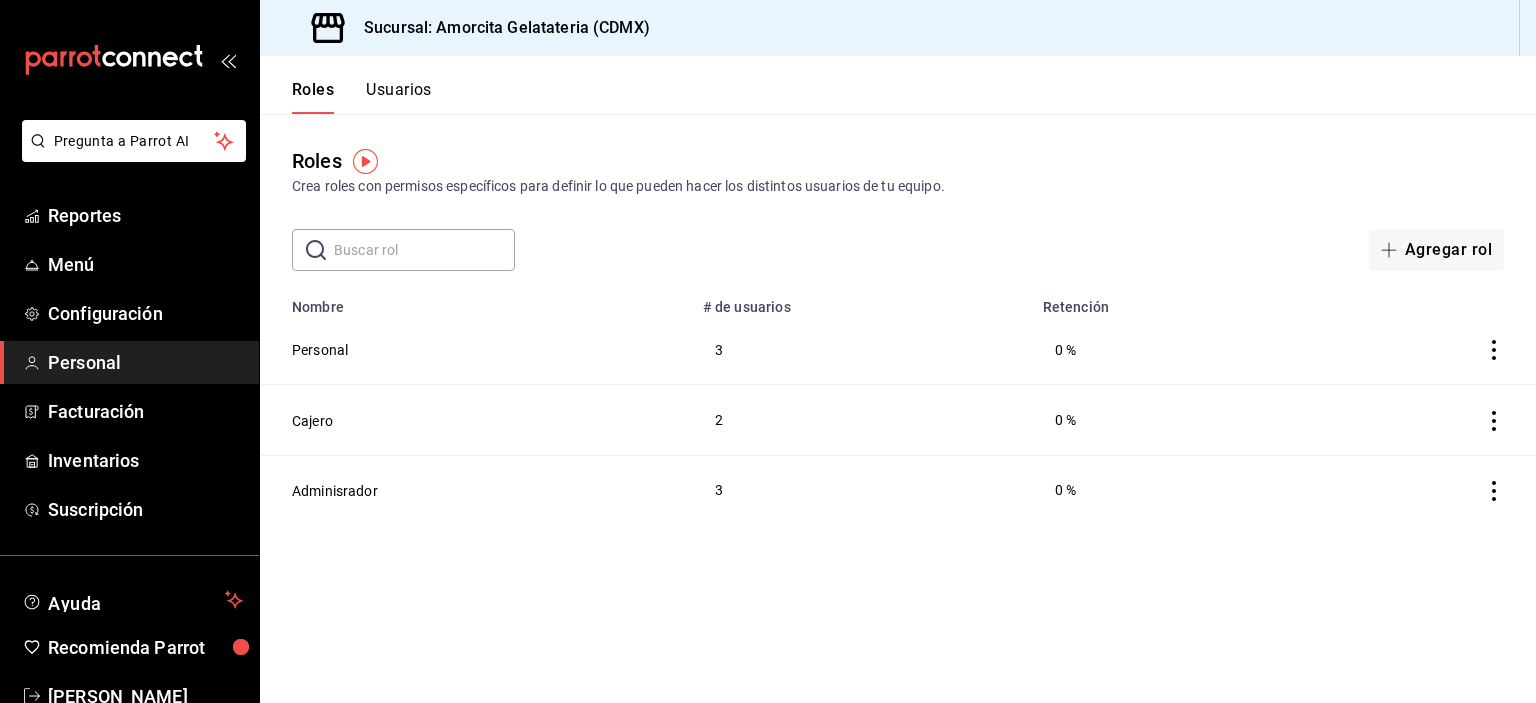 click on "3" at bounding box center [861, 350] 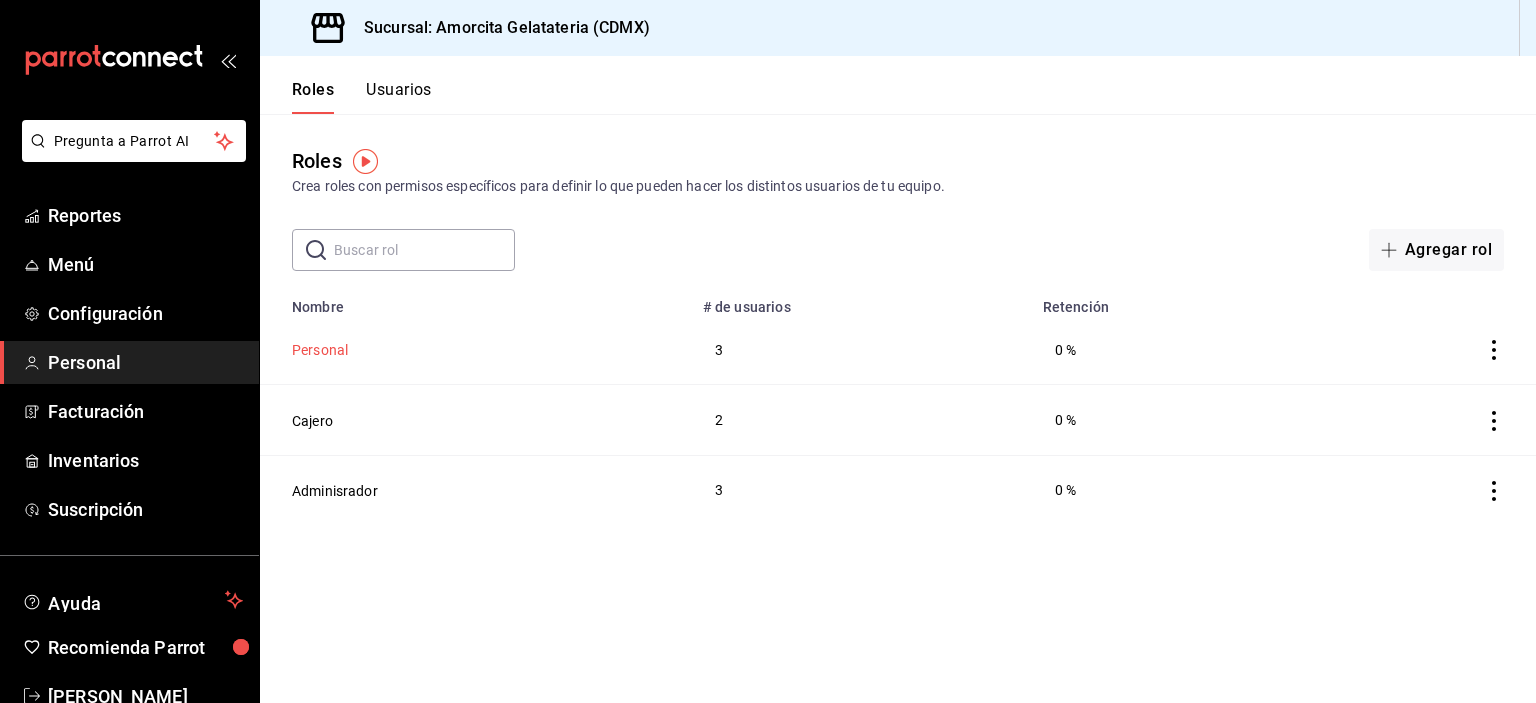 click on "Personal" at bounding box center [320, 350] 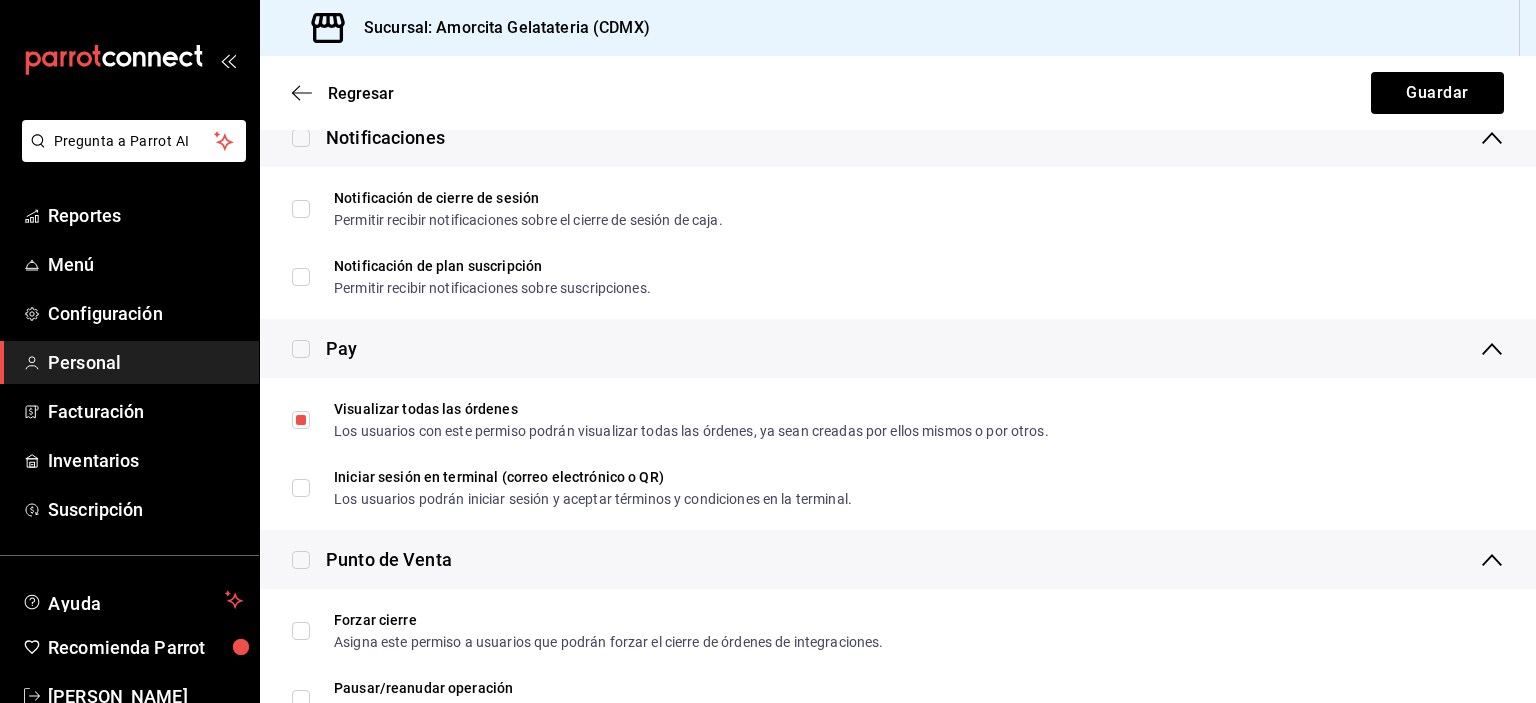 scroll, scrollTop: 2100, scrollLeft: 0, axis: vertical 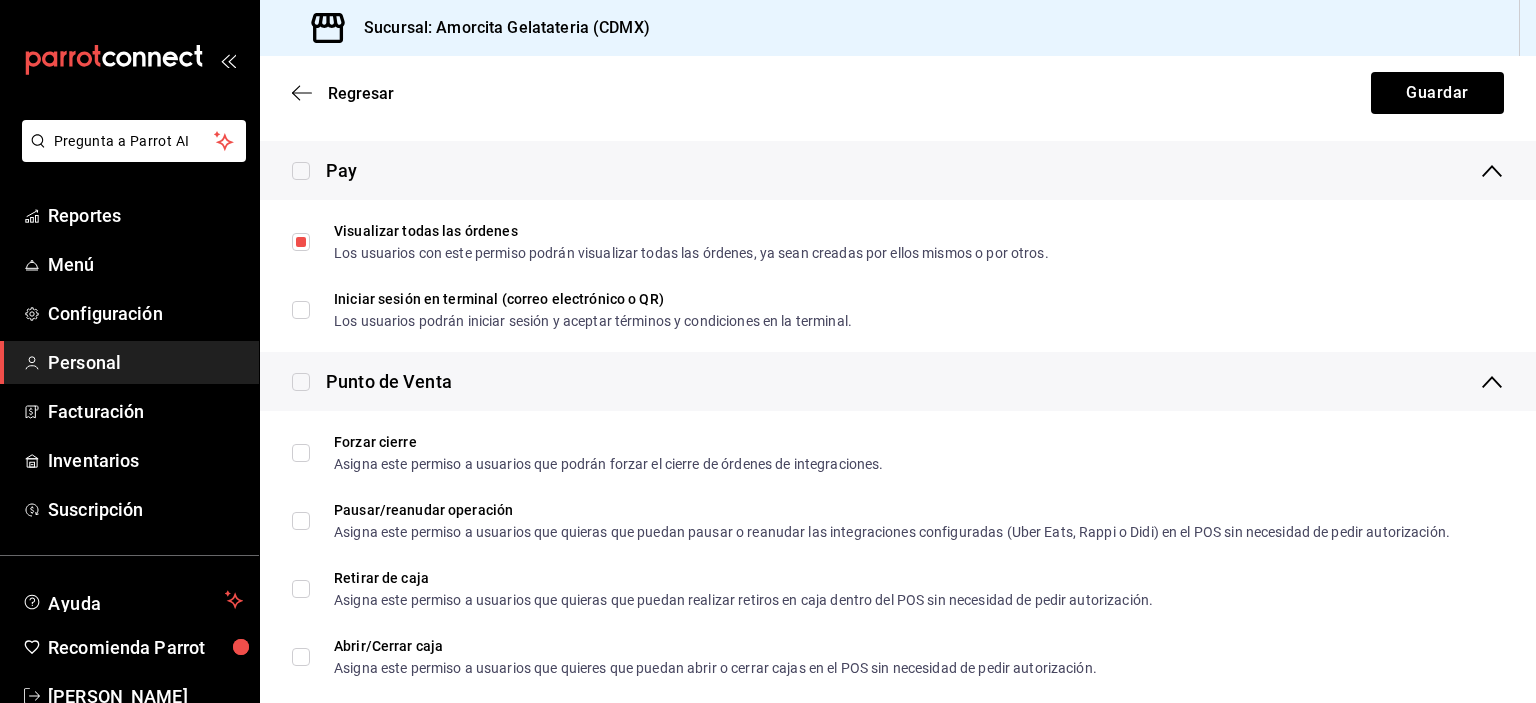 click on "Regresar Guardar" at bounding box center [898, 93] 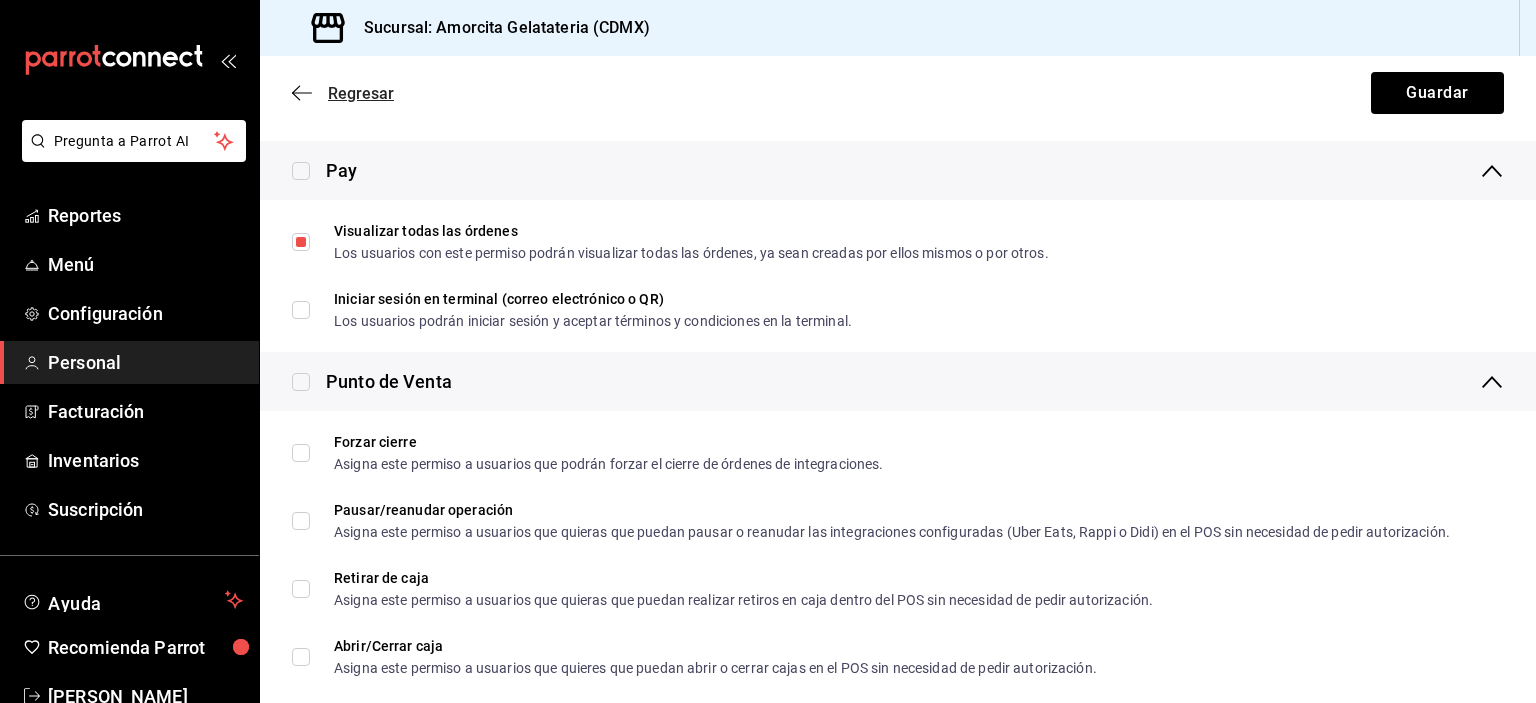 click 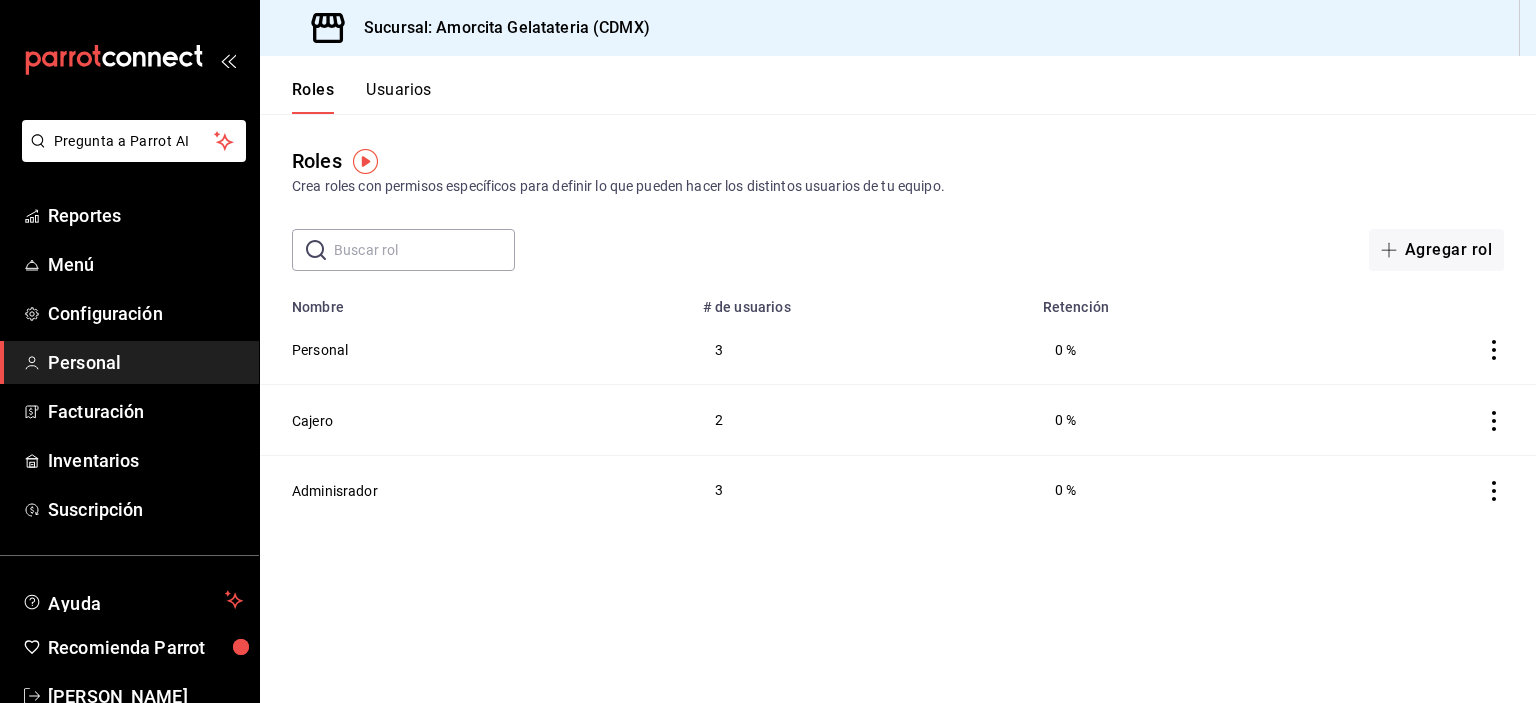 click on "Usuarios" at bounding box center [399, 97] 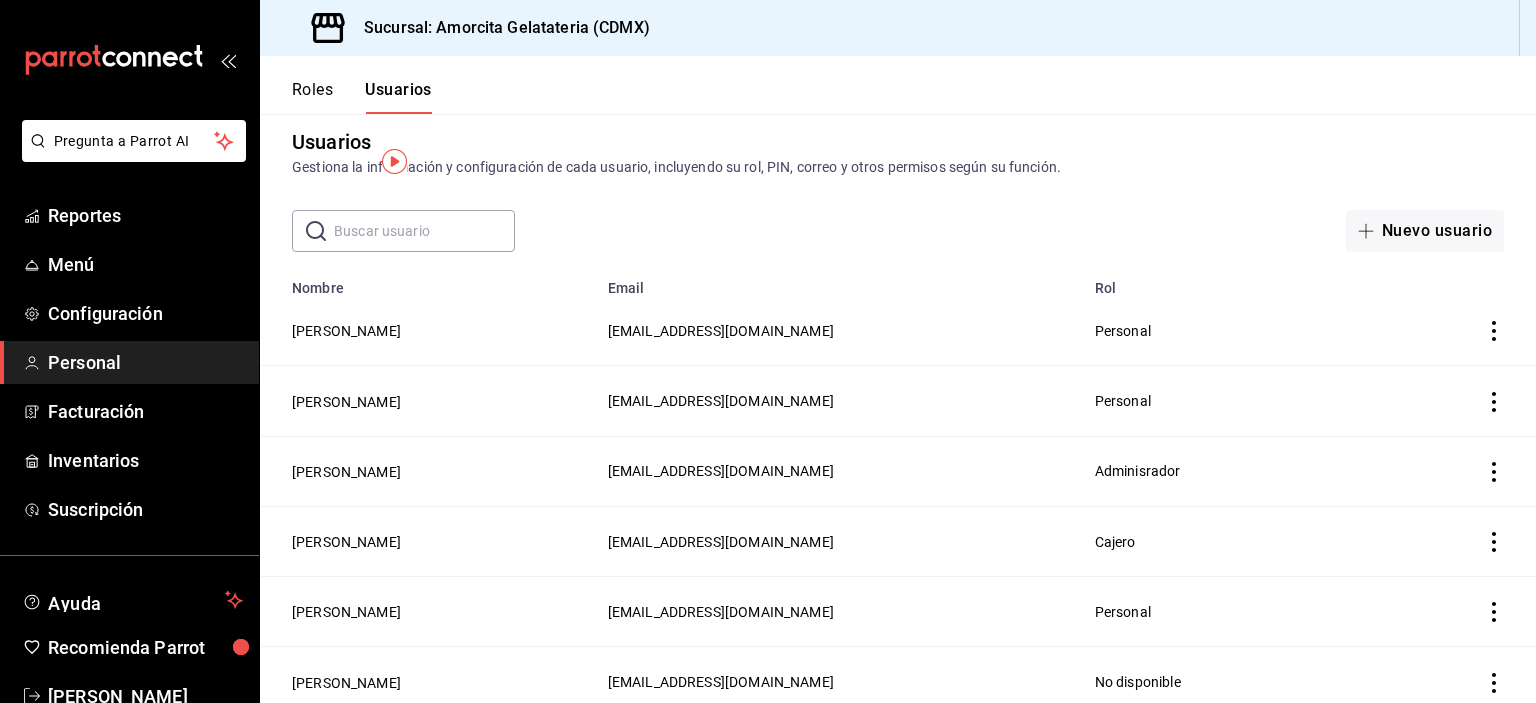 scroll, scrollTop: 0, scrollLeft: 0, axis: both 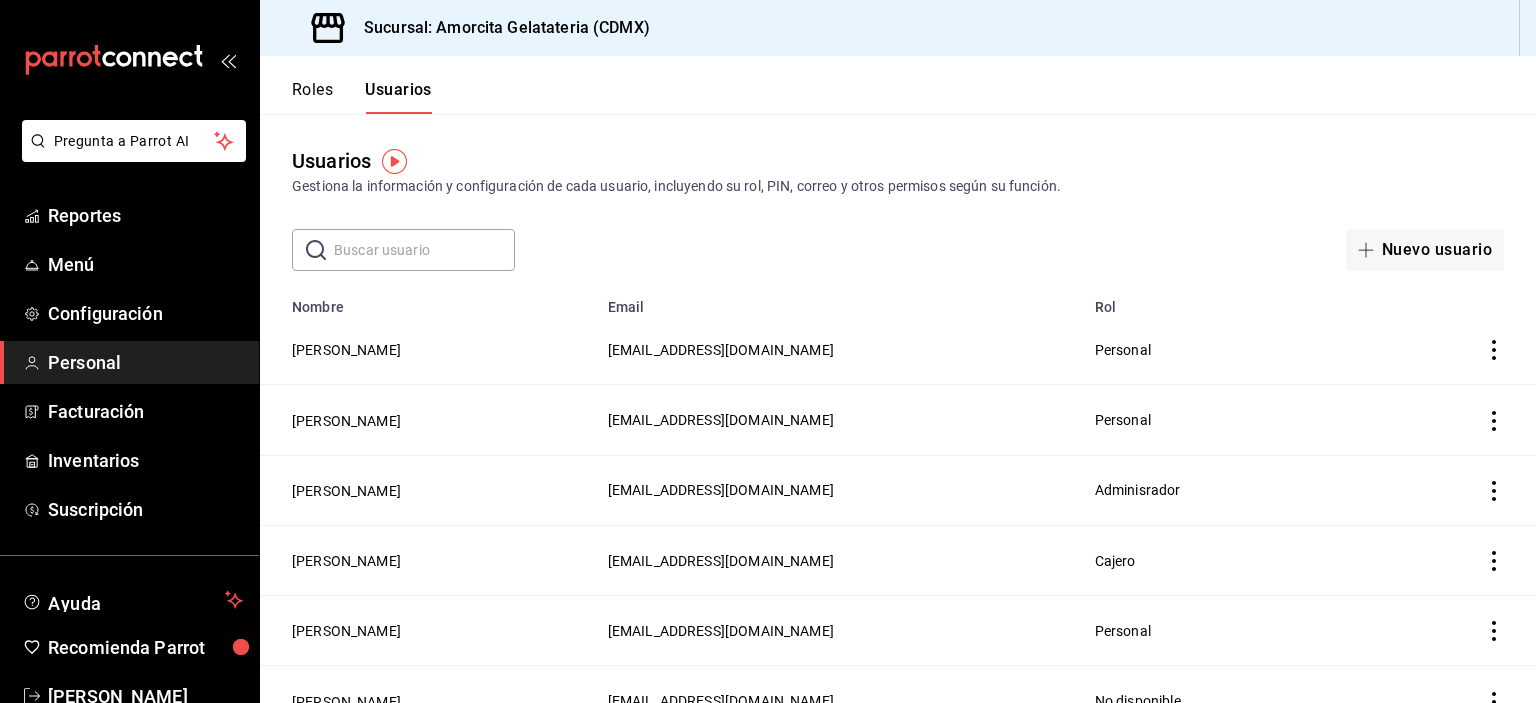click on "Roles" at bounding box center [312, 97] 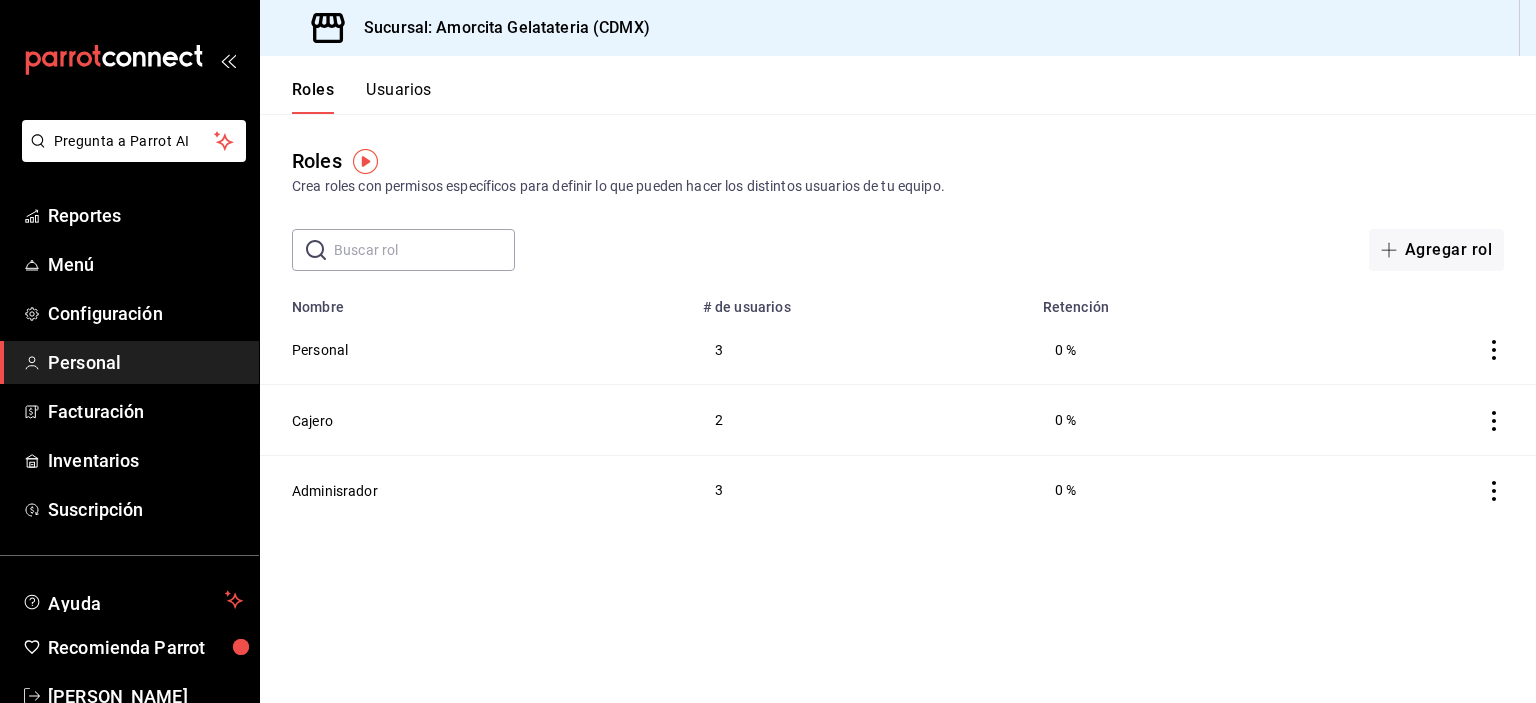 click on "Usuarios" at bounding box center [399, 97] 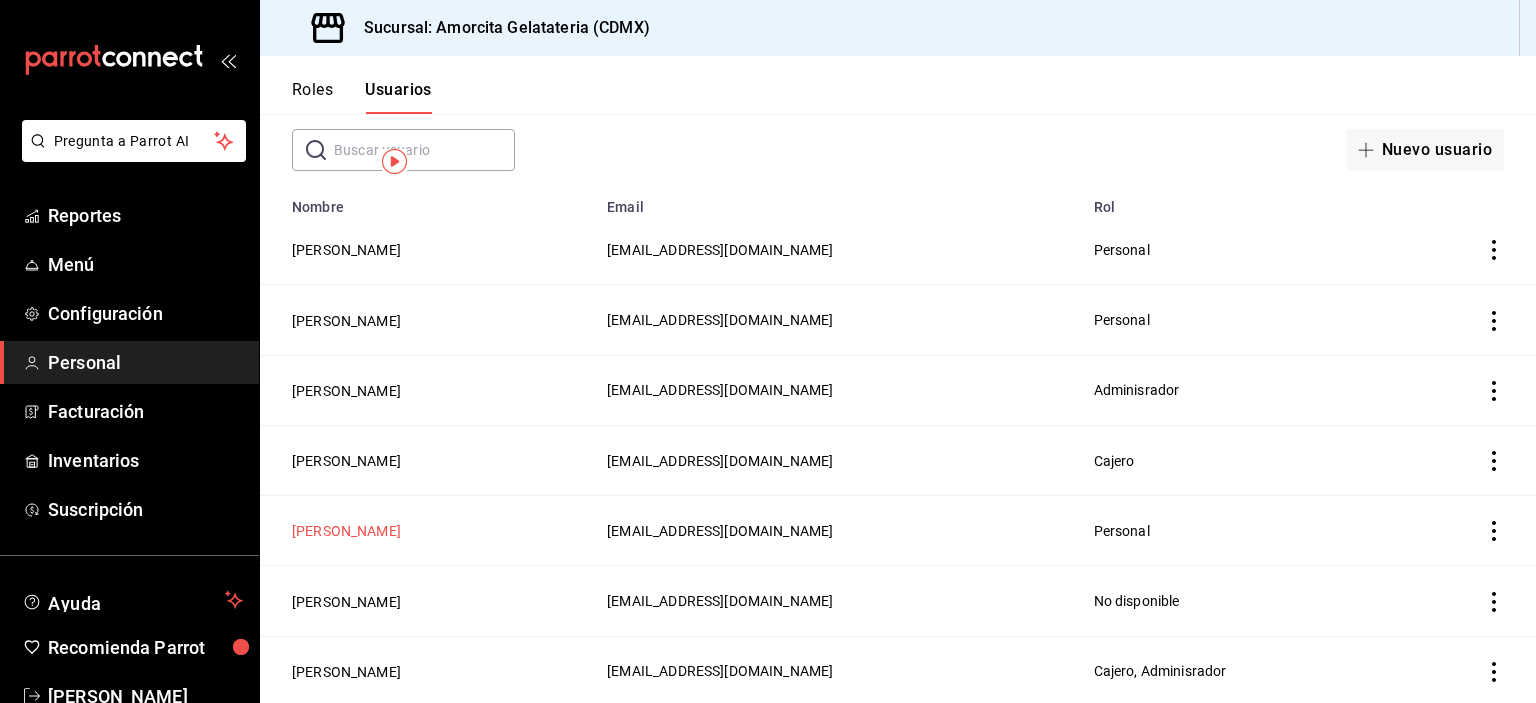 scroll, scrollTop: 0, scrollLeft: 0, axis: both 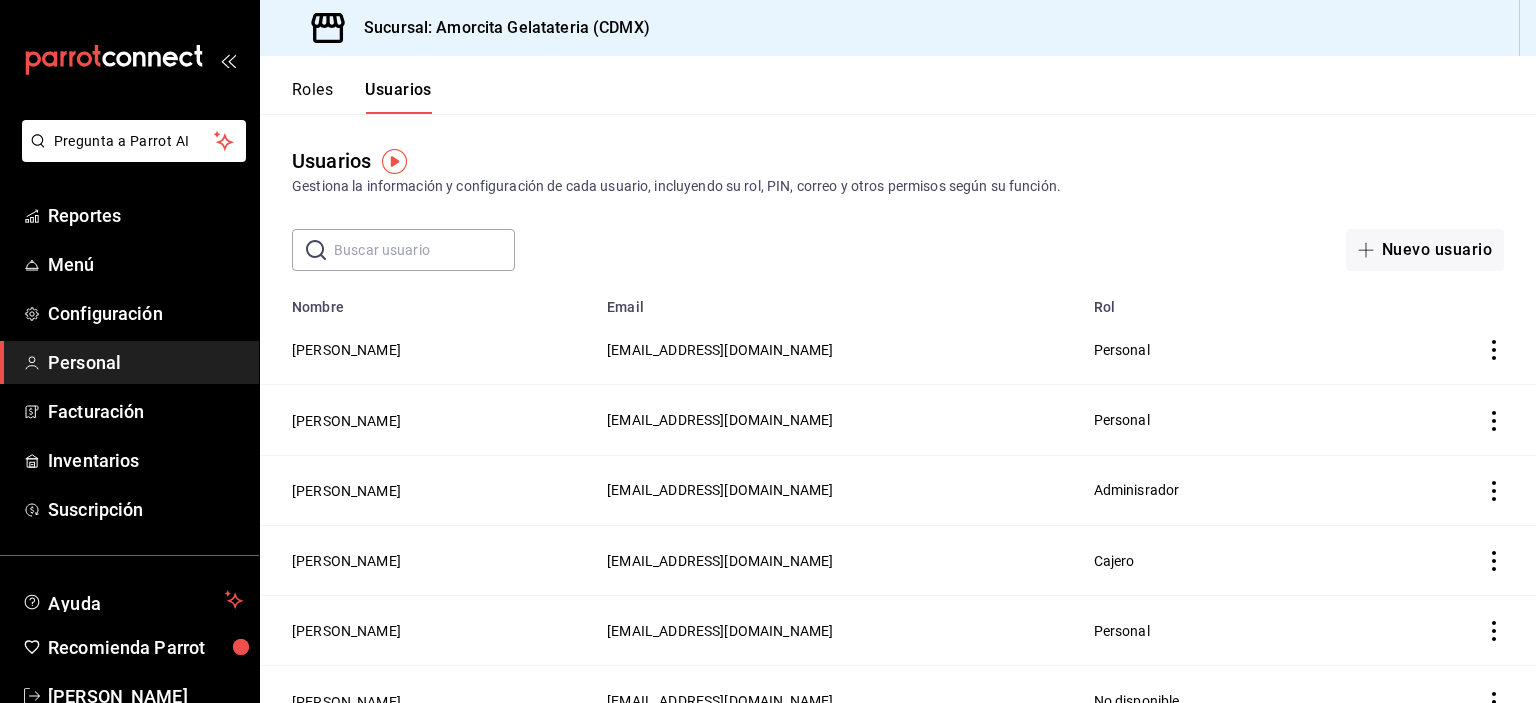 click on "Roles Usuarios" at bounding box center (362, 97) 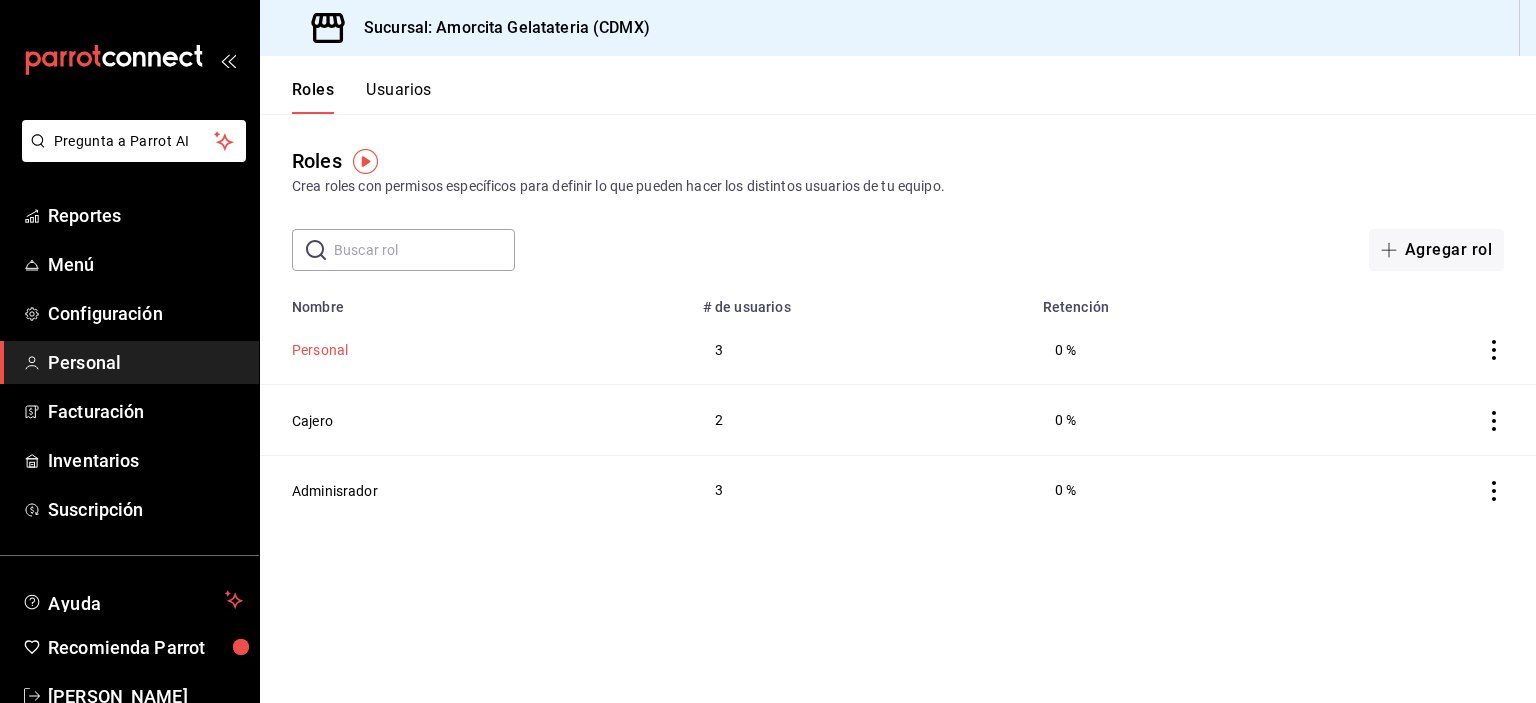 click on "Personal" at bounding box center [320, 350] 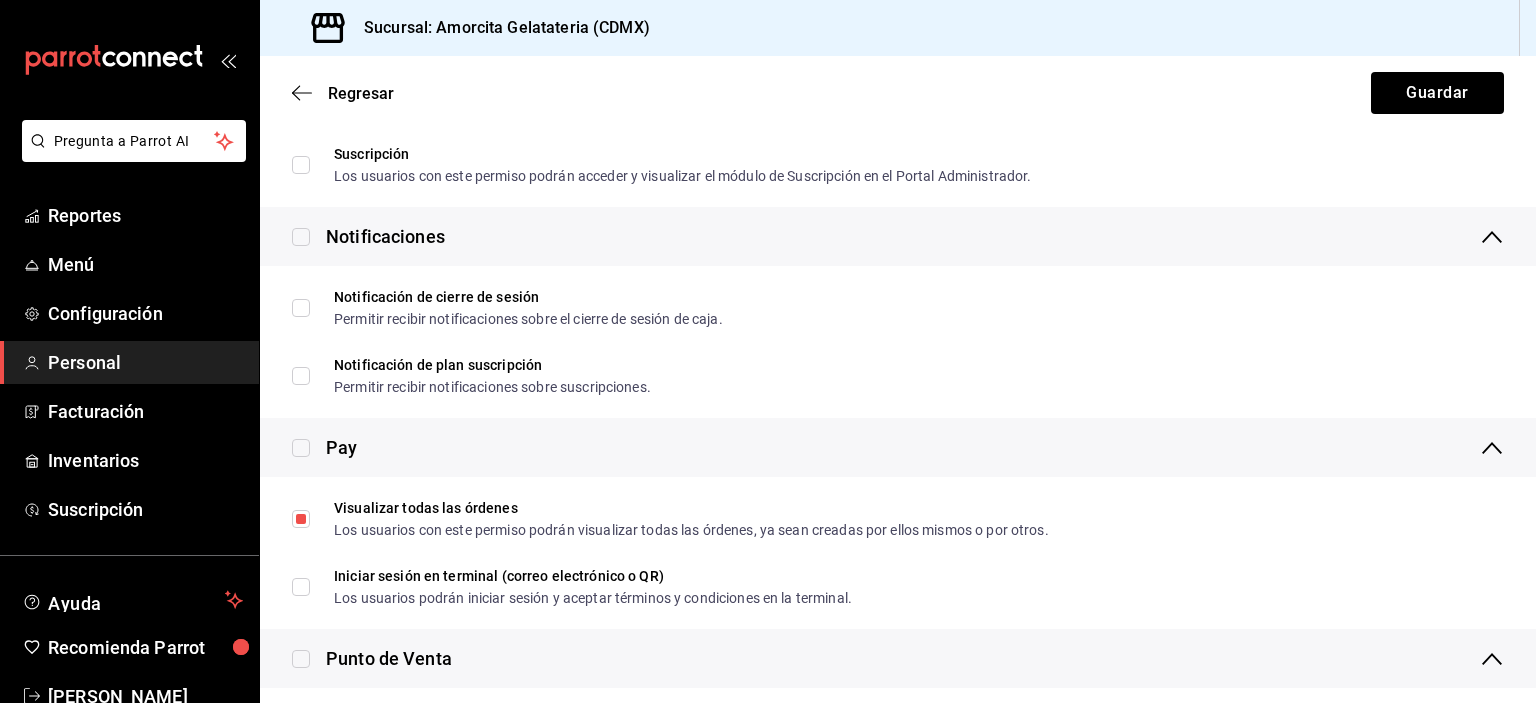 scroll, scrollTop: 1323, scrollLeft: 0, axis: vertical 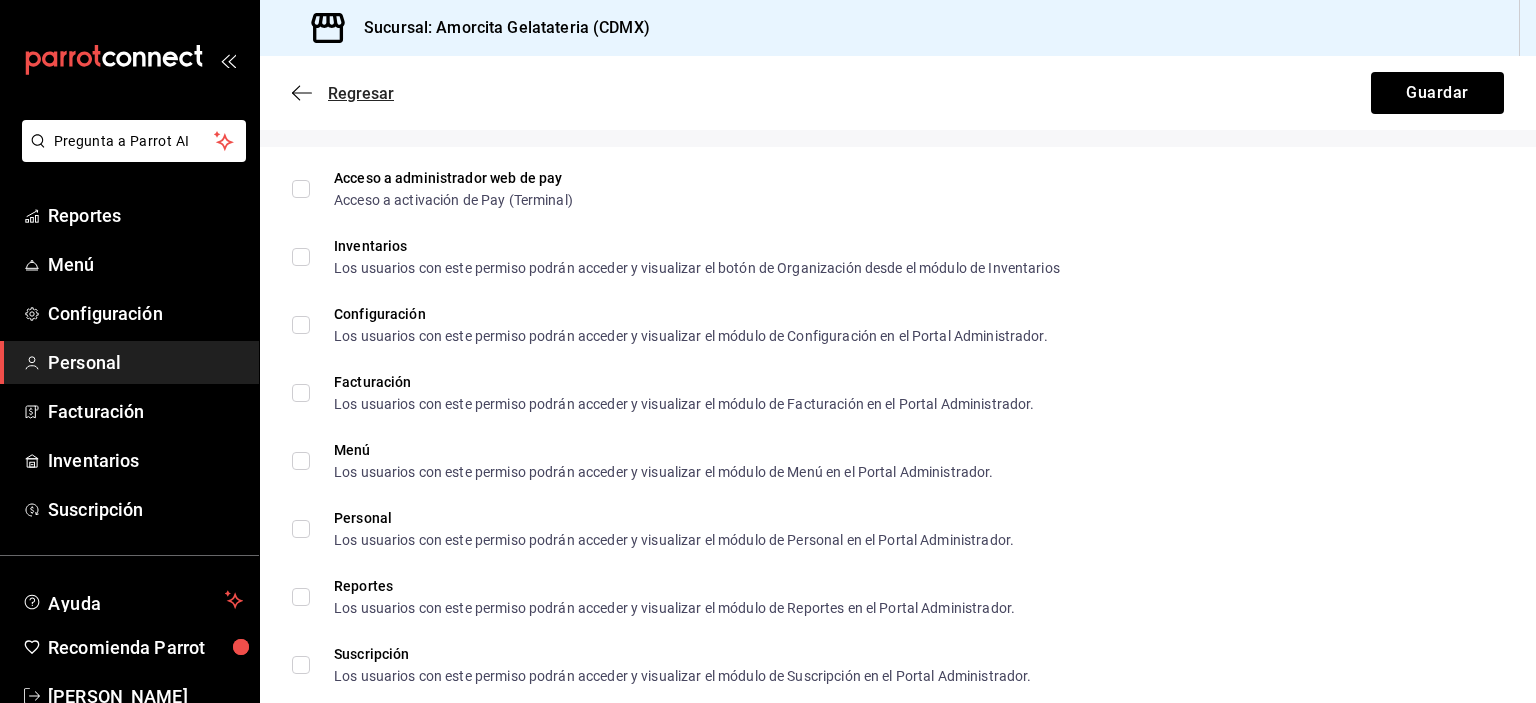 click on "Regresar" at bounding box center (343, 93) 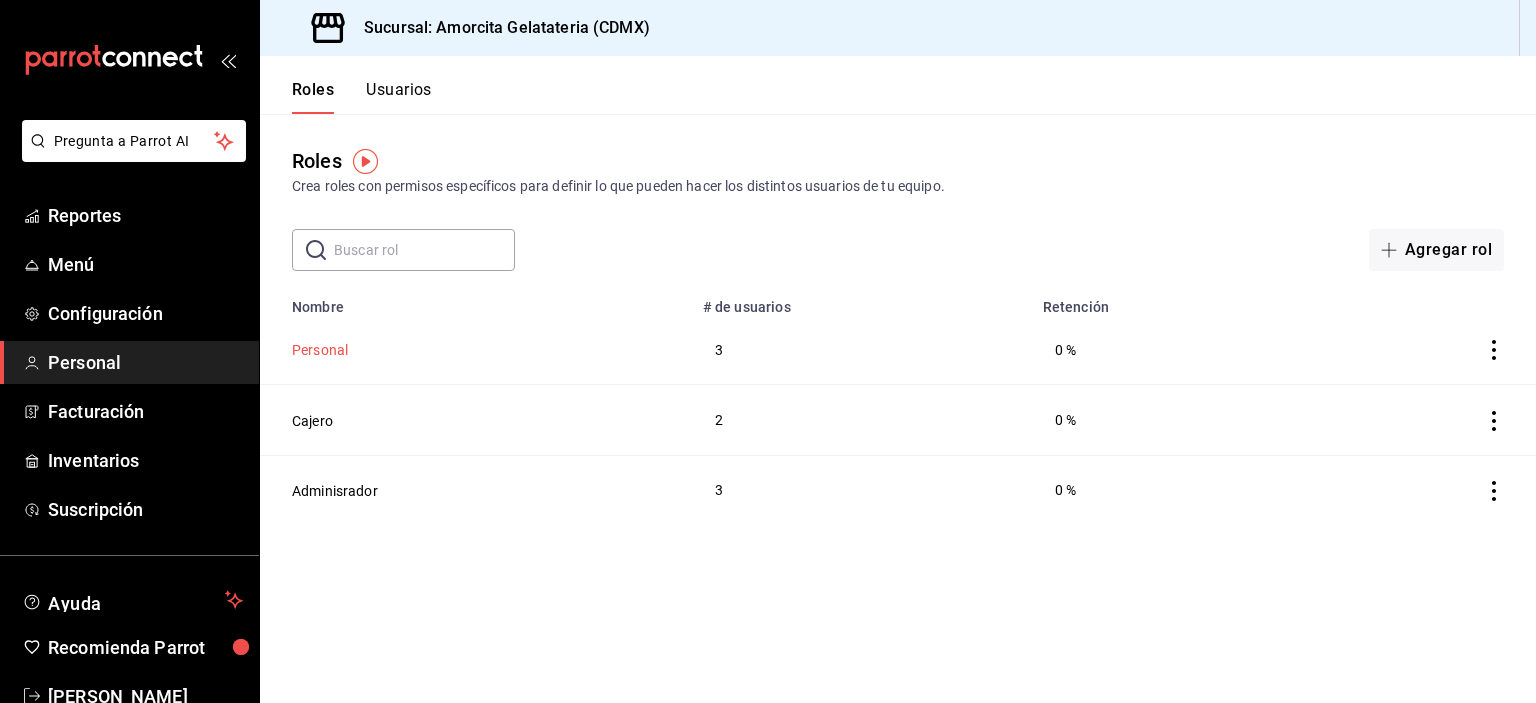 click on "Personal" at bounding box center [320, 350] 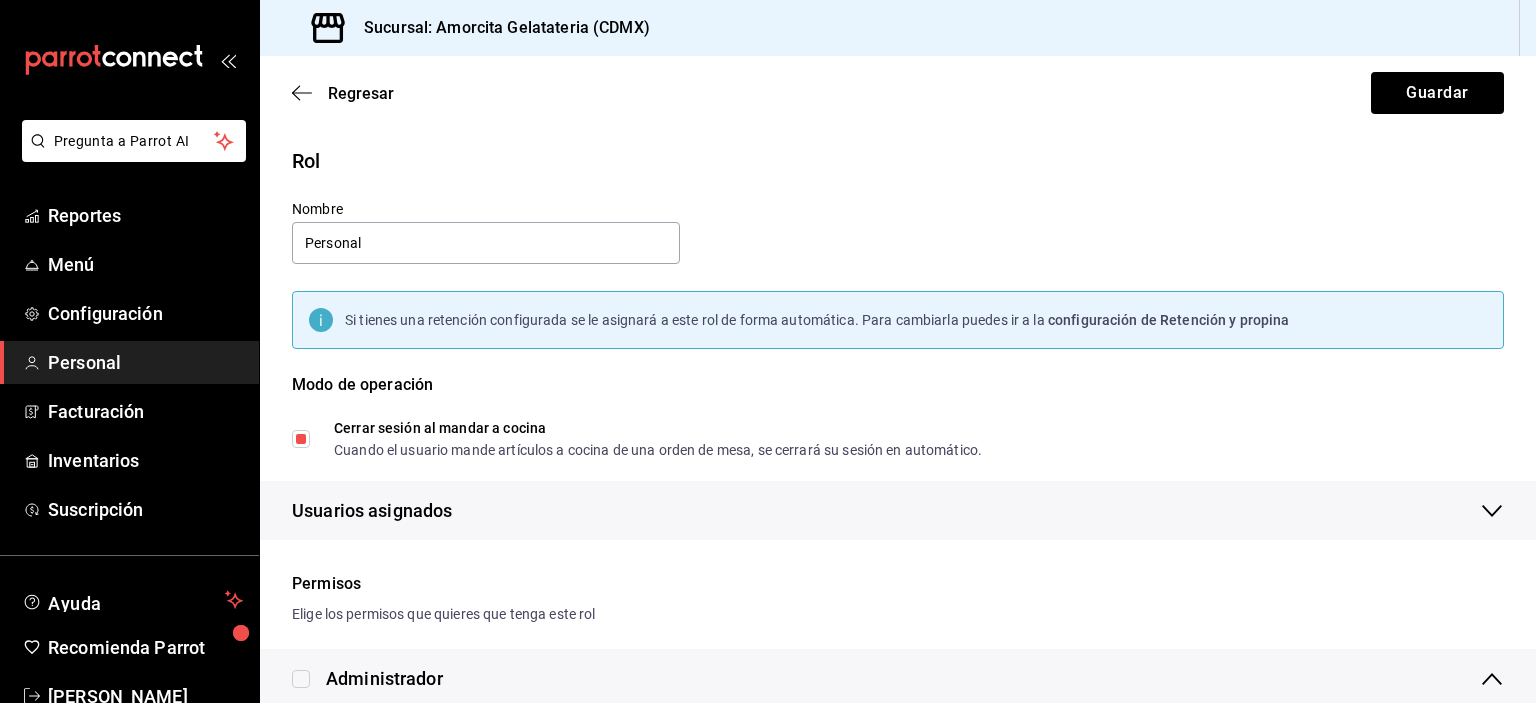 scroll, scrollTop: 51, scrollLeft: 0, axis: vertical 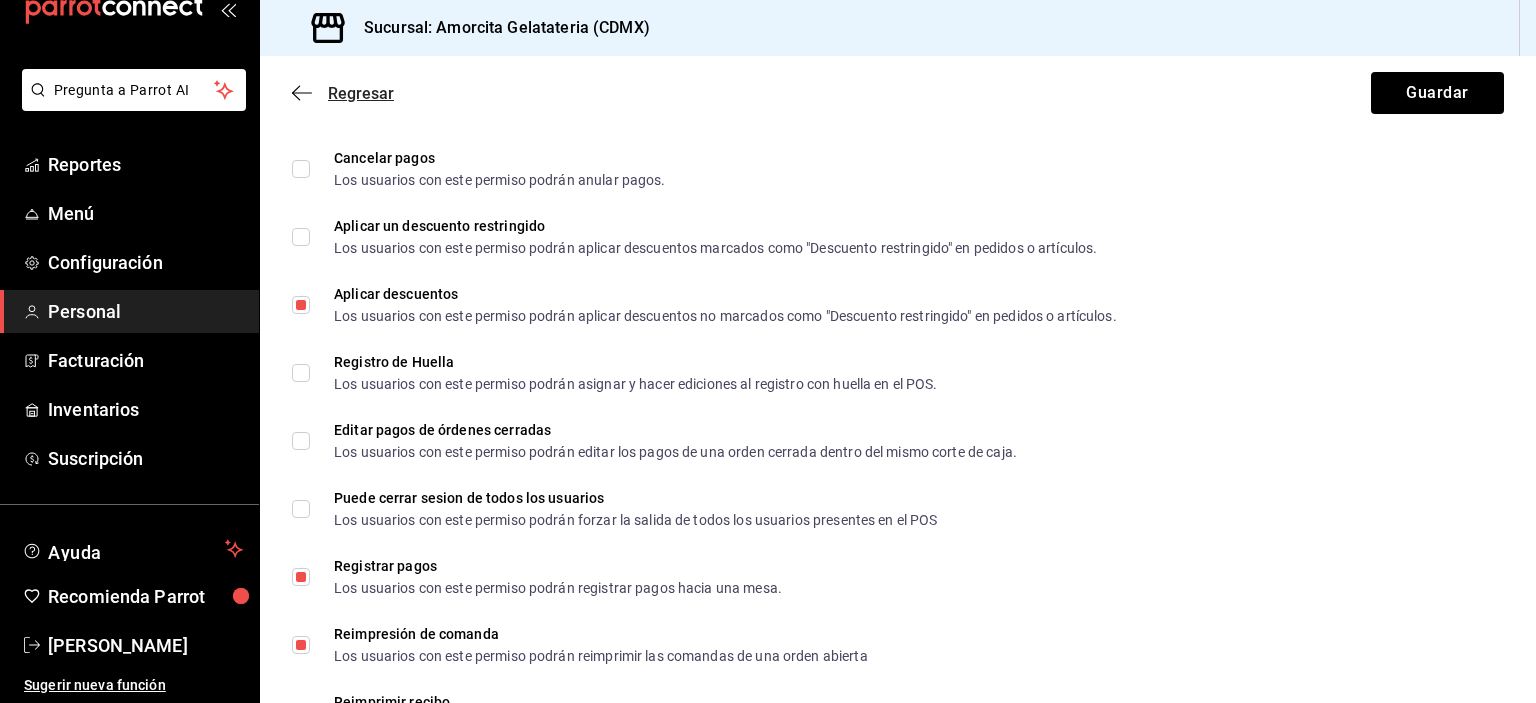 click 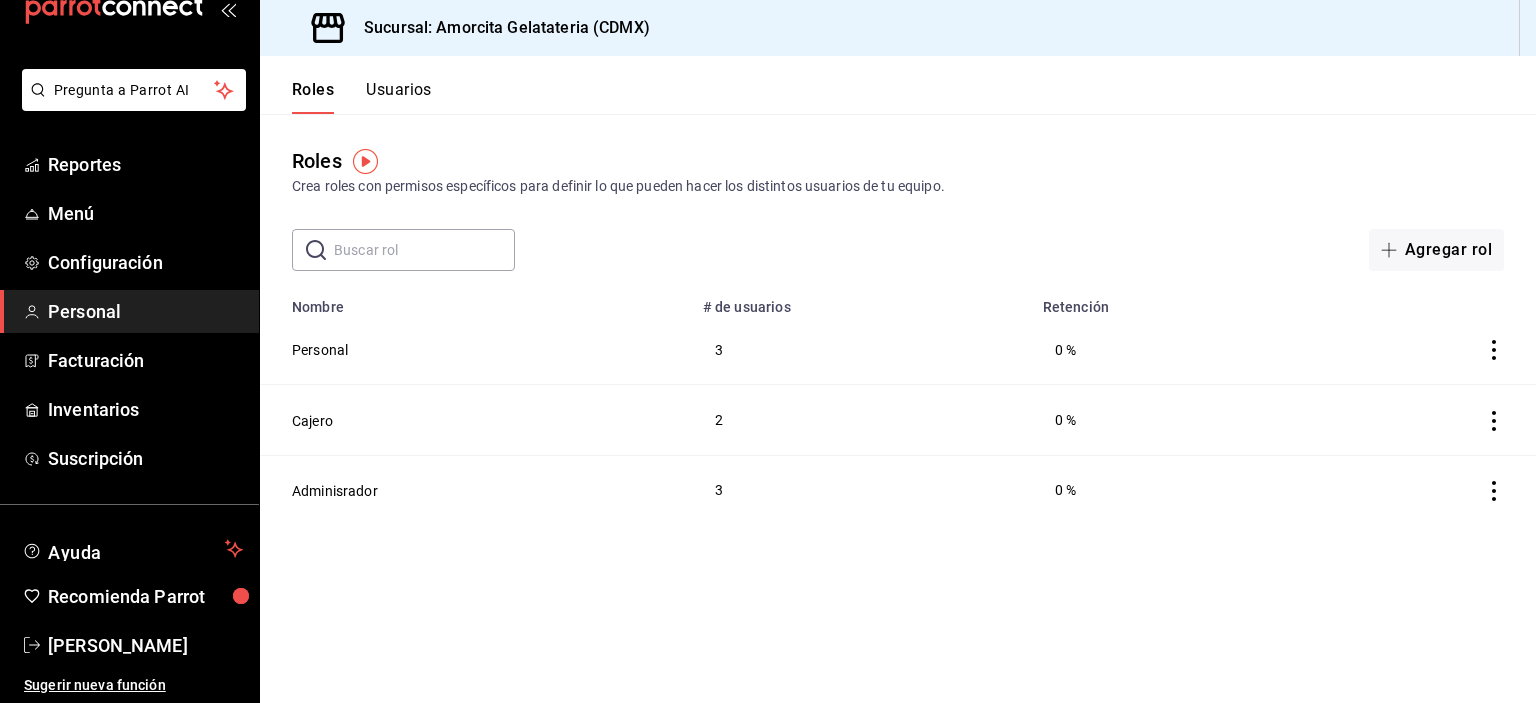 click on "Usuarios" at bounding box center [399, 97] 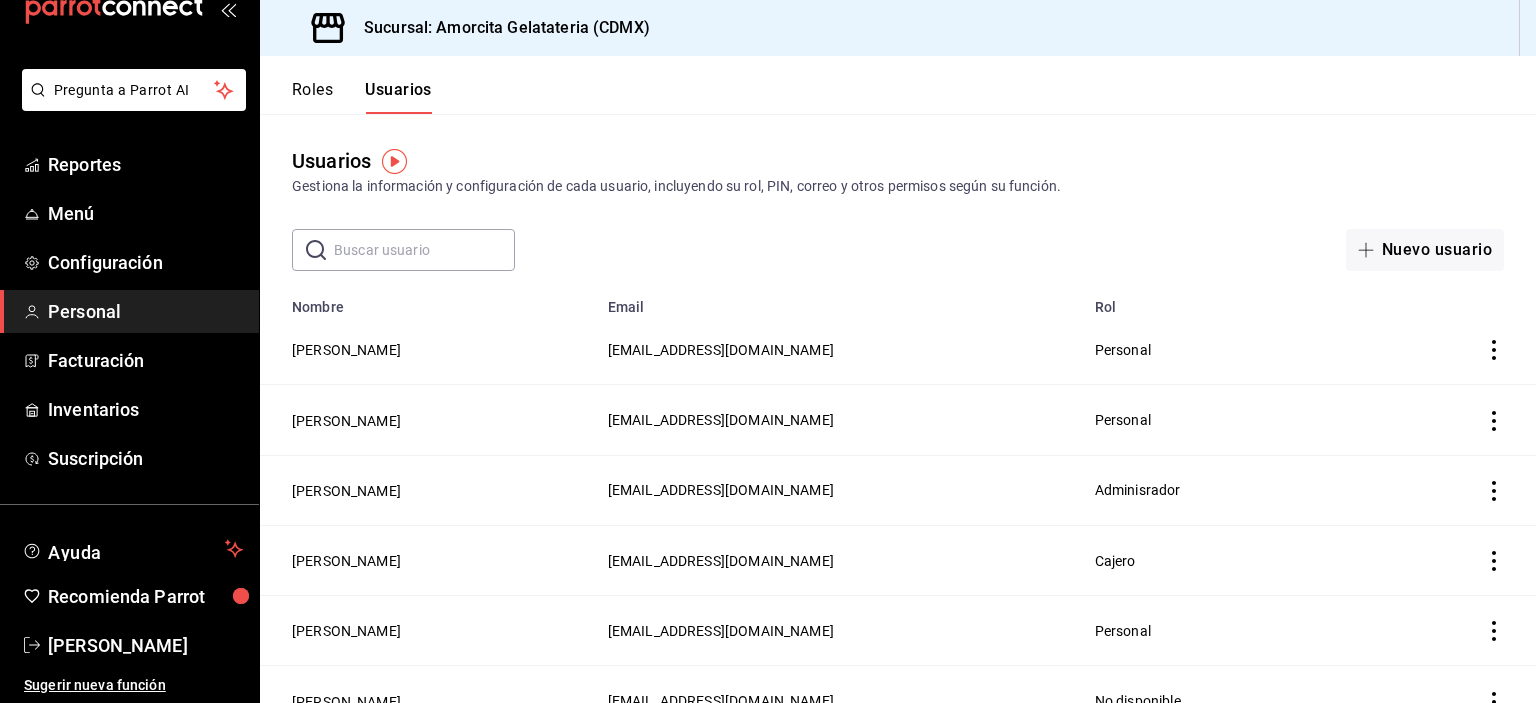 click on "Roles Usuarios" at bounding box center [362, 97] 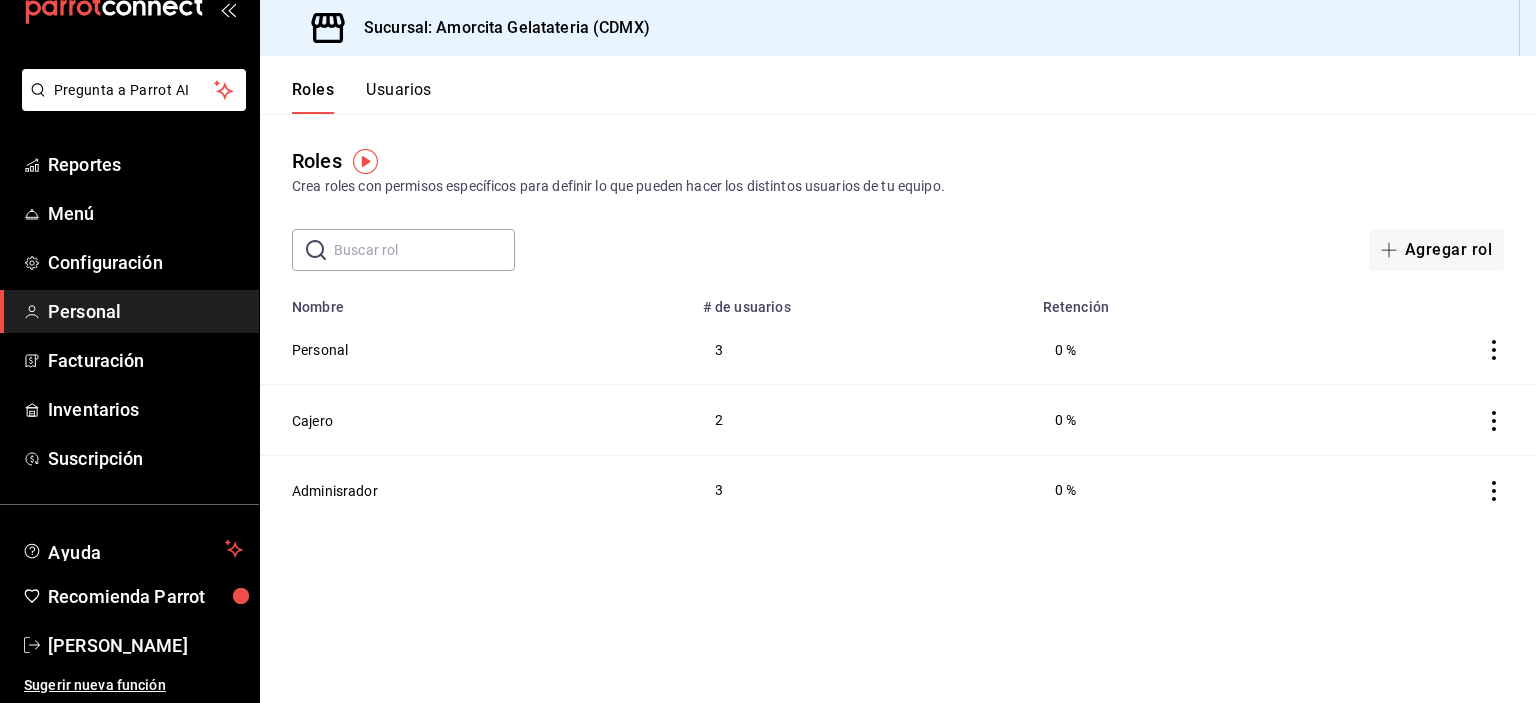 click on "Usuarios" at bounding box center (399, 97) 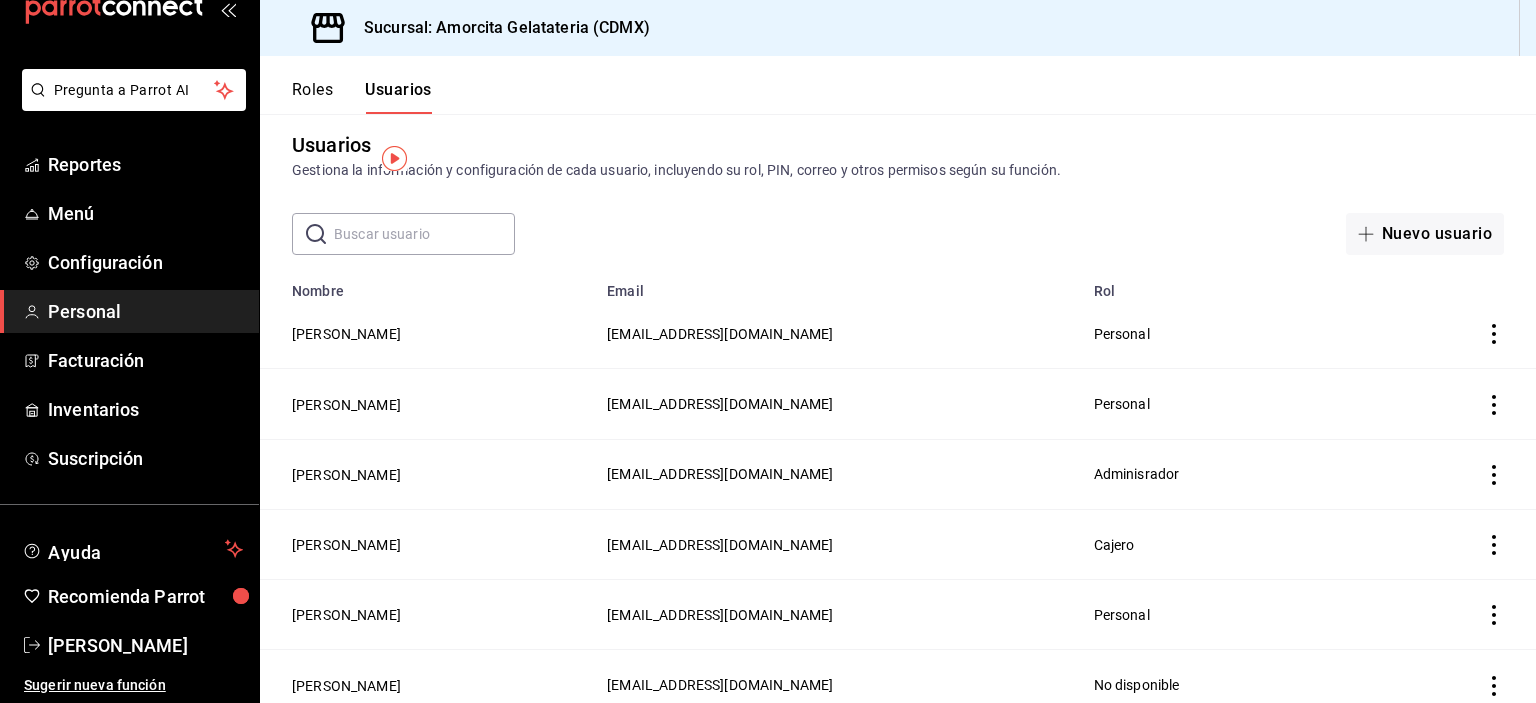 scroll, scrollTop: 0, scrollLeft: 0, axis: both 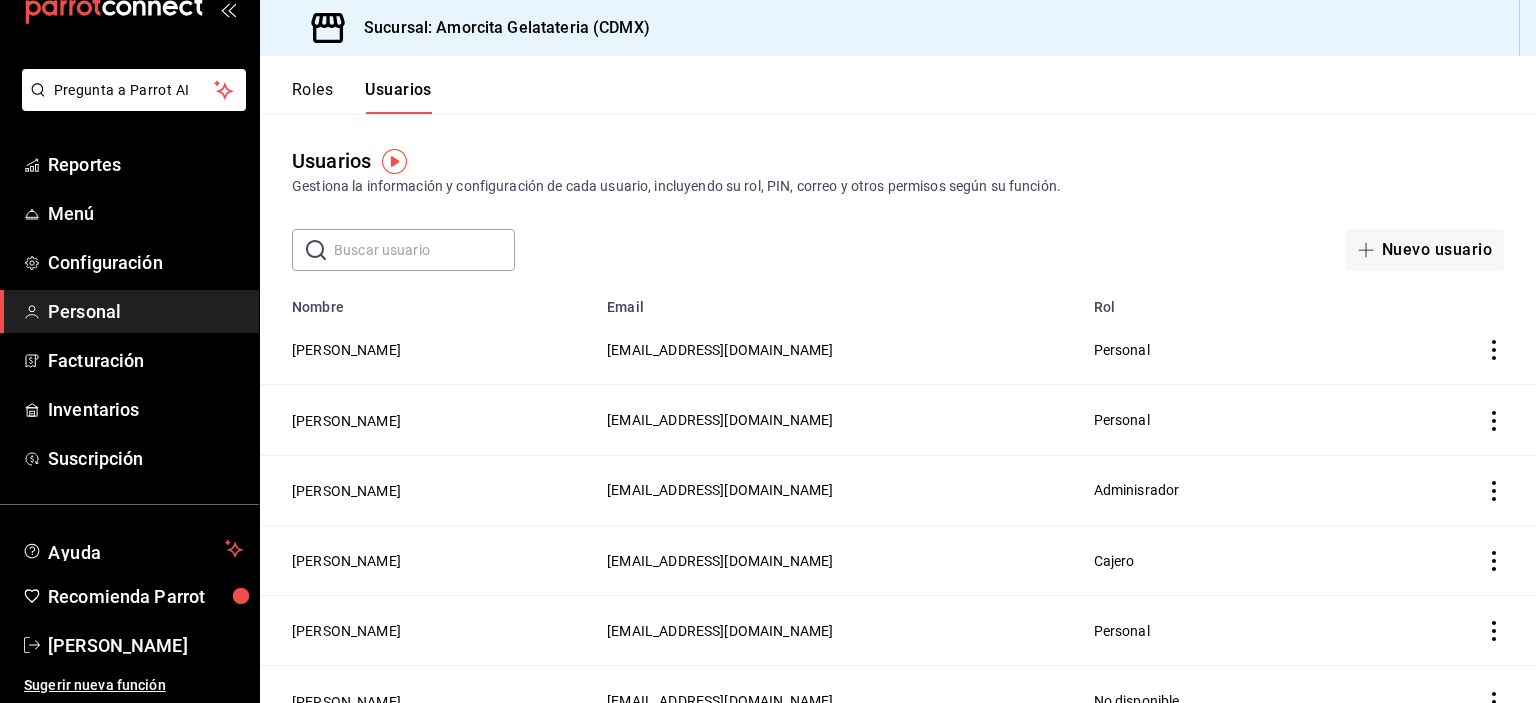 click on "Roles" at bounding box center [312, 97] 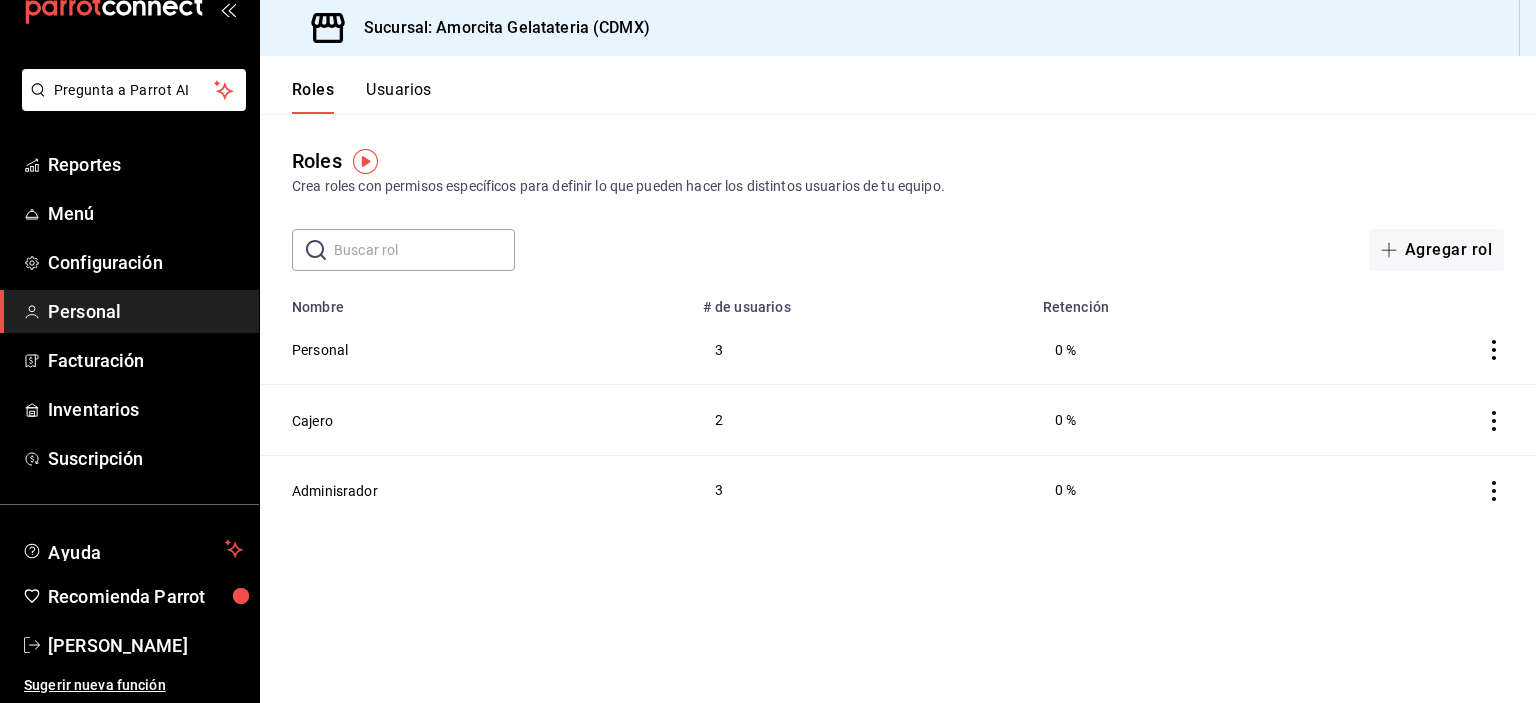 click on "Usuarios" at bounding box center [399, 97] 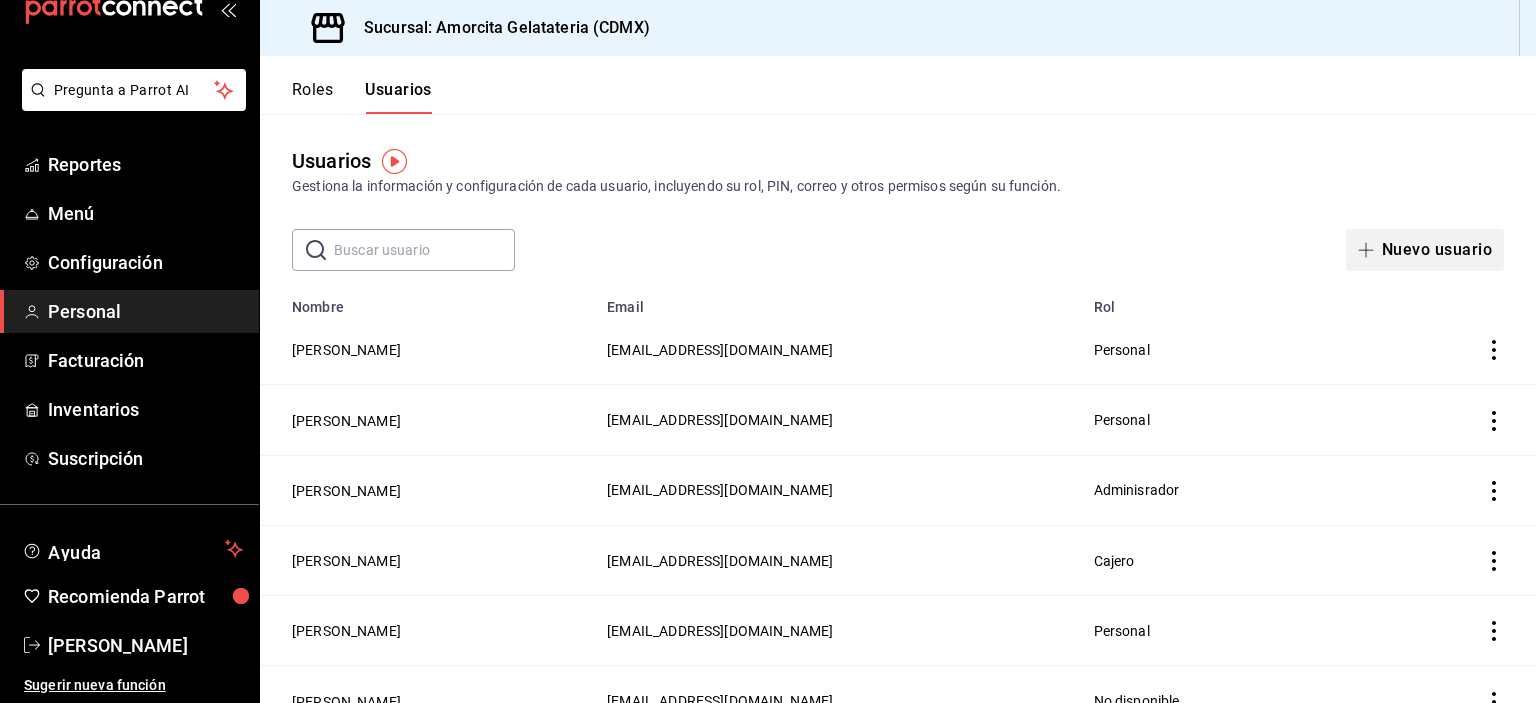 click on "Nuevo usuario" at bounding box center (1425, 250) 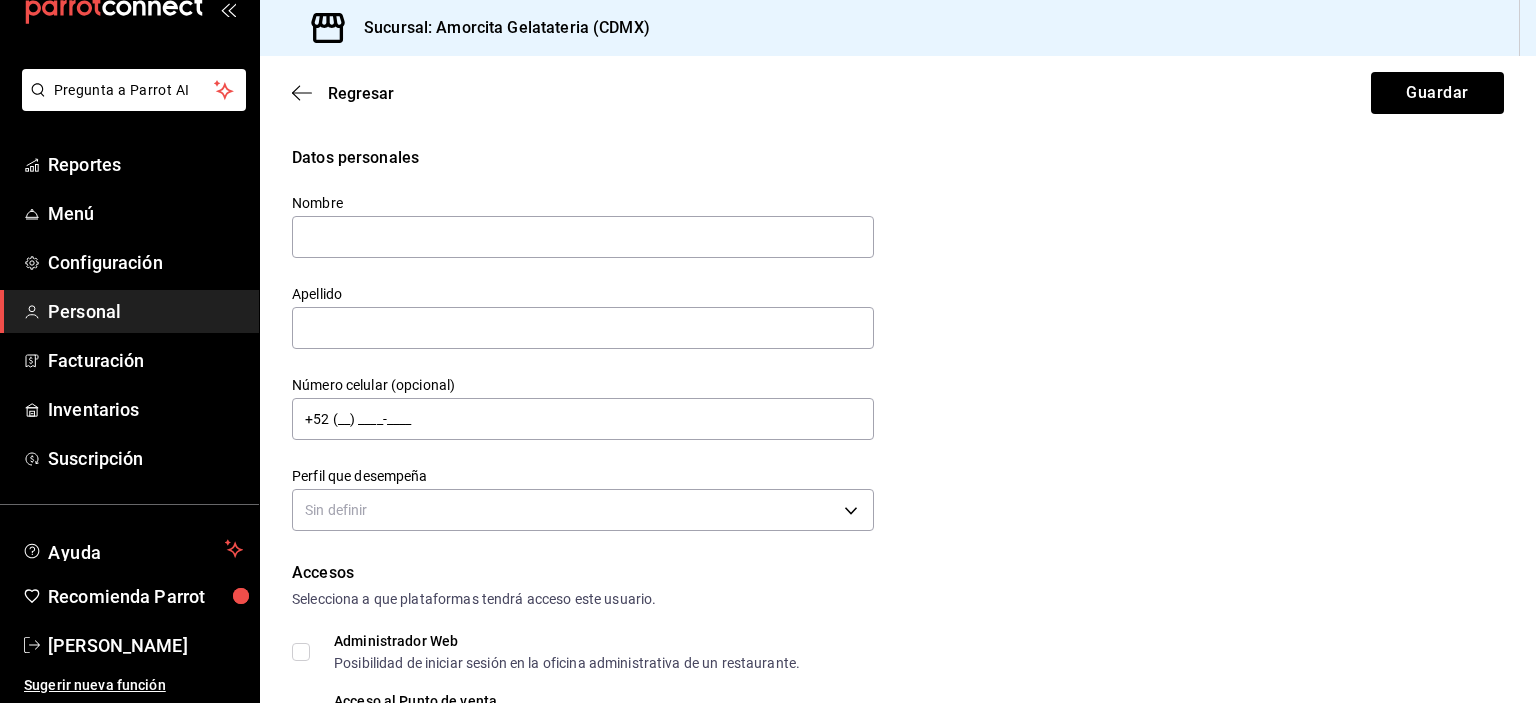 scroll, scrollTop: 100, scrollLeft: 0, axis: vertical 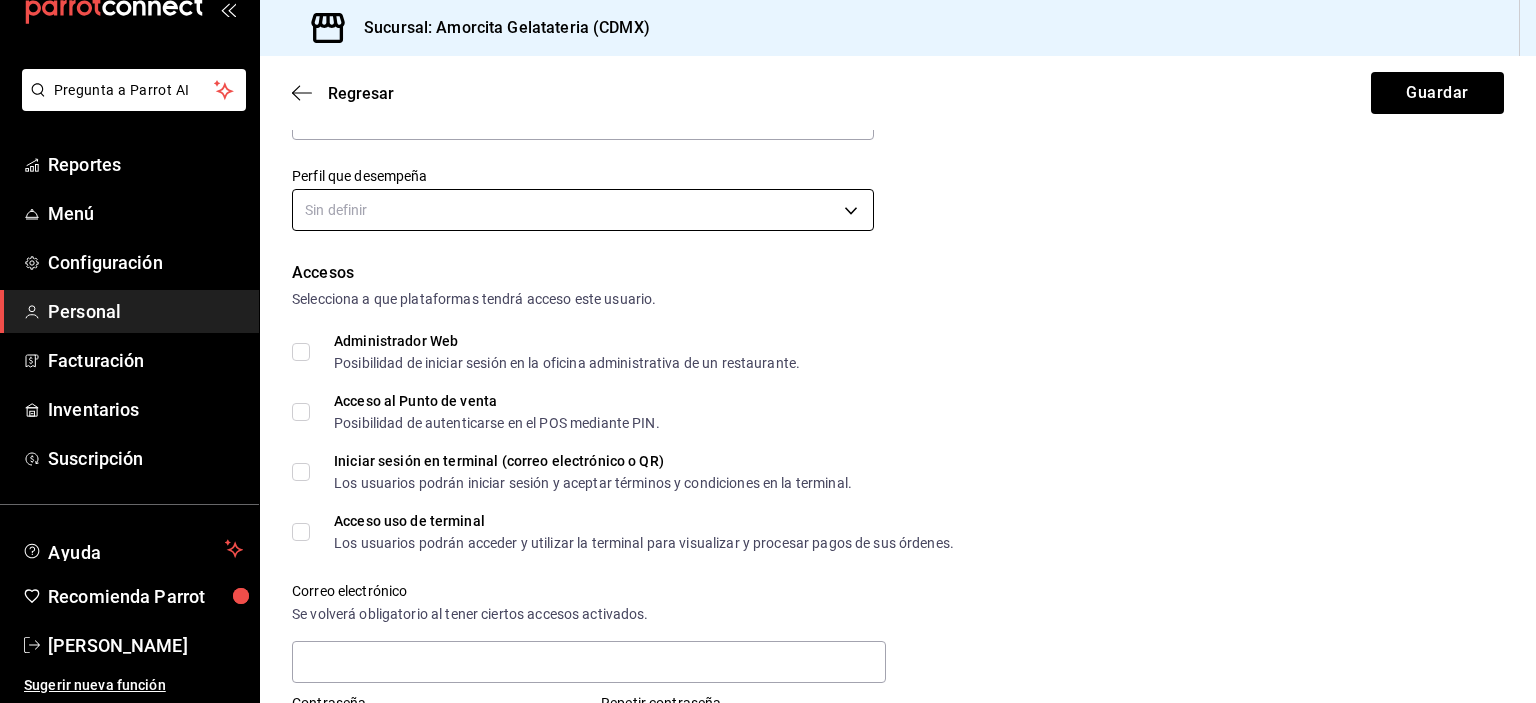 click on "Pregunta a Parrot AI Reportes   Menú   Configuración   Personal   Facturación   Inventarios   Suscripción   Ayuda Recomienda Parrot   [PERSON_NAME]   Sugerir nueva función   Sucursal: Amorcita Gelatateria (CDMX) Regresar Guardar Datos personales Nombre Apellido Número celular (opcional) +52 (__) ____-____ Perfil que desempeña Sin definir Accesos Selecciona a que plataformas tendrá acceso este usuario. Administrador Web Posibilidad de iniciar sesión en la oficina administrativa de un restaurante.  Acceso al Punto de venta Posibilidad de autenticarse en el POS mediante PIN.  Iniciar sesión en terminal (correo electrónico o QR) Los usuarios podrán iniciar sesión y aceptar términos y condiciones en la terminal. Acceso uso de terminal Los usuarios podrán acceder y utilizar la terminal para visualizar y procesar pagos de sus órdenes. Correo electrónico Se volverá obligatorio al tener ciertos accesos activados. Contraseña Contraseña Repetir contraseña Repetir contraseña PIN Validar PIN ​" at bounding box center [768, 351] 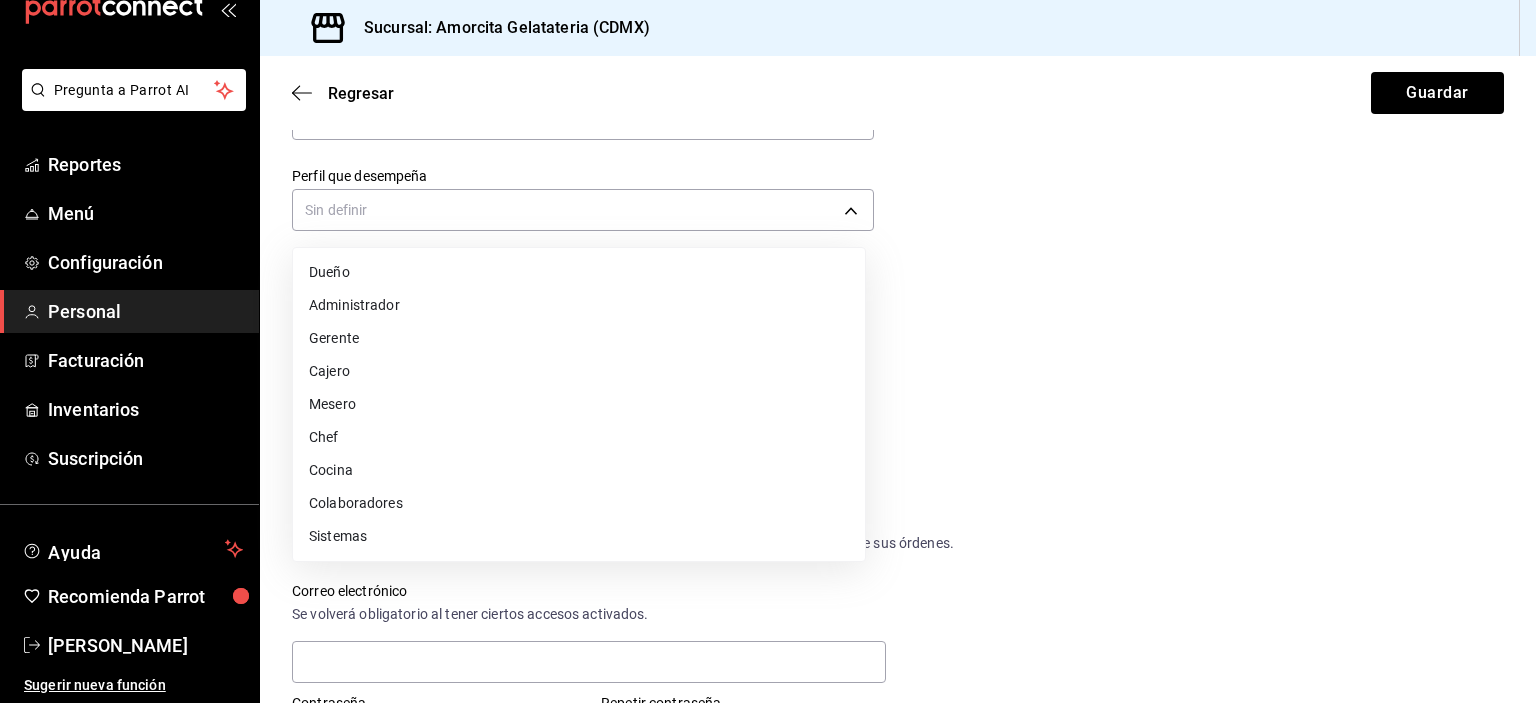 click at bounding box center (768, 351) 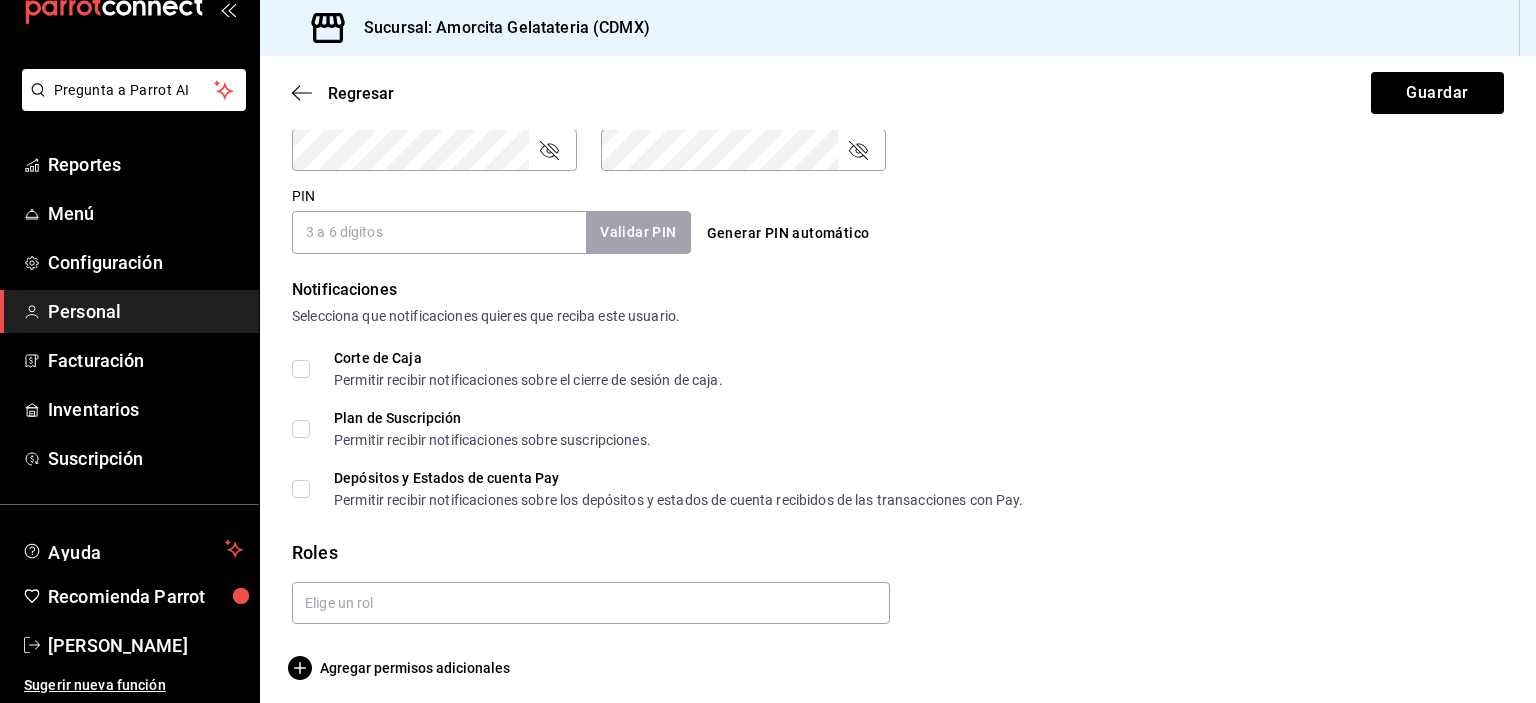 scroll, scrollTop: 909, scrollLeft: 0, axis: vertical 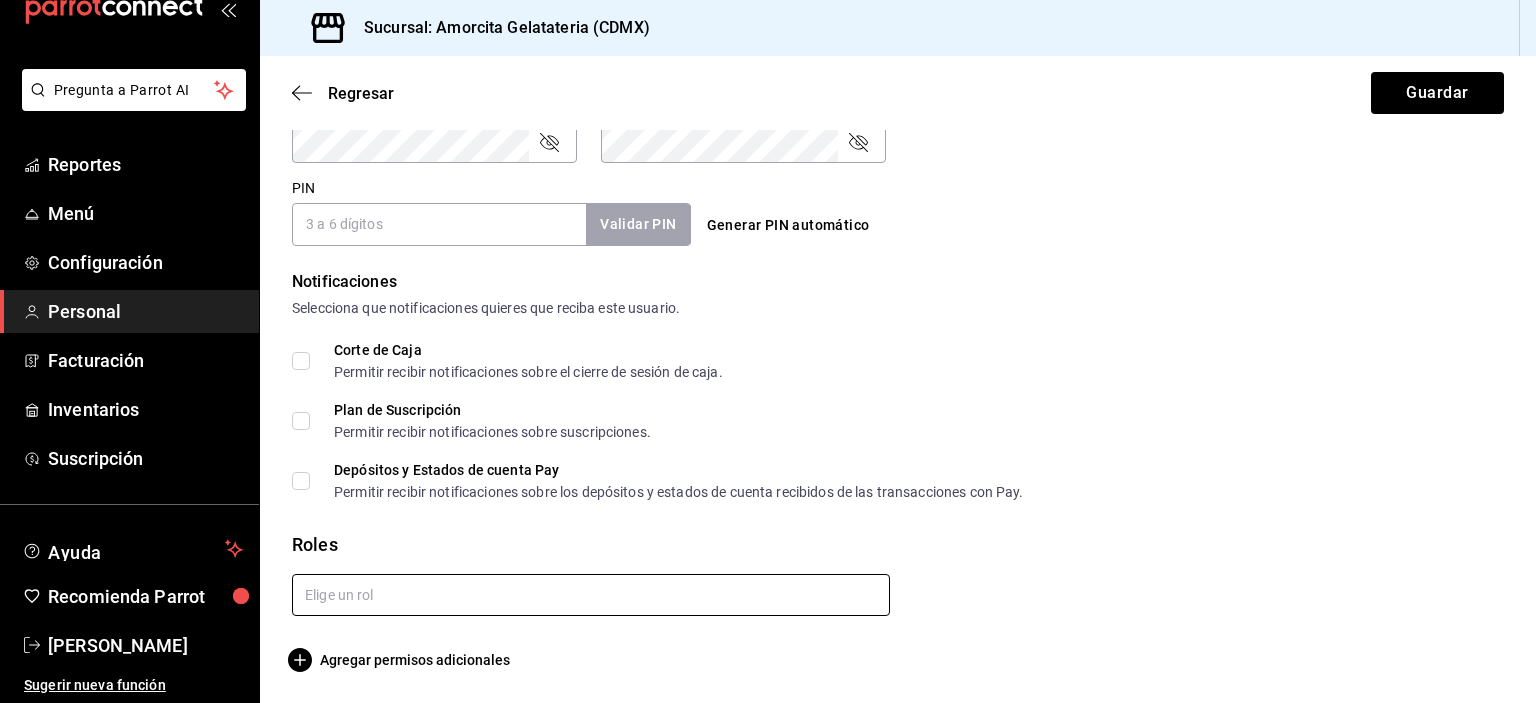 click at bounding box center (591, 595) 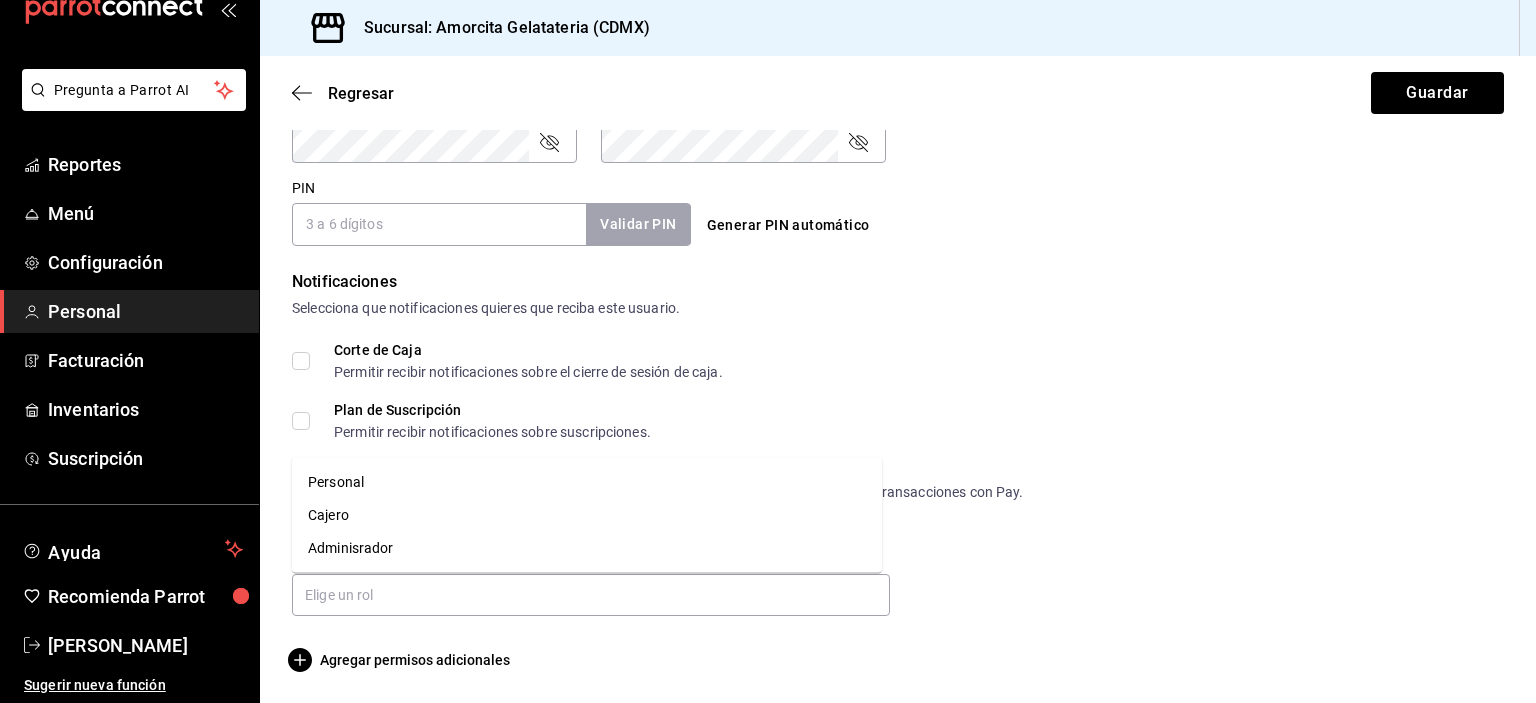 click on "Generar PIN automático" at bounding box center [894, 207] 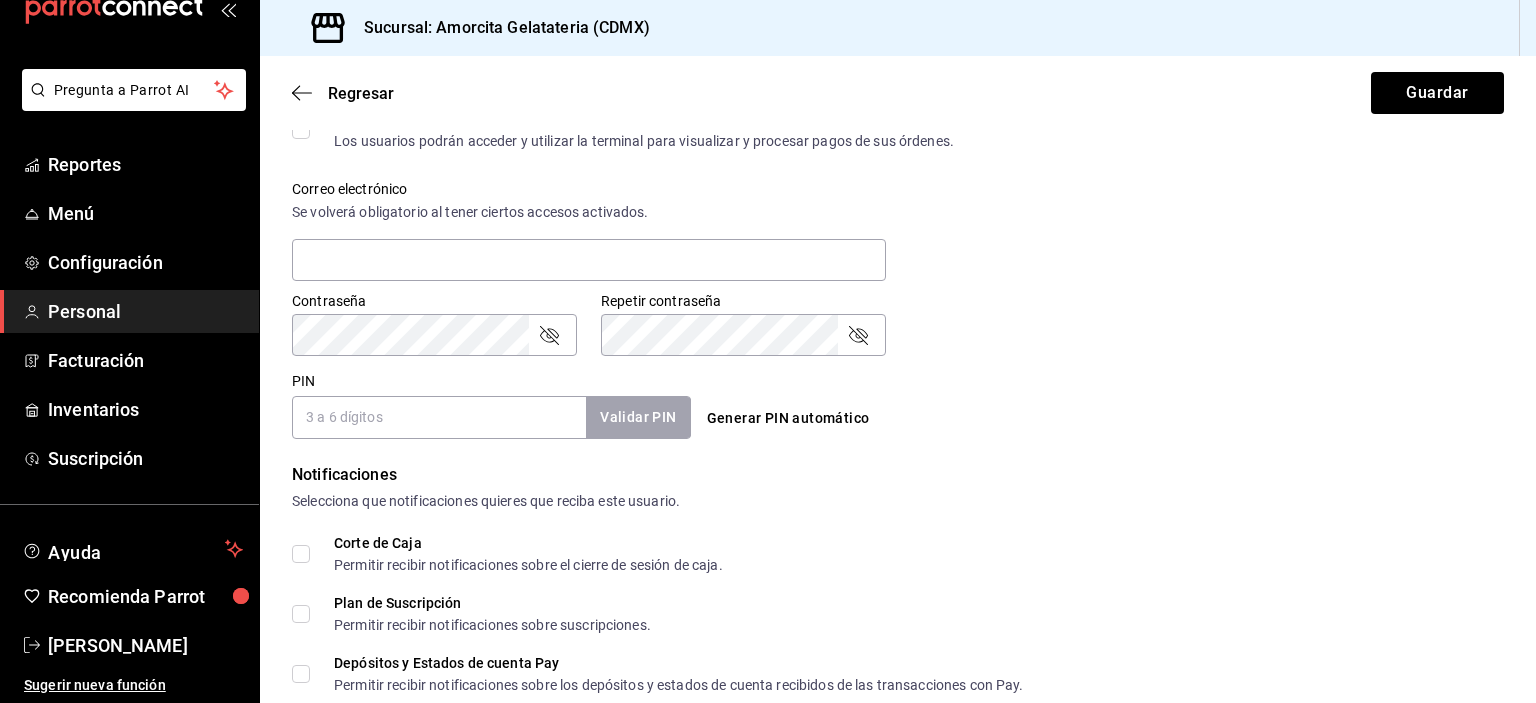 scroll, scrollTop: 709, scrollLeft: 0, axis: vertical 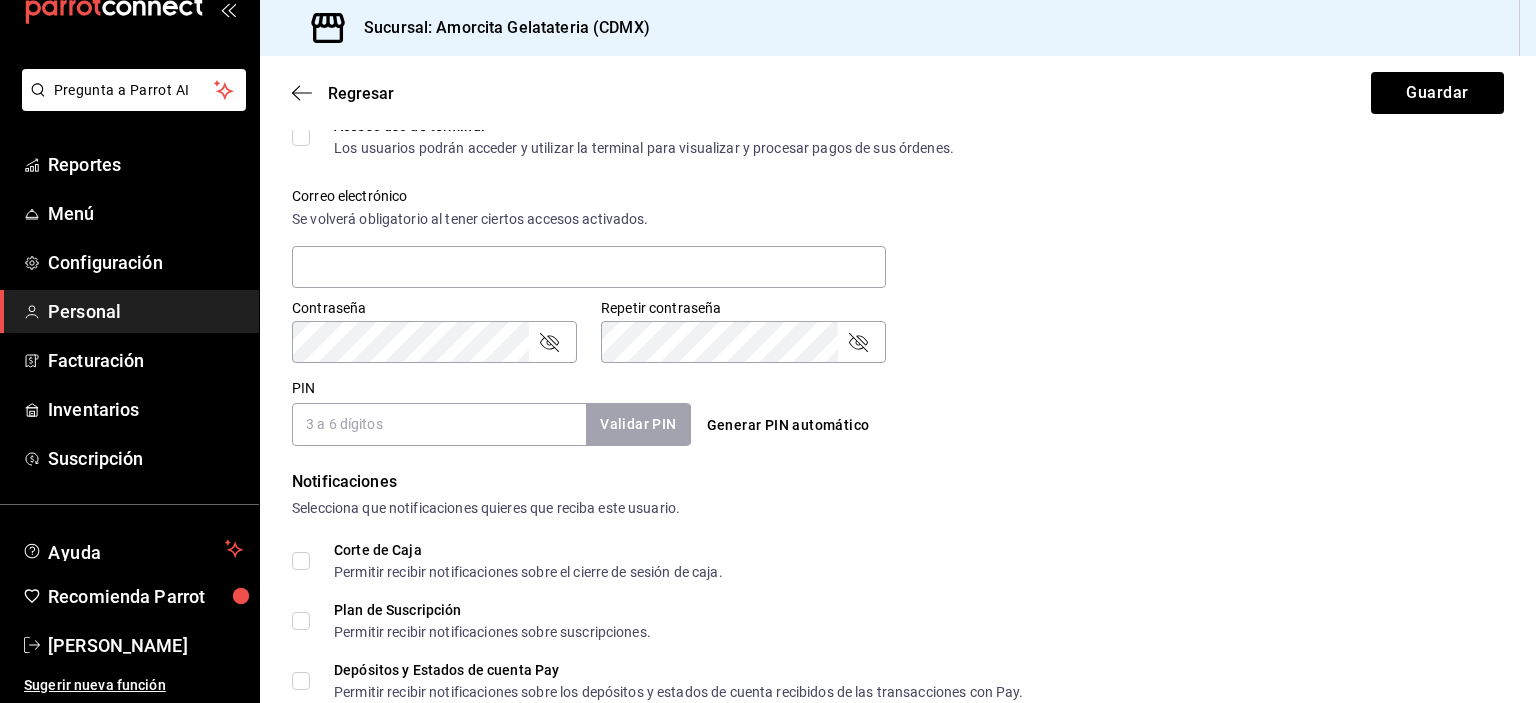click on "PIN" at bounding box center [439, 424] 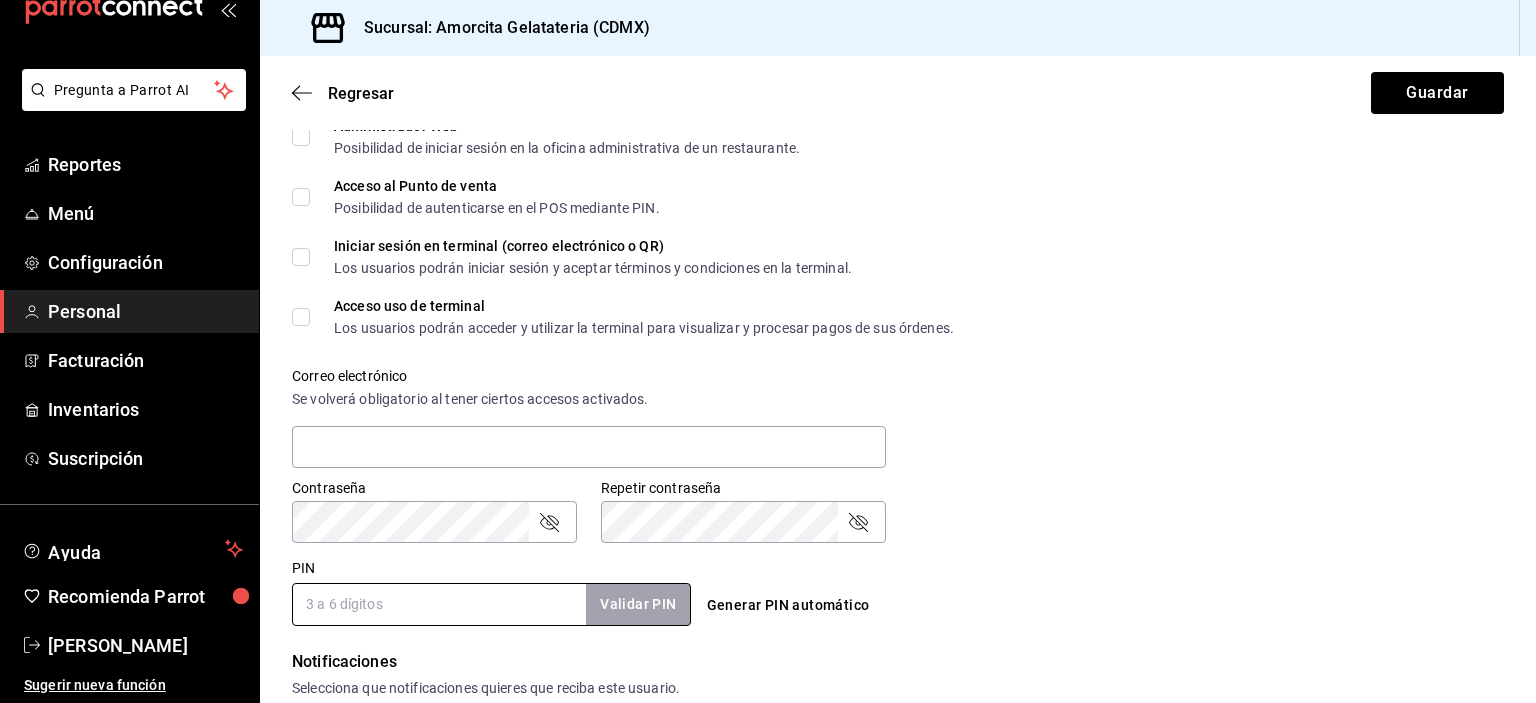 scroll, scrollTop: 409, scrollLeft: 0, axis: vertical 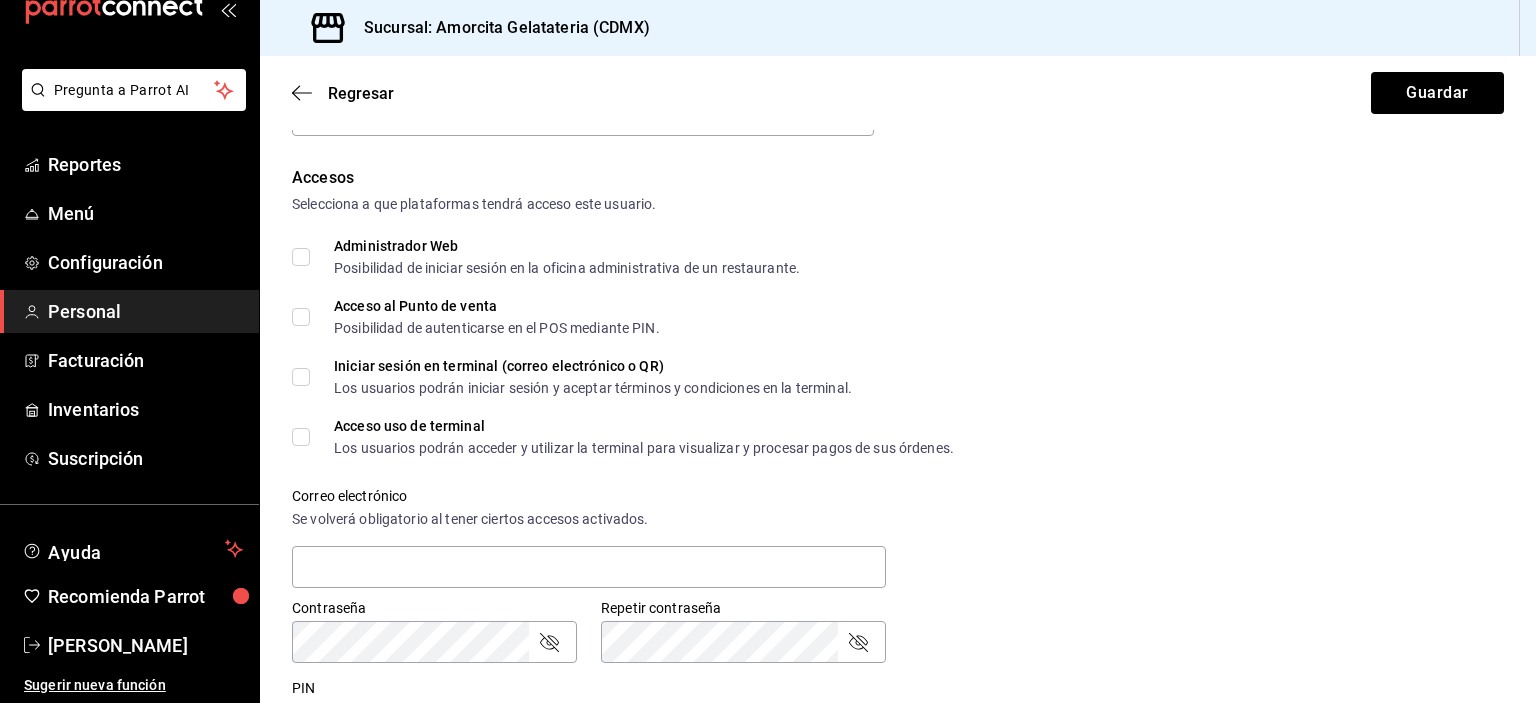 click on "Acceso al Punto de venta Posibilidad de autenticarse en el POS mediante PIN." at bounding box center [898, 317] 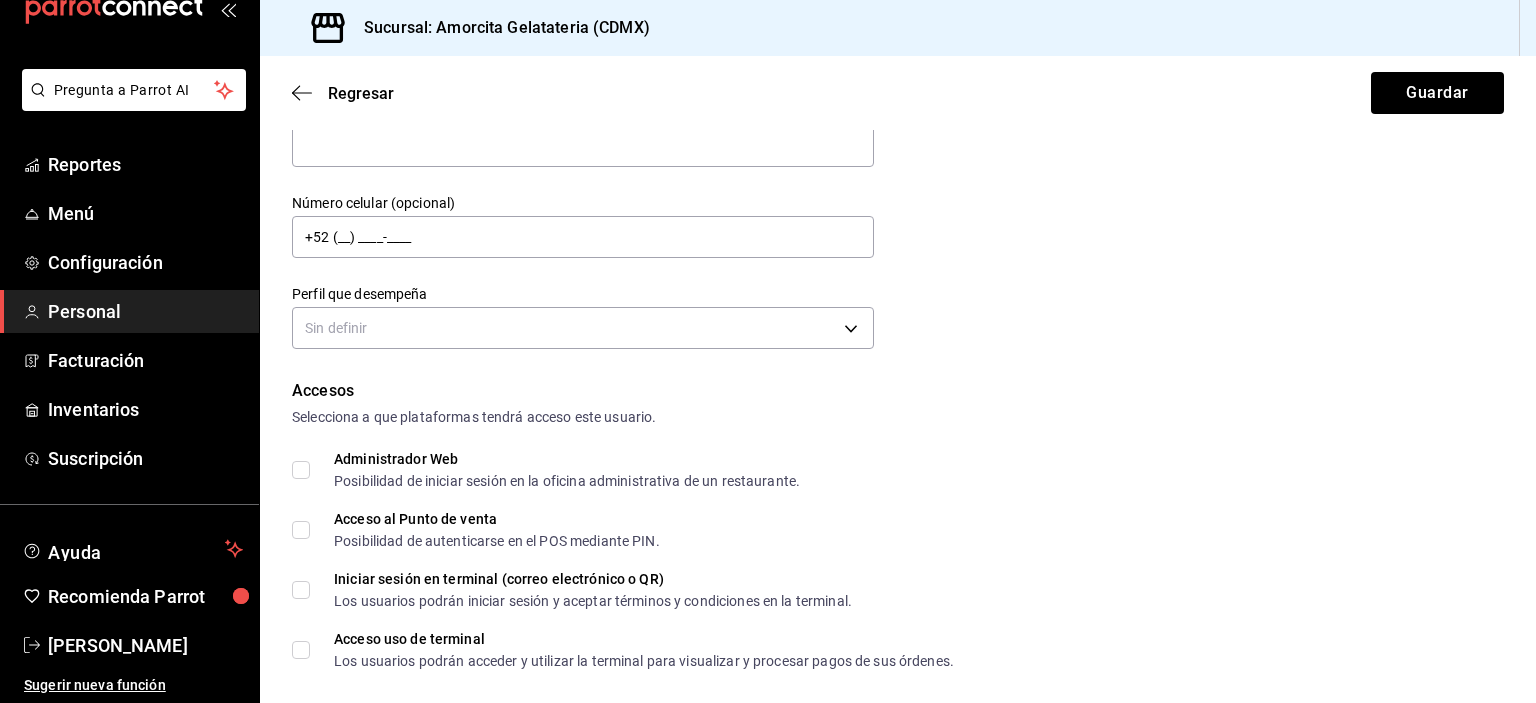 scroll, scrollTop: 0, scrollLeft: 0, axis: both 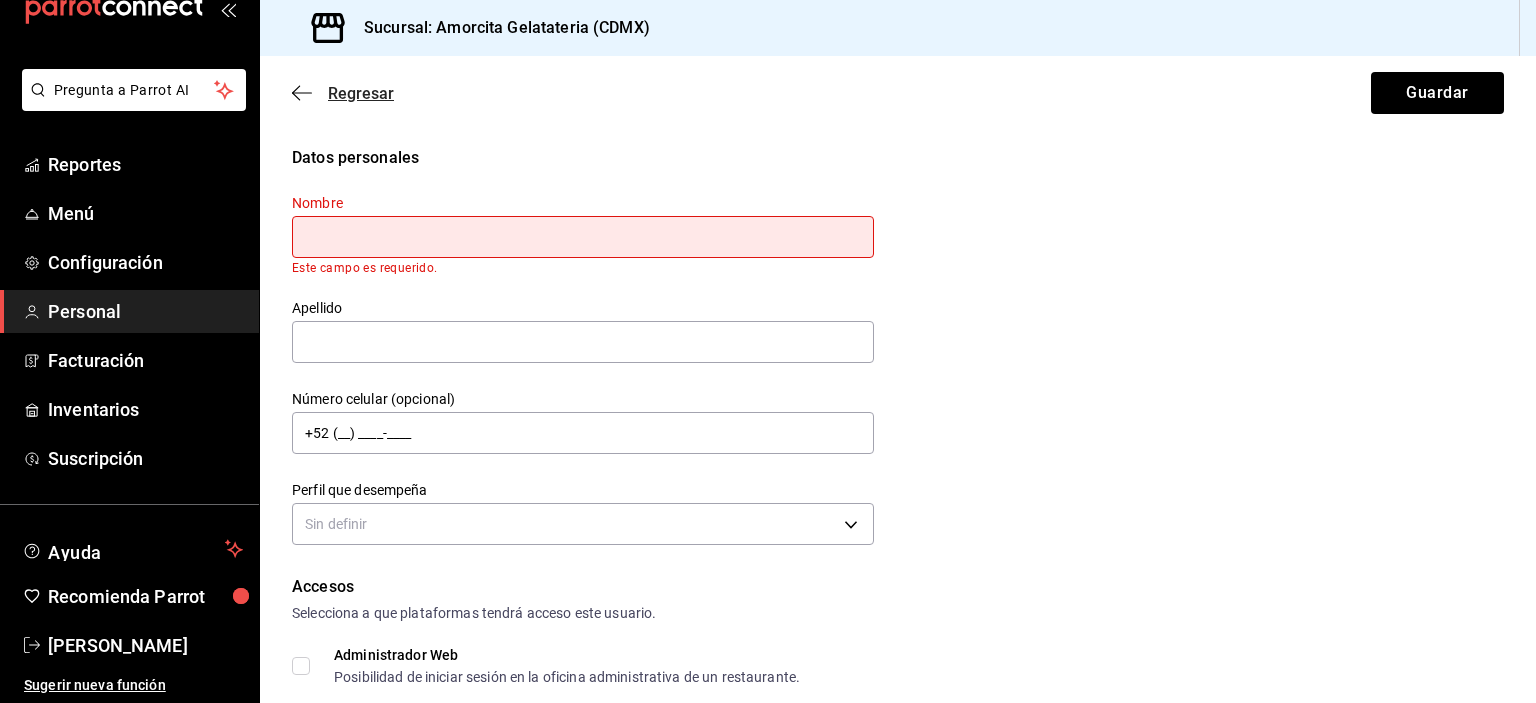 click 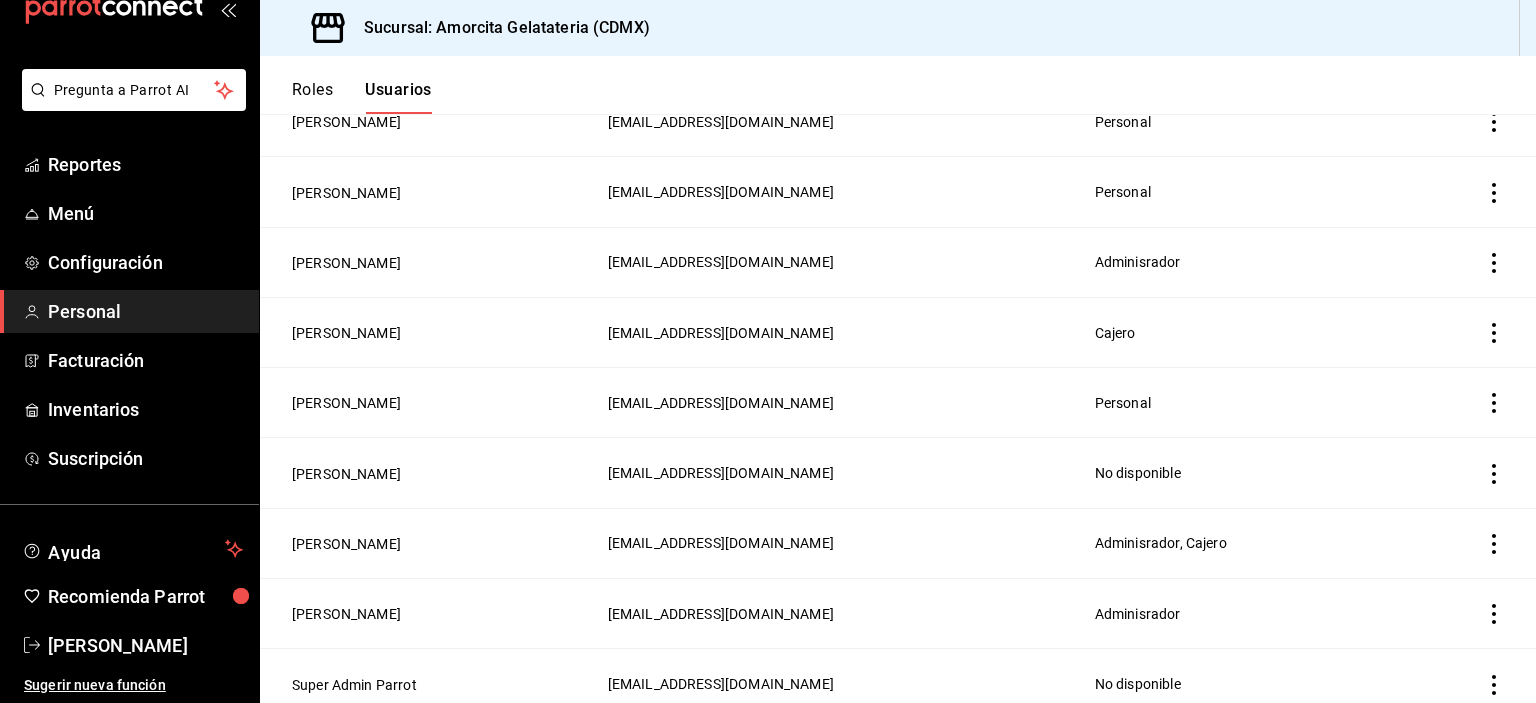 scroll, scrollTop: 244, scrollLeft: 0, axis: vertical 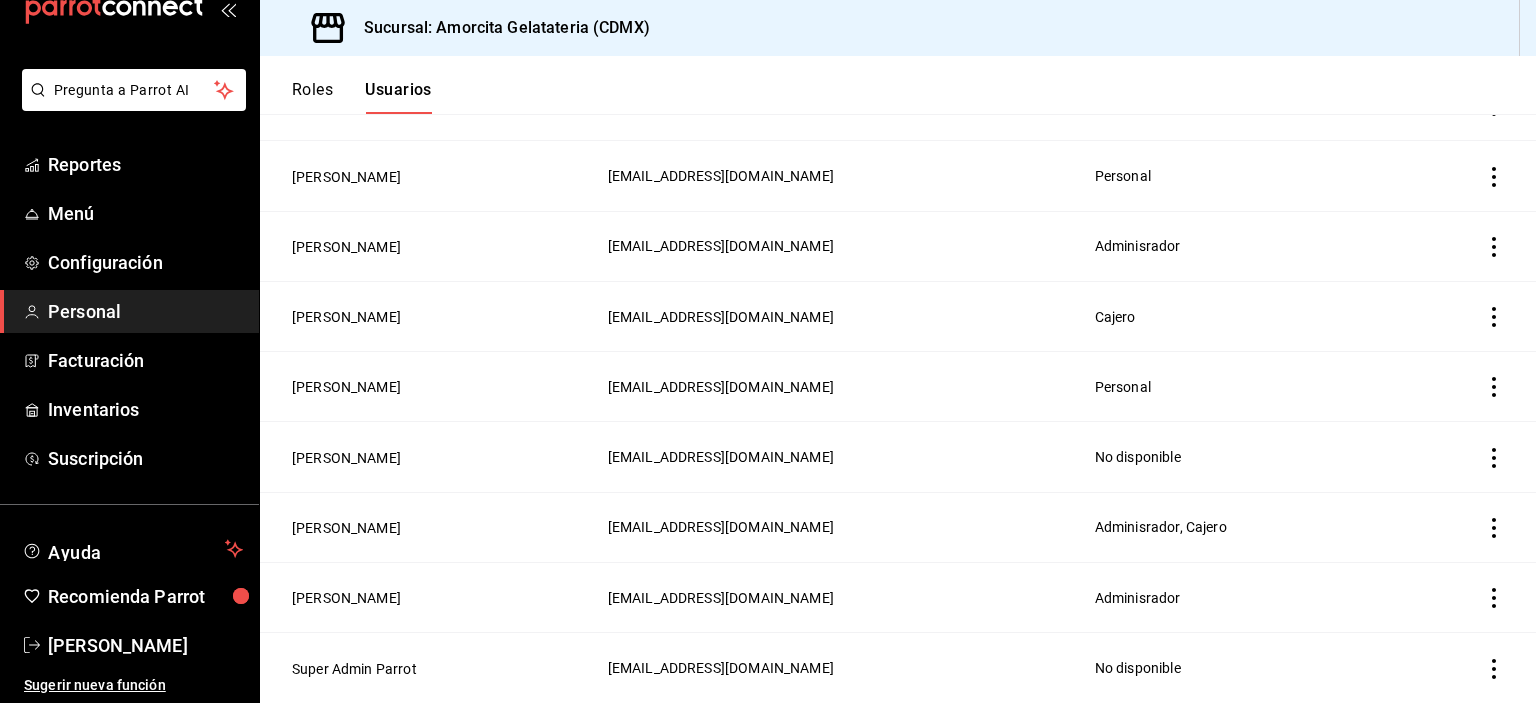 click 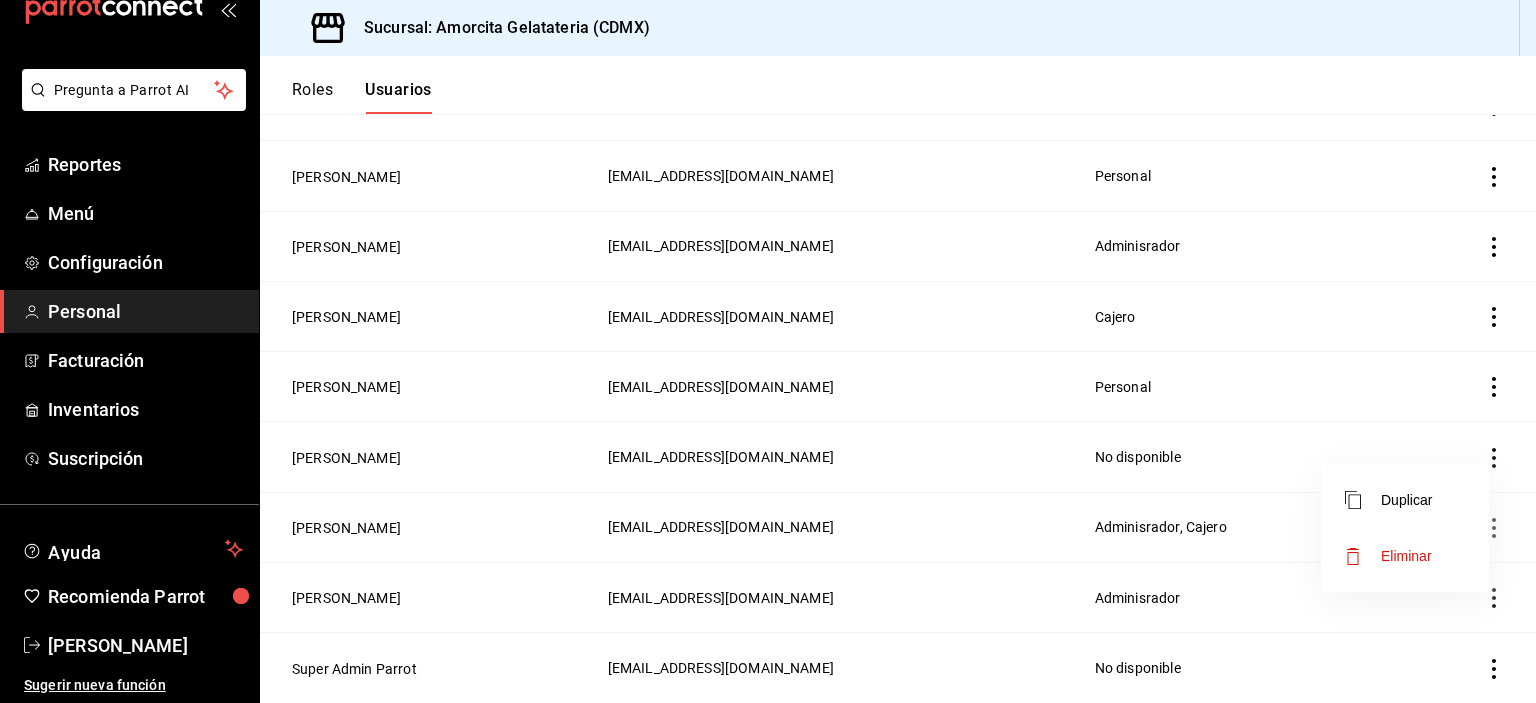 click at bounding box center [768, 351] 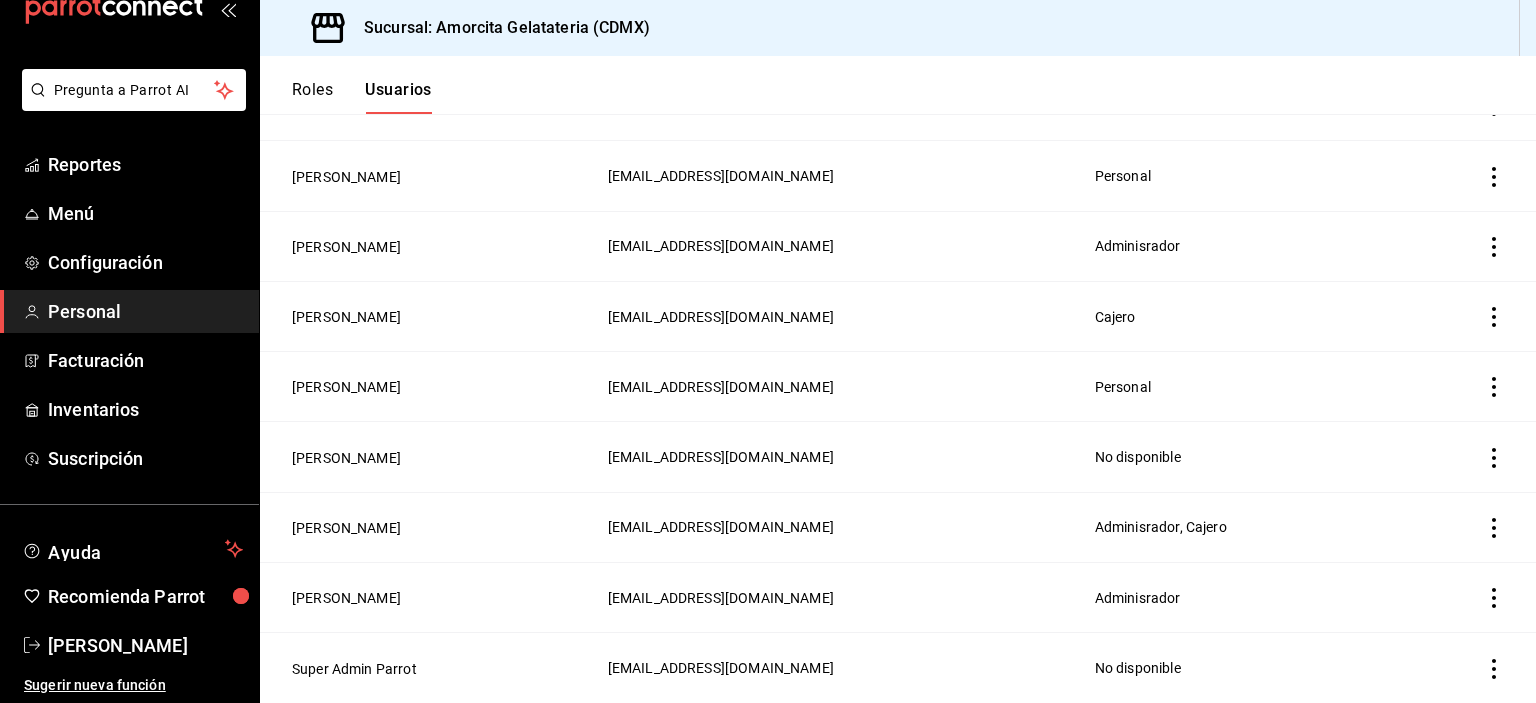 click on "[PERSON_NAME]" at bounding box center (346, 528) 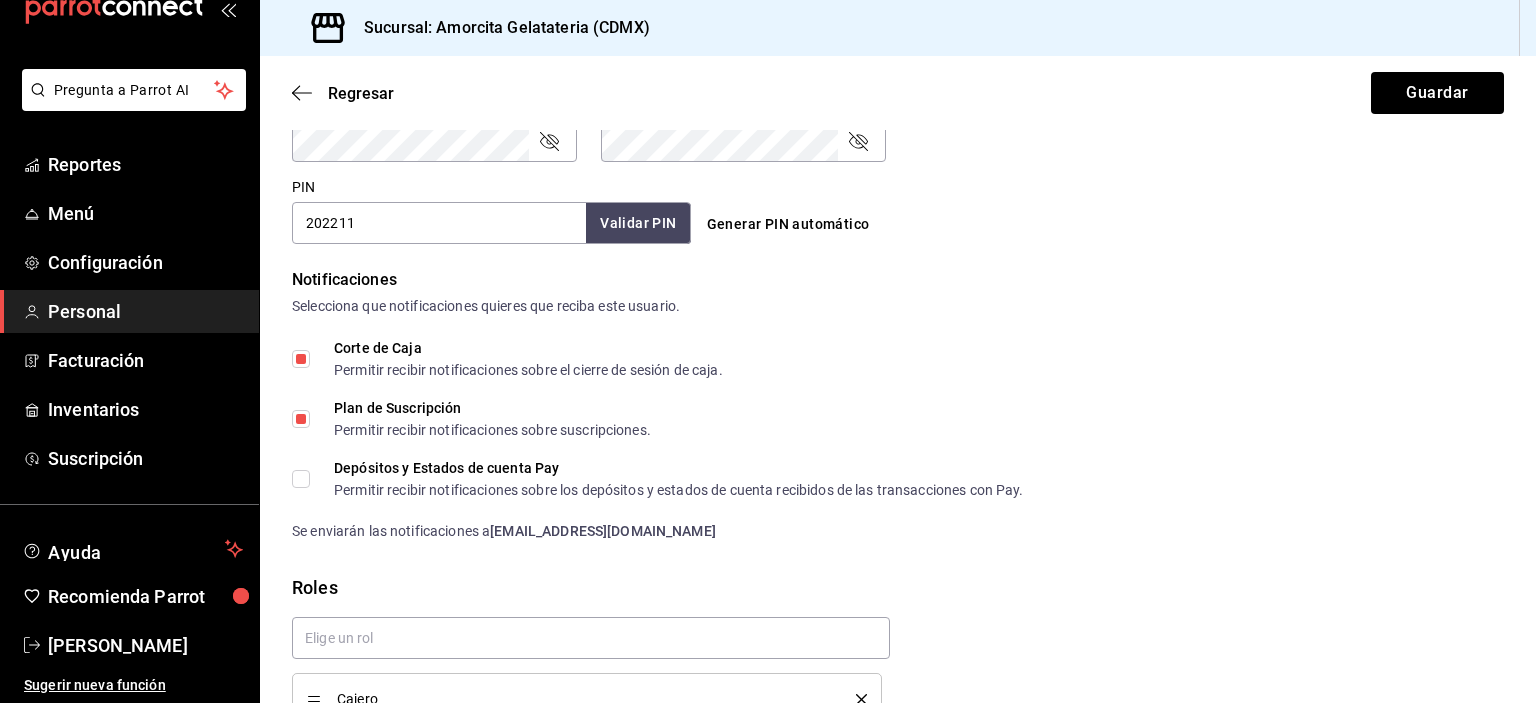 scroll, scrollTop: 1056, scrollLeft: 0, axis: vertical 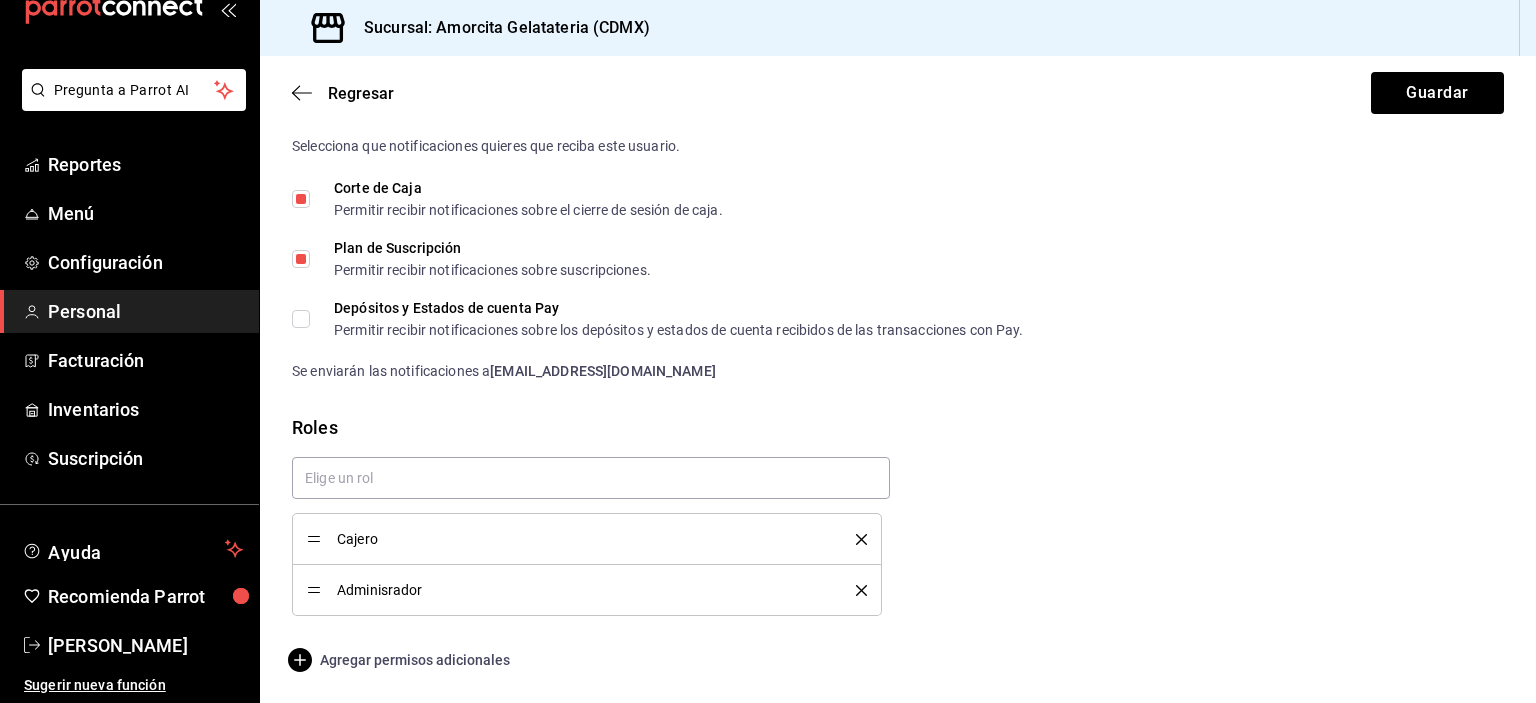 click on "Agregar permisos adicionales" at bounding box center (401, 660) 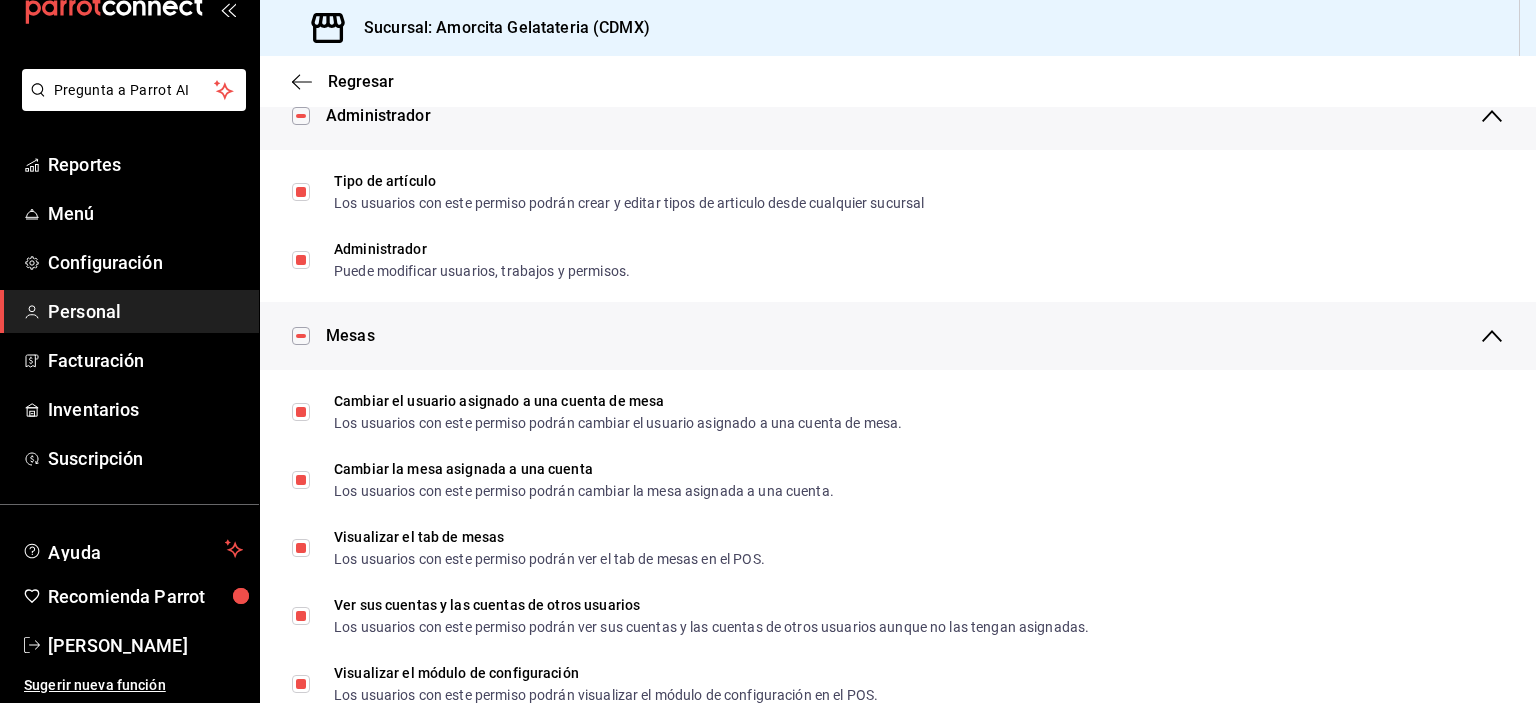 scroll, scrollTop: 300, scrollLeft: 0, axis: vertical 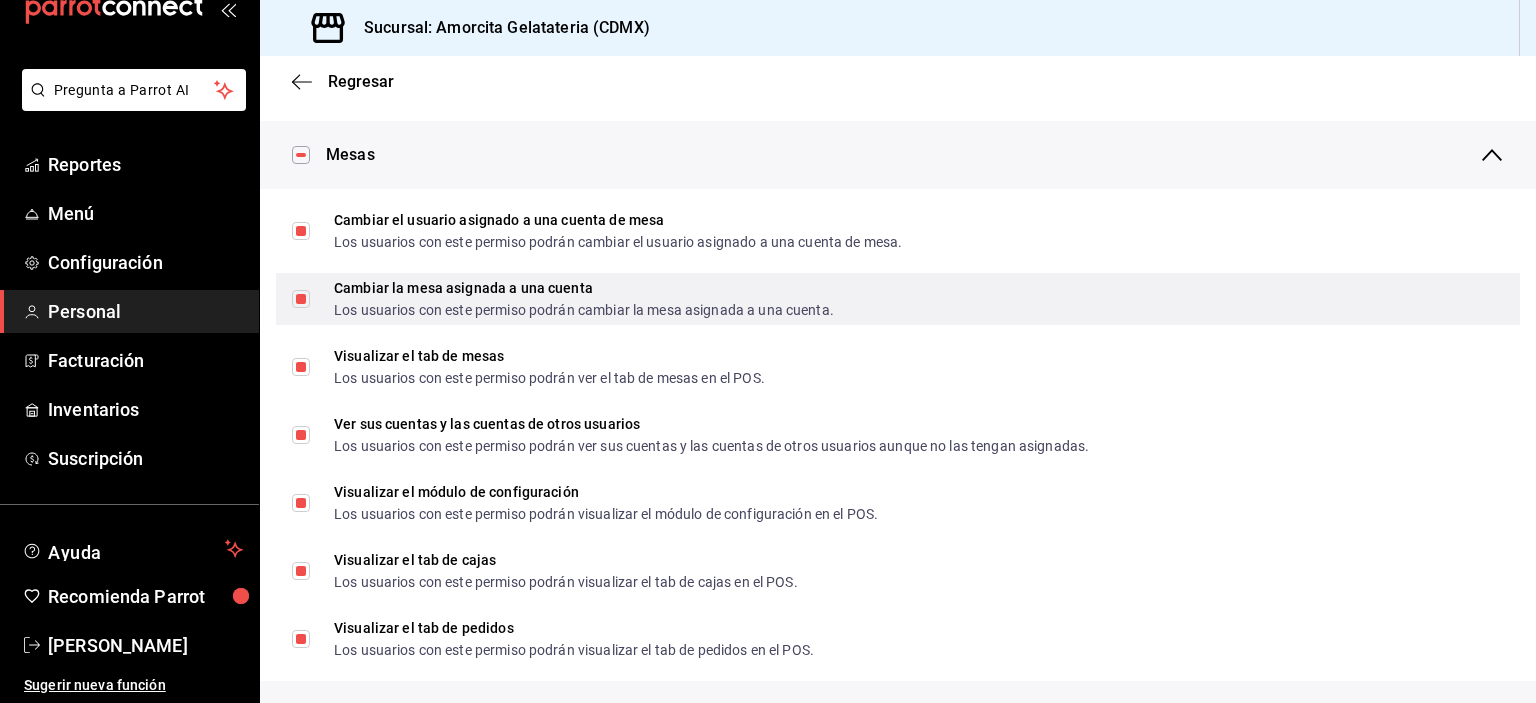 click on "Cambiar la mesa asignada a una cuenta Los usuarios con este permiso podrán cambiar la mesa asignada a una cuenta." at bounding box center (301, 299) 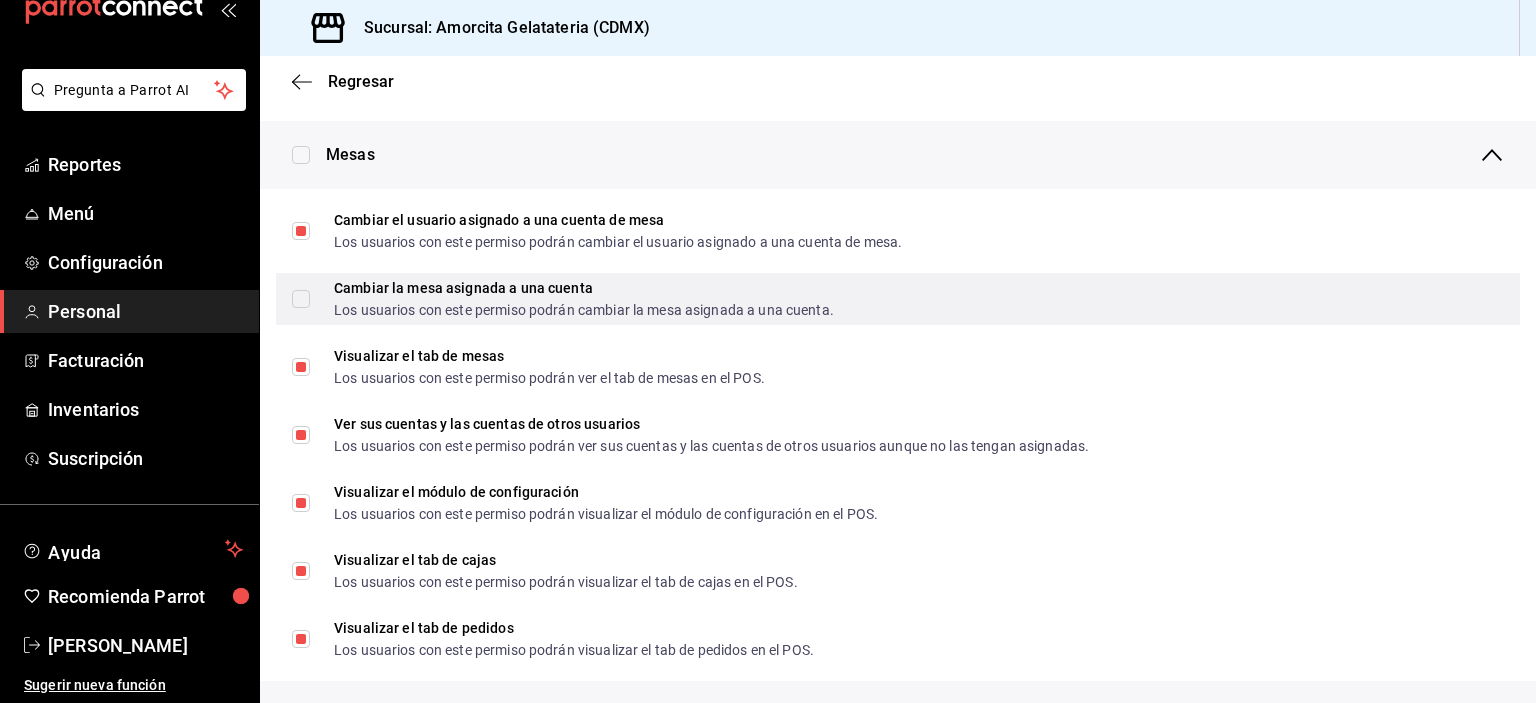 click on "Cambiar la mesa asignada a una cuenta Los usuarios con este permiso podrán cambiar la mesa asignada a una cuenta." at bounding box center (301, 299) 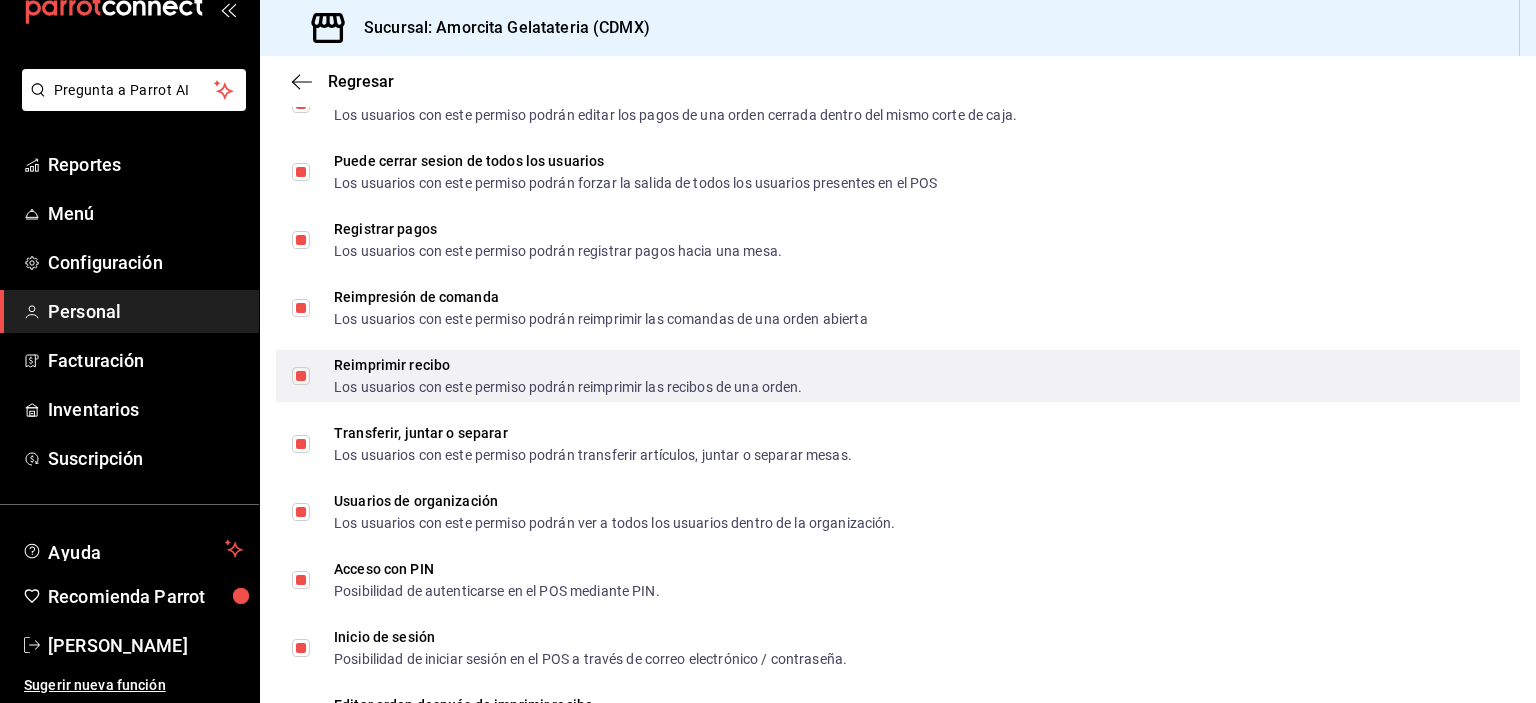 scroll, scrollTop: 2941, scrollLeft: 0, axis: vertical 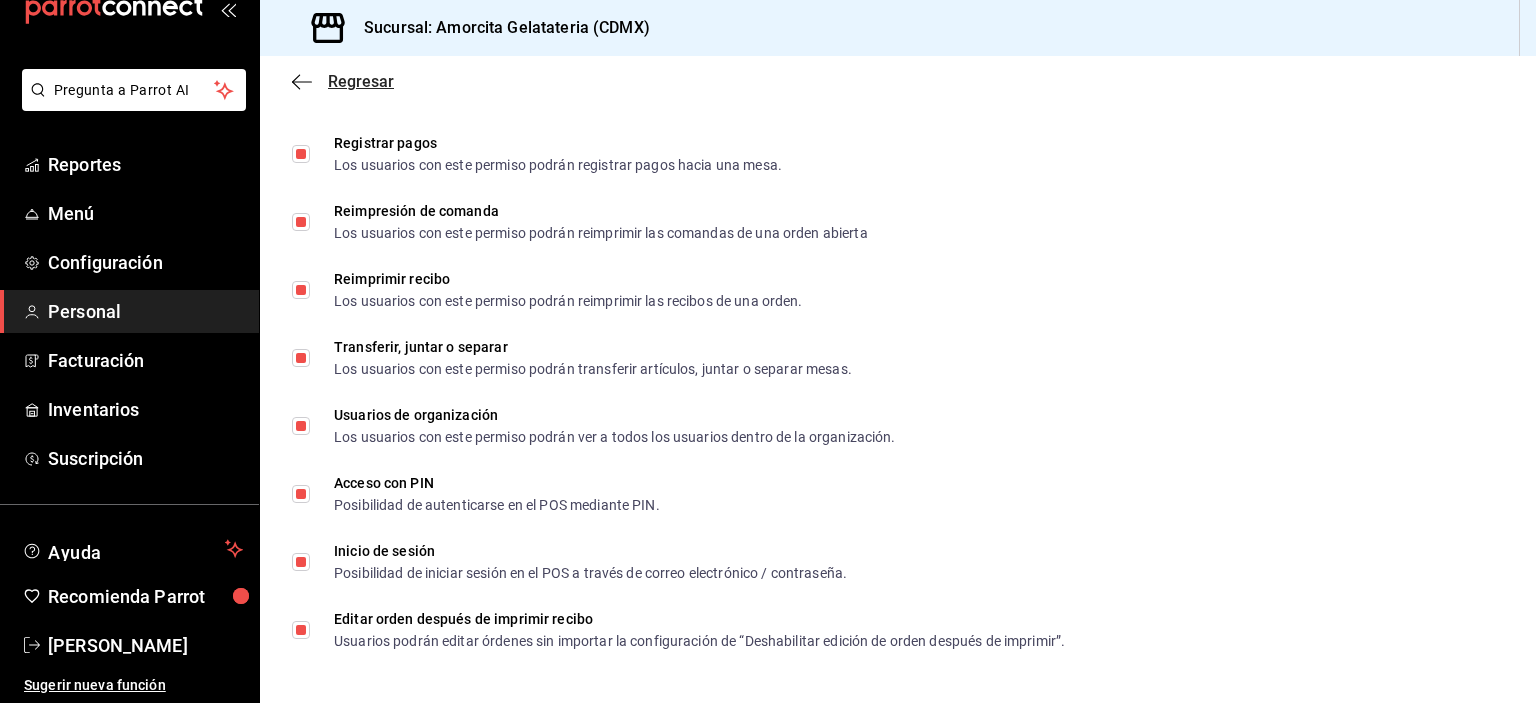 click 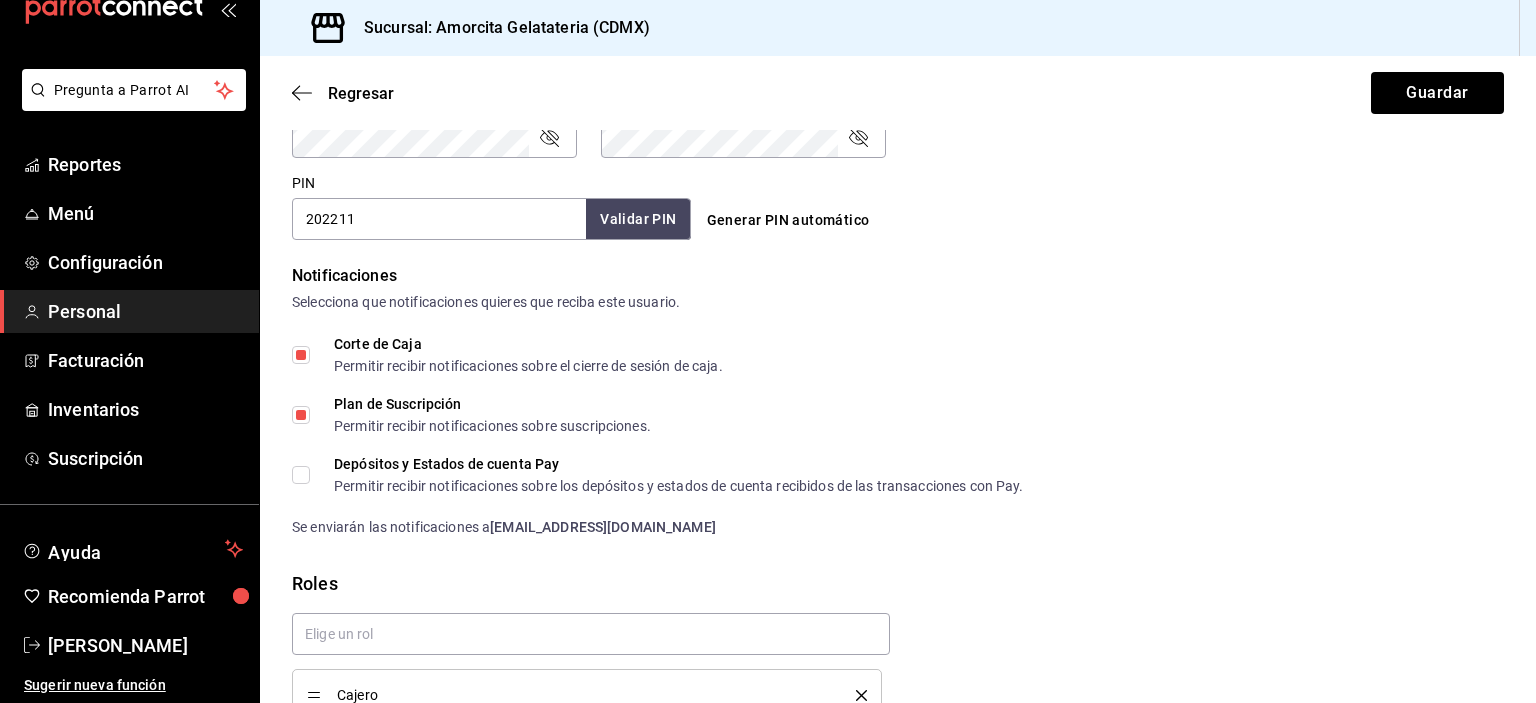 scroll, scrollTop: 1056, scrollLeft: 0, axis: vertical 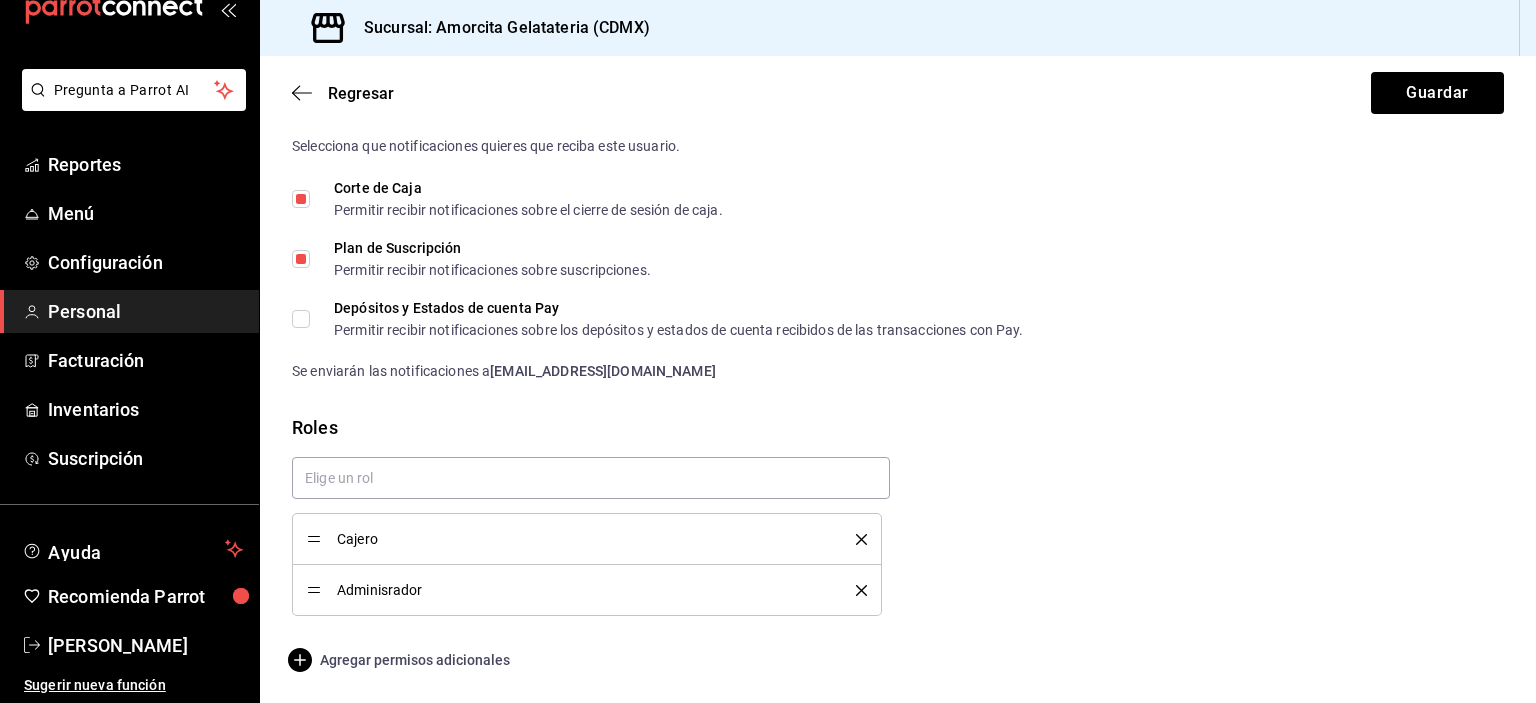 click on "Agregar permisos adicionales" at bounding box center [401, 660] 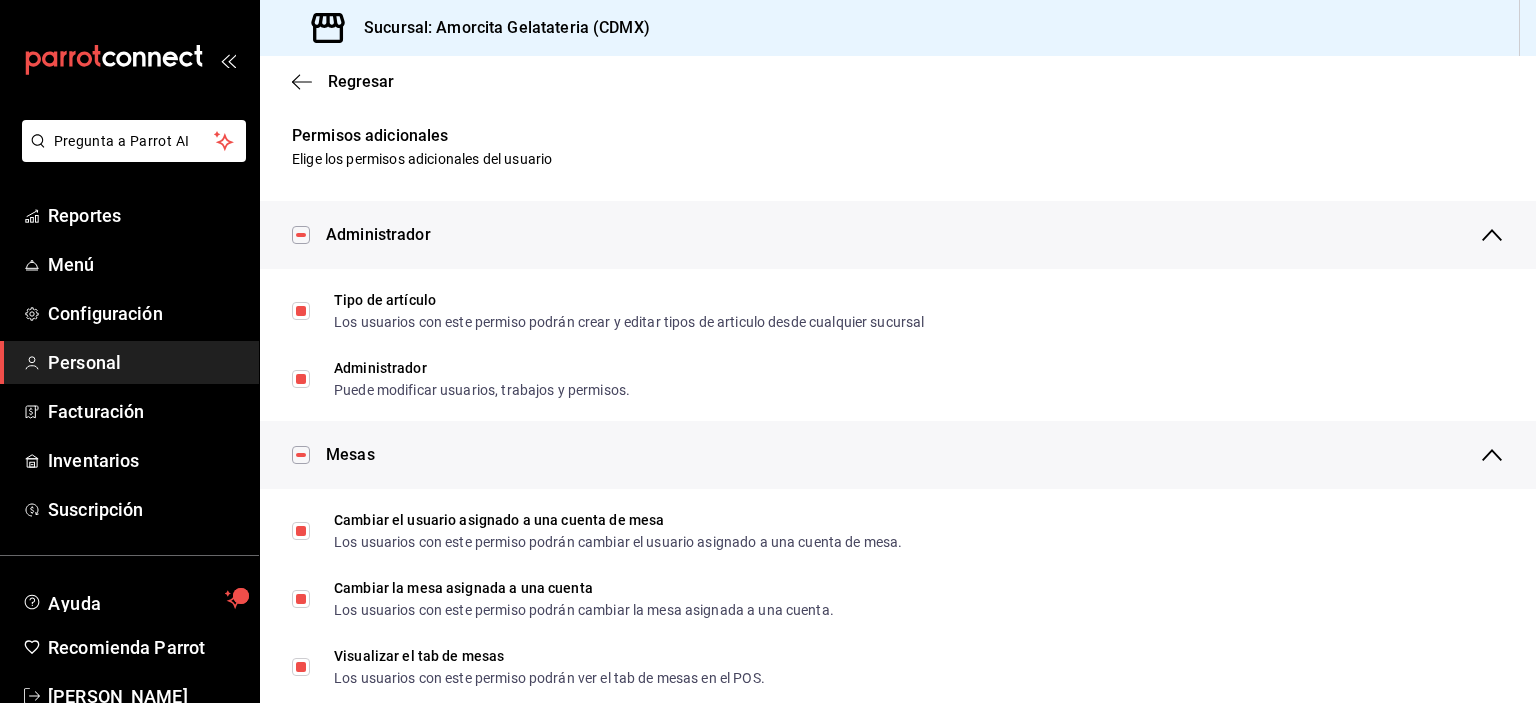 scroll, scrollTop: 0, scrollLeft: 0, axis: both 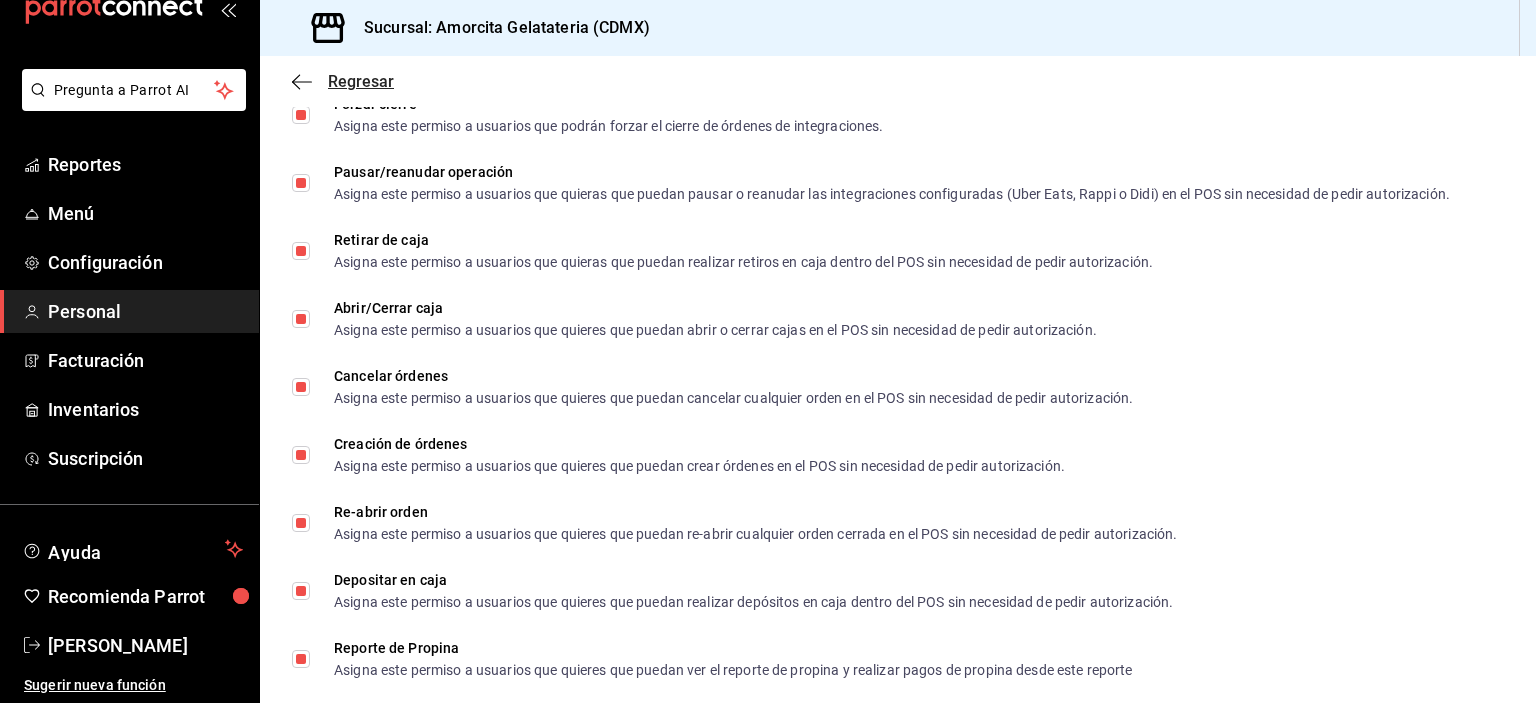 click 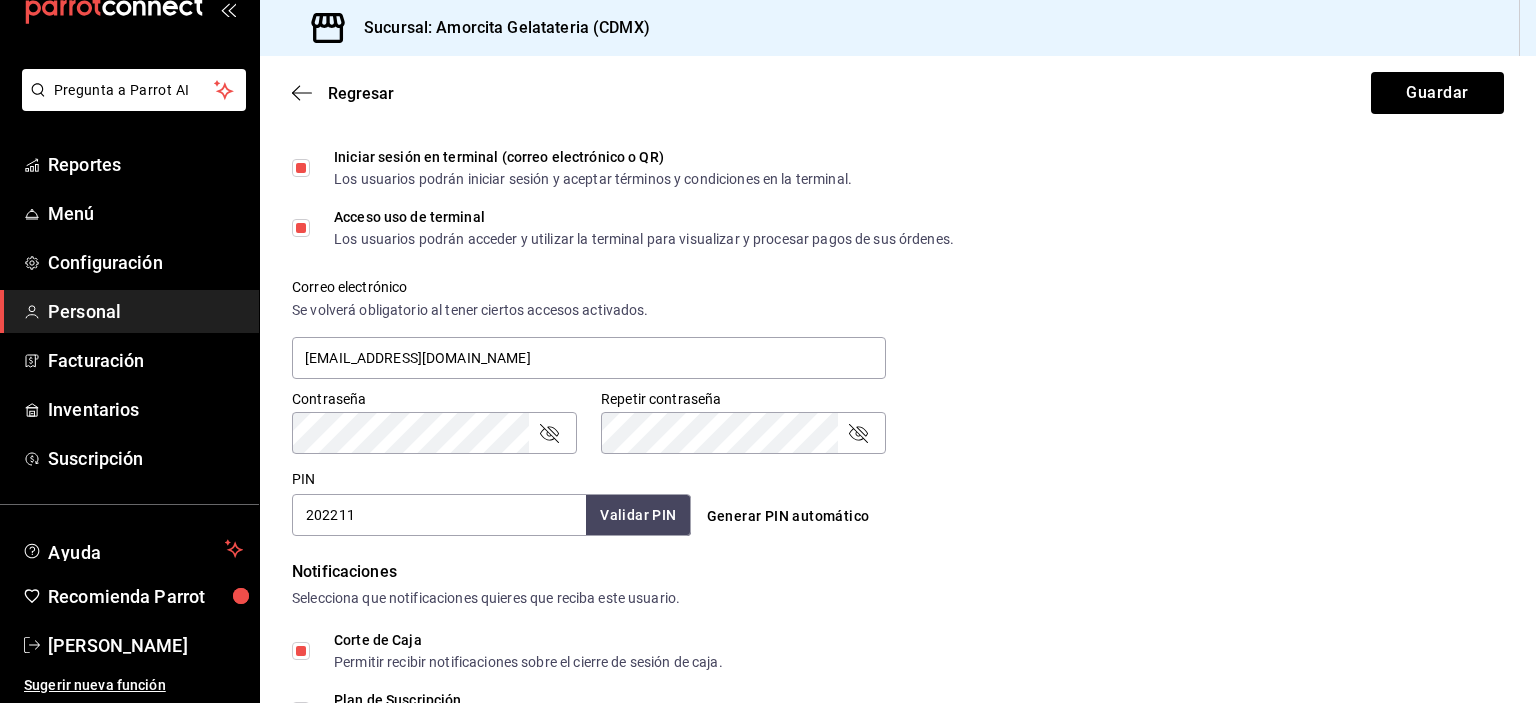 scroll, scrollTop: 656, scrollLeft: 0, axis: vertical 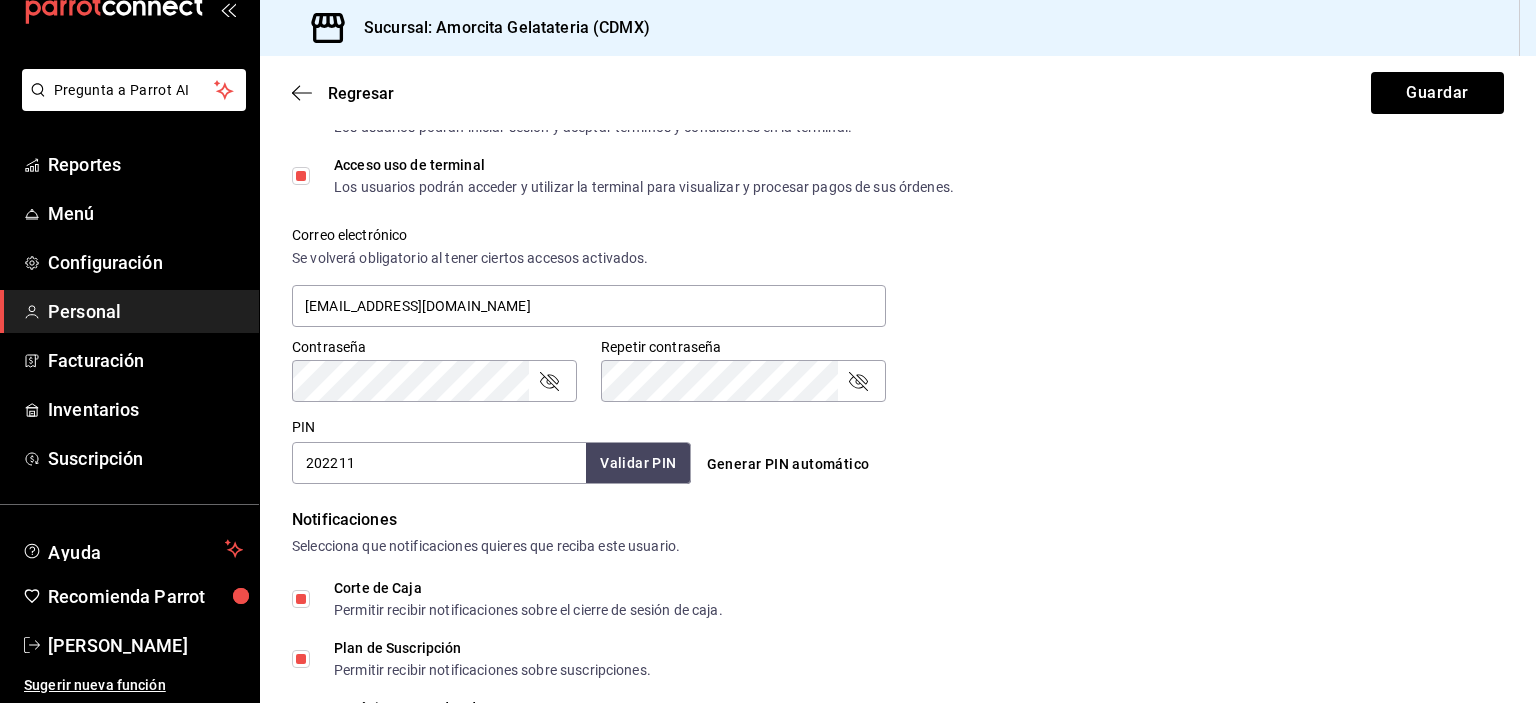 click on "Correo electrónico Se volverá obligatorio al tener ciertos accesos activados. vilchishernandezroberto06@gmail.com" at bounding box center [886, 266] 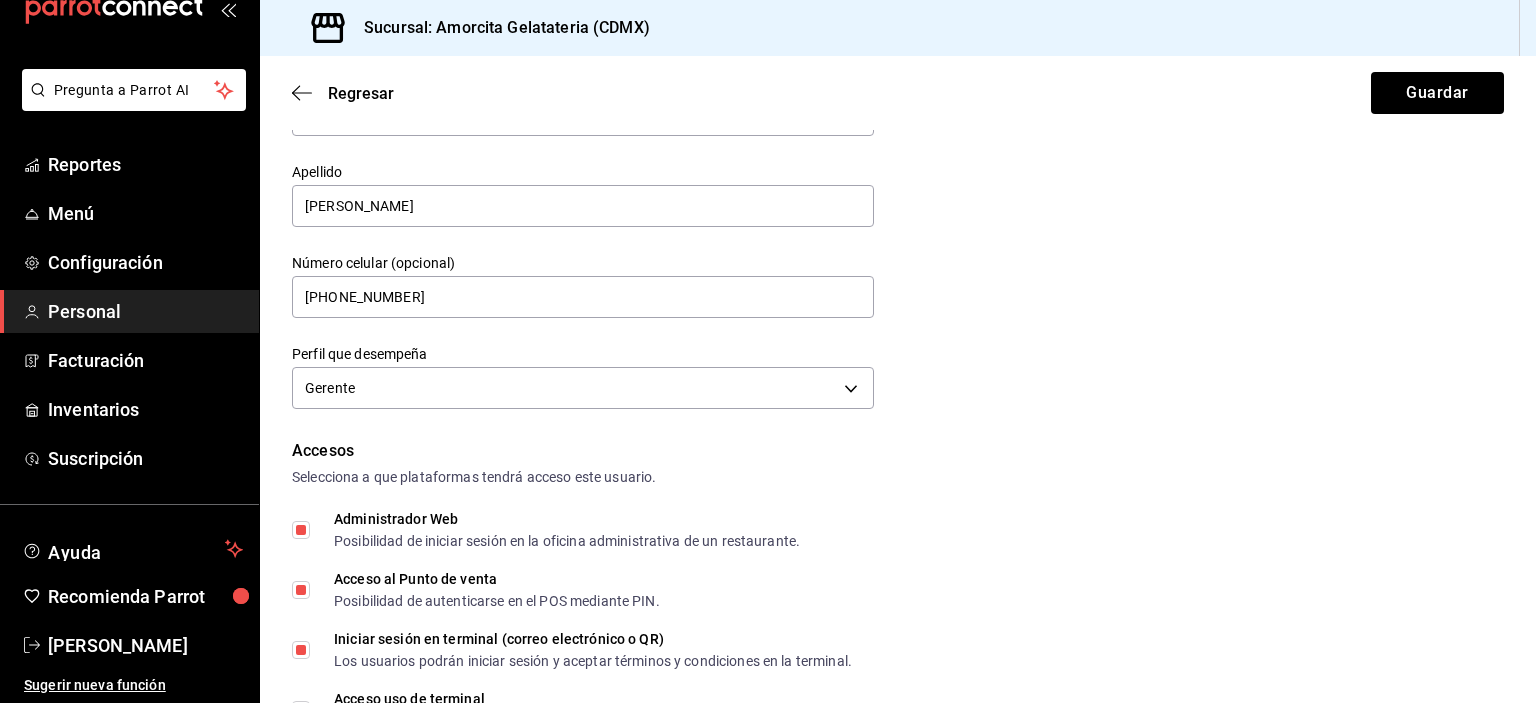 scroll, scrollTop: 0, scrollLeft: 0, axis: both 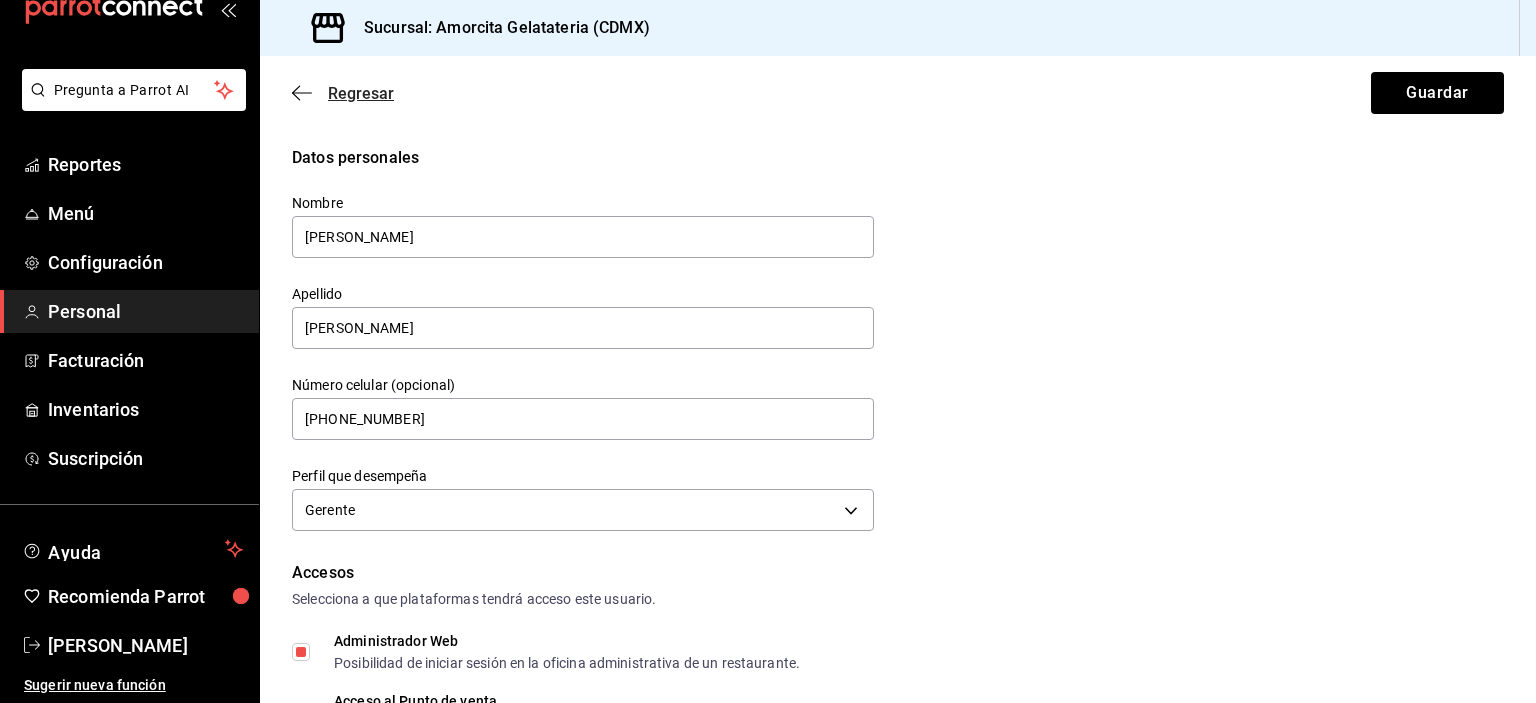 click 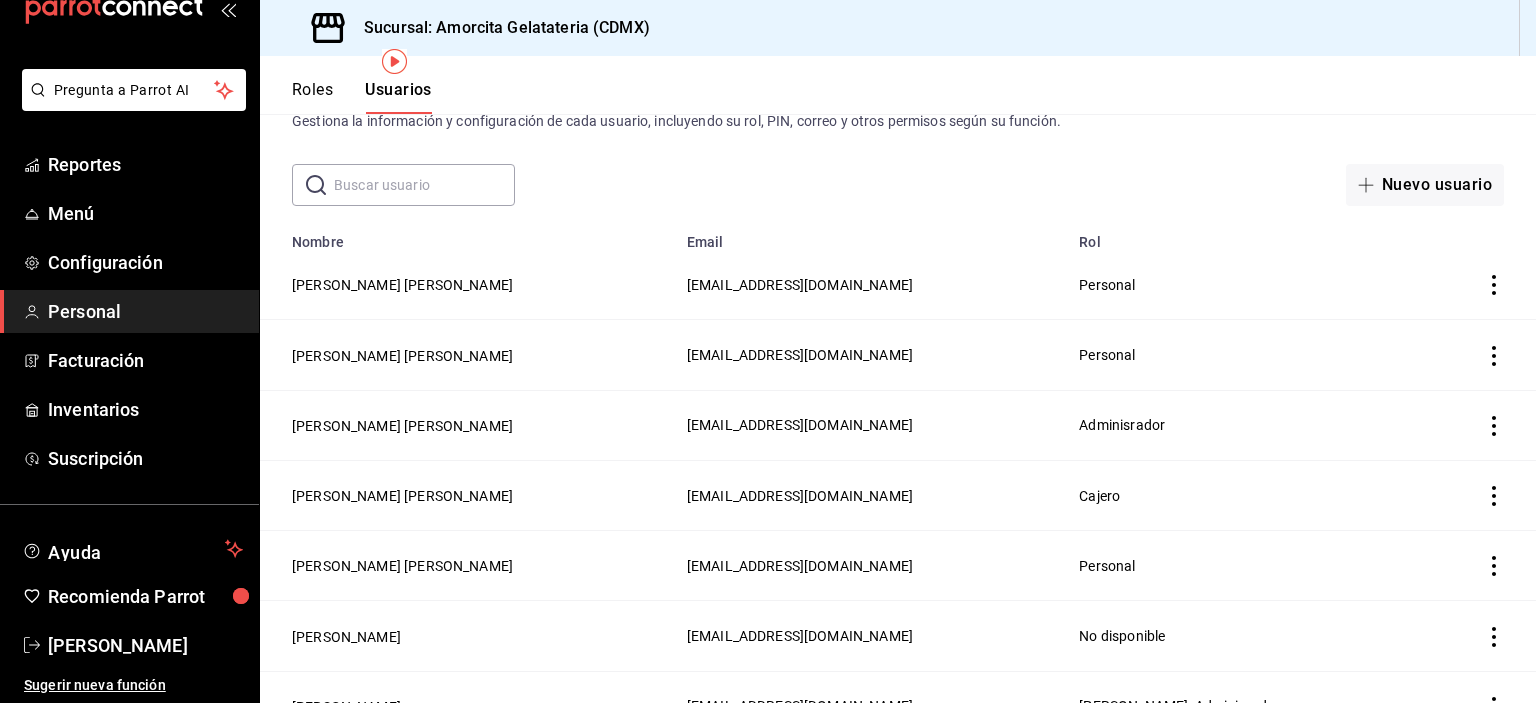 scroll, scrollTop: 100, scrollLeft: 0, axis: vertical 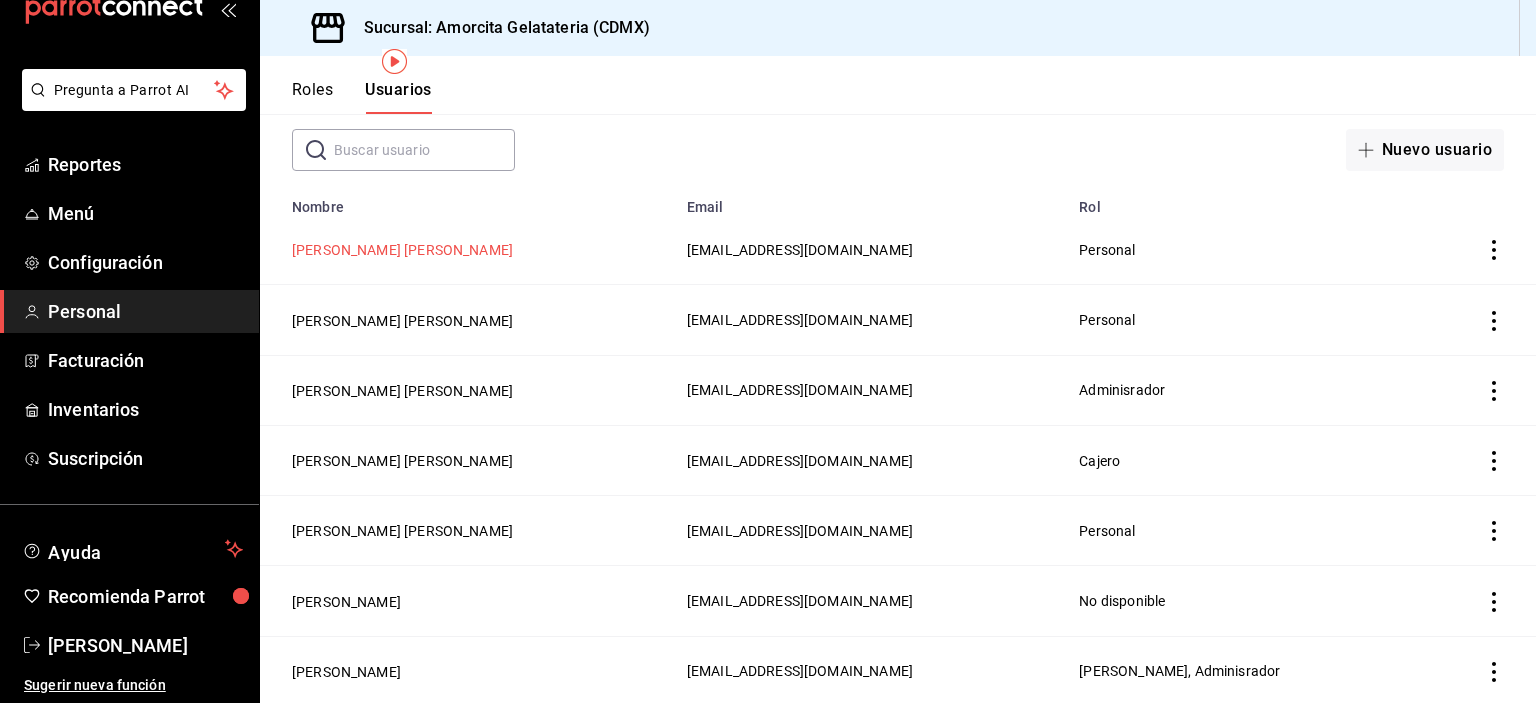 click on "[PERSON_NAME]" at bounding box center (402, 250) 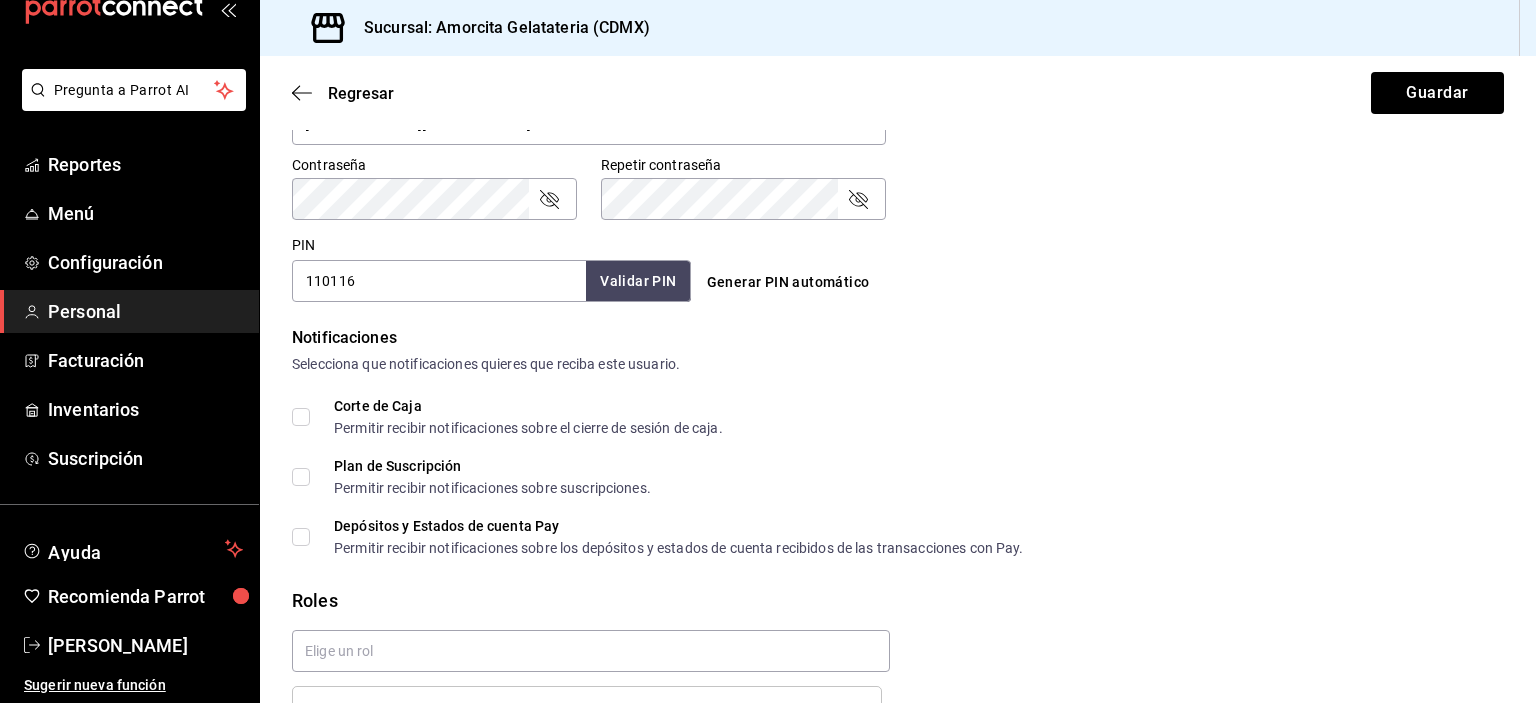 scroll, scrollTop: 860, scrollLeft: 0, axis: vertical 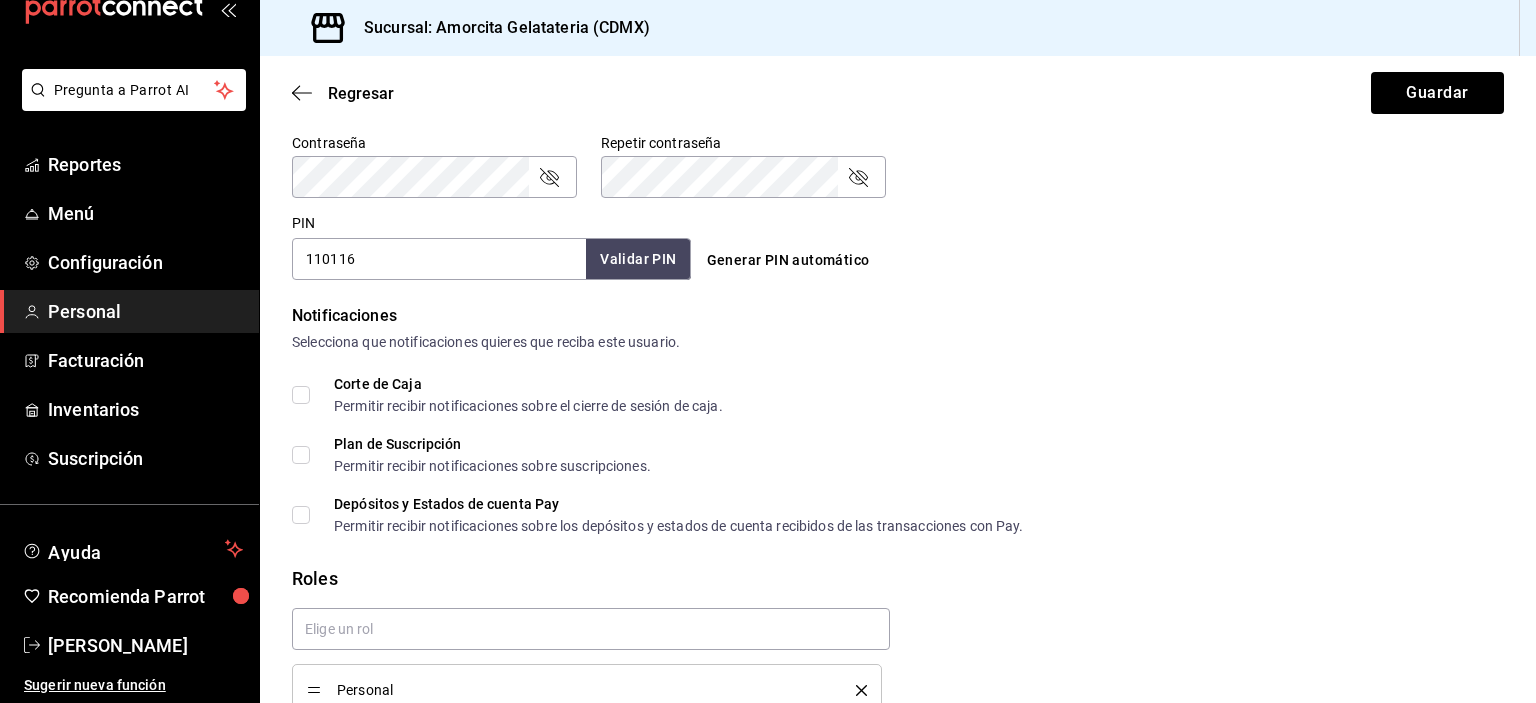 click on "110116" at bounding box center [439, 259] 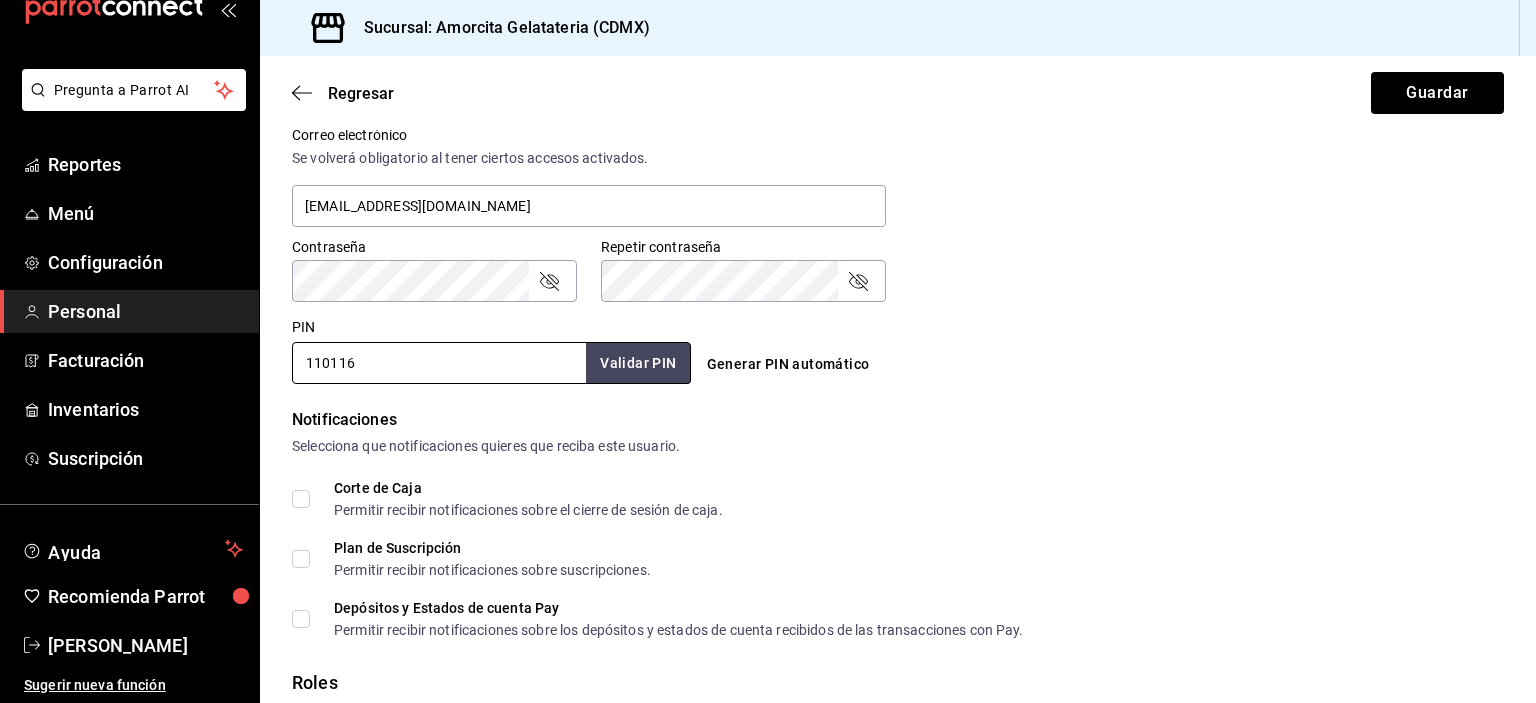 scroll, scrollTop: 660, scrollLeft: 0, axis: vertical 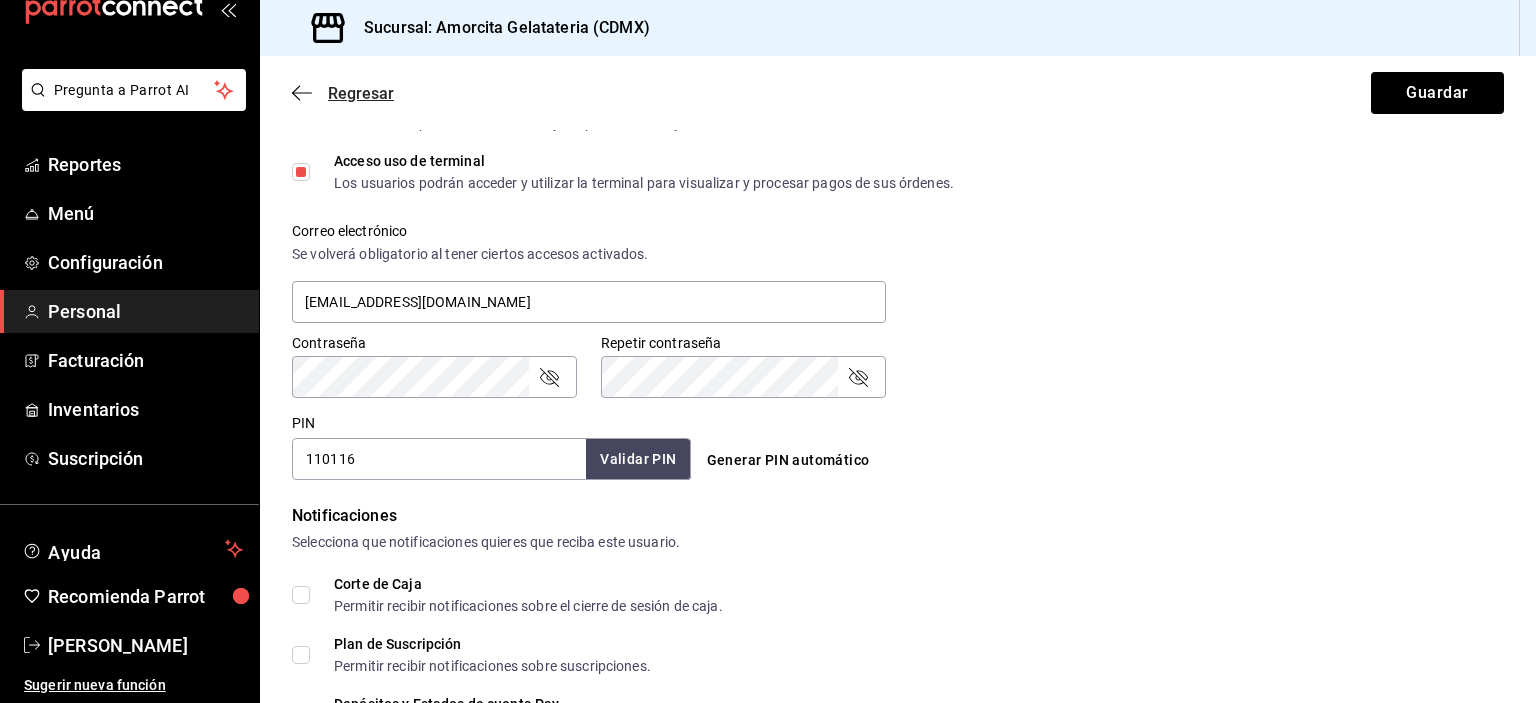 click 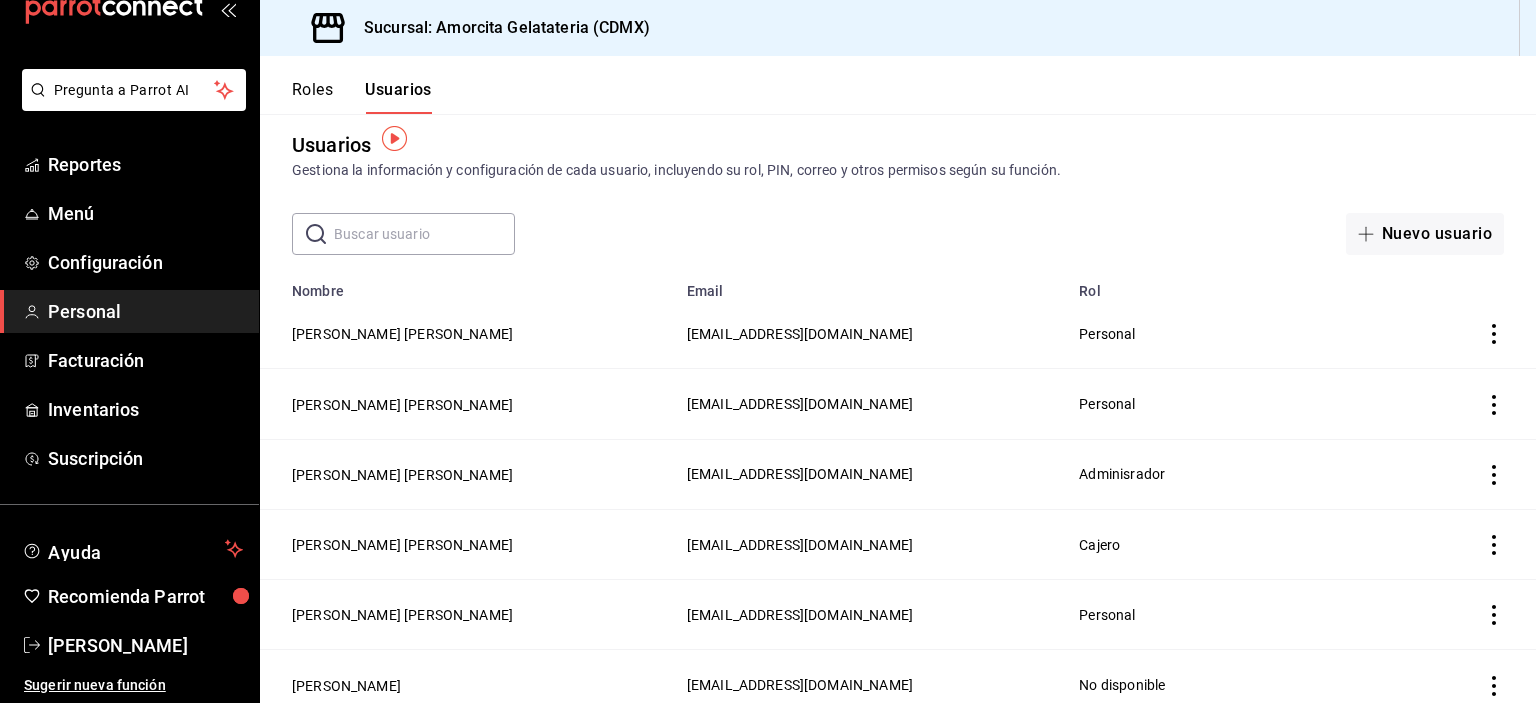 scroll, scrollTop: 0, scrollLeft: 0, axis: both 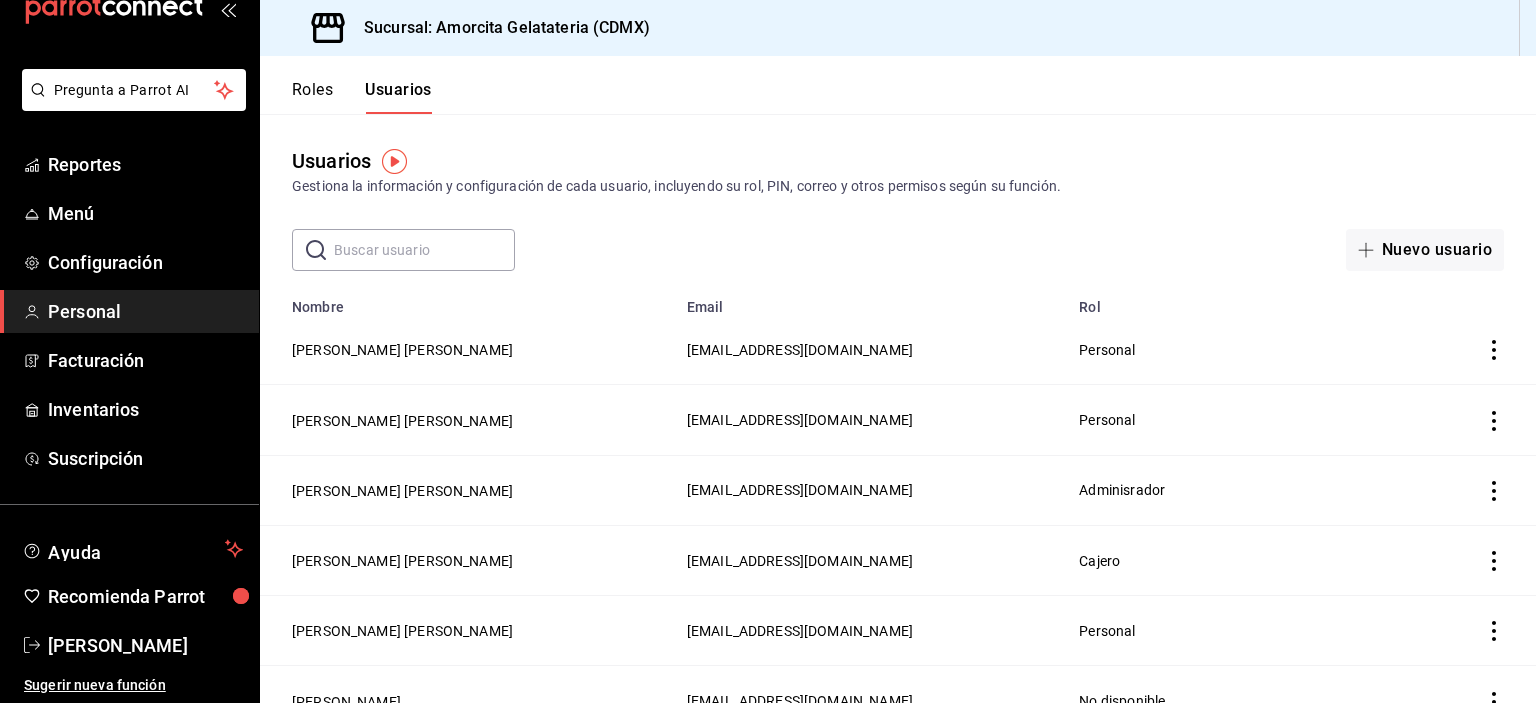 click on "Roles" at bounding box center [312, 97] 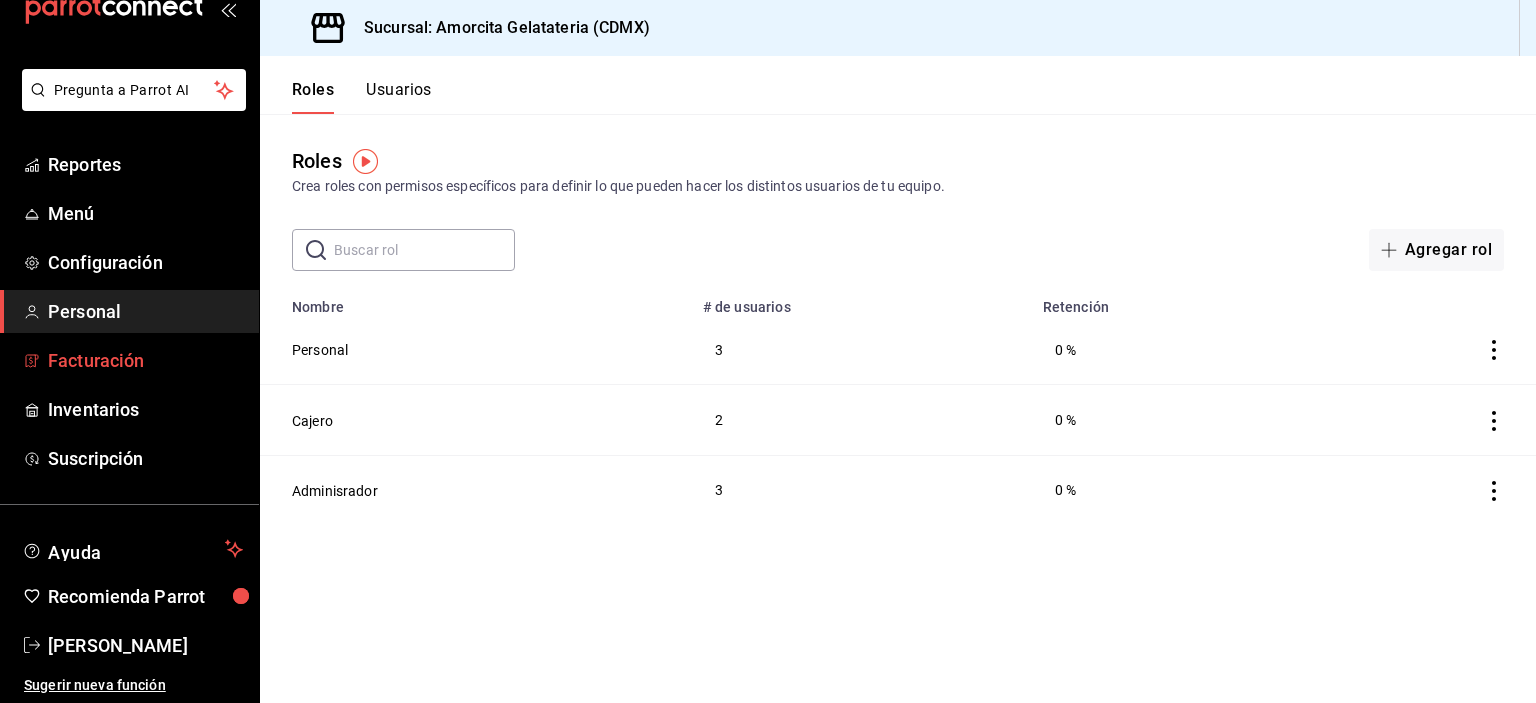 click on "Facturación" at bounding box center (145, 360) 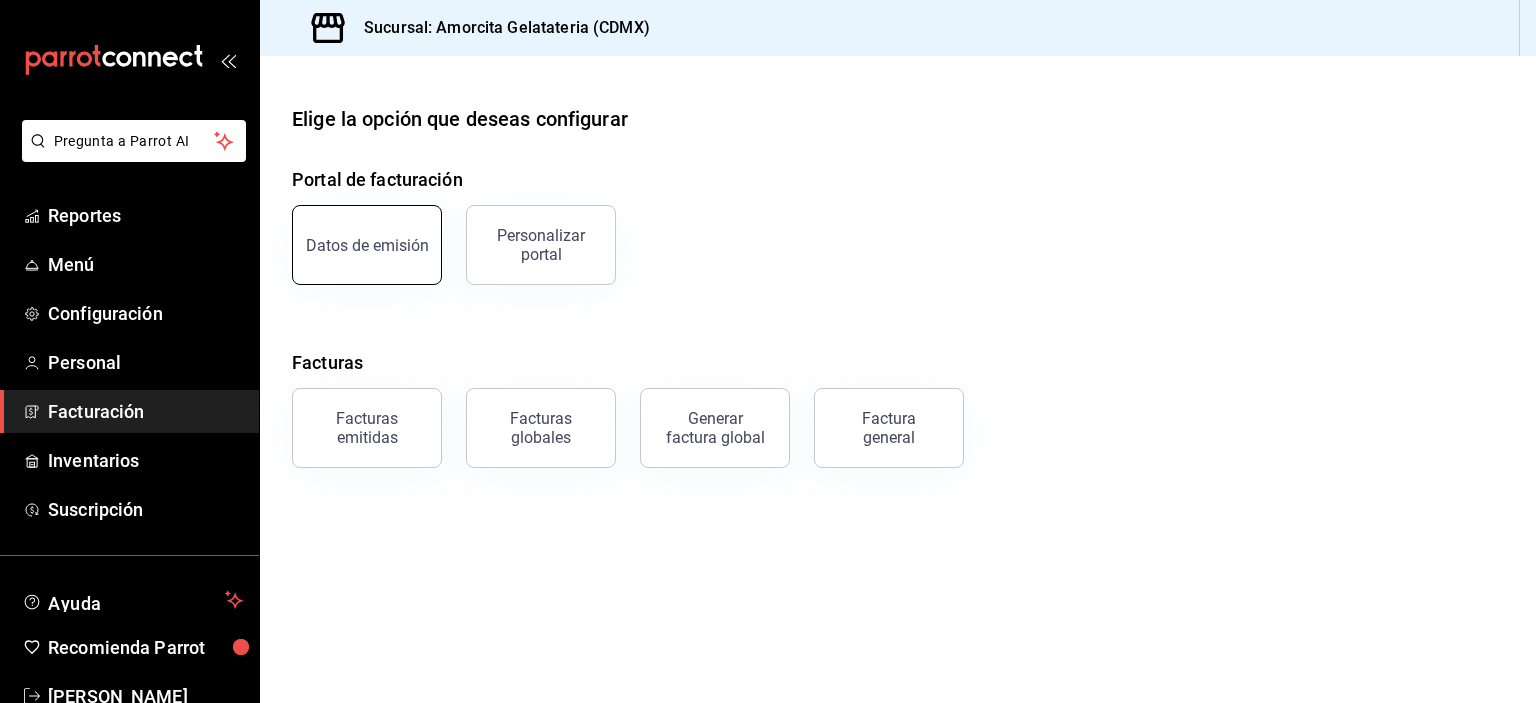 click on "Datos de emisión" at bounding box center (367, 245) 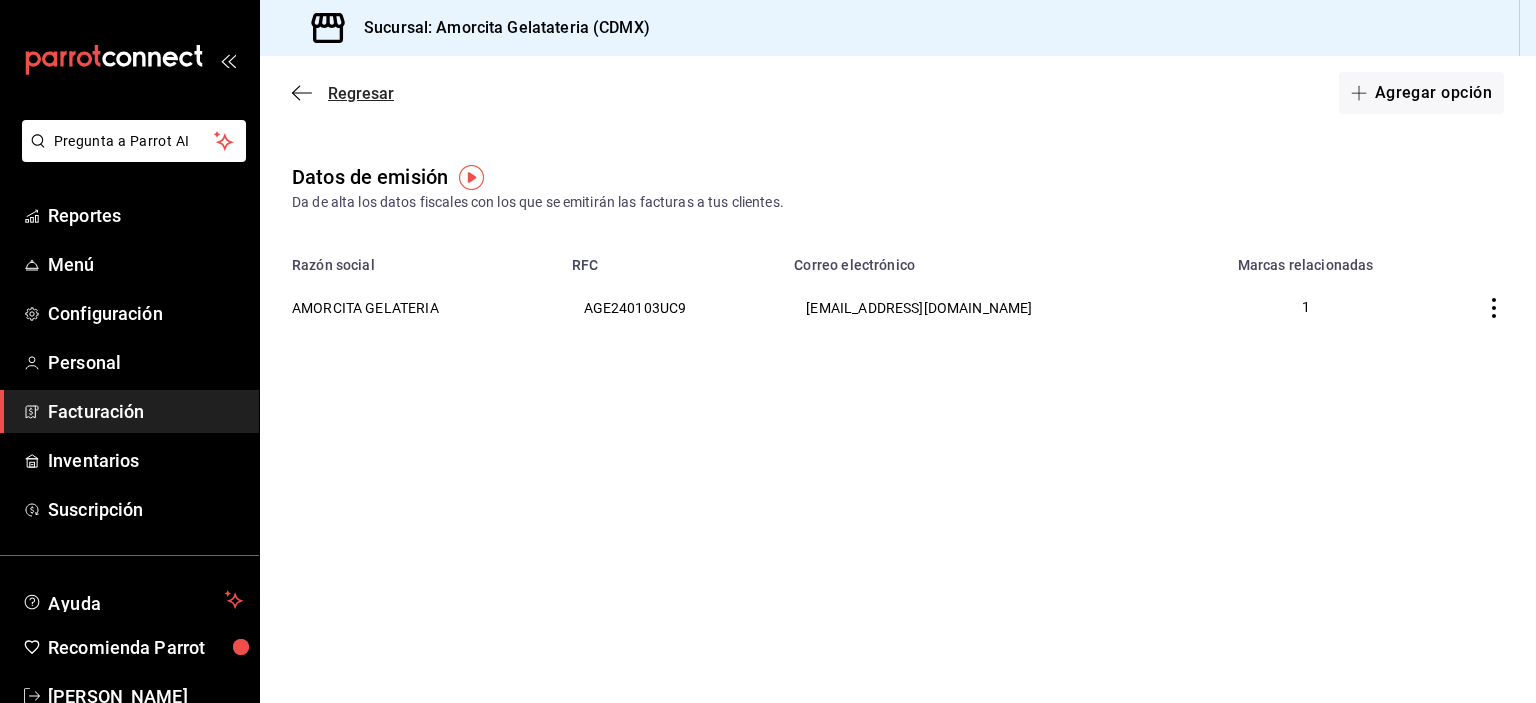 click 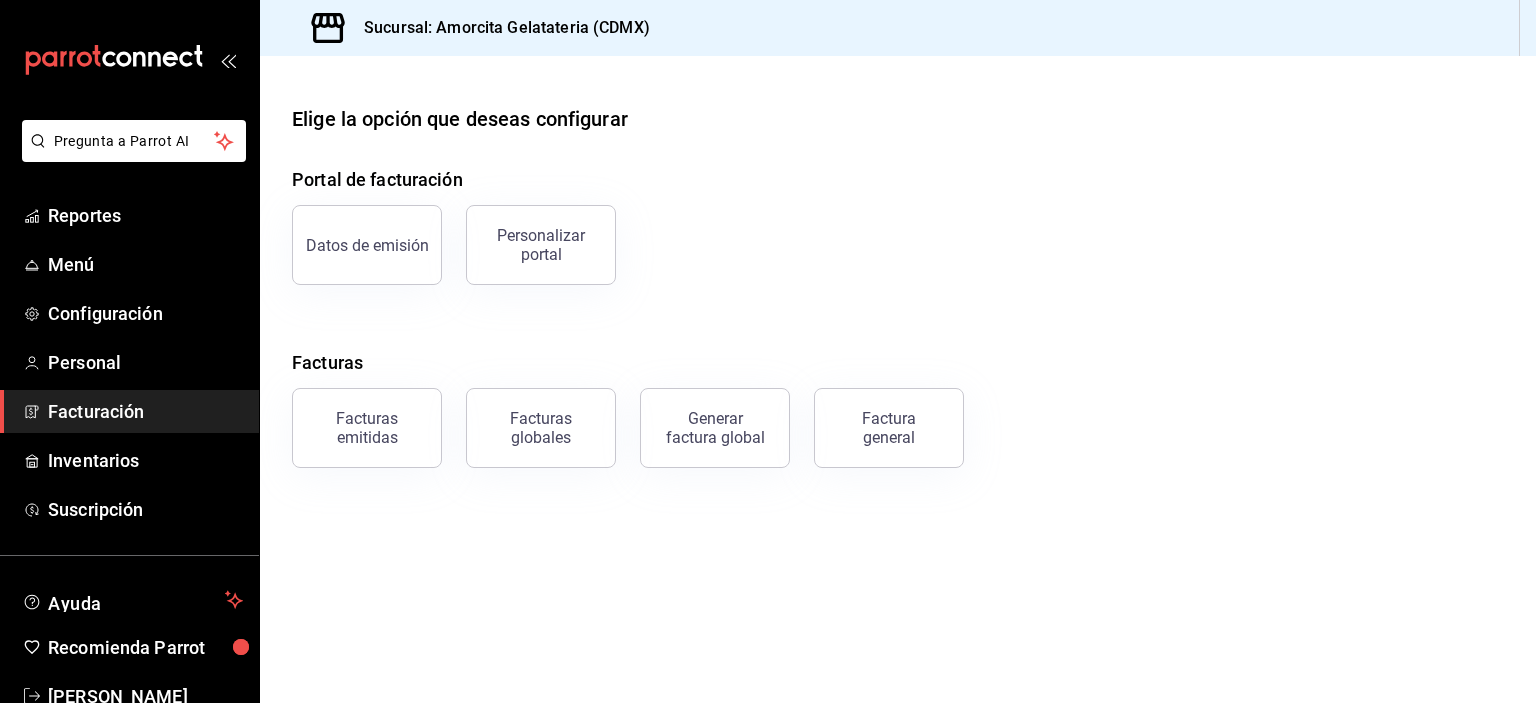 click on "Personalizar portal" at bounding box center (541, 245) 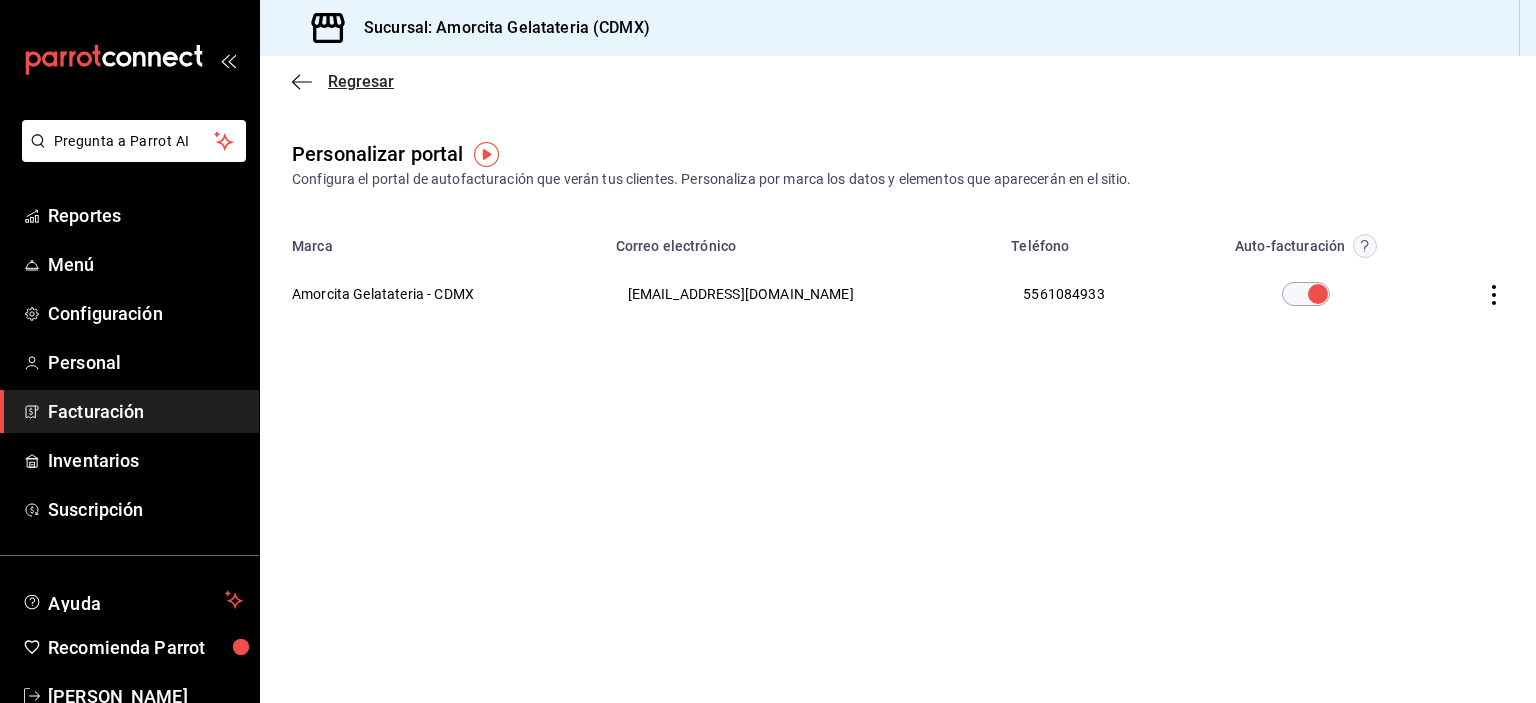 click 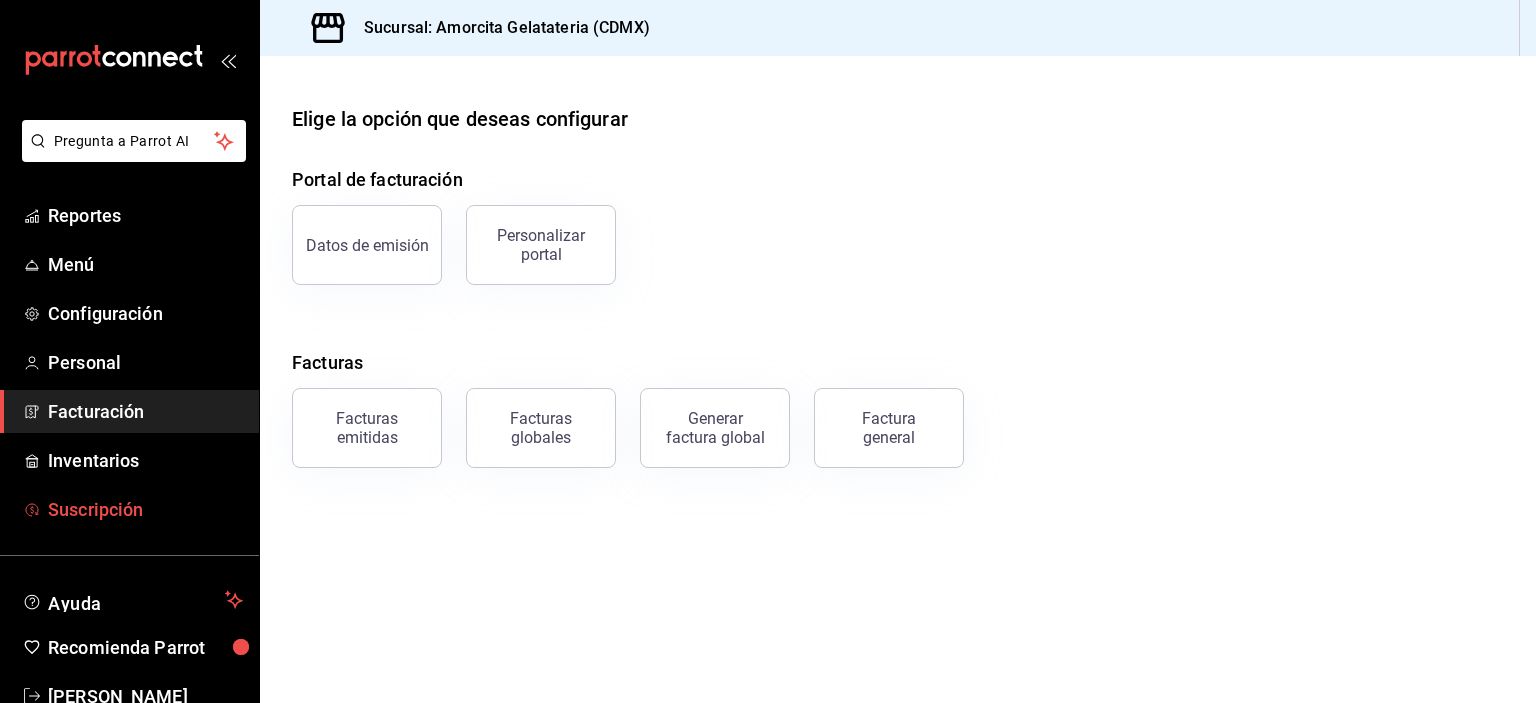 click on "Suscripción" at bounding box center [145, 509] 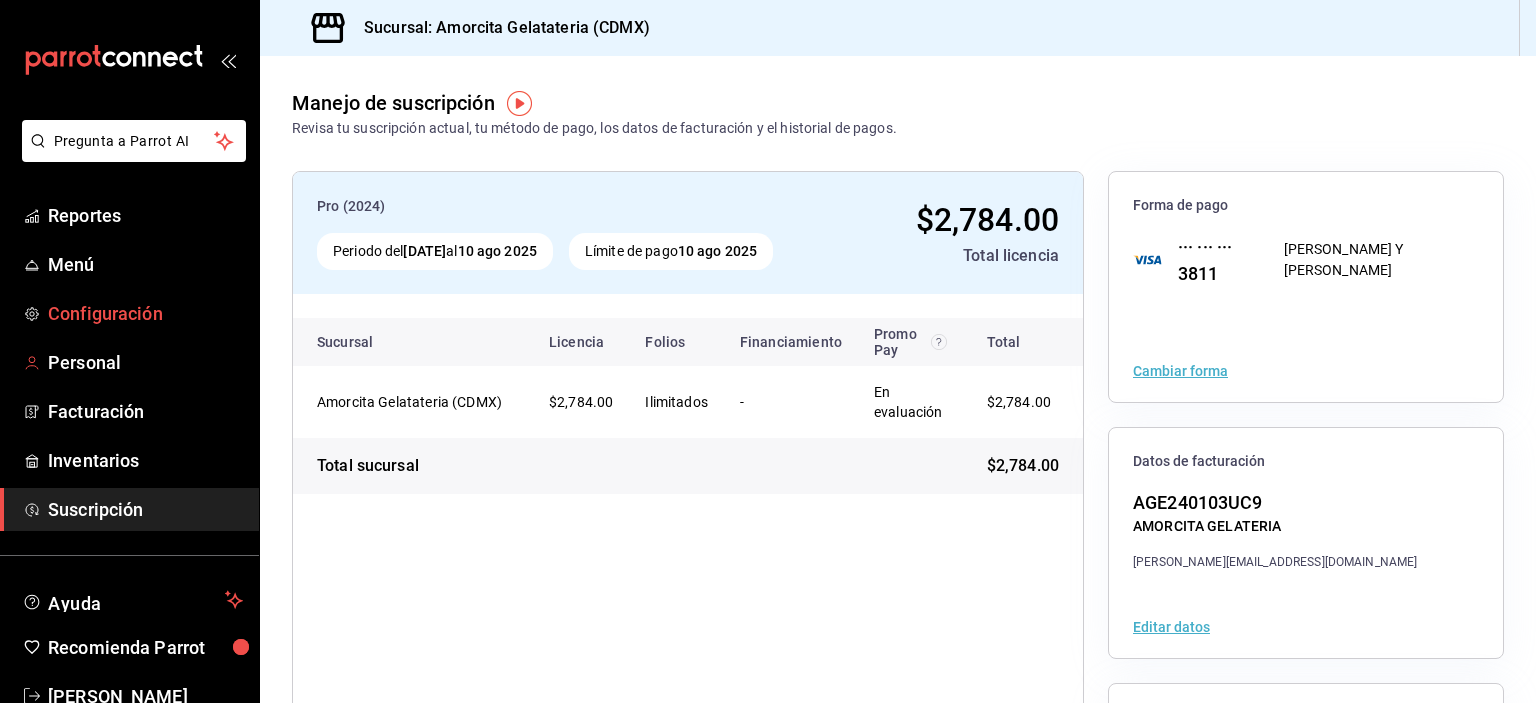 click on "Configuración" at bounding box center [129, 313] 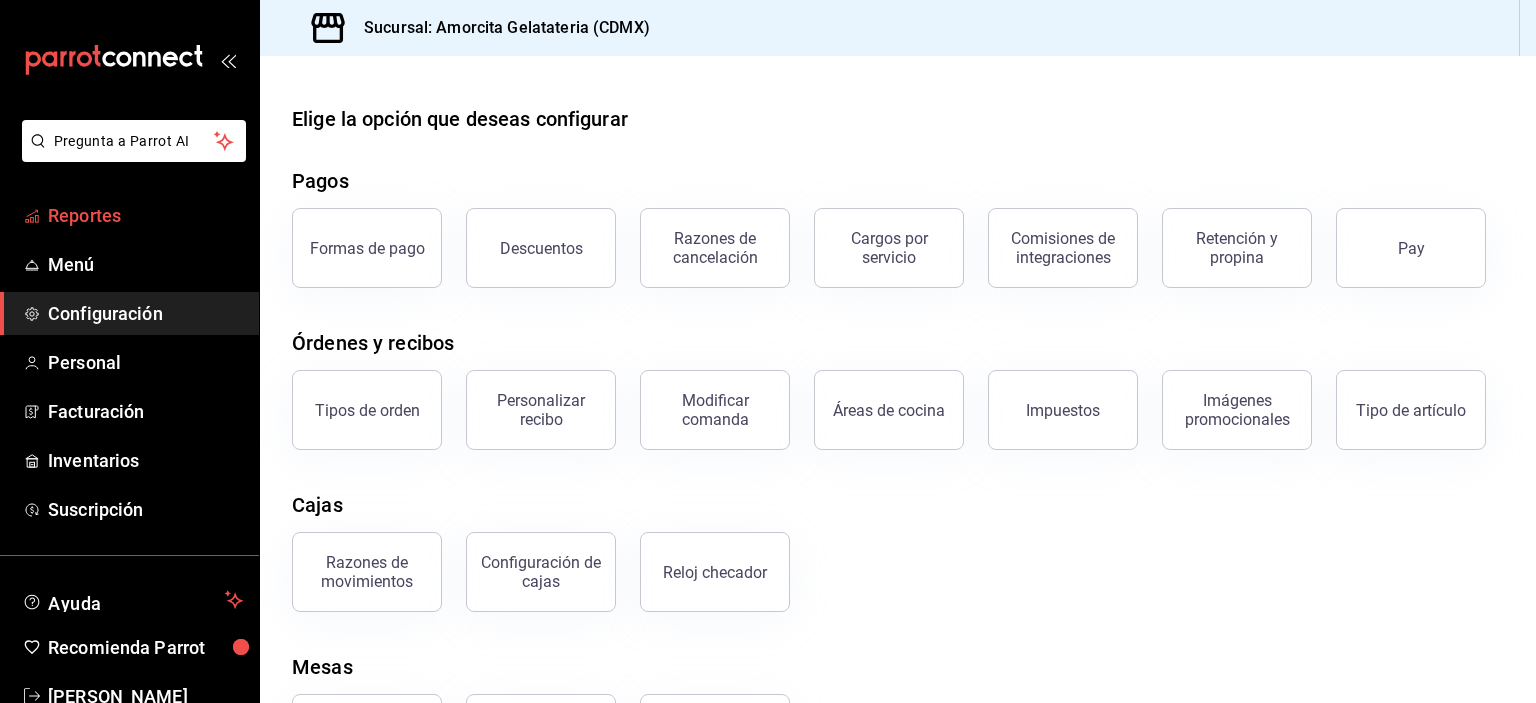 click on "Reportes" at bounding box center [145, 215] 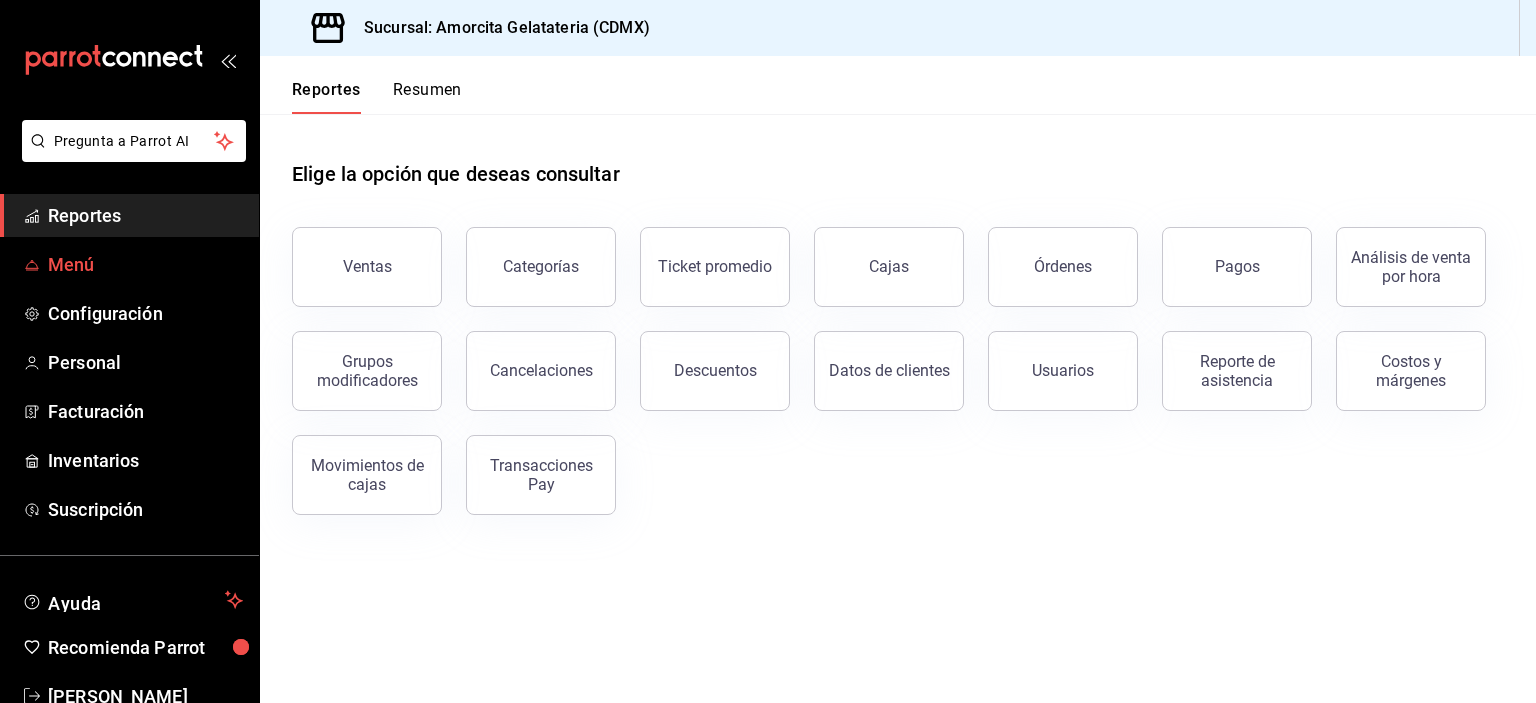 click on "Menú" at bounding box center [145, 264] 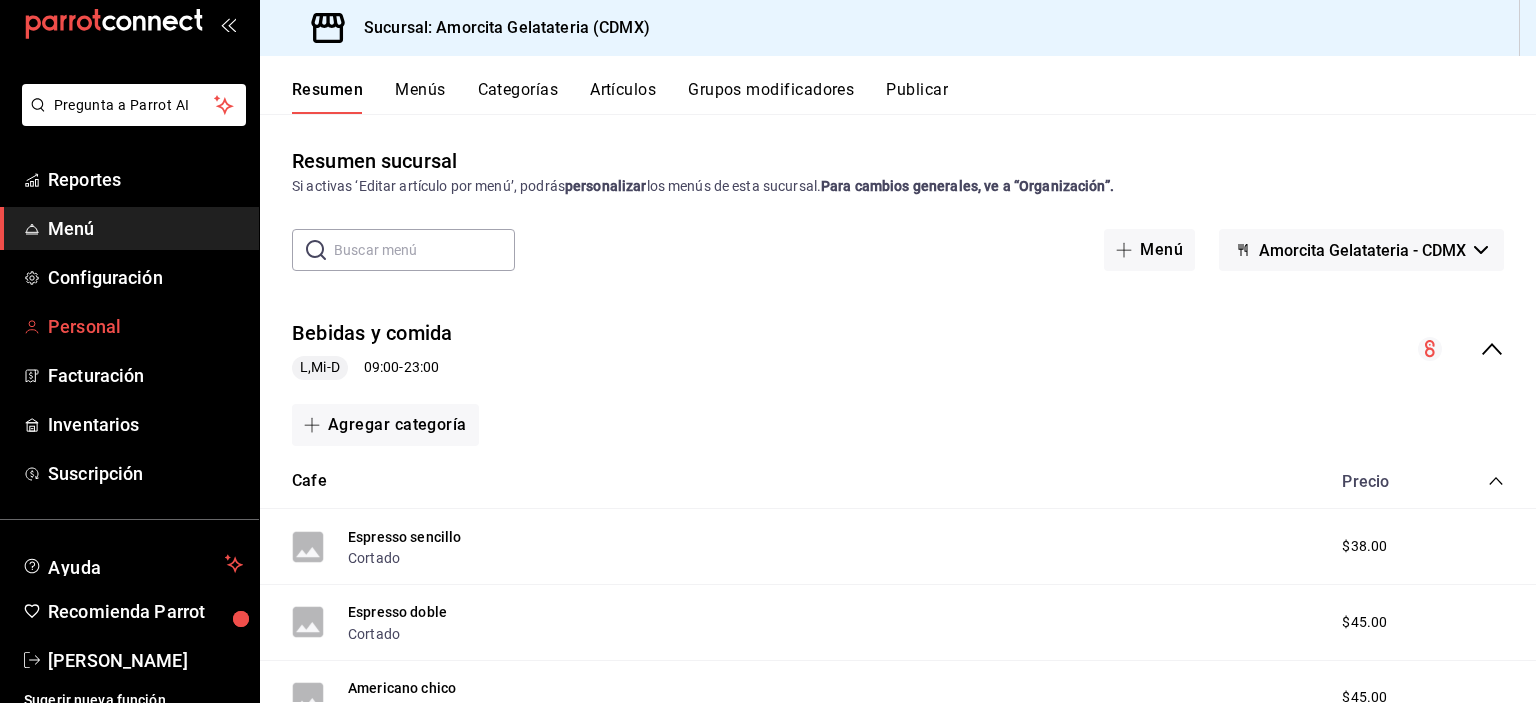 scroll, scrollTop: 51, scrollLeft: 0, axis: vertical 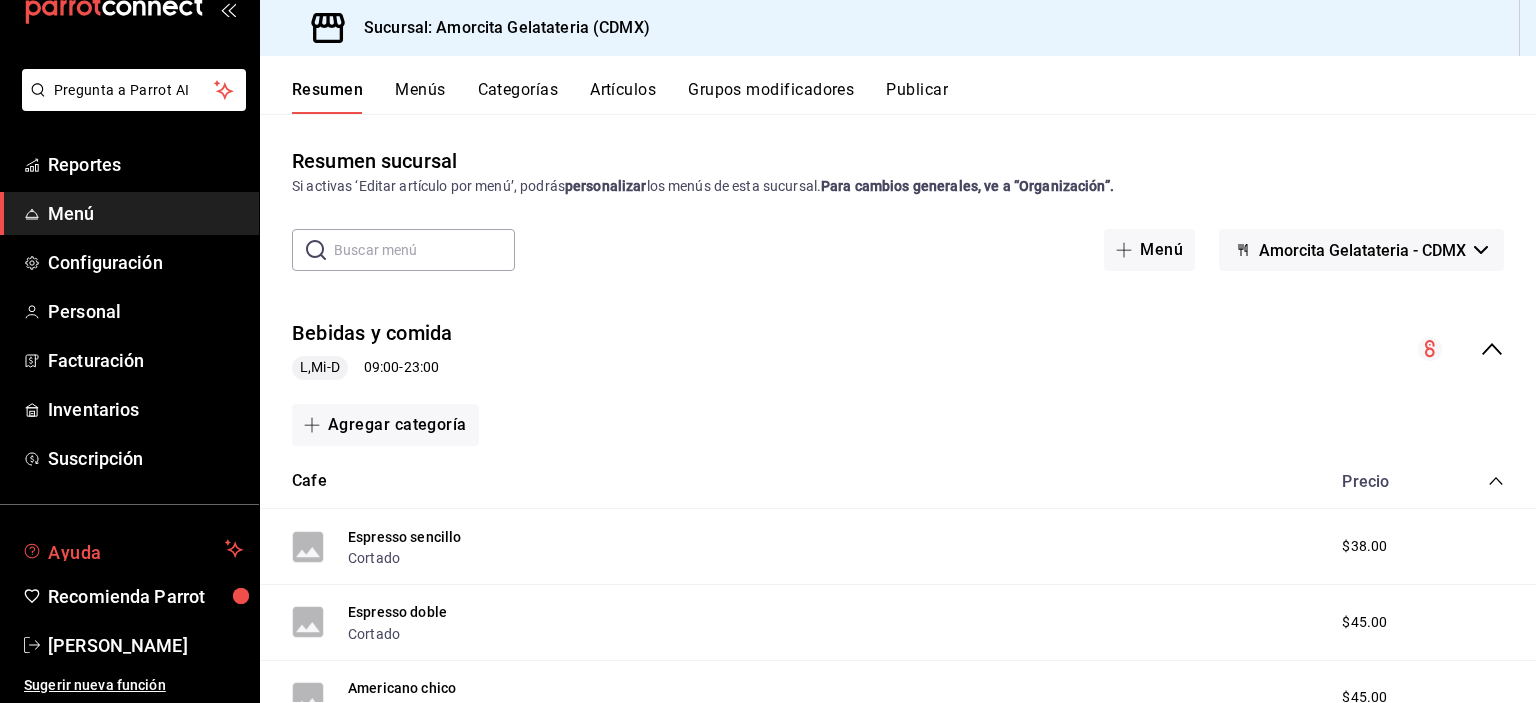 click on "Ayuda" at bounding box center [132, 549] 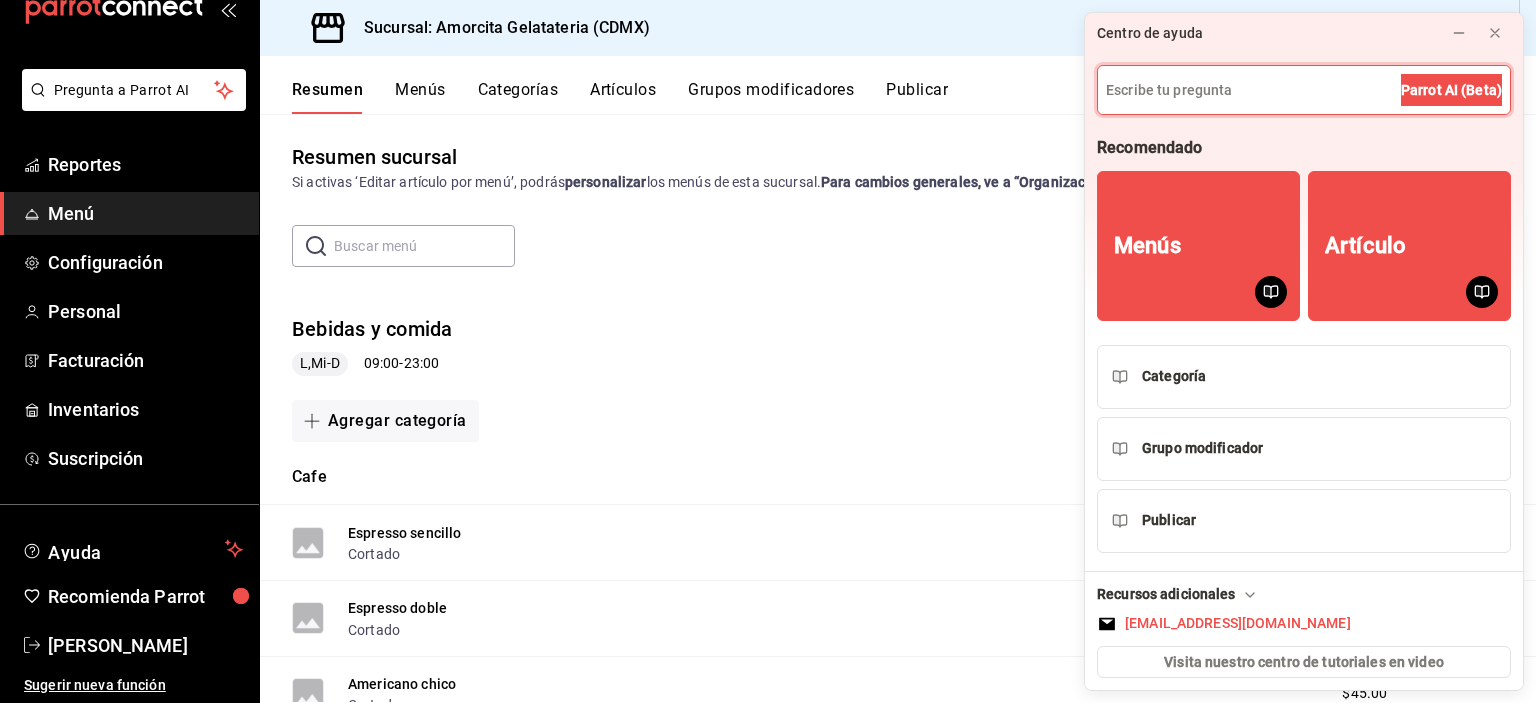 scroll, scrollTop: 0, scrollLeft: 0, axis: both 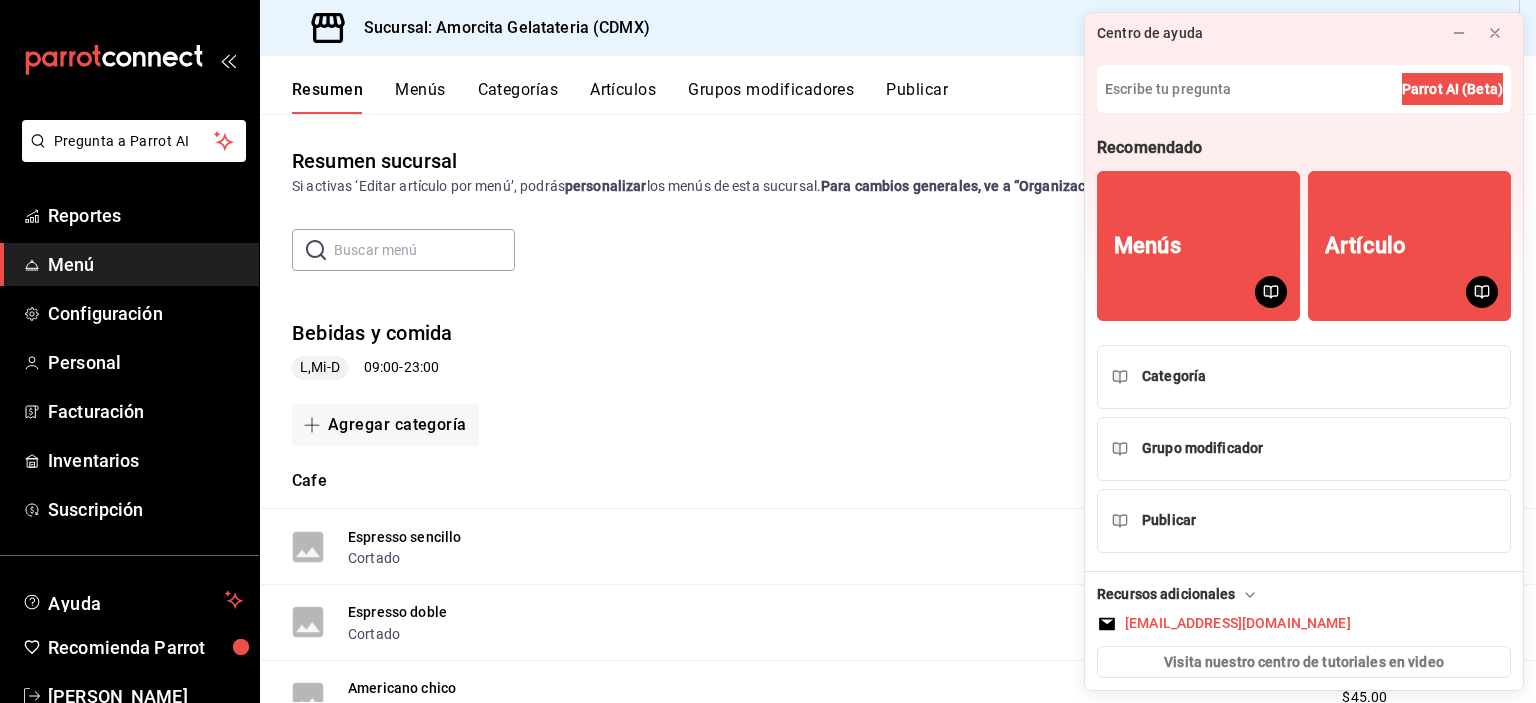 click 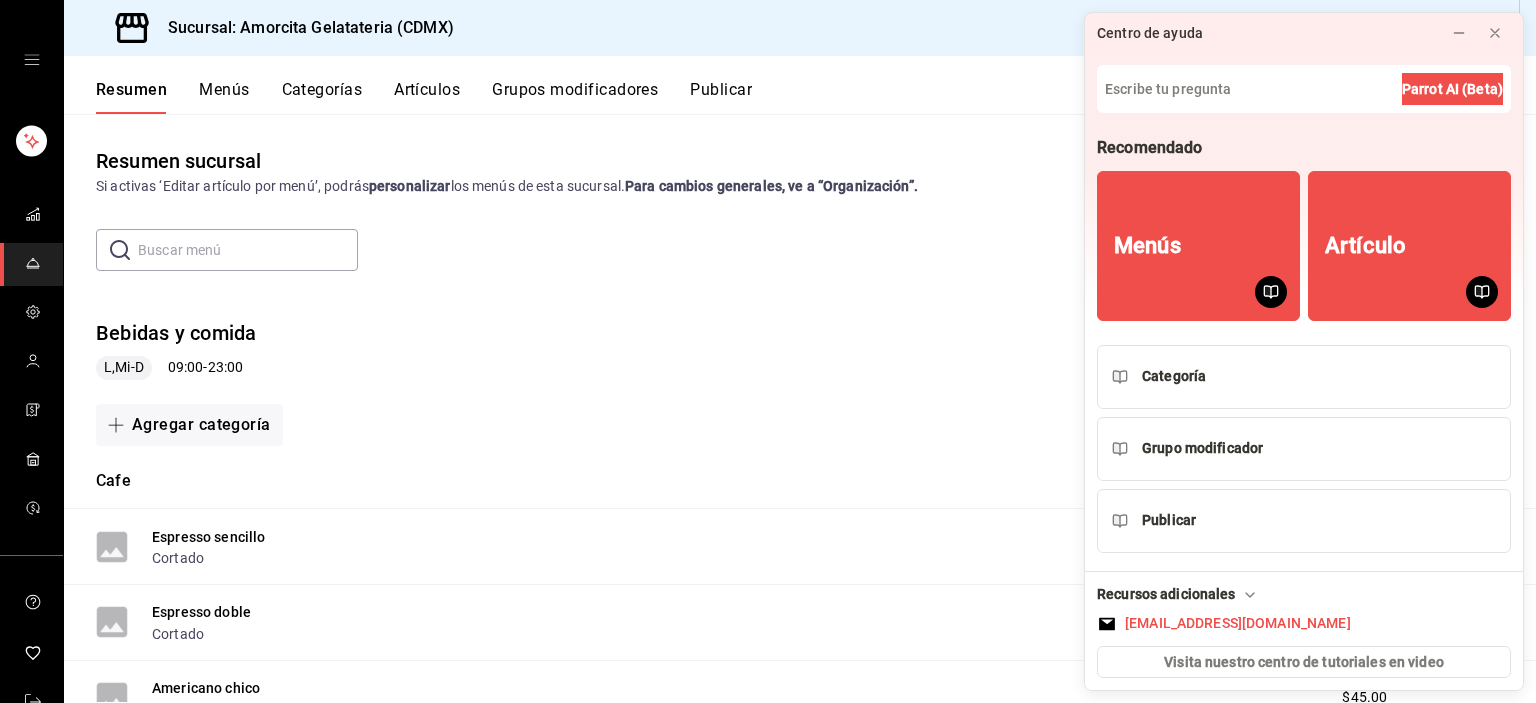 click 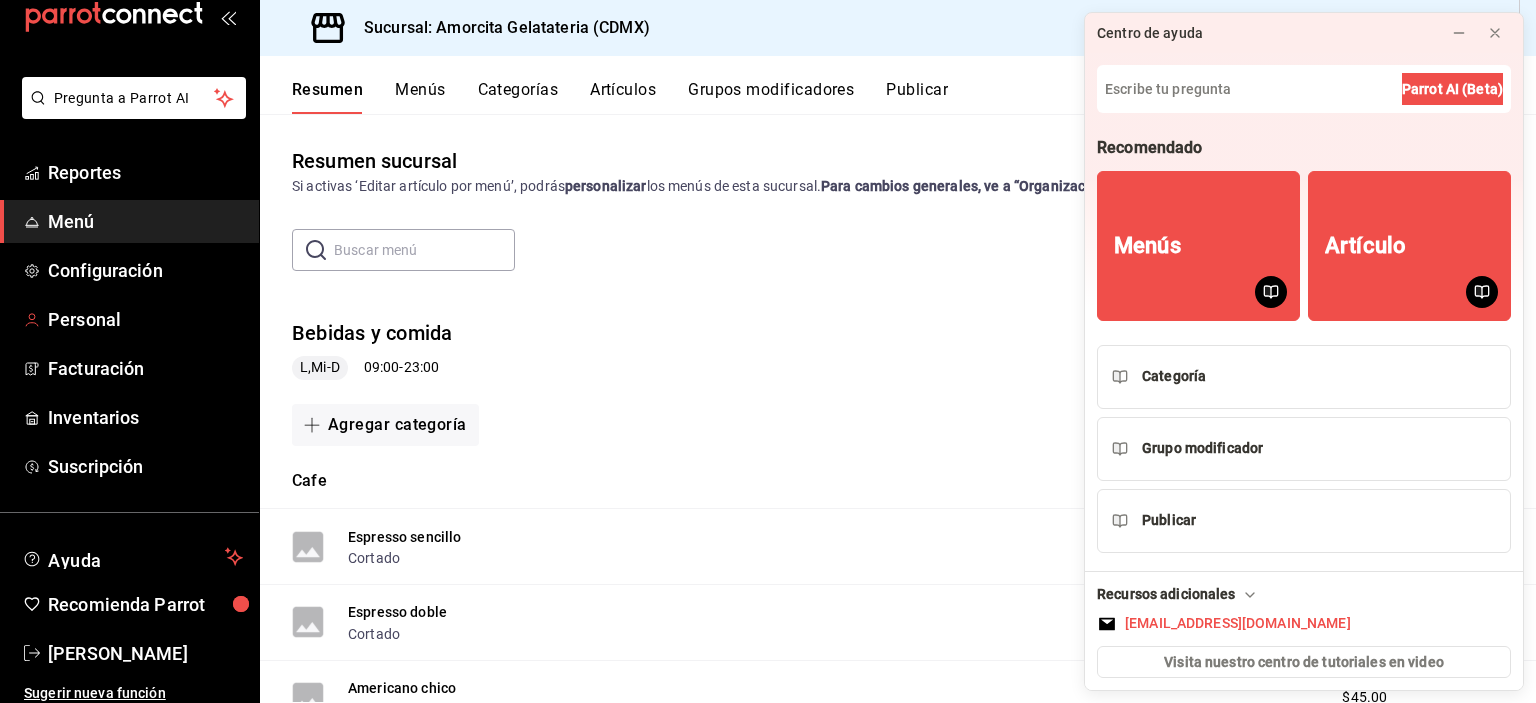 scroll, scrollTop: 51, scrollLeft: 0, axis: vertical 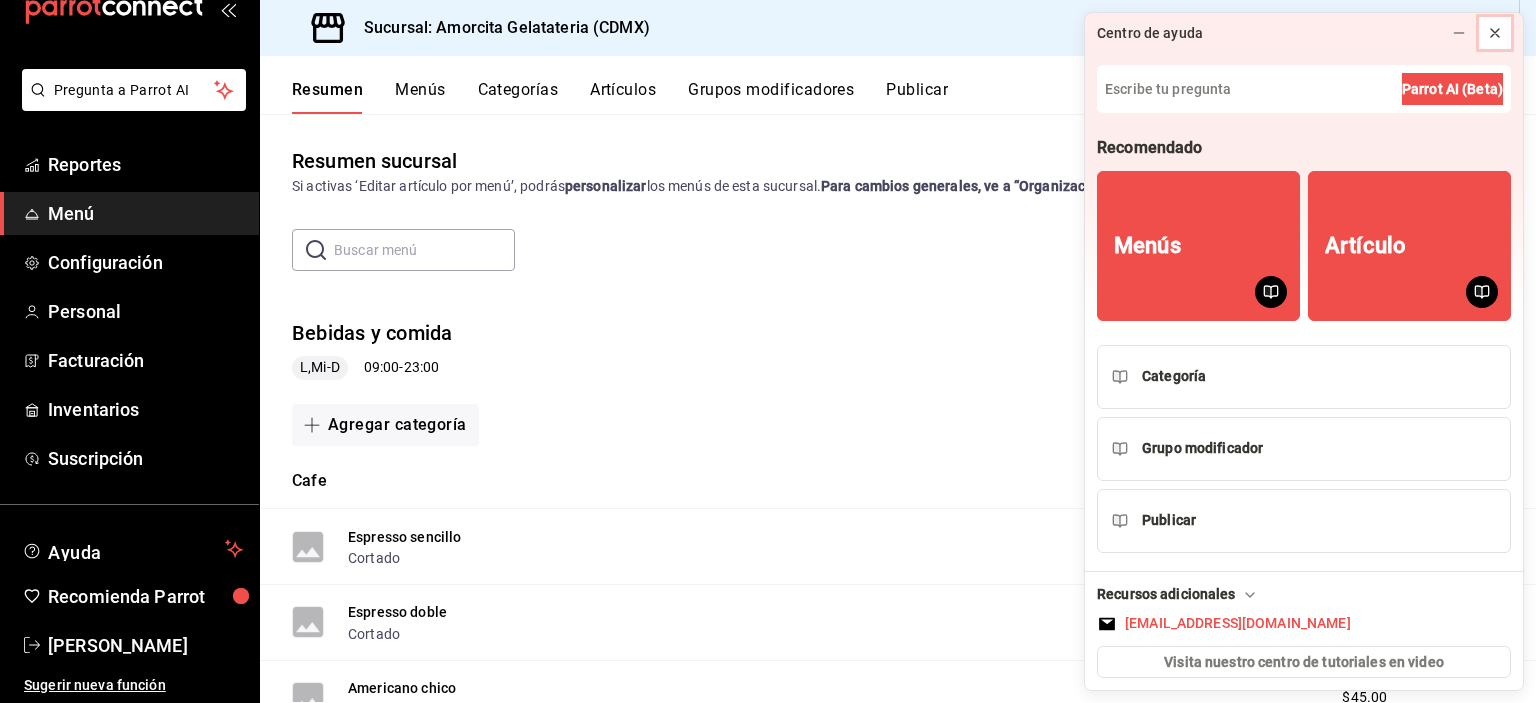 click at bounding box center (1495, 33) 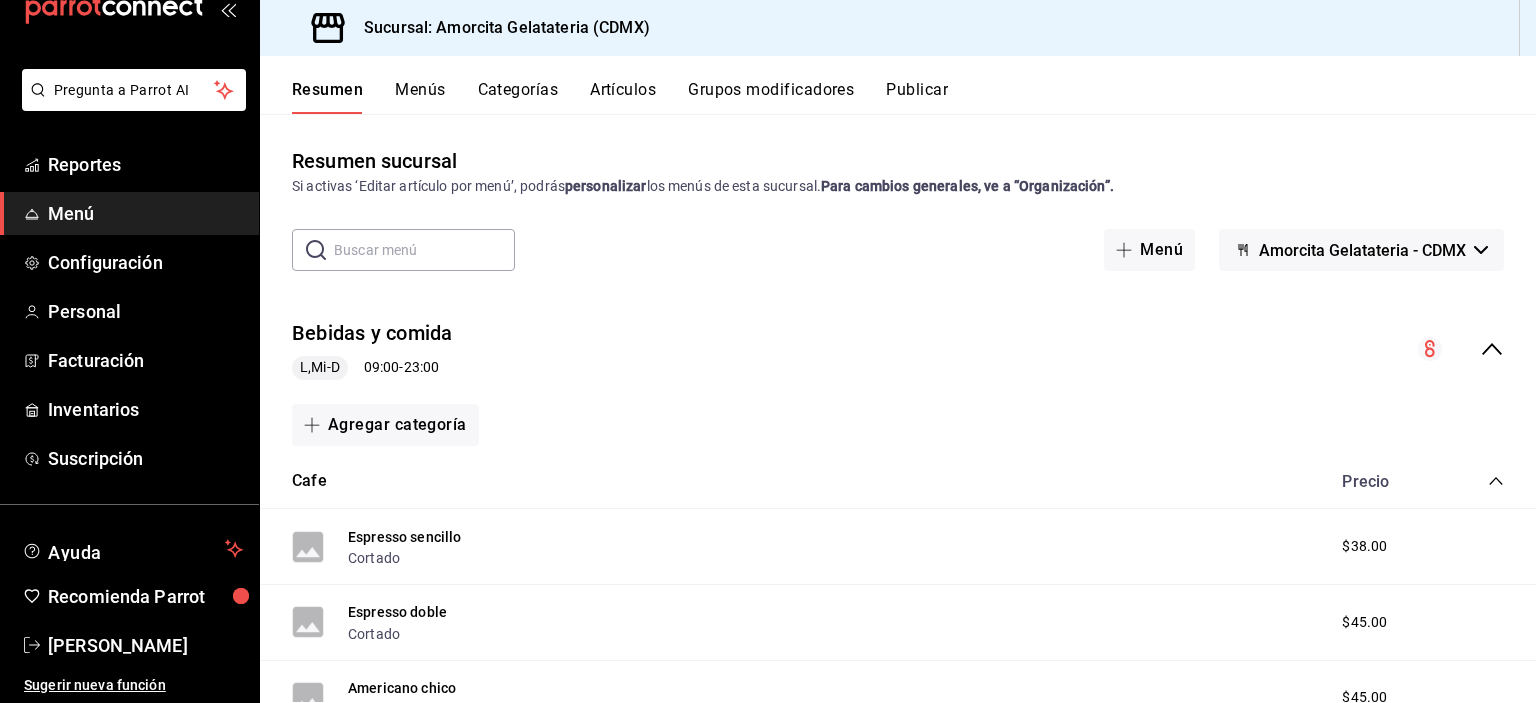 click on "Artículos" at bounding box center (623, 97) 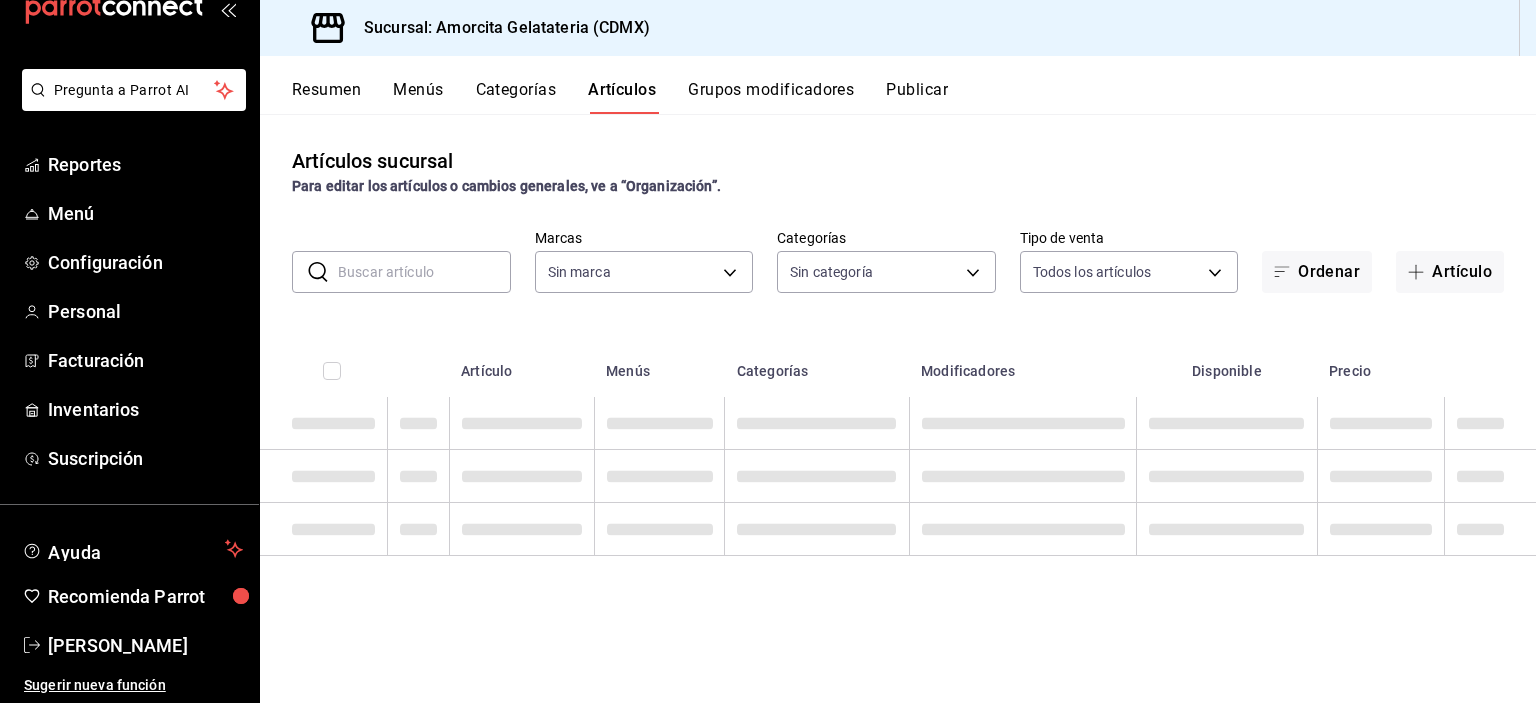 type on "e8c1bf9e-0bd2-4c7b-8b77-829988e21144" 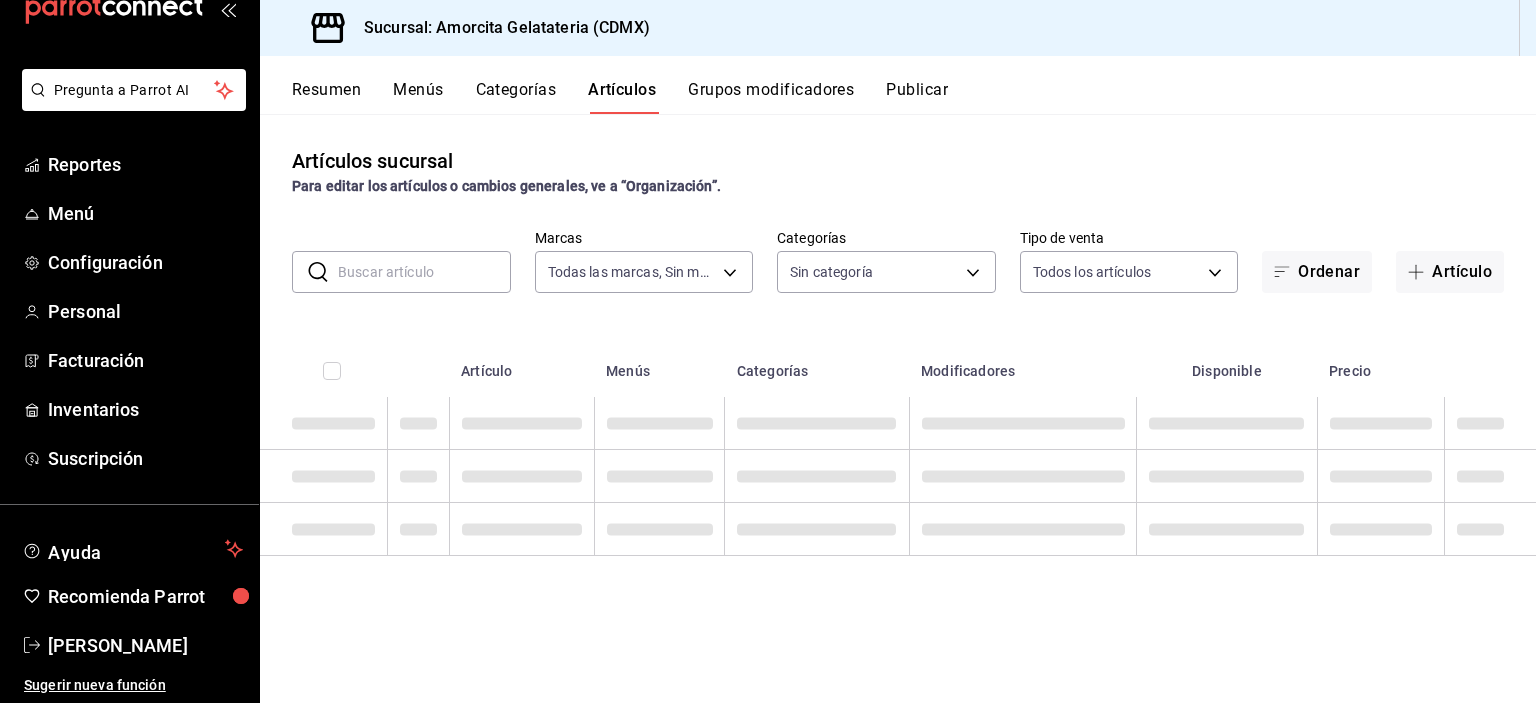 type on "204a7fd5-d88e-4098-986c-e1ba20e37abd,7468c62b-03cb-4c61-8709-849fcb7d4cde,6e9628aa-b9c3-4457-bb48-2fc4e6824d12,313d5ae5-8ac8-4371-968a-26bd935c0cbf,a9fc6735-3f88-4284-b55b-d2052d8037cd,71806fa7-a9f8-4caf-b617-1dbc32c6d035,7064ecb4-9e72-45a5-986e-e109971906e8,b11abced-d676-4630-9a9a-9f41bcab7990,ad2bbae4-0e2e-4b63-9496-298f351af1ab,a563ccb7-514b-4dfc-8c16-051fffa1ff8d,ea4d898c-1fa4-4c5a-a0a9-30791816148f,f6feb682-cd45-4938-82c0-eace391059b7,a009e63f-c9b9-4f88-9586-9438a89d6c8d,e1da2654-d0a6-4e24-966c-ff286b3e8161,ec194d51-b3f0-4370-b637-86e586cac9d2,31e02358-5e61-498c-8ebe-f754ca8906d3" 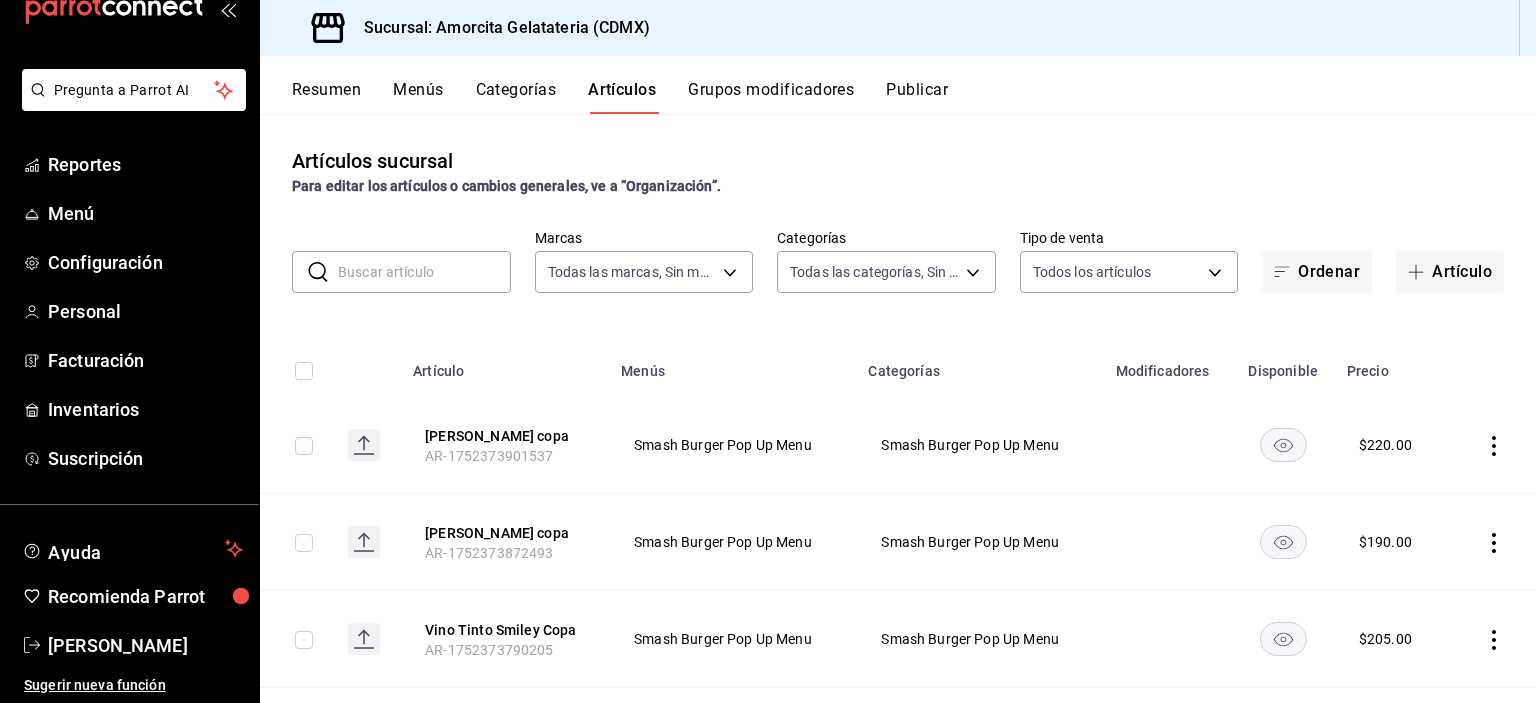 drag, startPoint x: 1446, startPoint y: 268, endPoint x: 1434, endPoint y: 427, distance: 159.4522 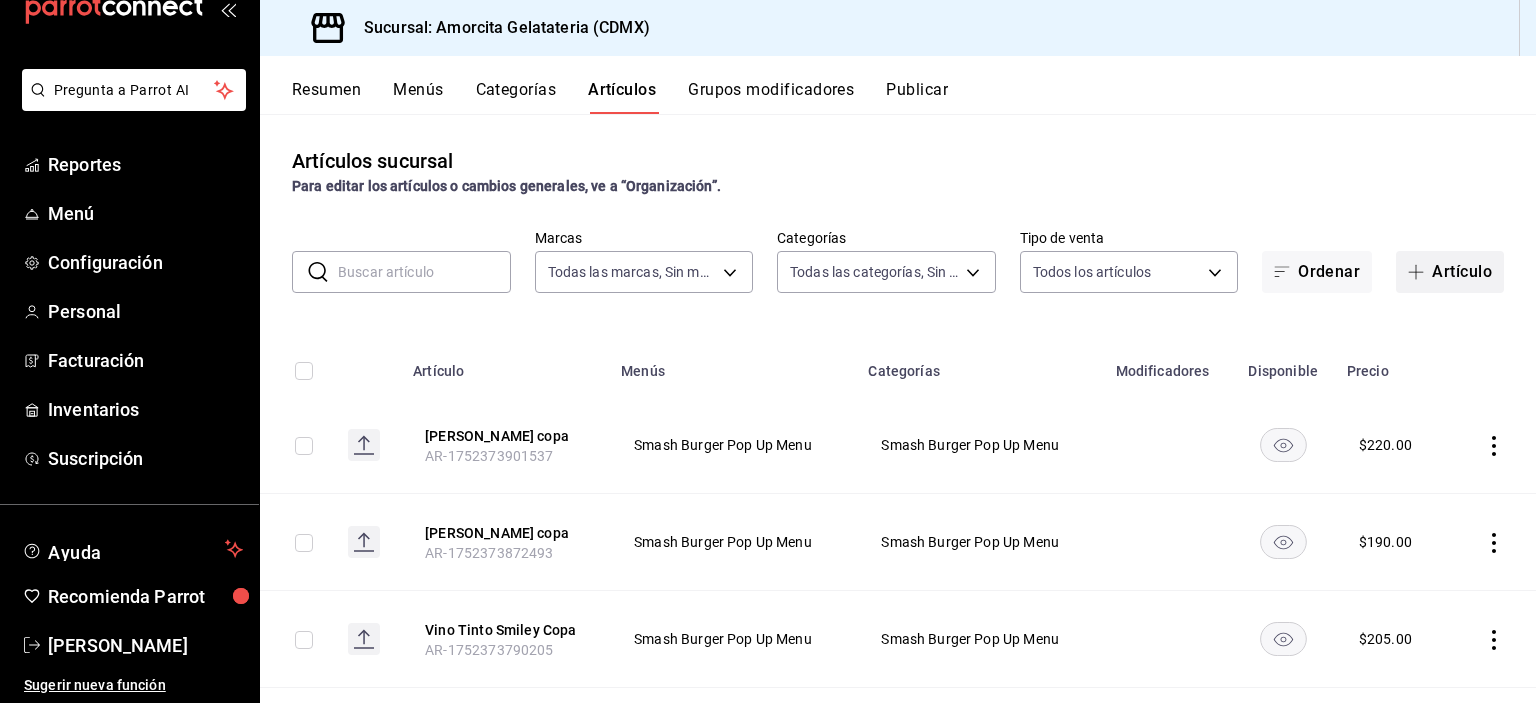 click on "Artículo" at bounding box center [1450, 272] 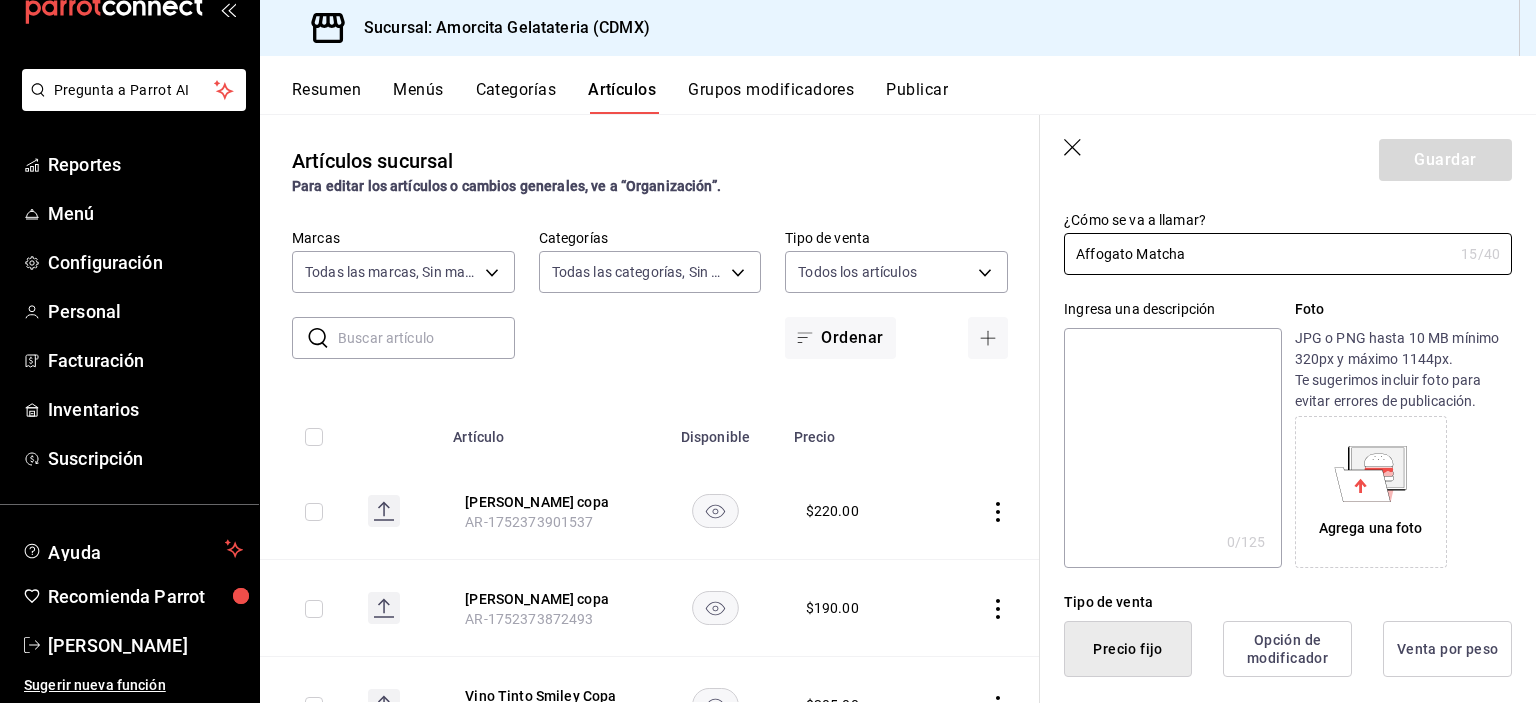 scroll, scrollTop: 400, scrollLeft: 0, axis: vertical 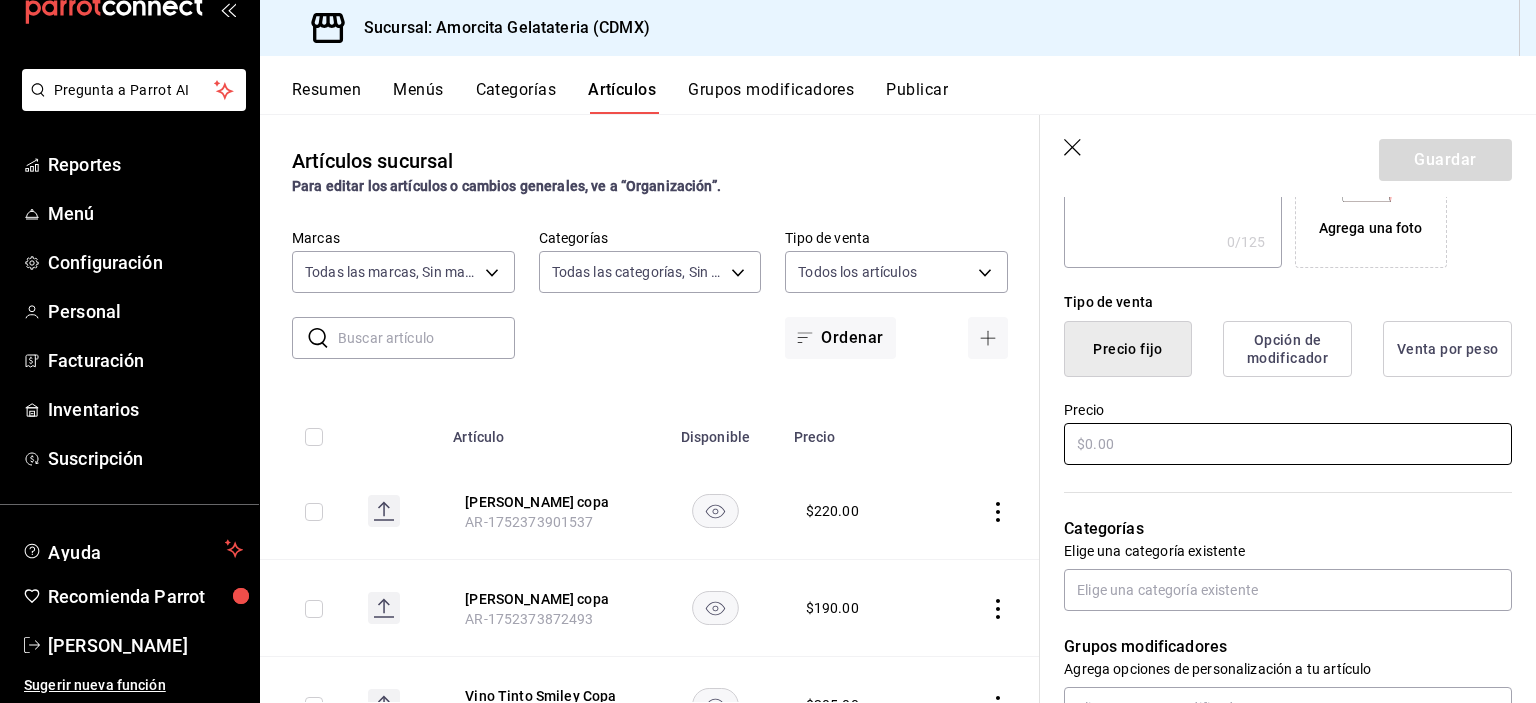 type on "Affogato Matcha" 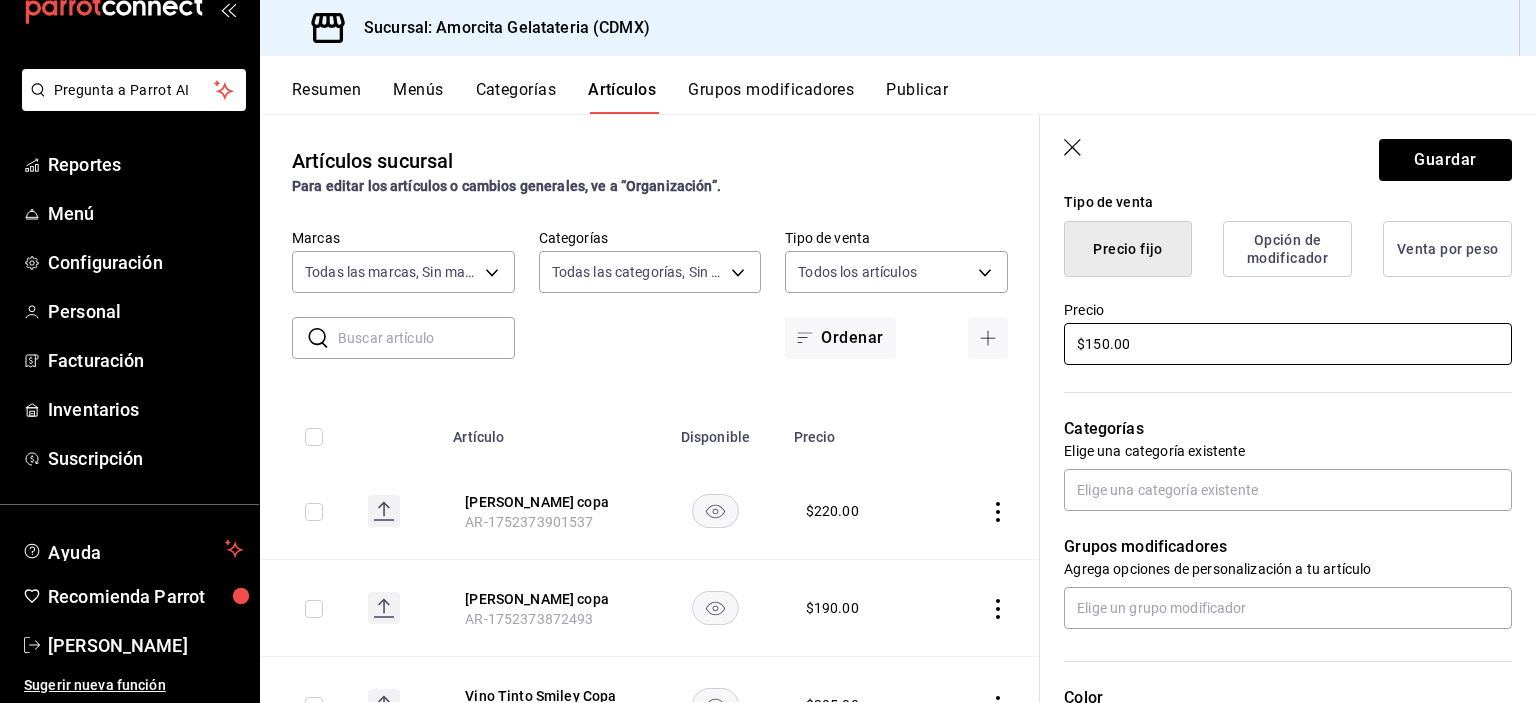 scroll, scrollTop: 600, scrollLeft: 0, axis: vertical 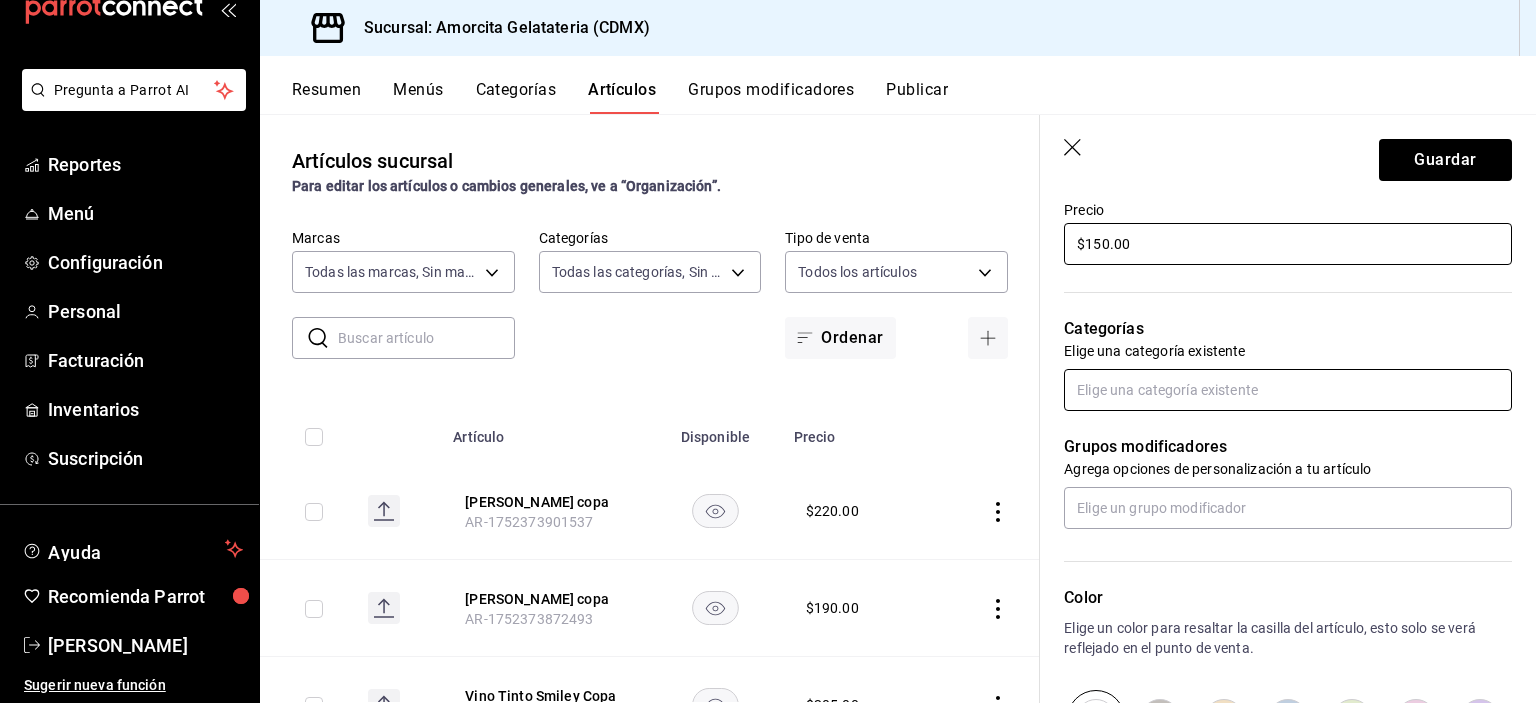 type on "$150.00" 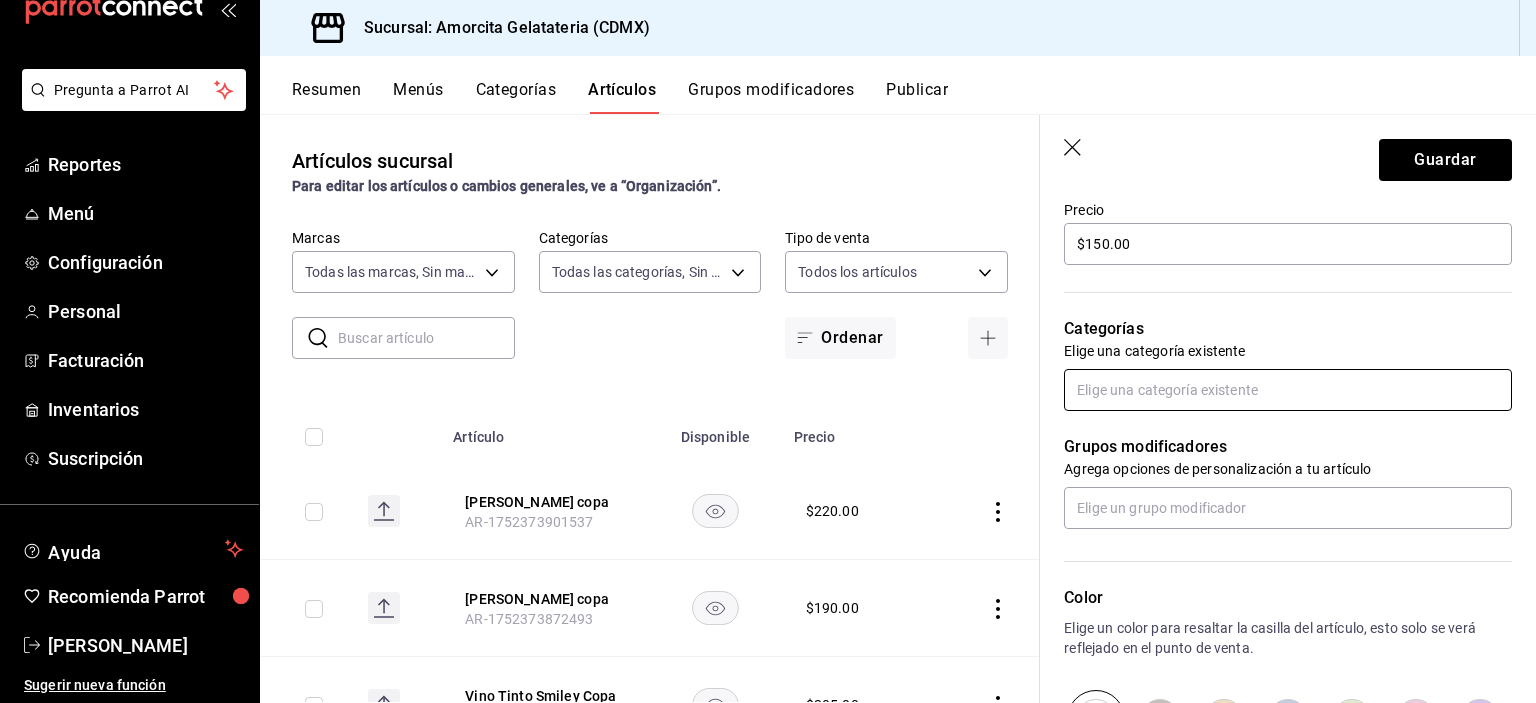 click at bounding box center (1288, 390) 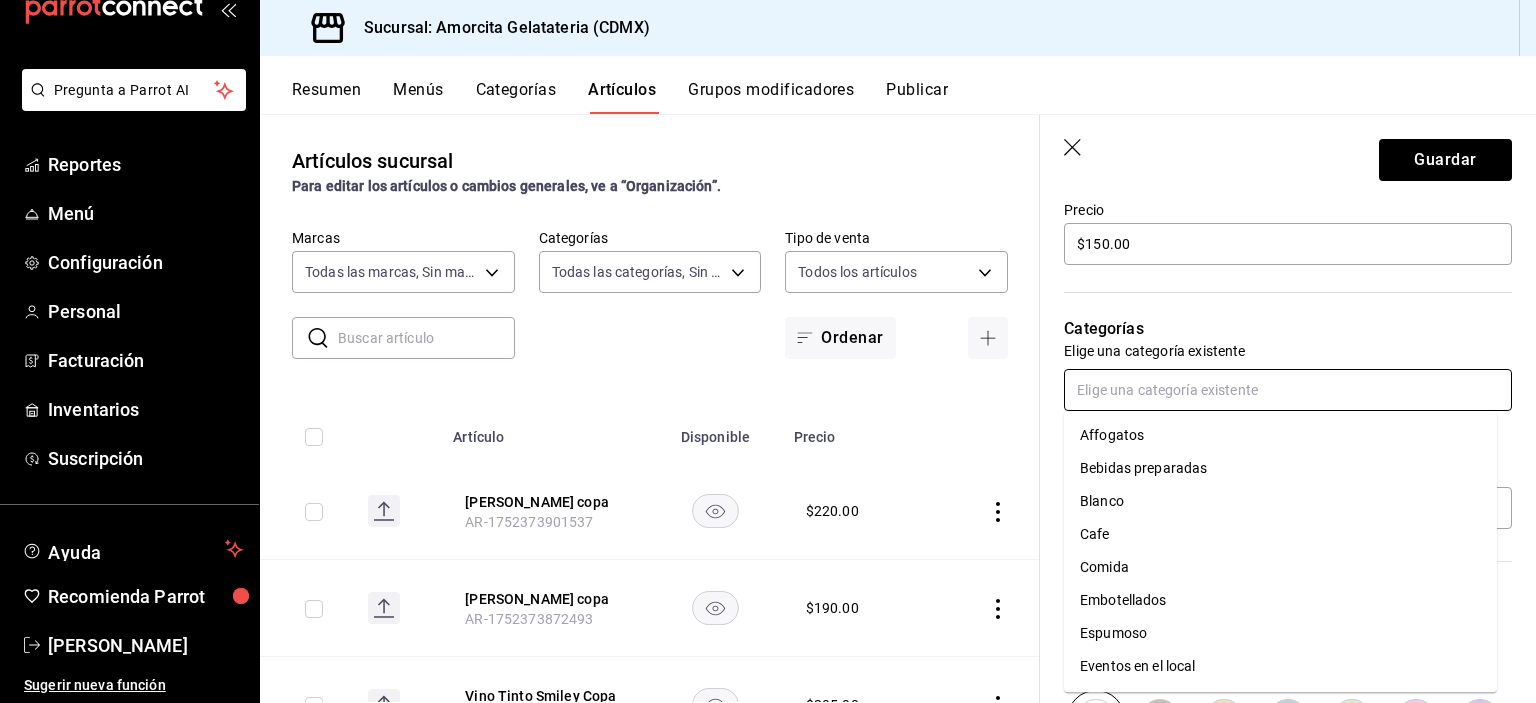 click on "Affogatos" at bounding box center (1280, 435) 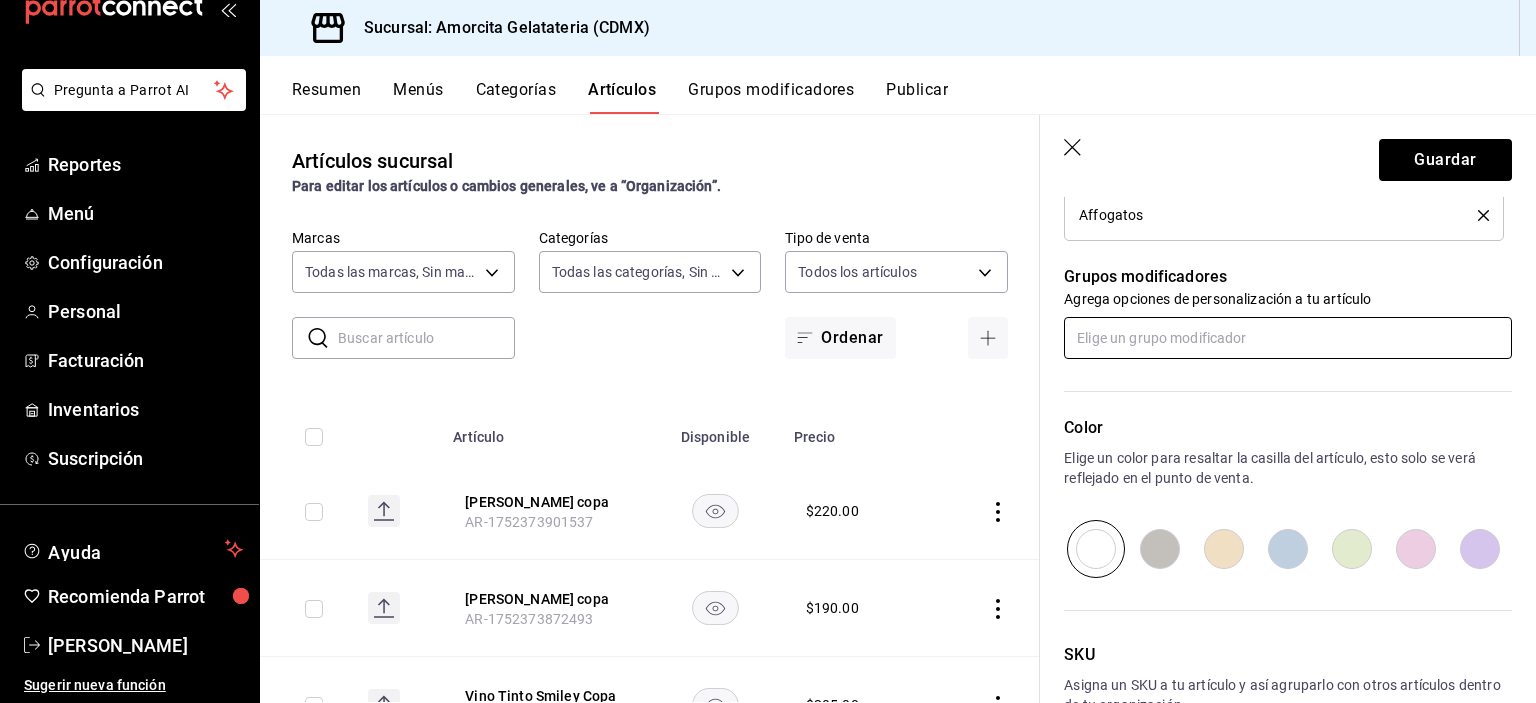 scroll, scrollTop: 900, scrollLeft: 0, axis: vertical 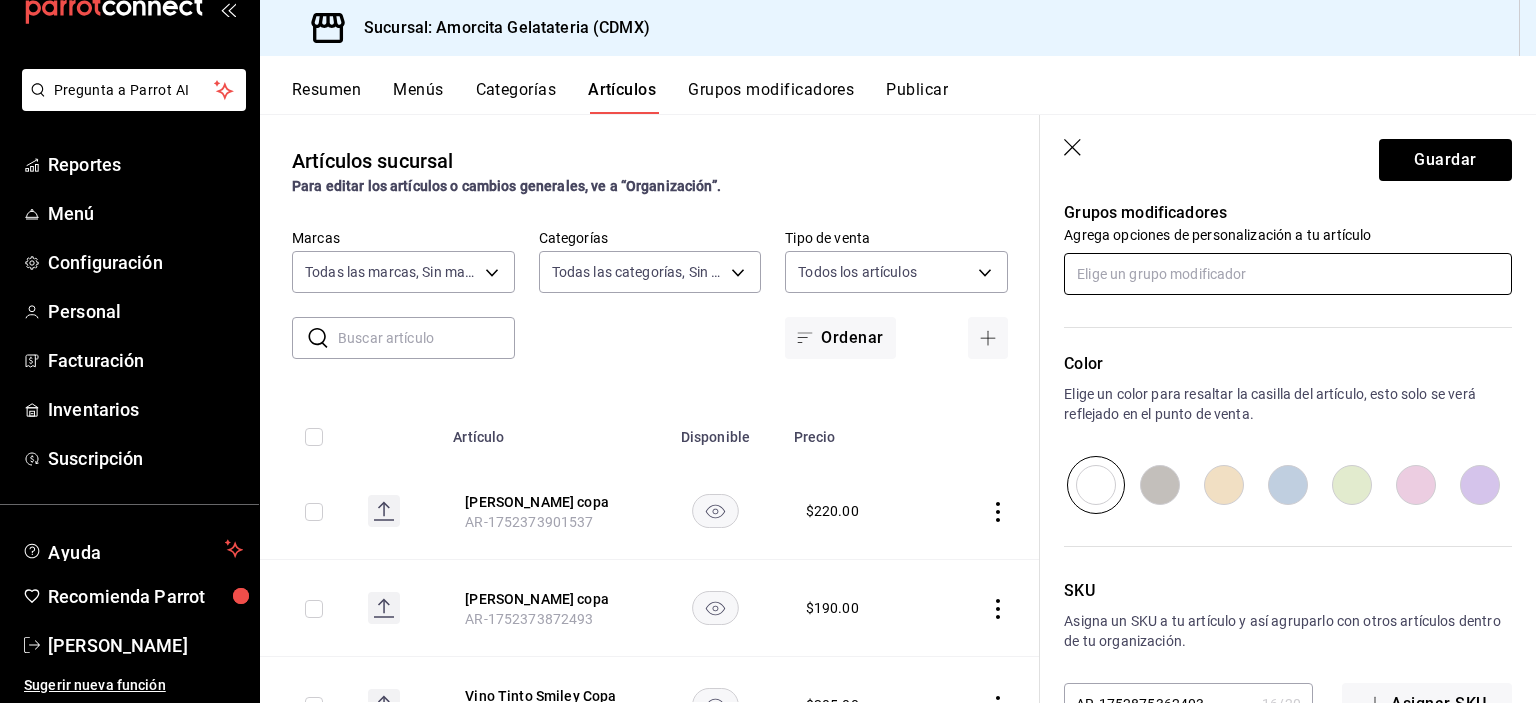 click at bounding box center (1288, 274) 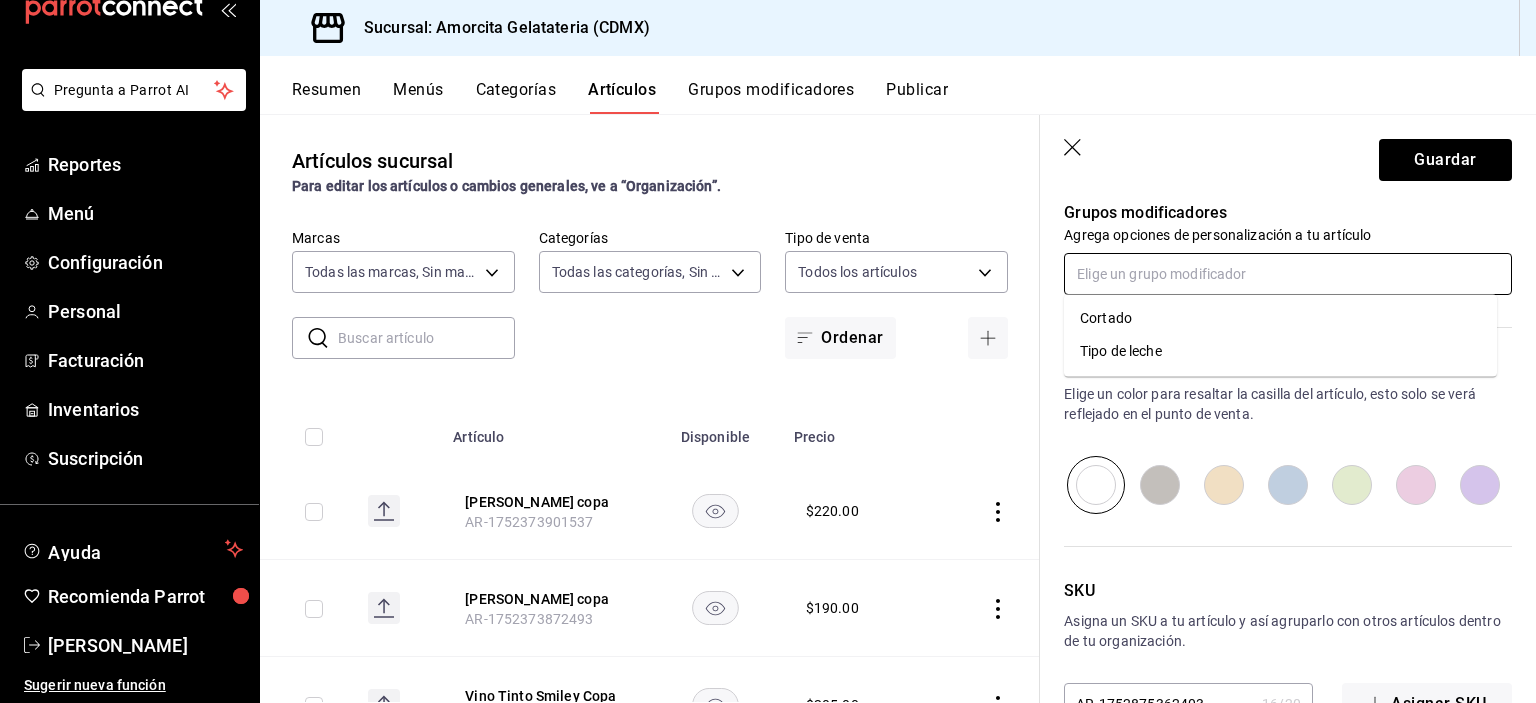 click at bounding box center (1288, 274) 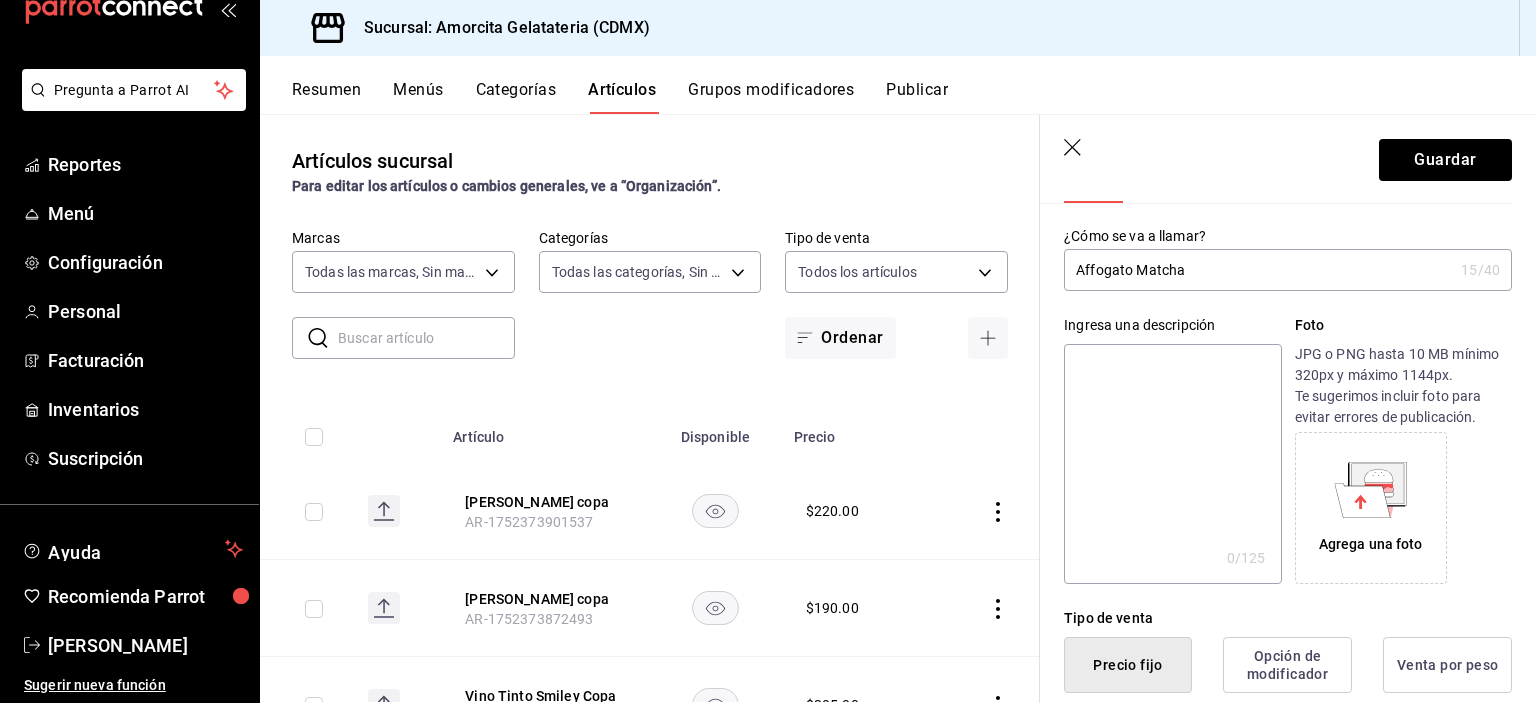 scroll, scrollTop: 0, scrollLeft: 0, axis: both 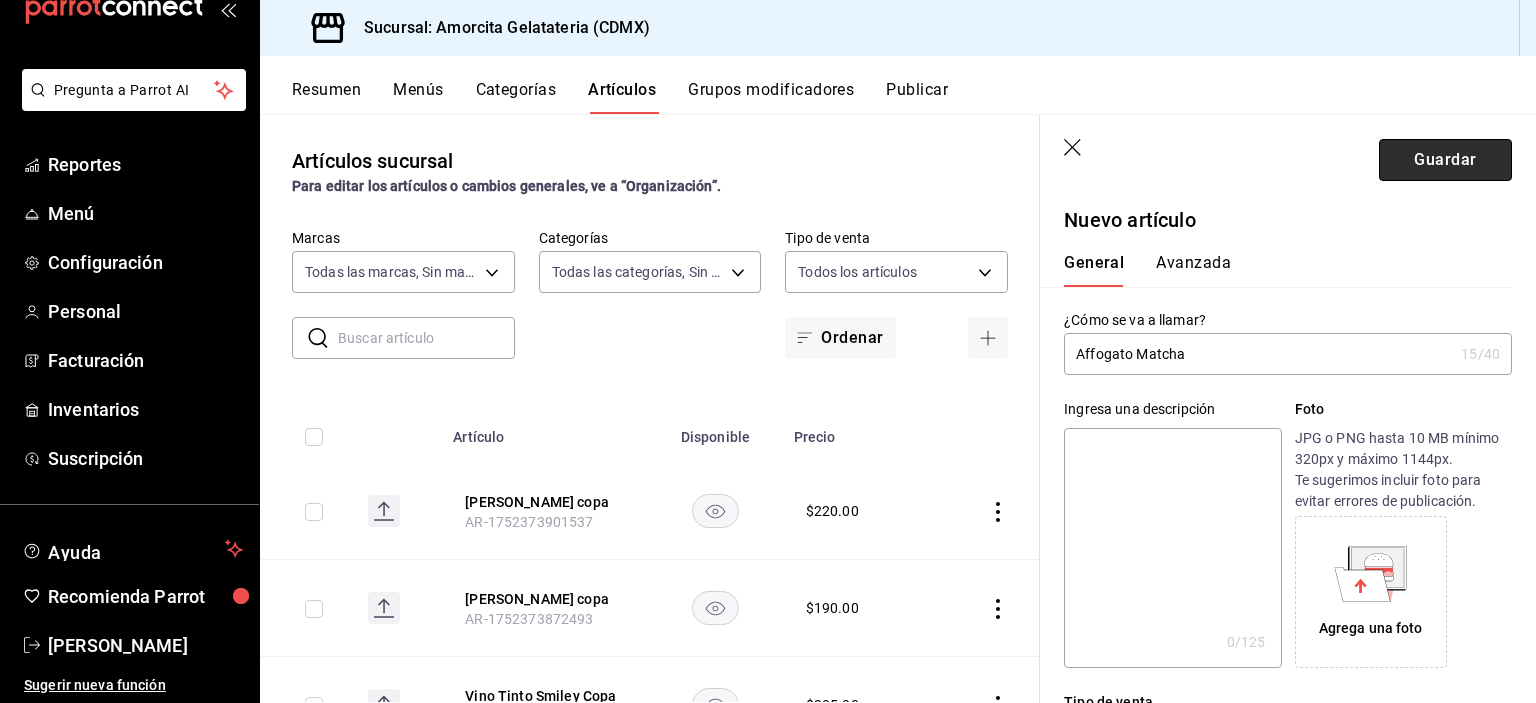 click on "Guardar" at bounding box center (1445, 160) 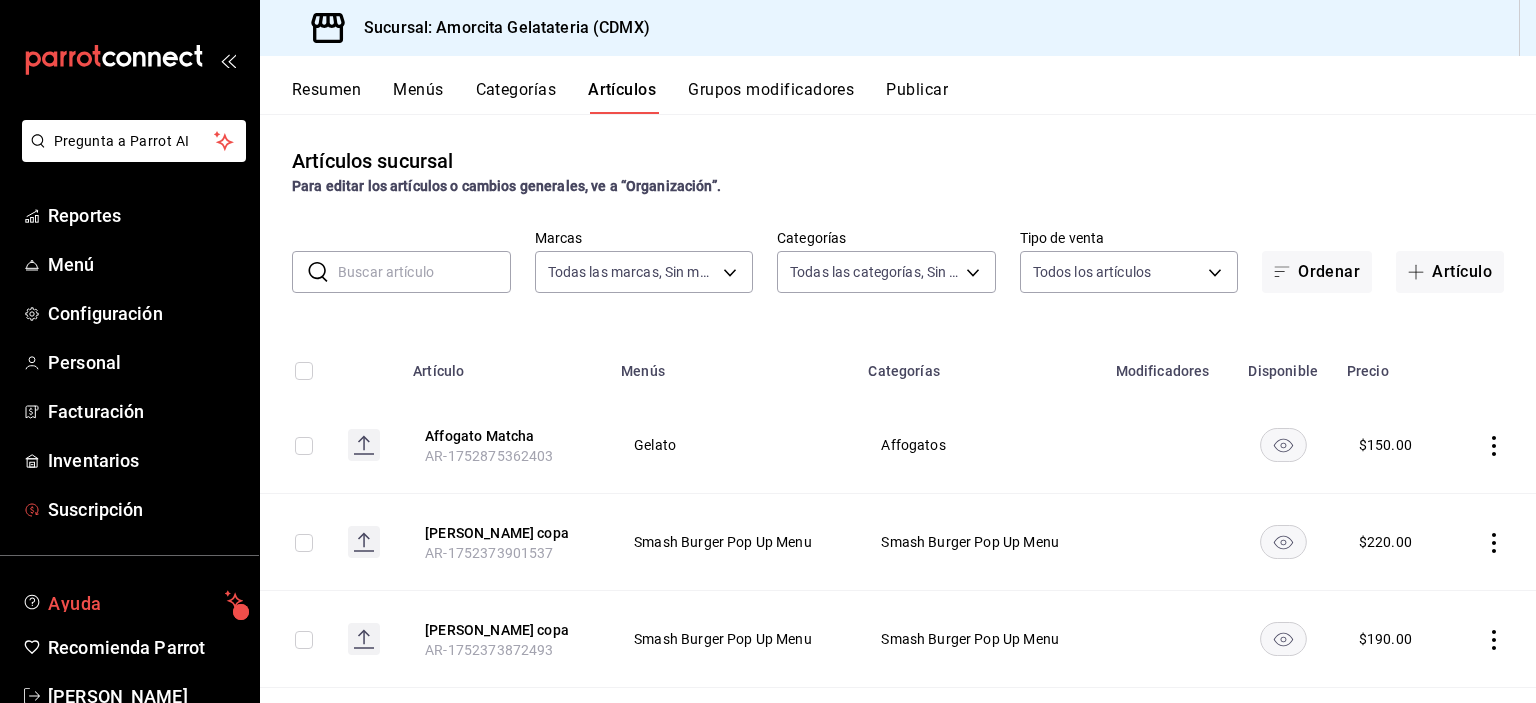 scroll, scrollTop: 51, scrollLeft: 0, axis: vertical 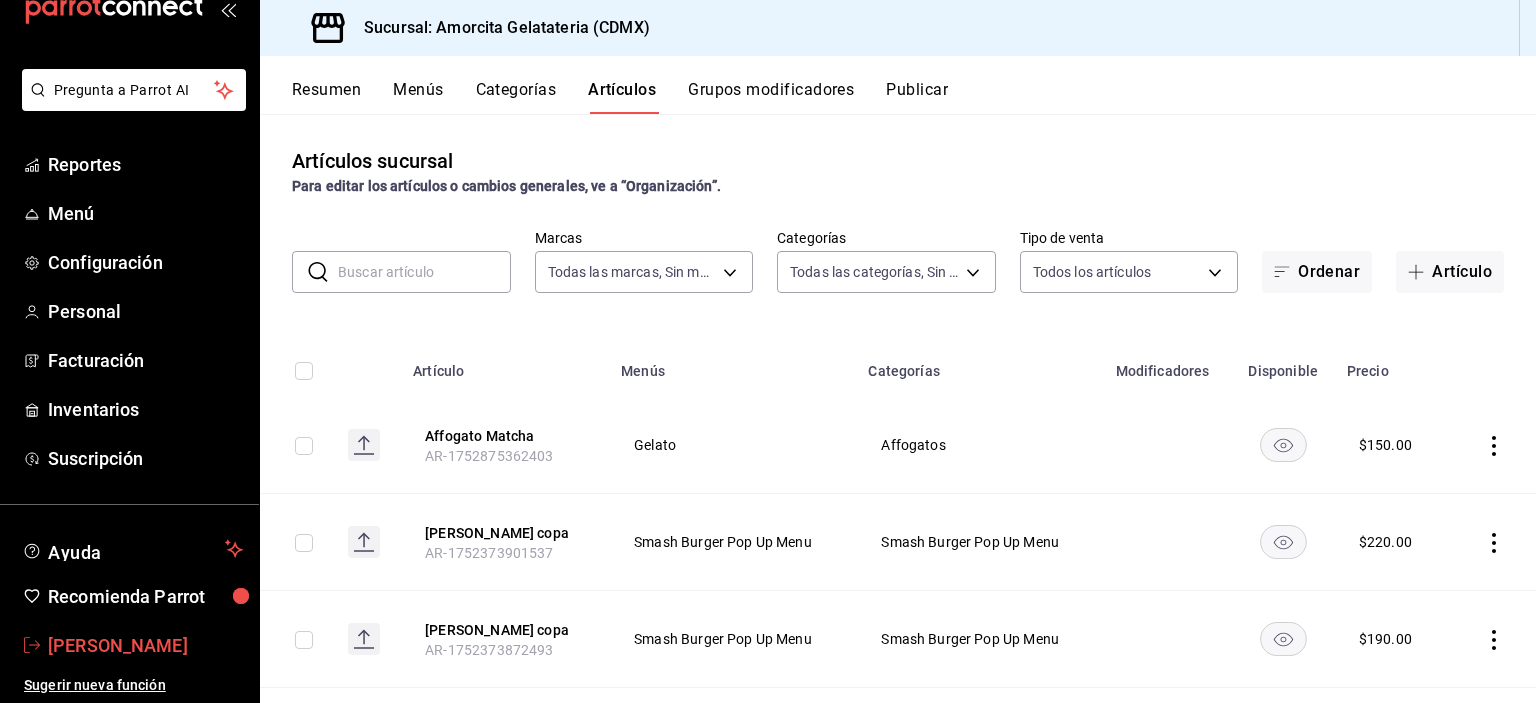 click on "[PERSON_NAME]" at bounding box center [145, 645] 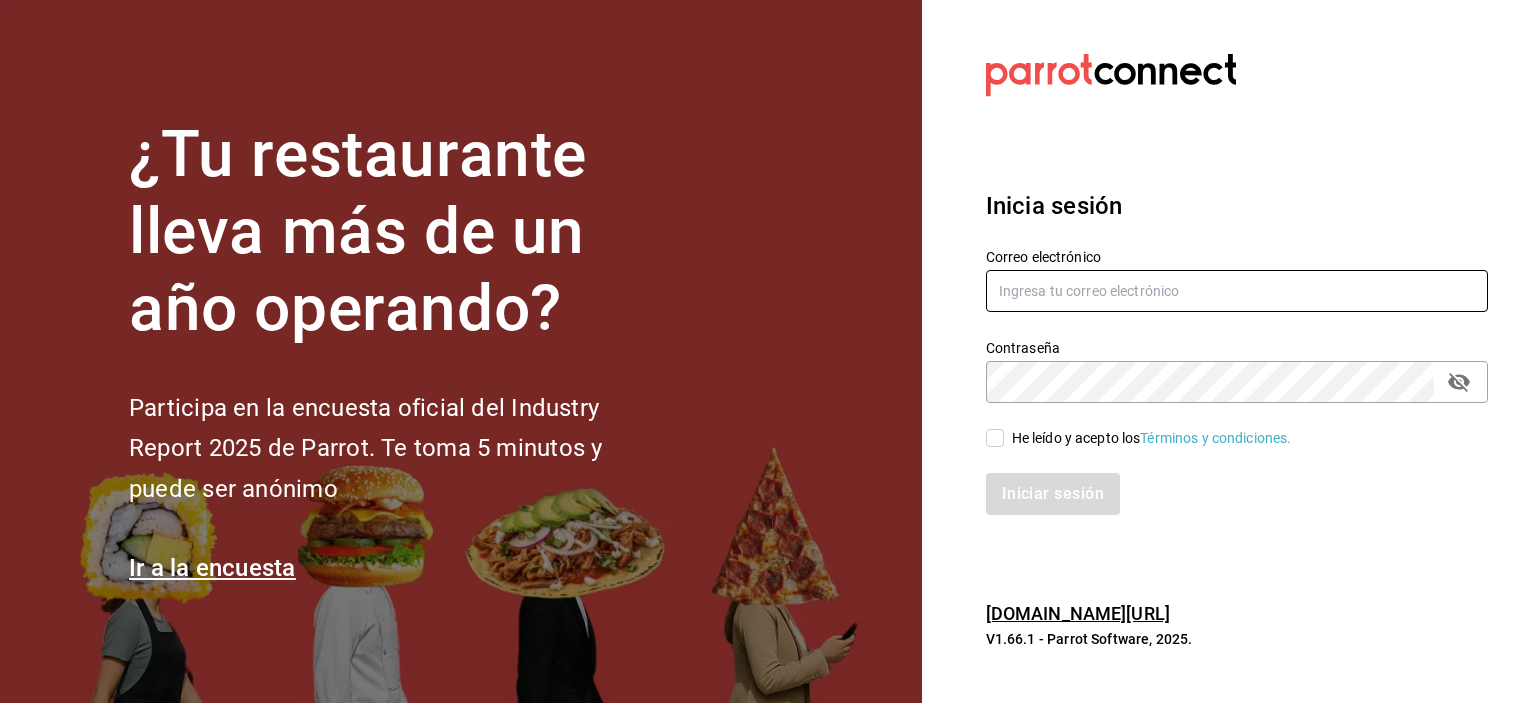 click at bounding box center (1237, 291) 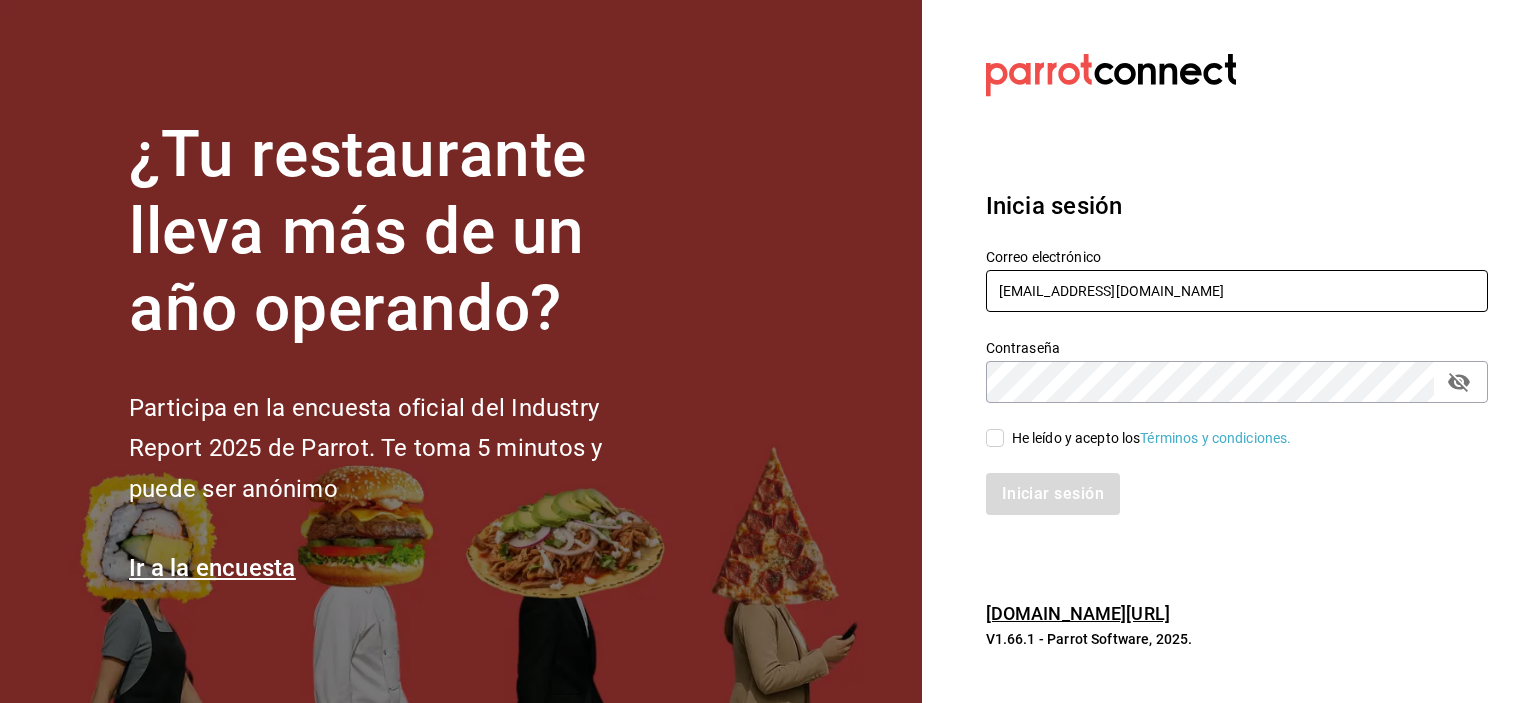 type on "[EMAIL_ADDRESS][DOMAIN_NAME]" 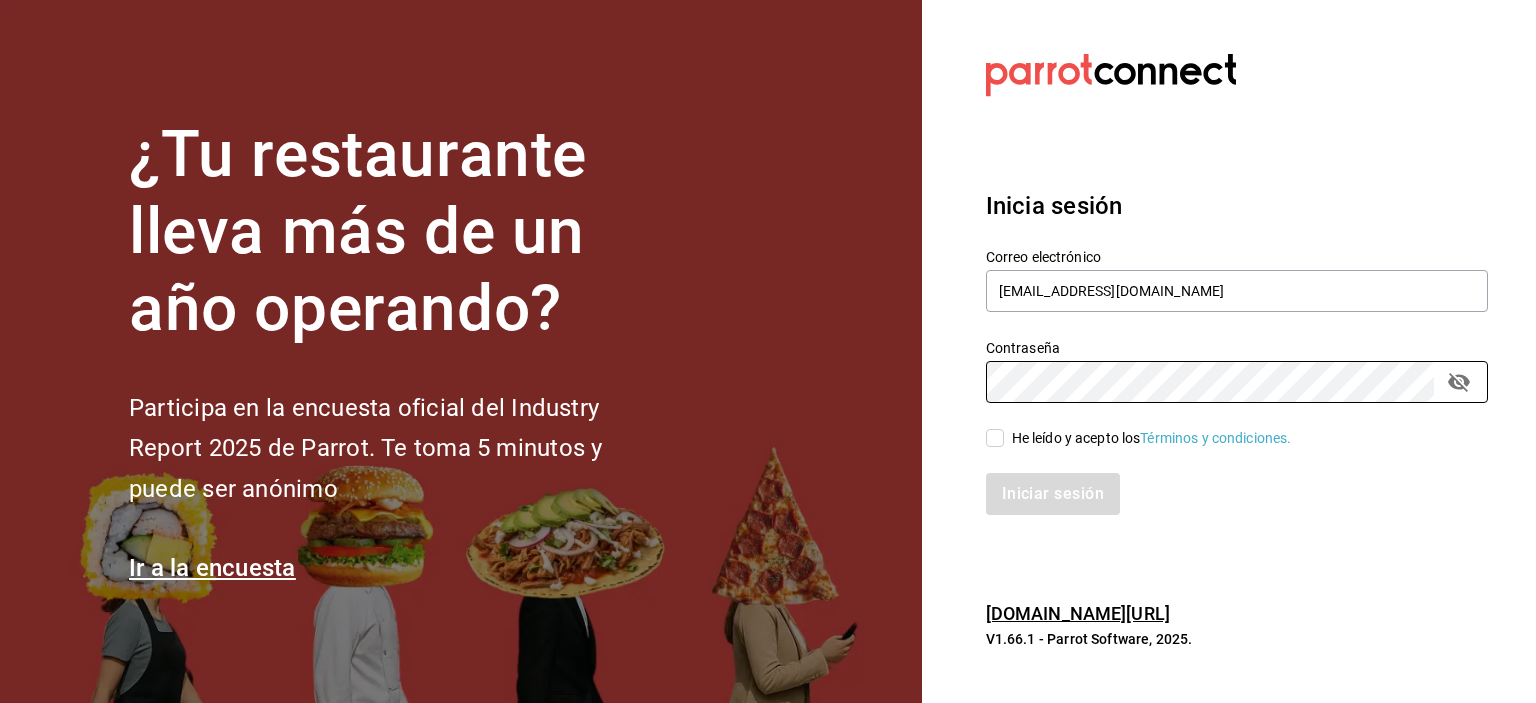 click on "He leído y acepto los  Términos y condiciones." at bounding box center [995, 438] 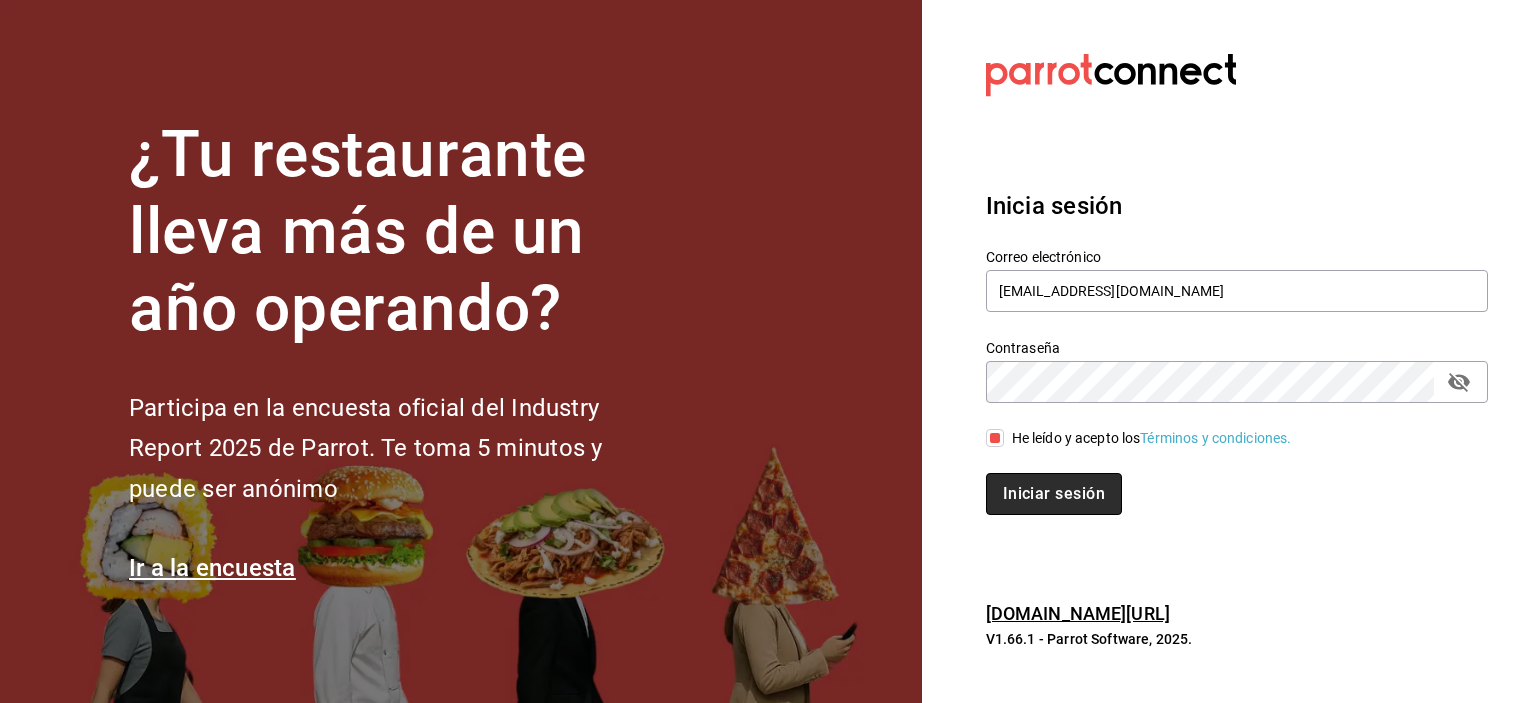 click on "Iniciar sesión" at bounding box center [1054, 494] 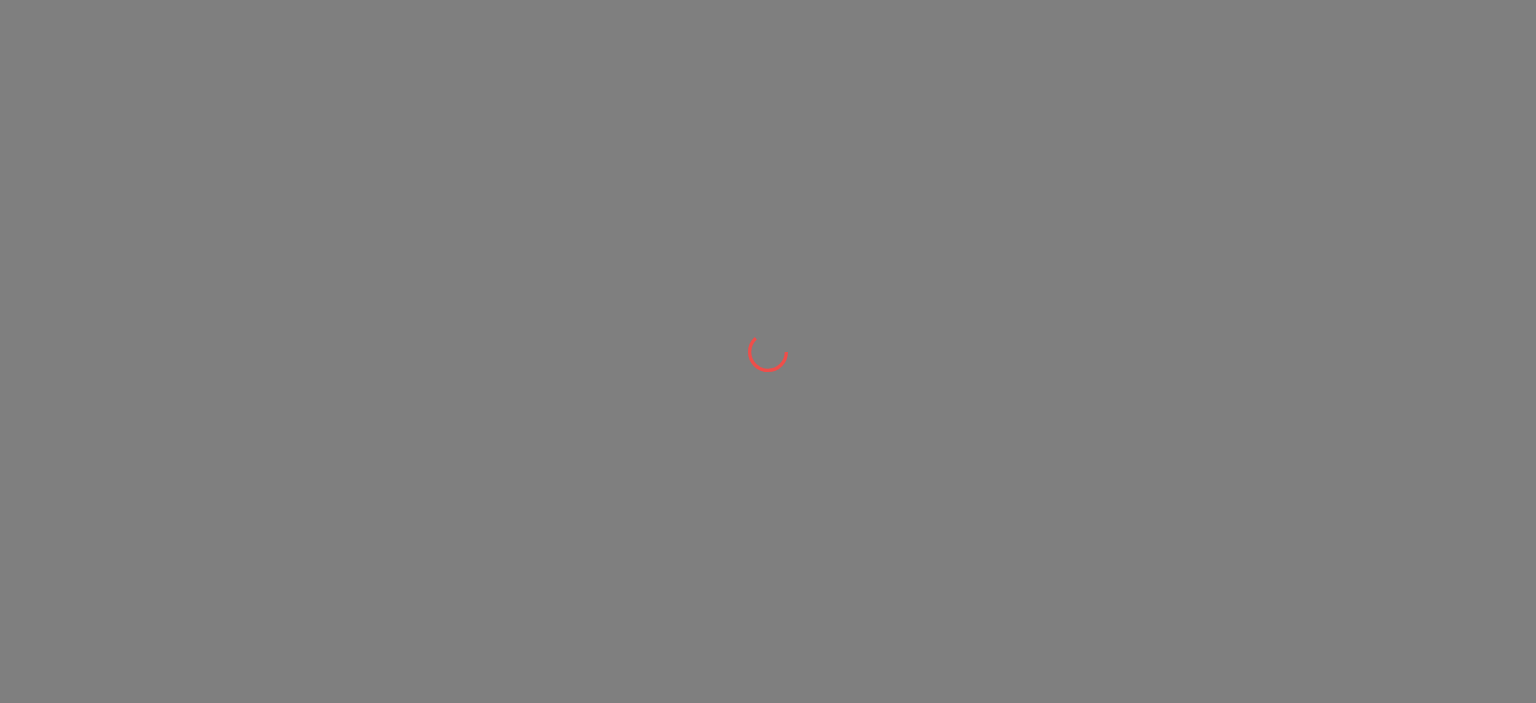 scroll, scrollTop: 0, scrollLeft: 0, axis: both 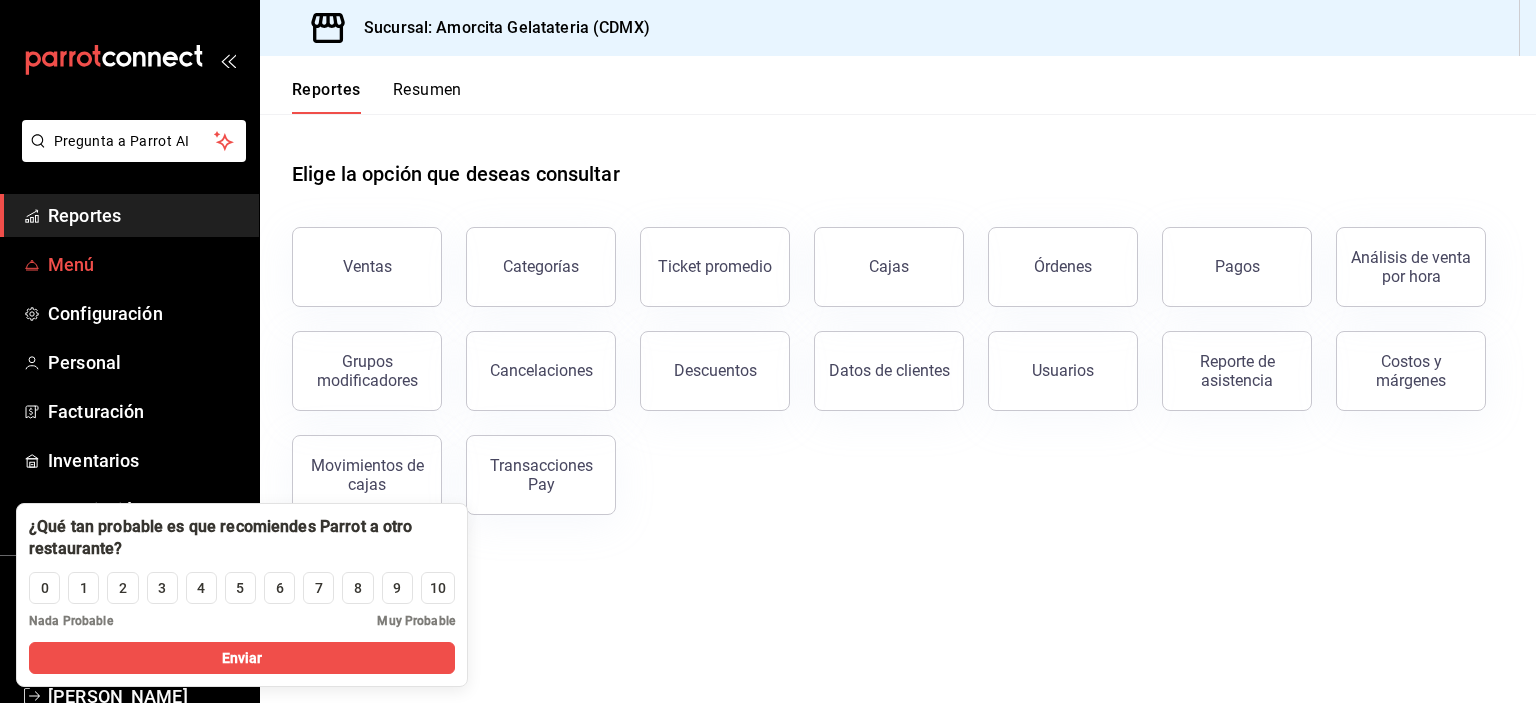 click on "Menú" at bounding box center [129, 264] 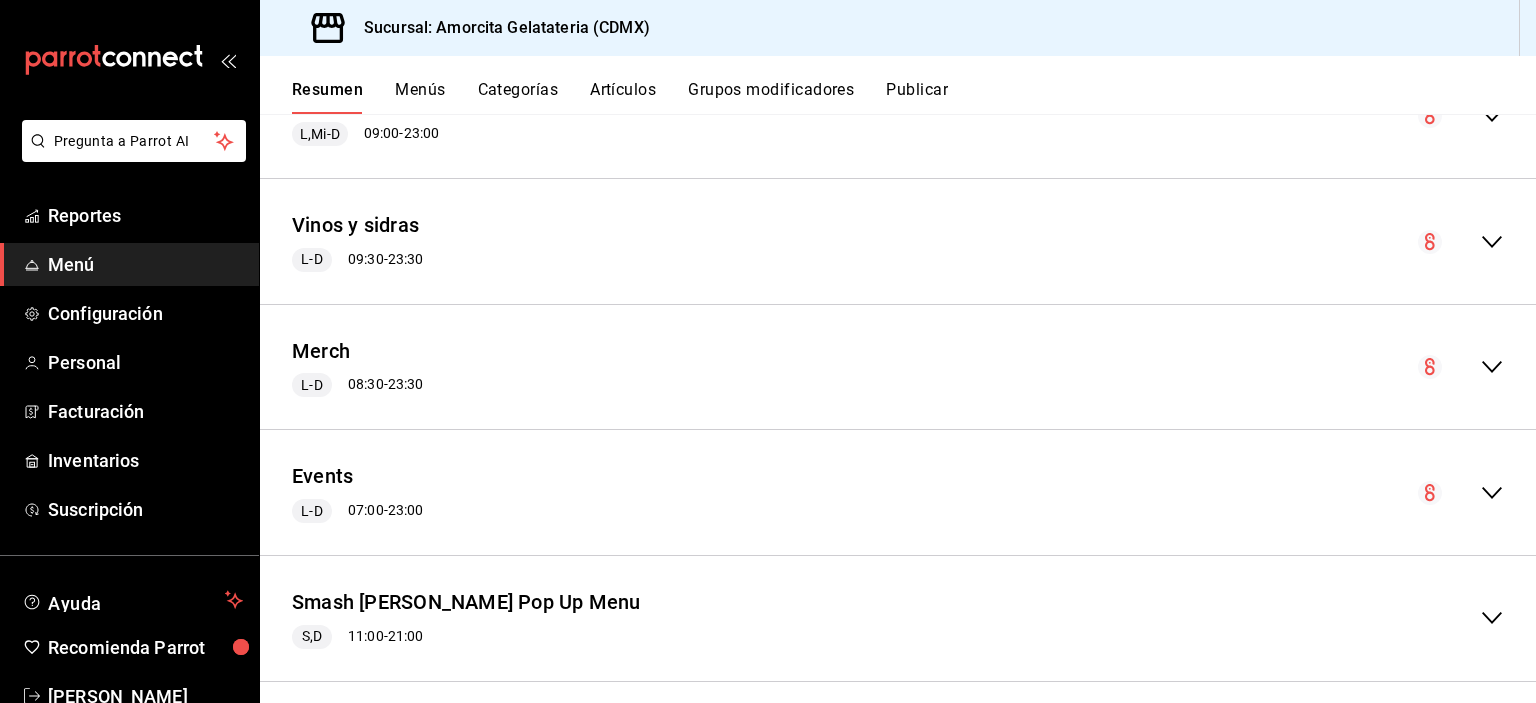 scroll, scrollTop: 1865, scrollLeft: 0, axis: vertical 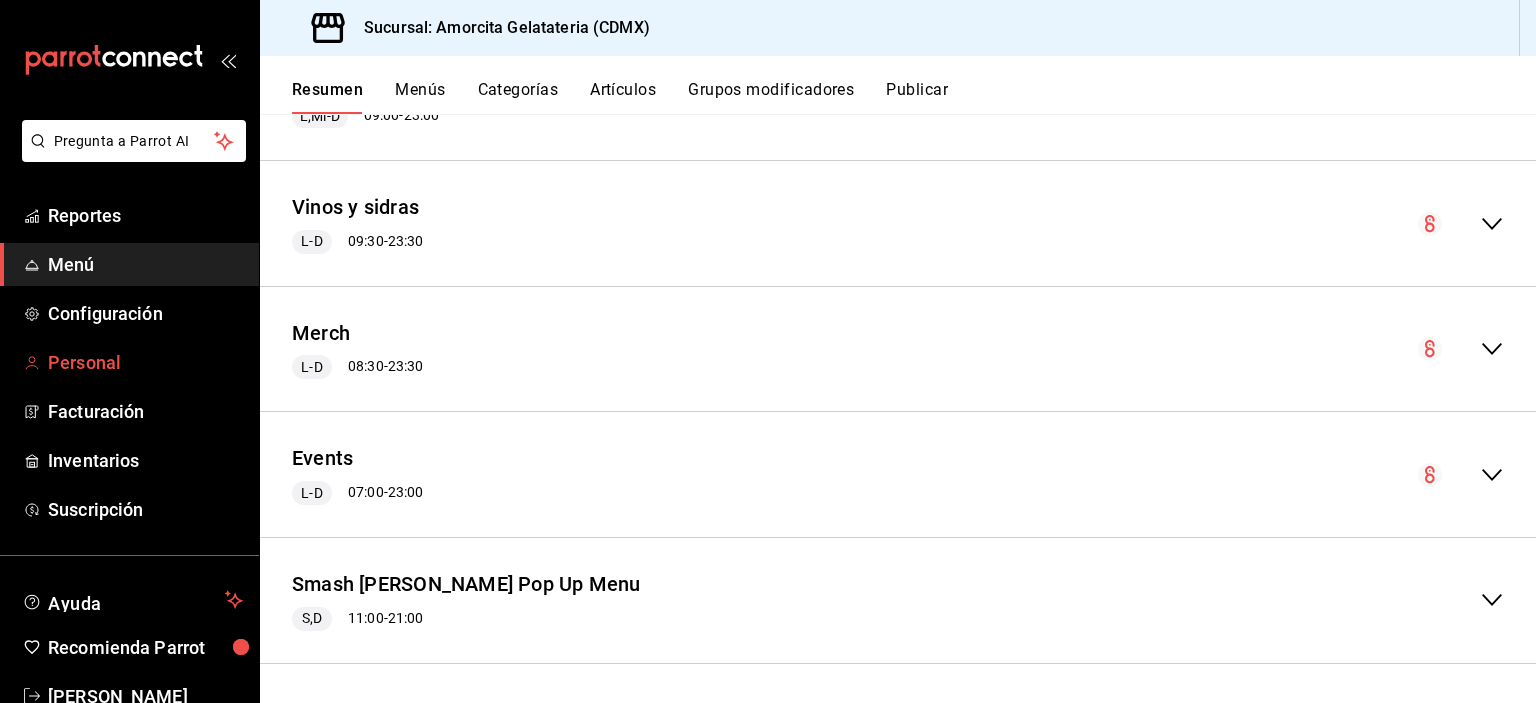 click on "Personal" at bounding box center (145, 362) 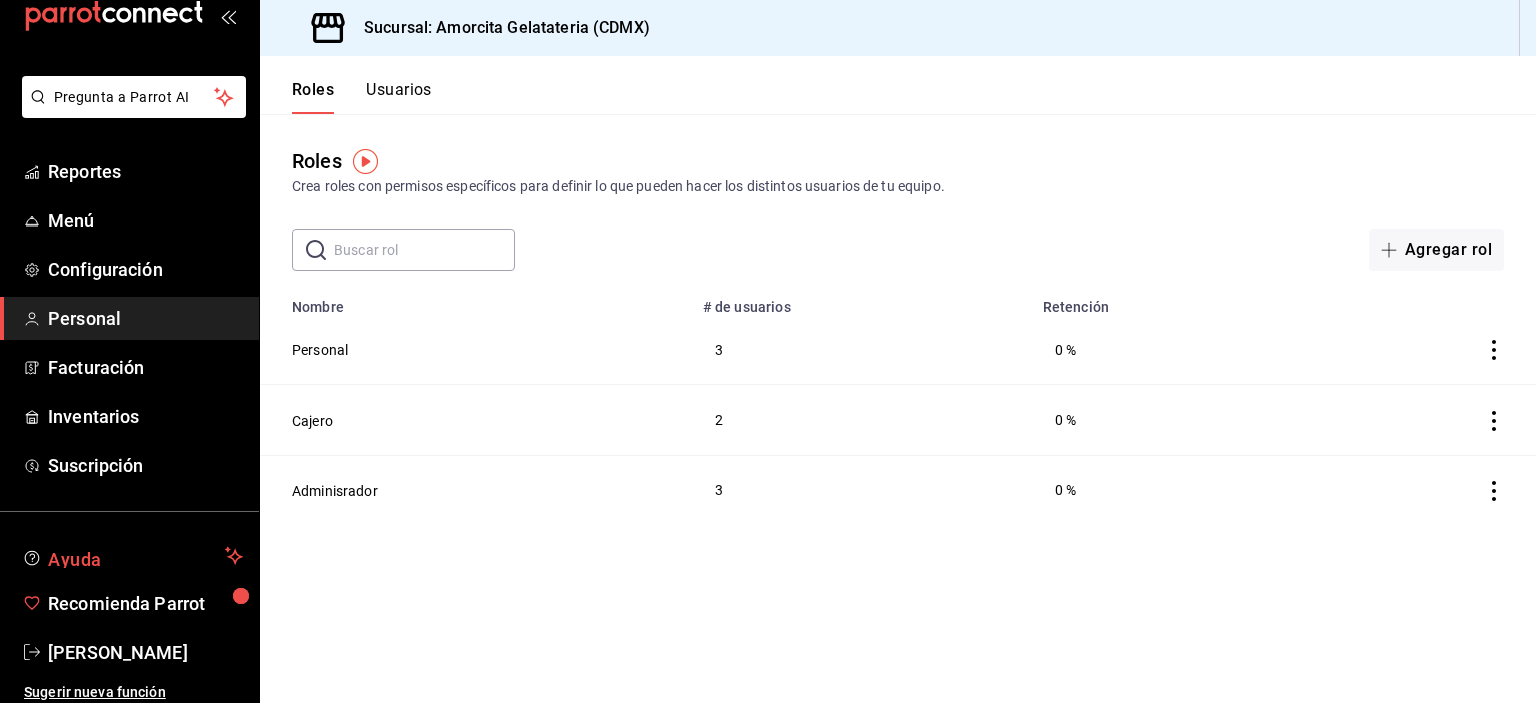 scroll, scrollTop: 51, scrollLeft: 0, axis: vertical 